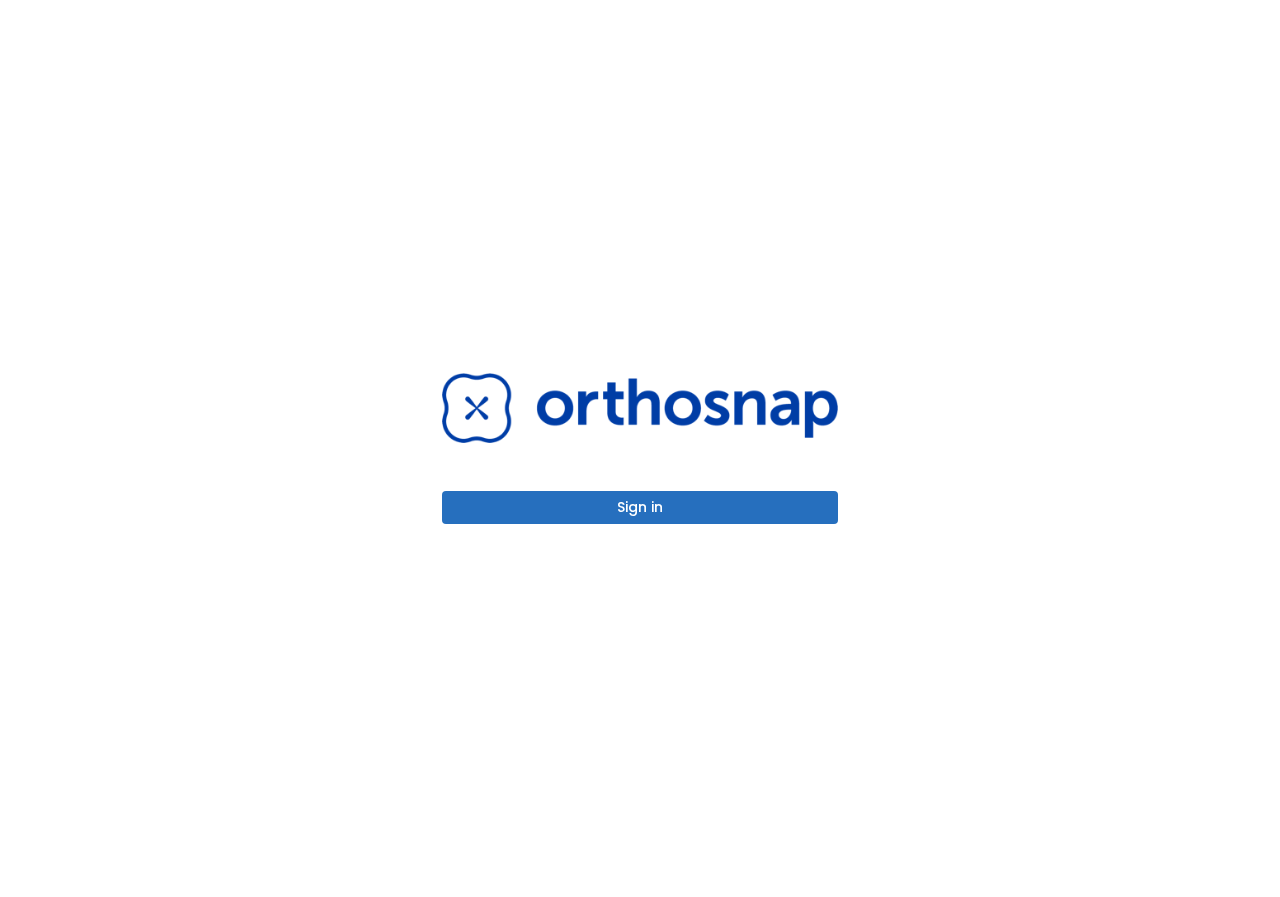 scroll, scrollTop: 0, scrollLeft: 0, axis: both 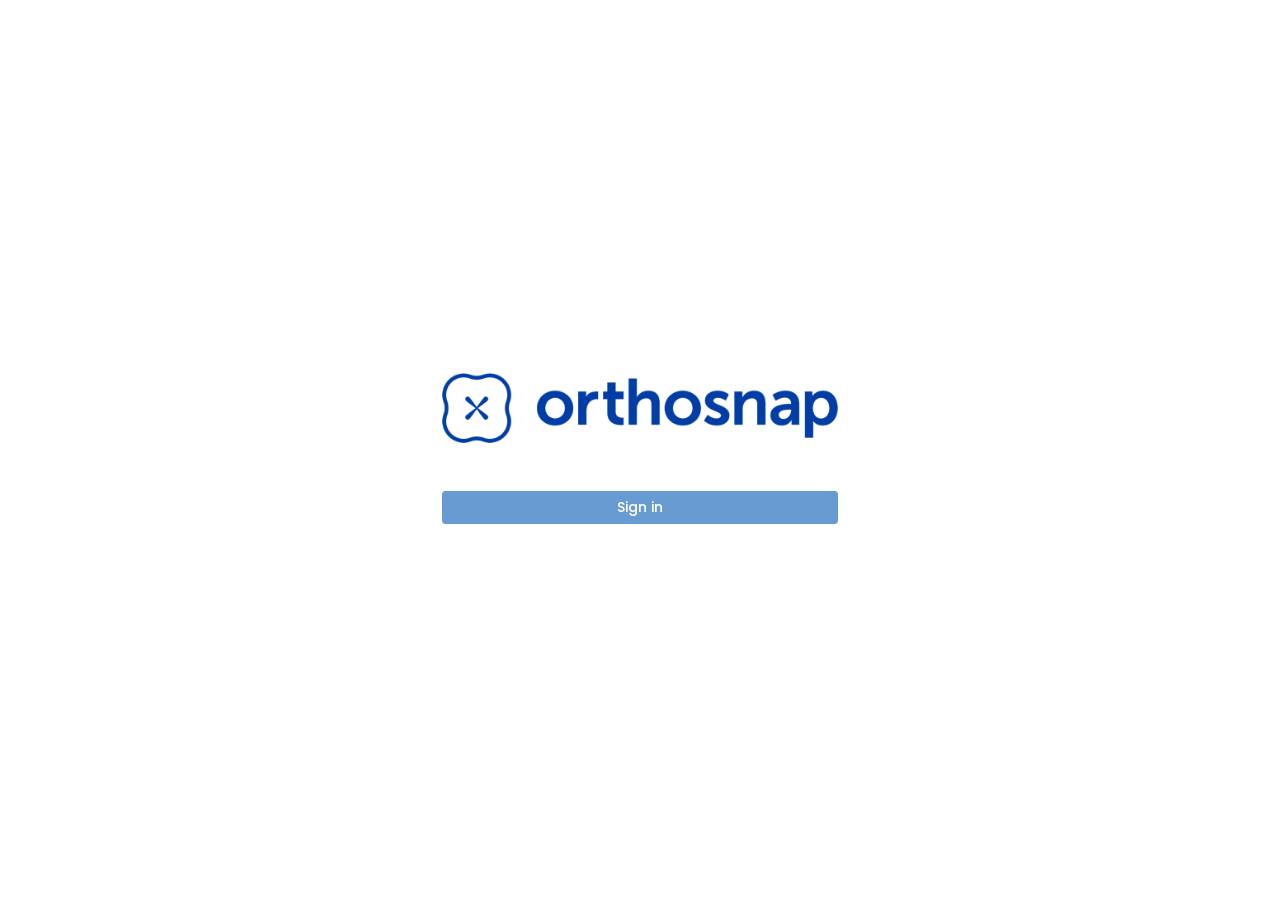 click on "Sign in" at bounding box center [640, 507] 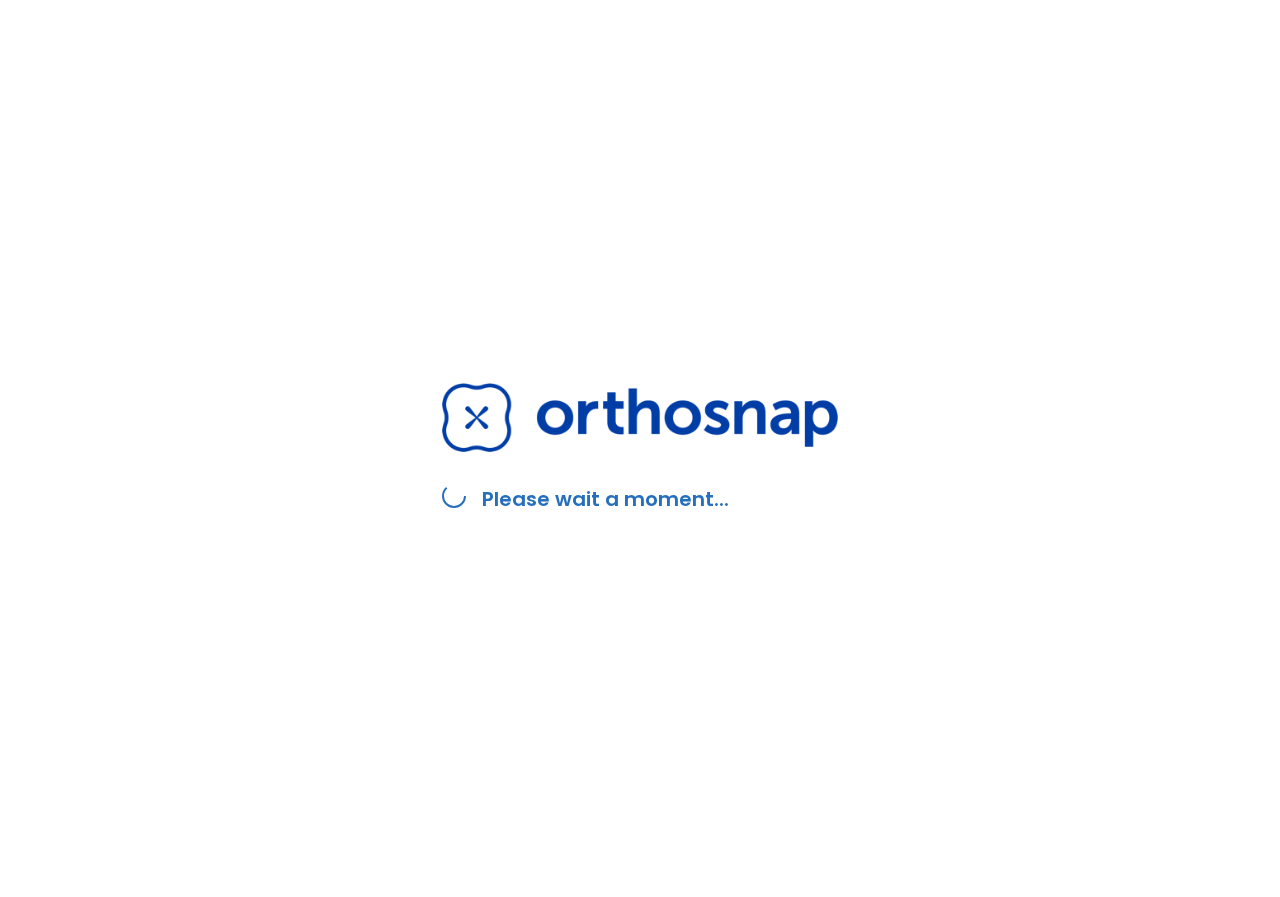 scroll, scrollTop: 0, scrollLeft: 0, axis: both 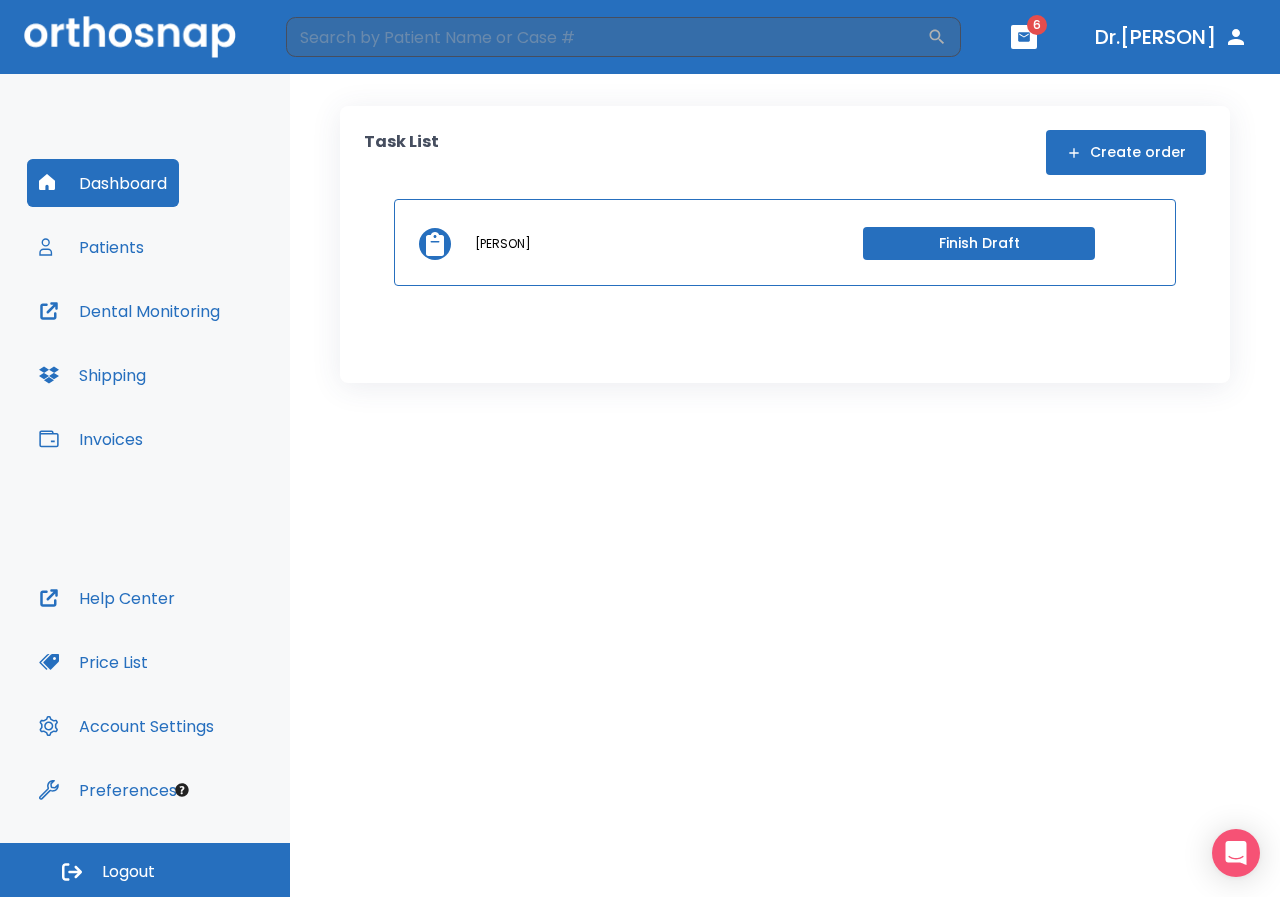 click on "6" at bounding box center [1037, 25] 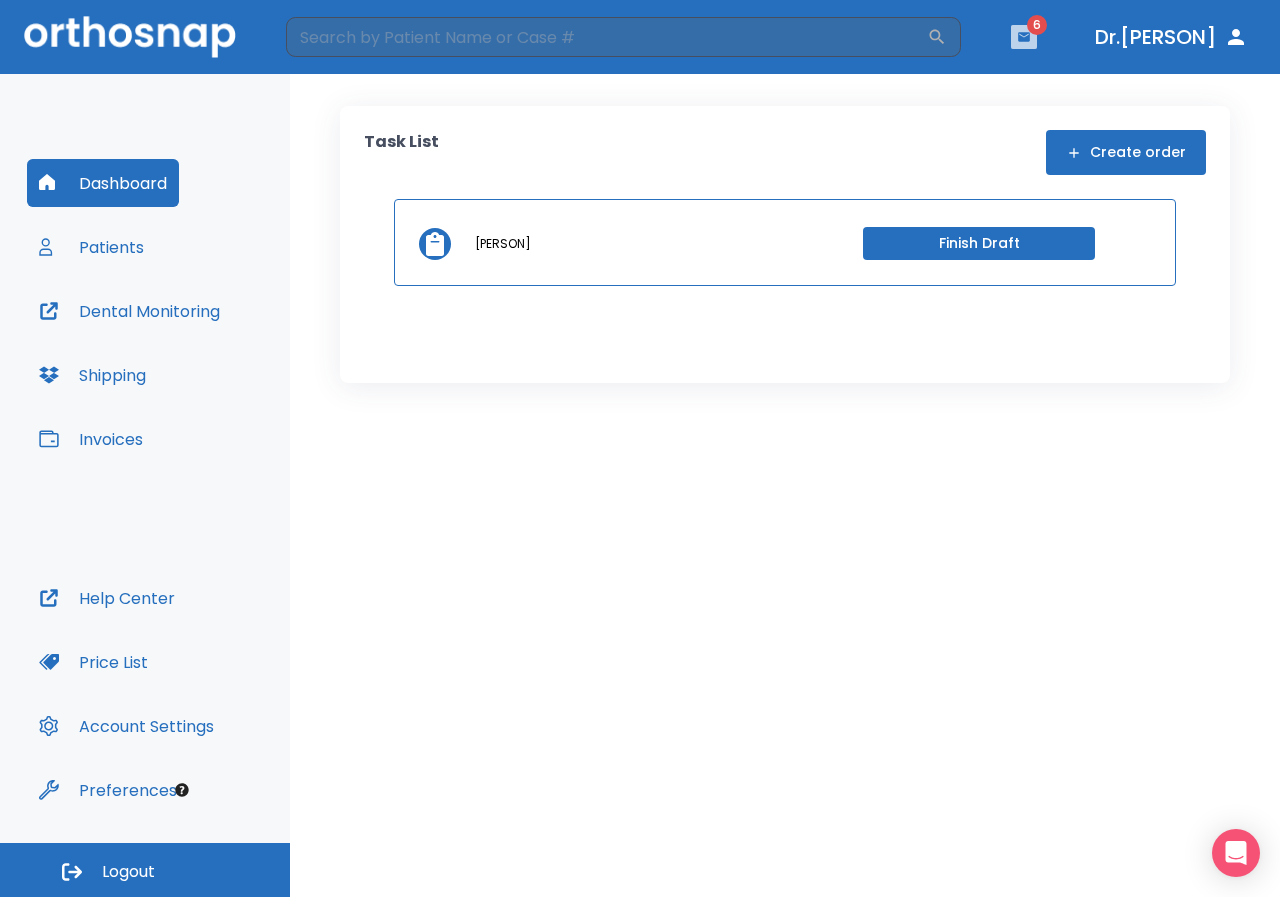 click 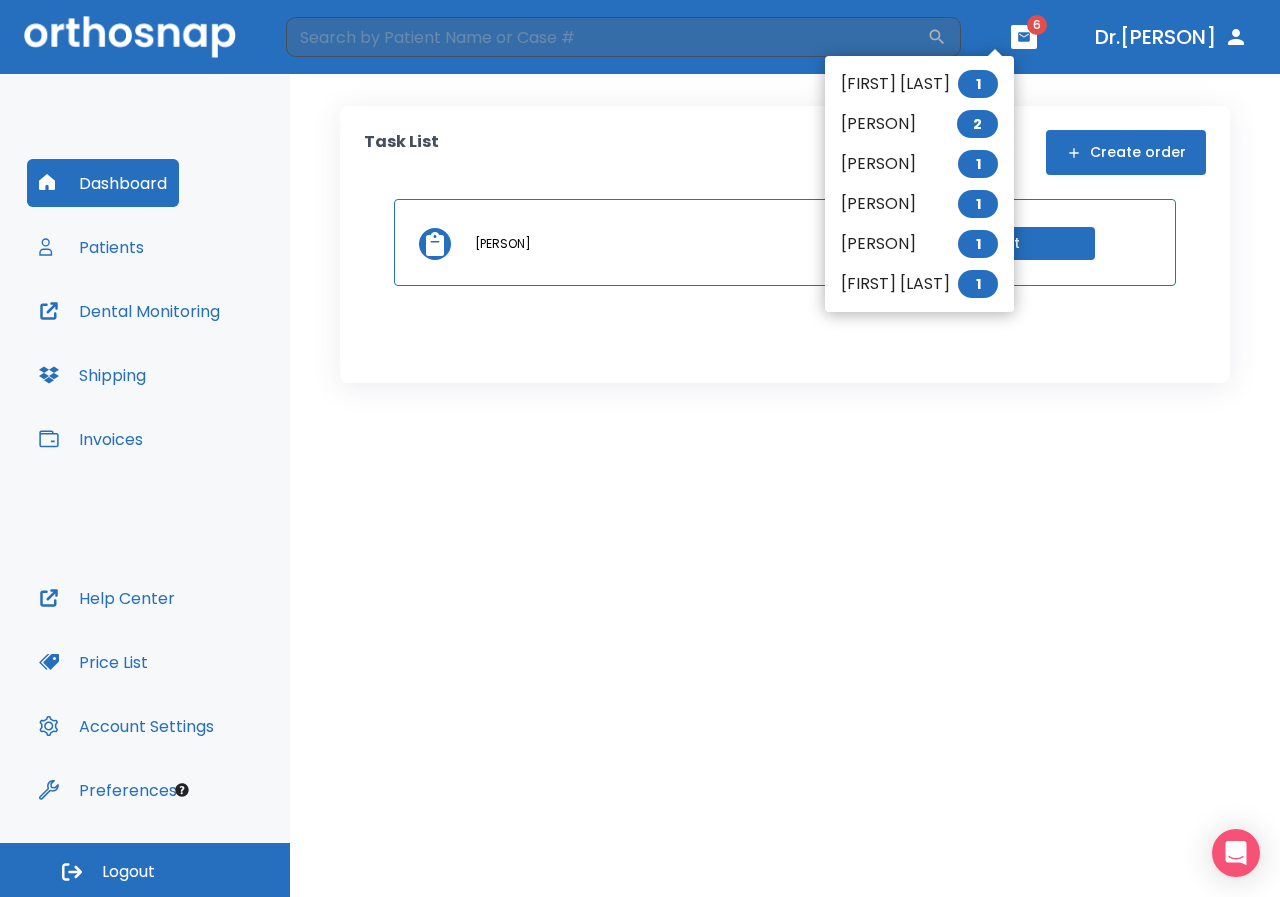 click at bounding box center (640, 448) 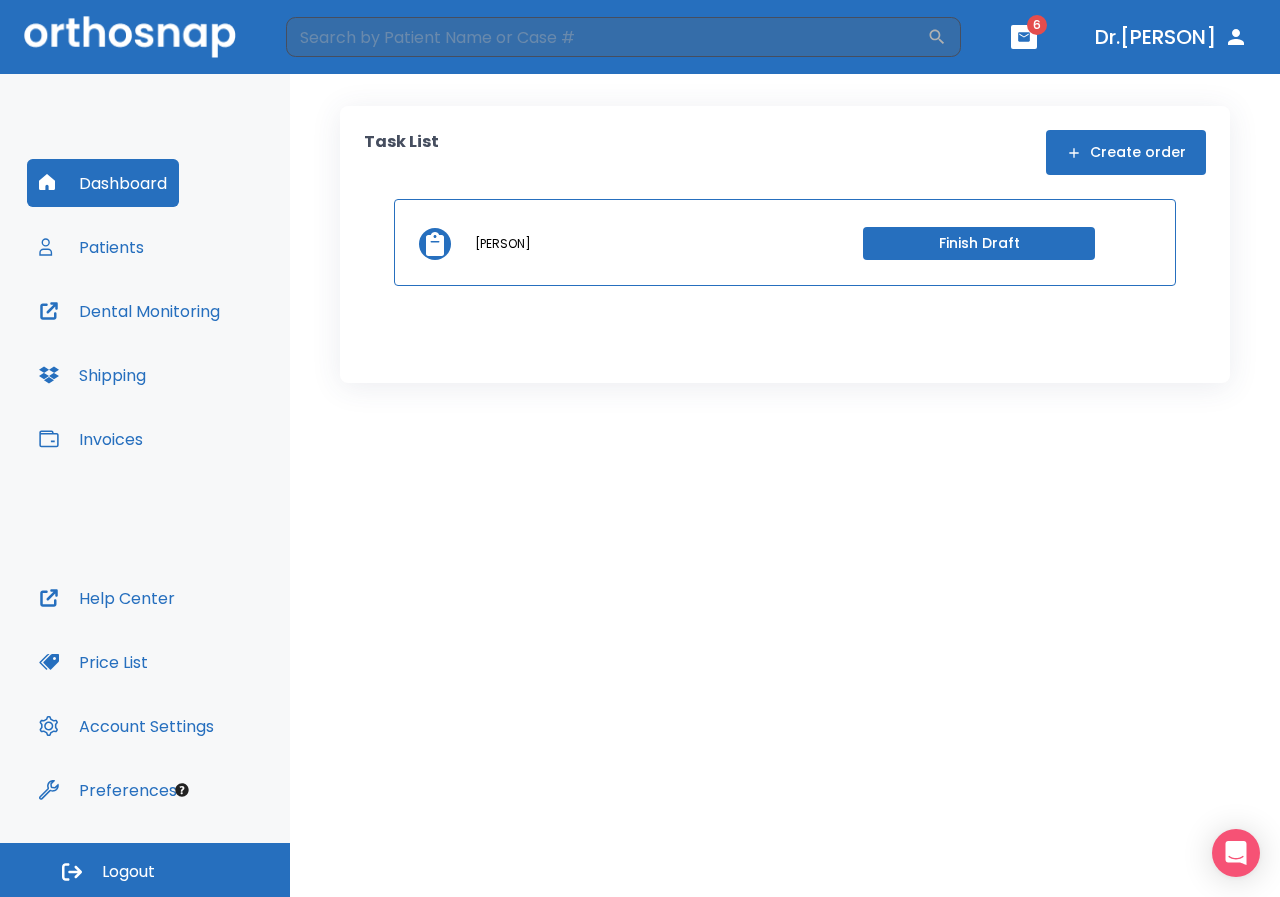 click on "Dental Monitoring" at bounding box center (129, 311) 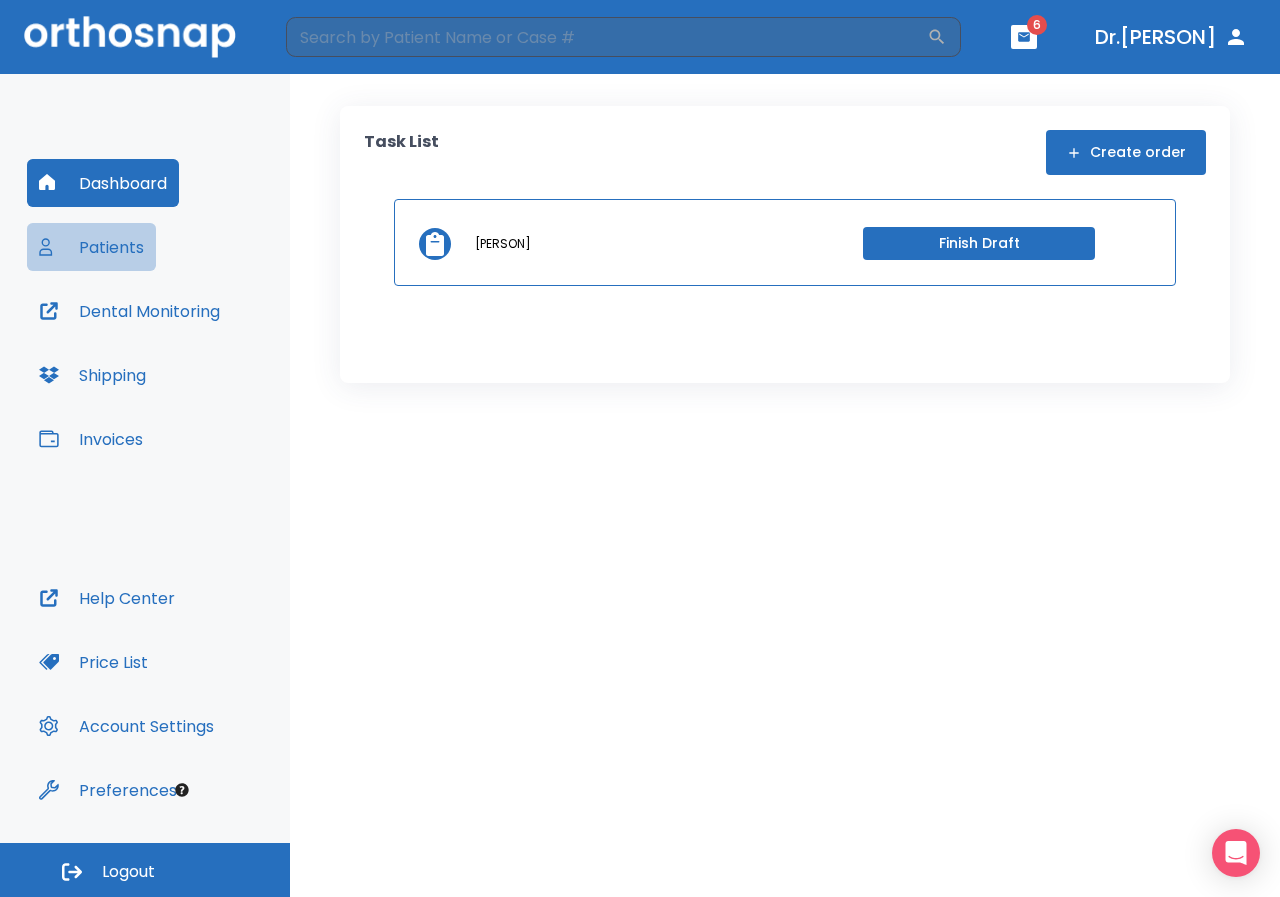 click on "Patients" at bounding box center [91, 247] 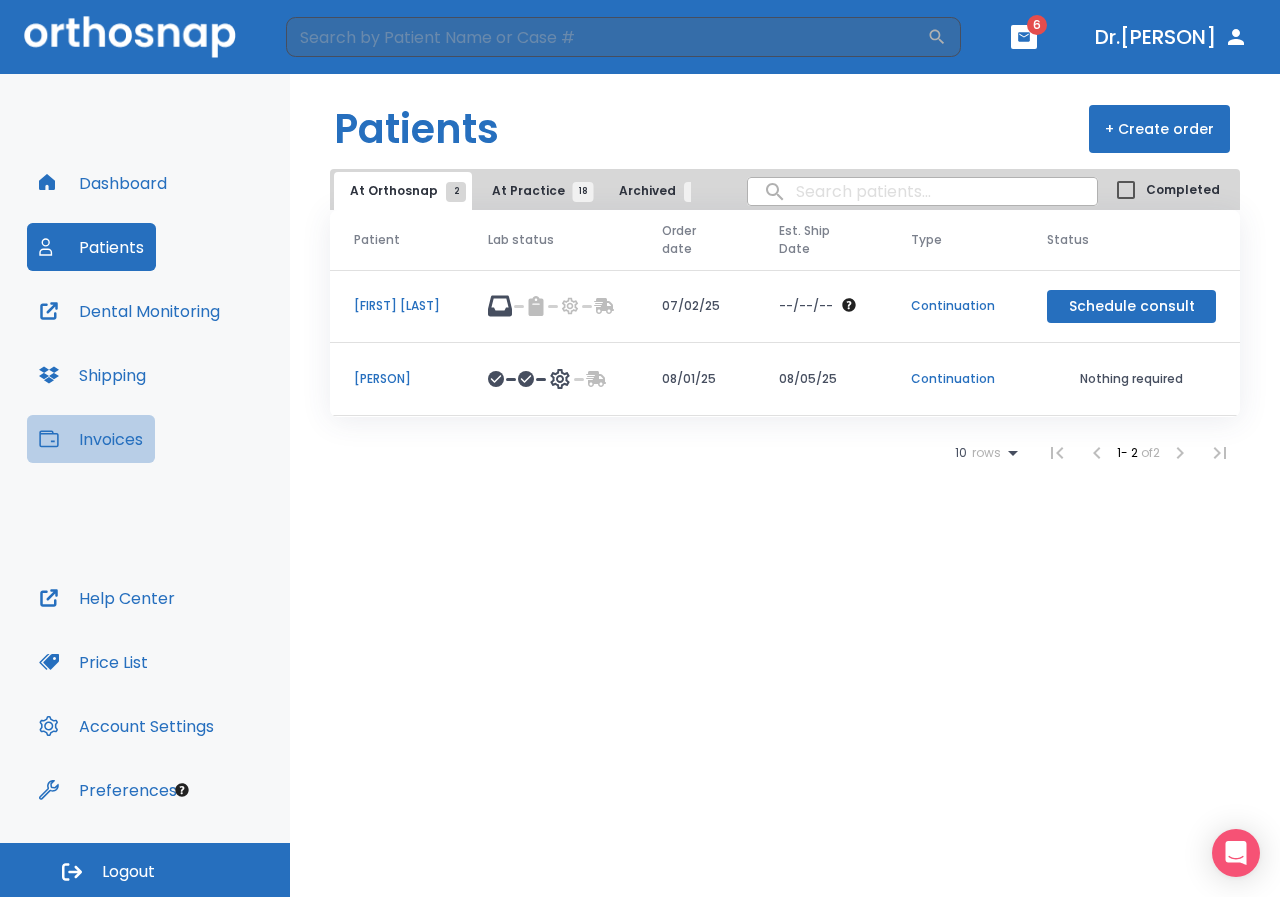 click on "Invoices" at bounding box center (91, 439) 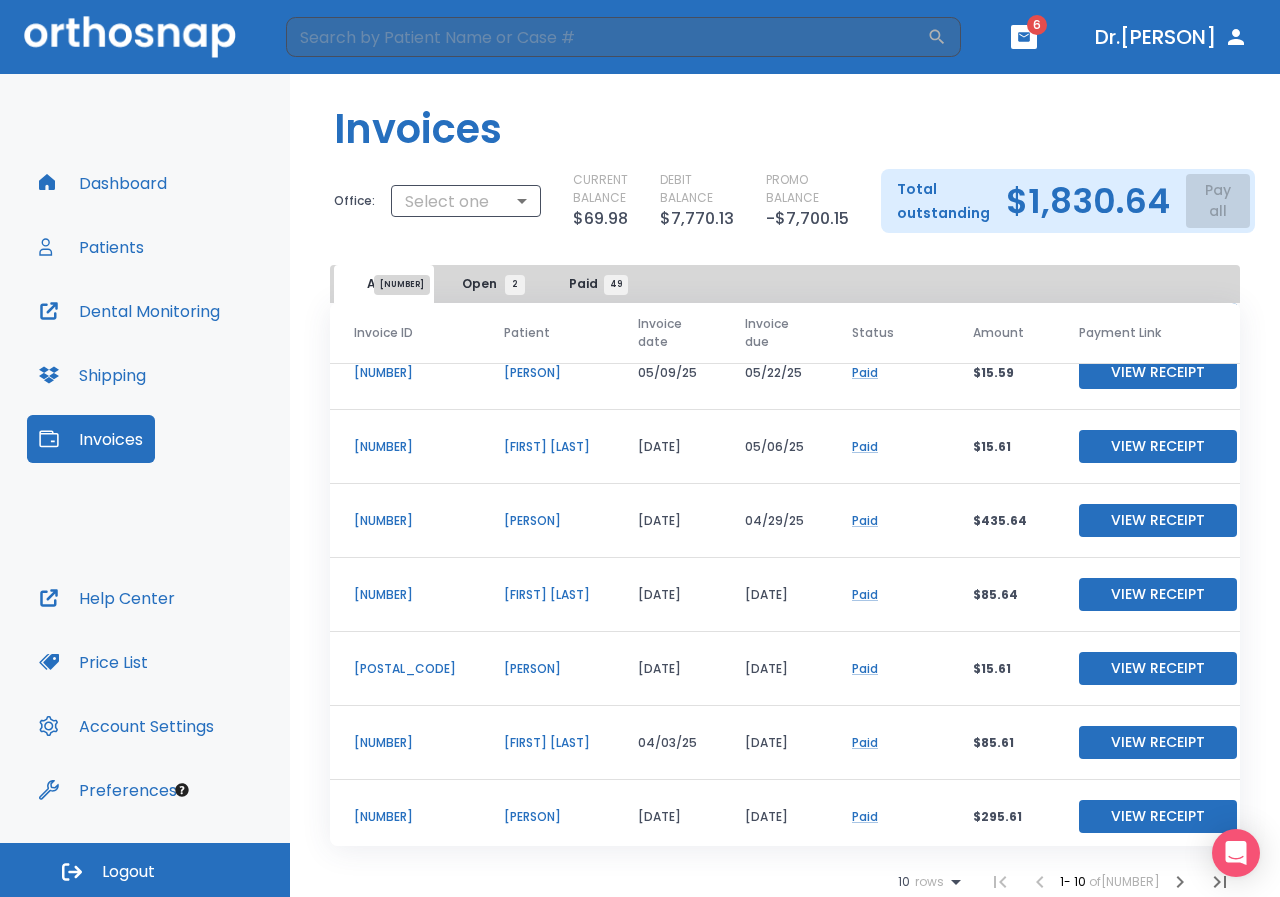 scroll, scrollTop: 273, scrollLeft: 0, axis: vertical 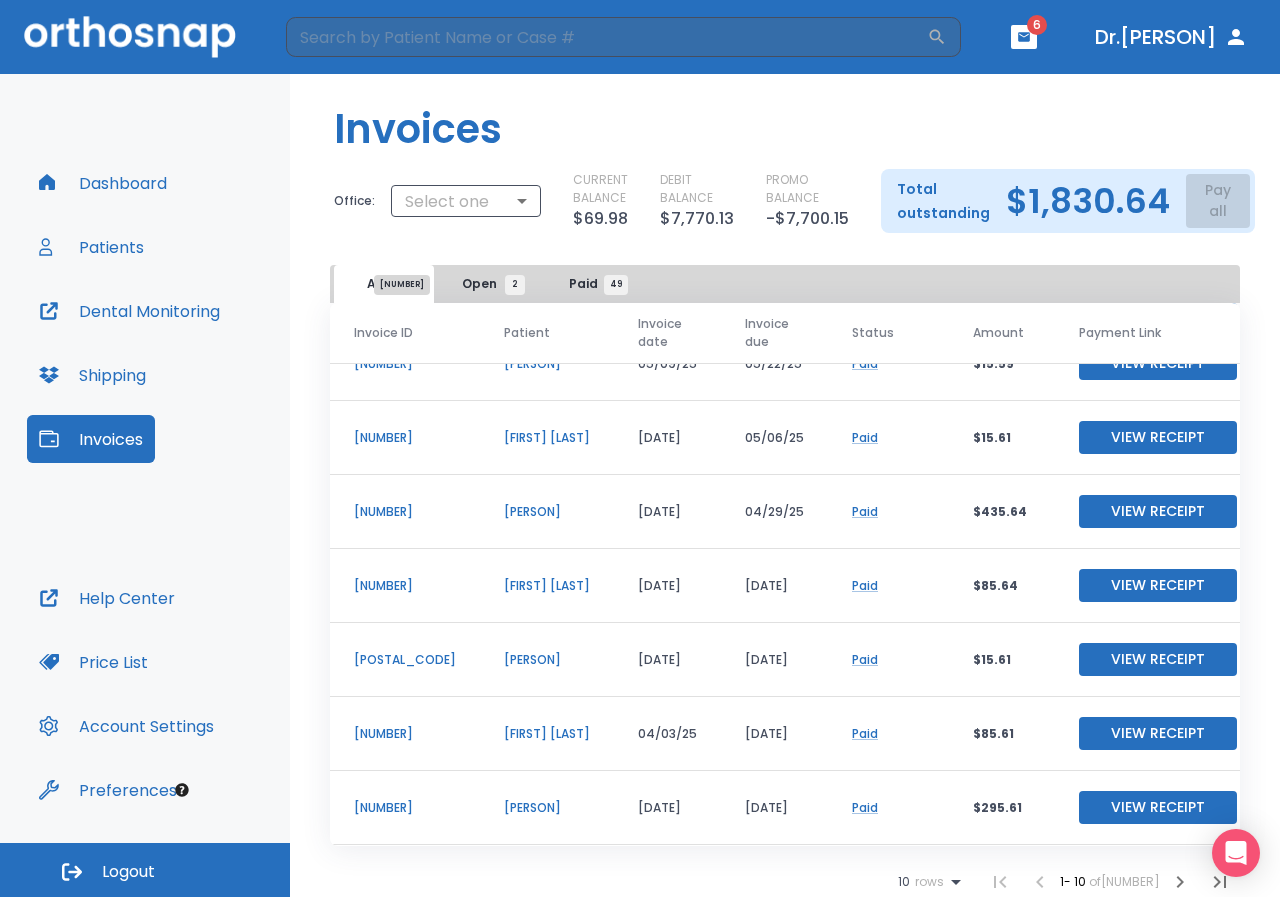 click on "[FIRST]  [LAST]" at bounding box center [547, 512] 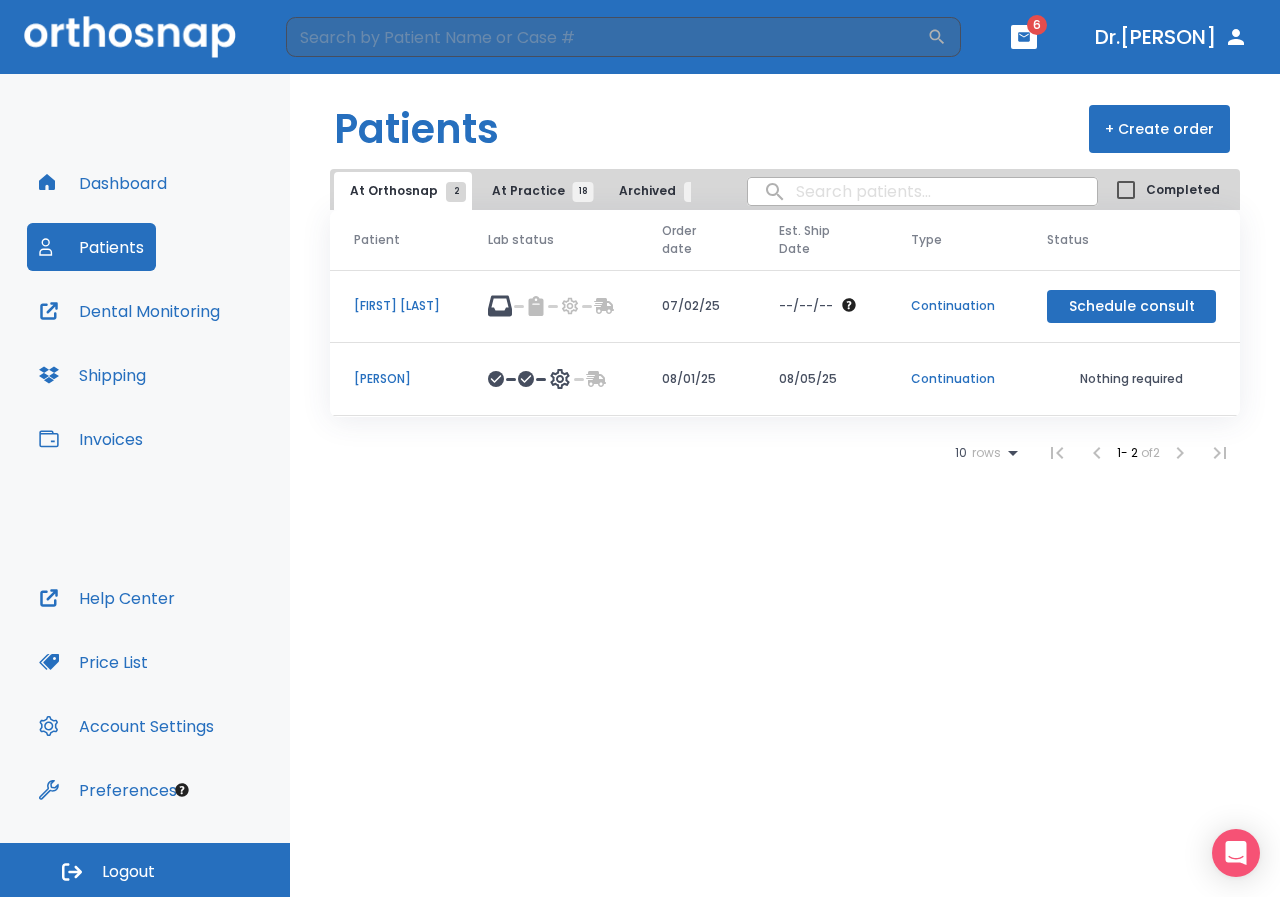 click on "At Practice 18" at bounding box center [537, 191] 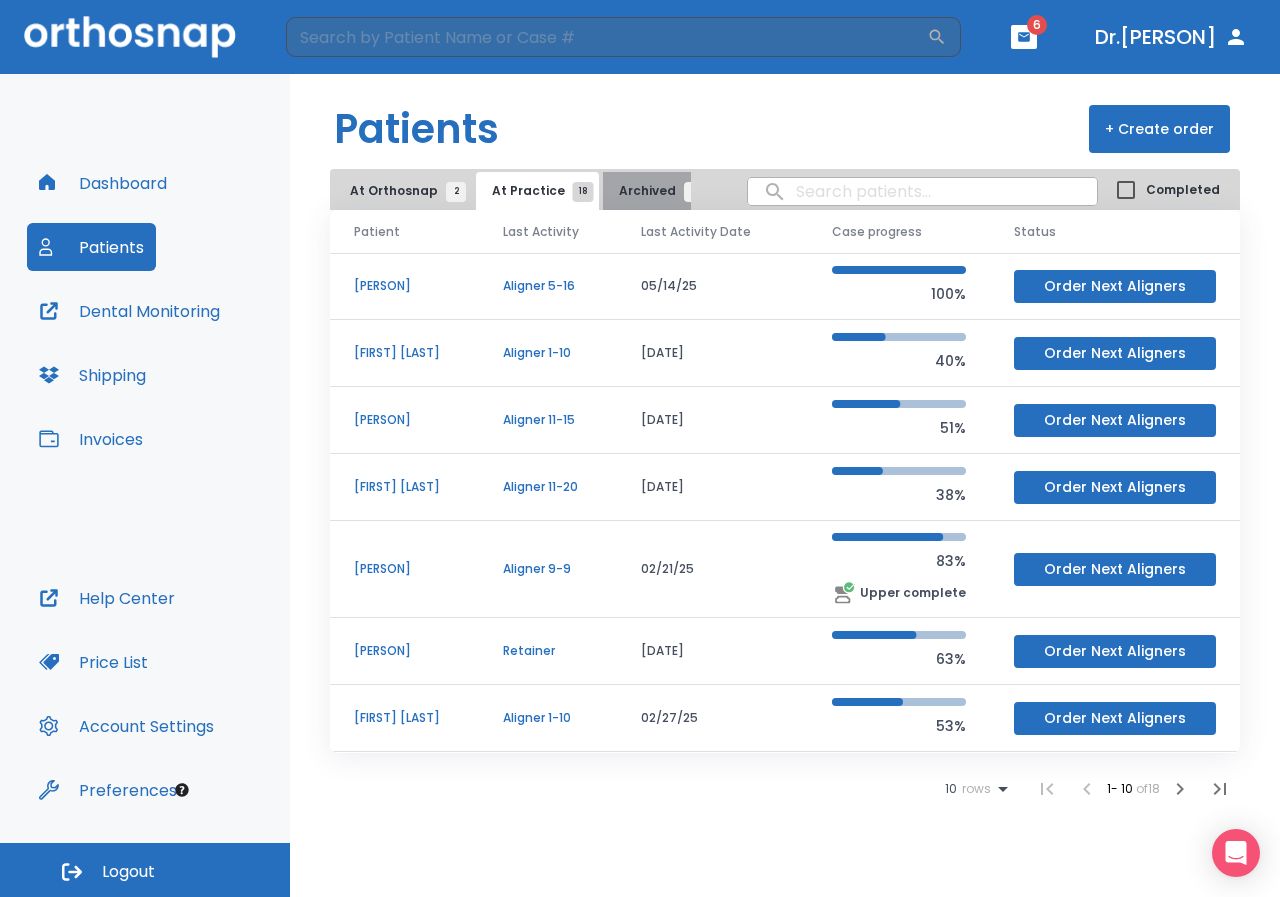click on "Archived 6" at bounding box center (656, 191) 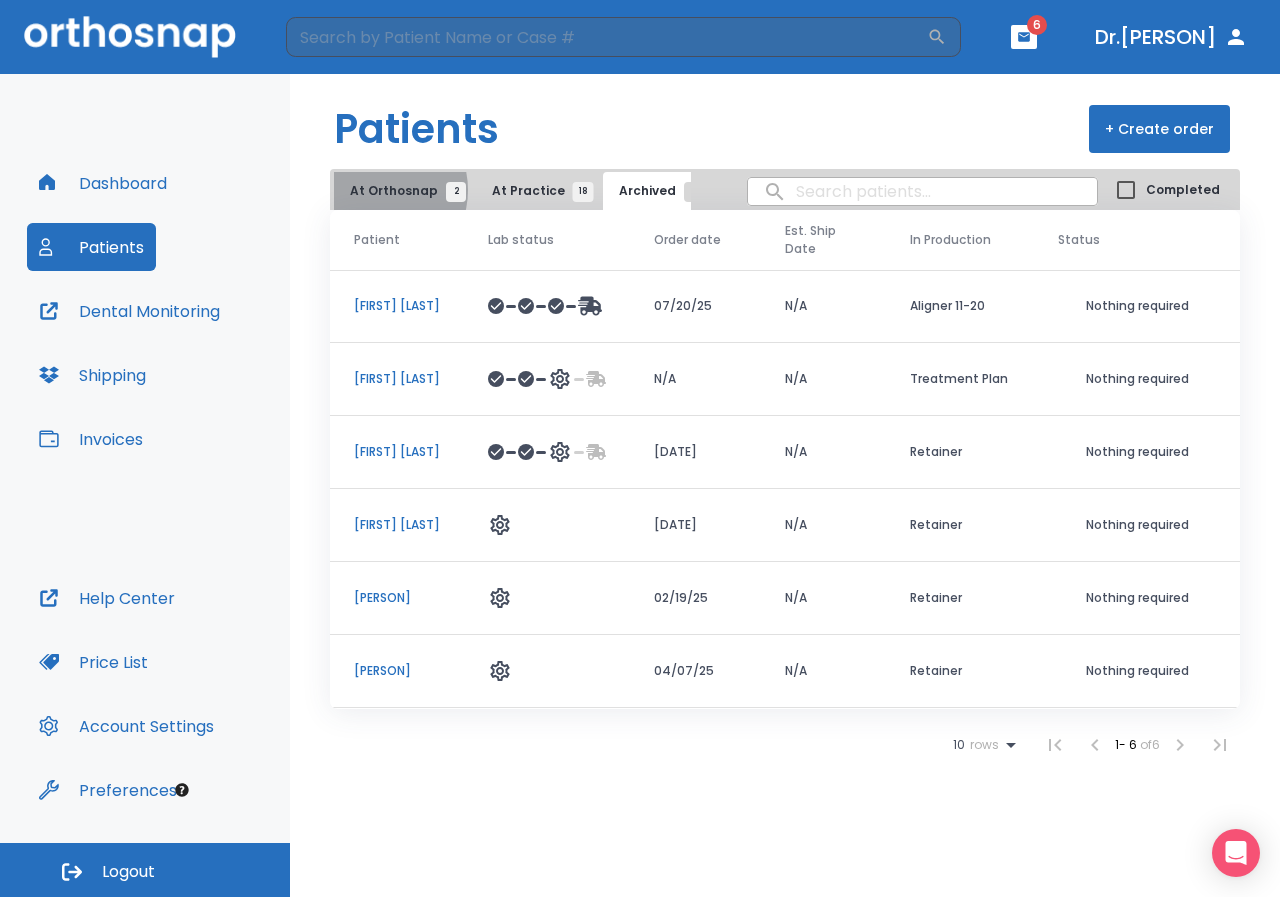 click on "At Orthosnap 2" at bounding box center [403, 191] 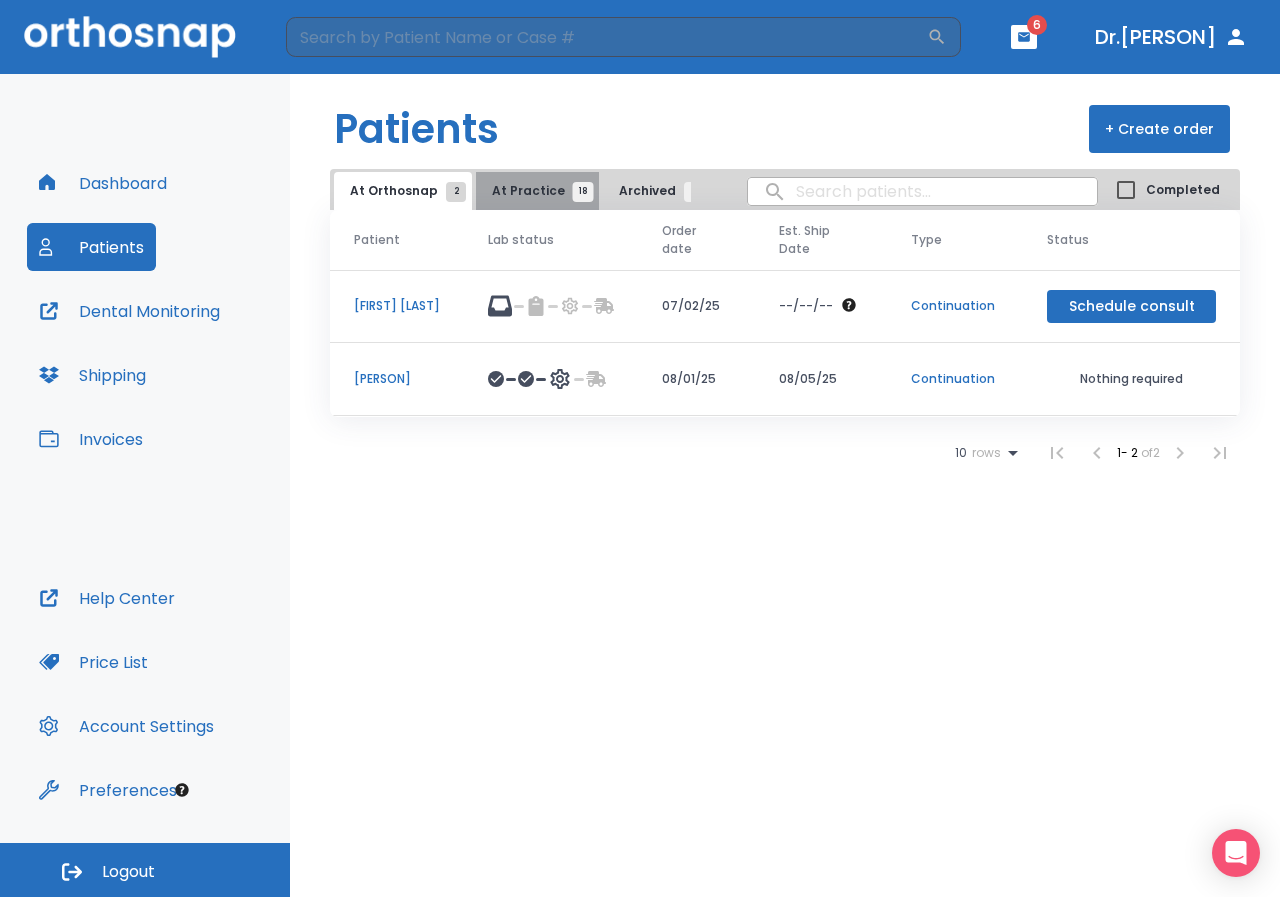 click on "At Practice 18" at bounding box center [537, 191] 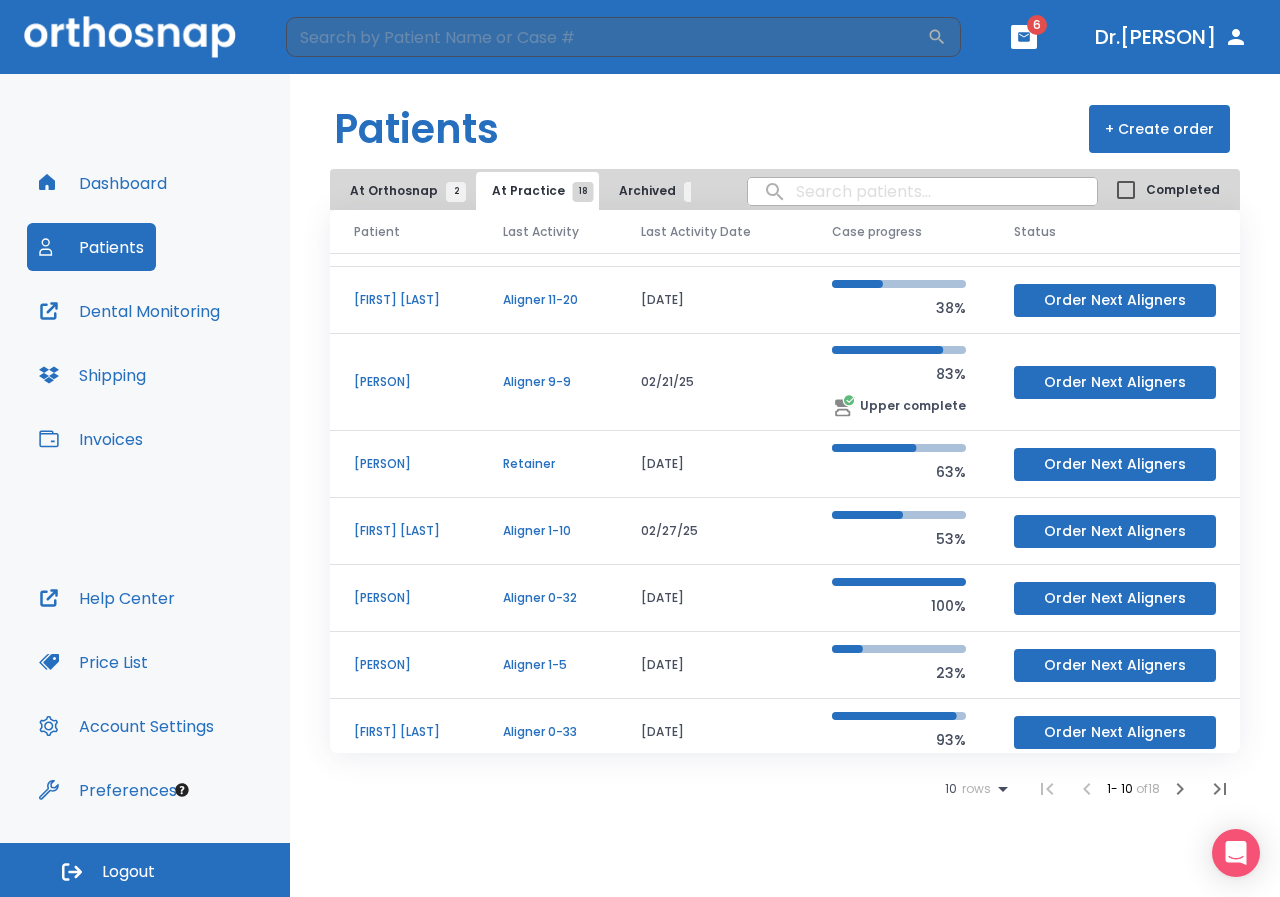 scroll, scrollTop: 201, scrollLeft: 0, axis: vertical 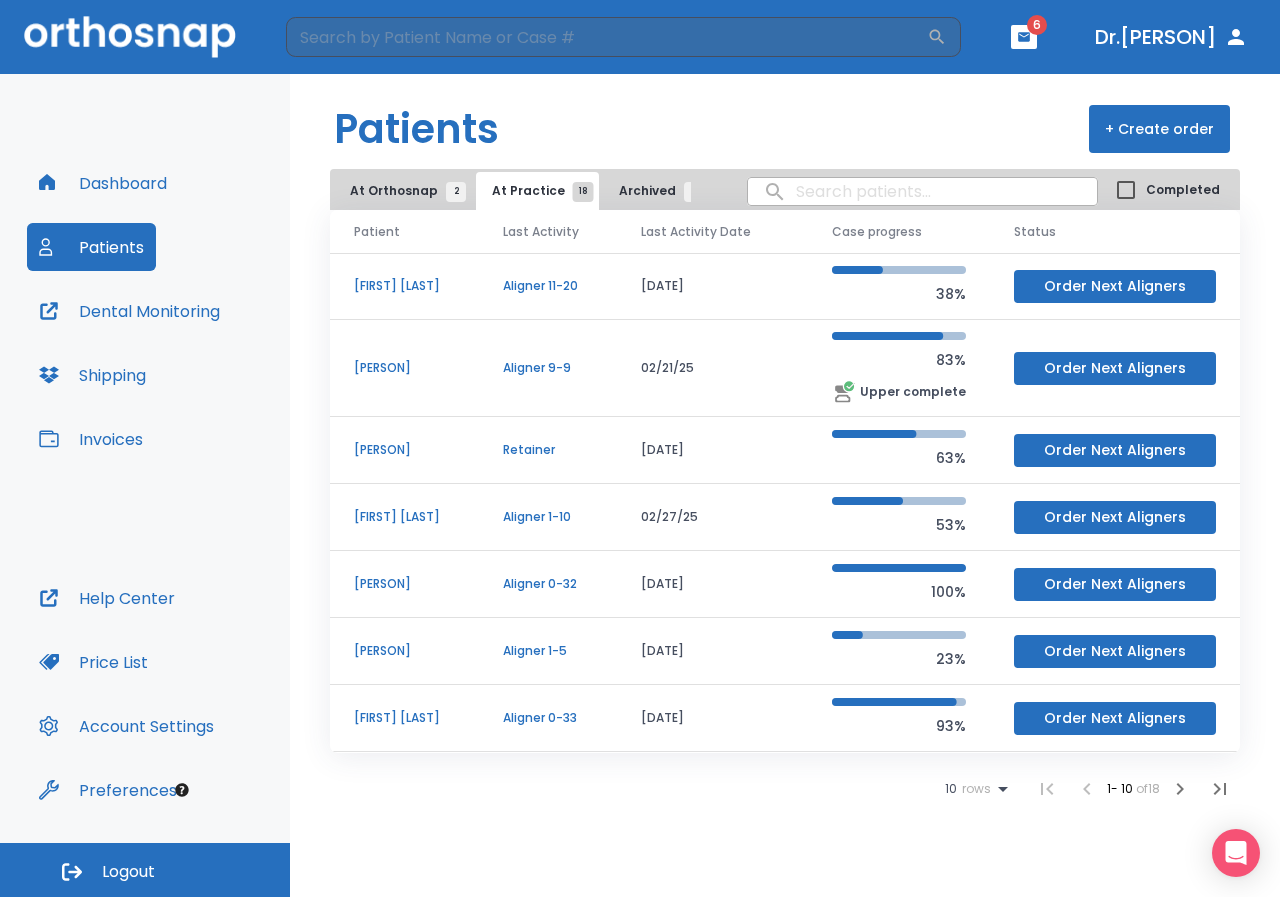 click on "[FIRST]  [LAST]" at bounding box center [404, 584] 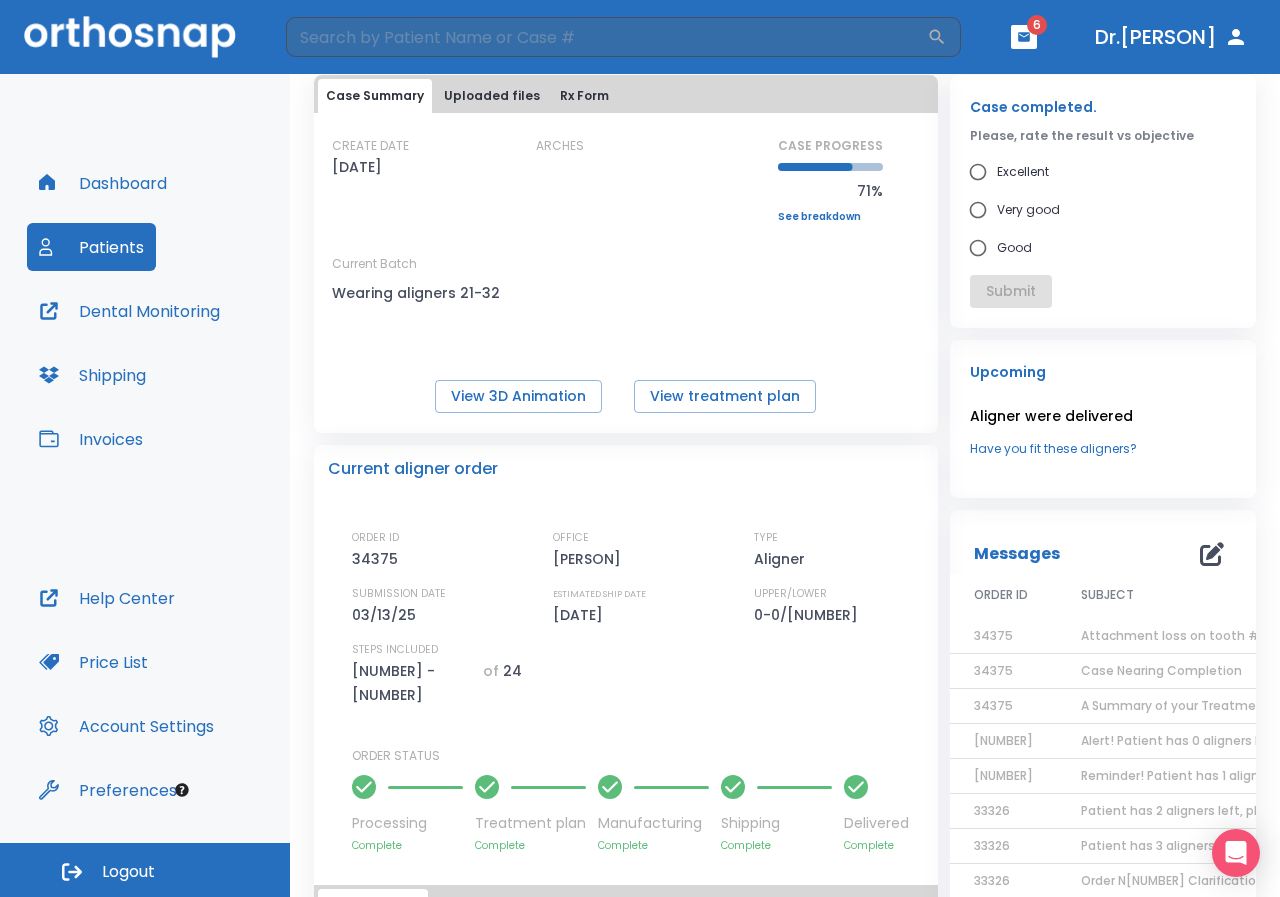 scroll, scrollTop: 0, scrollLeft: 0, axis: both 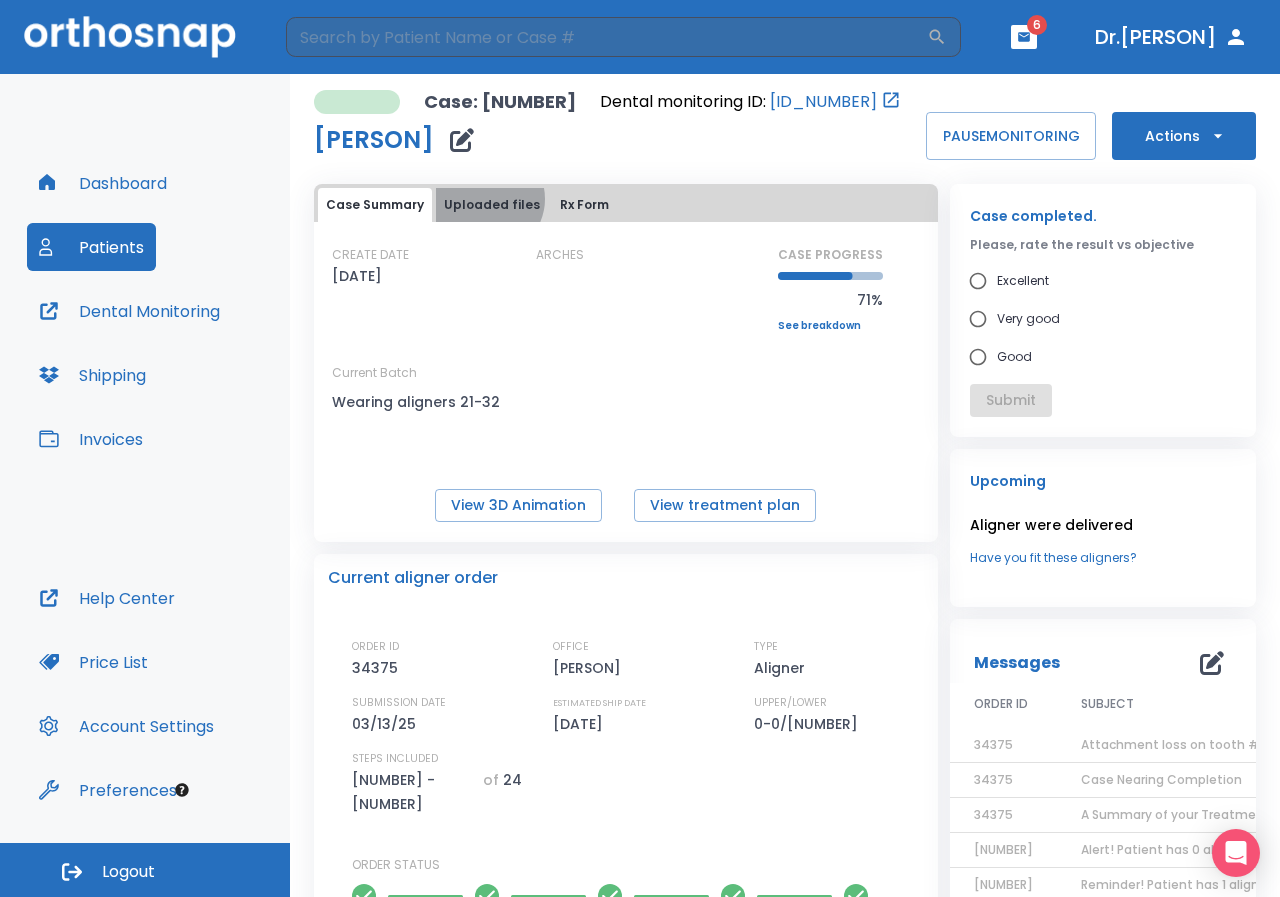 click on "Uploaded files" at bounding box center (492, 205) 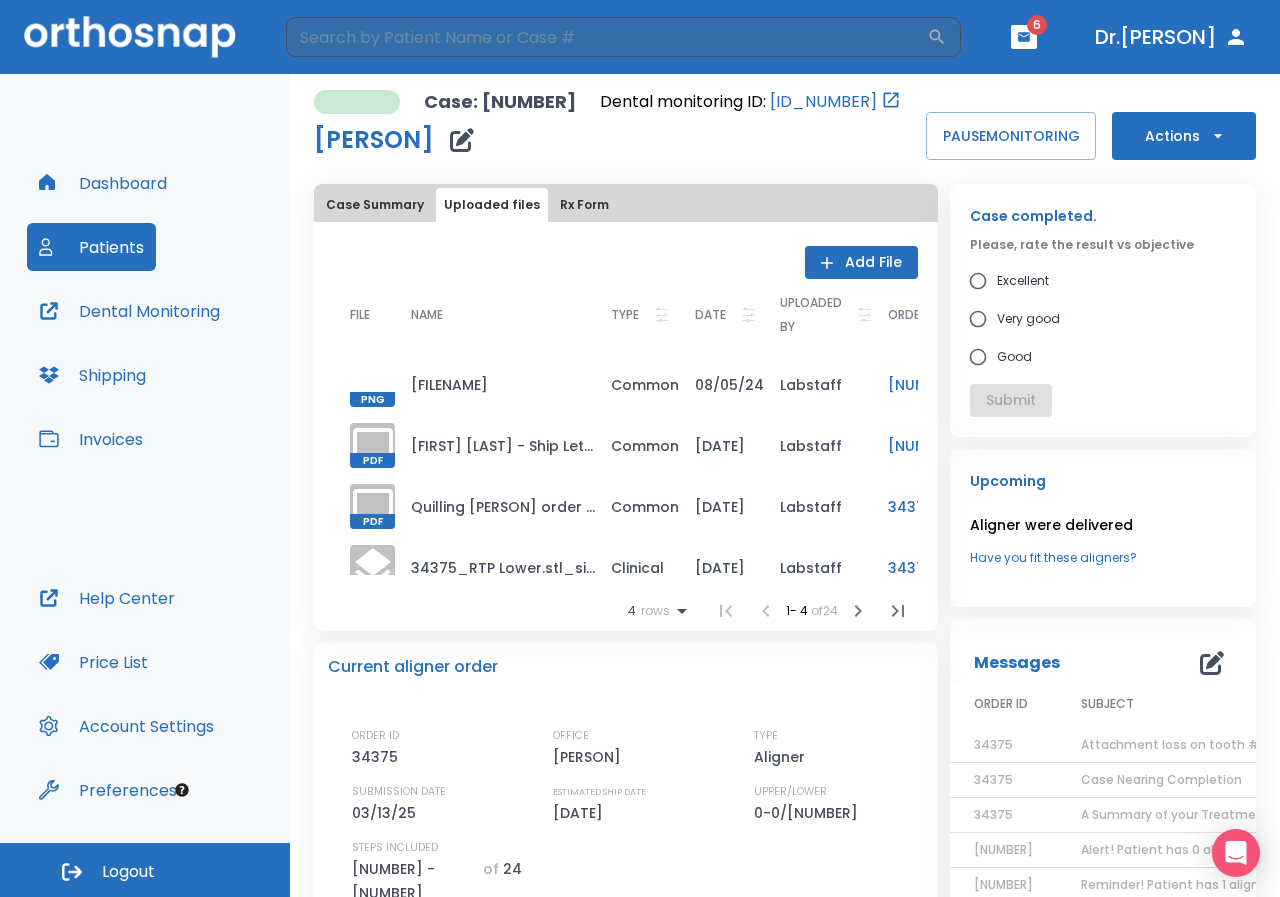 click on "Rx Form" at bounding box center [584, 205] 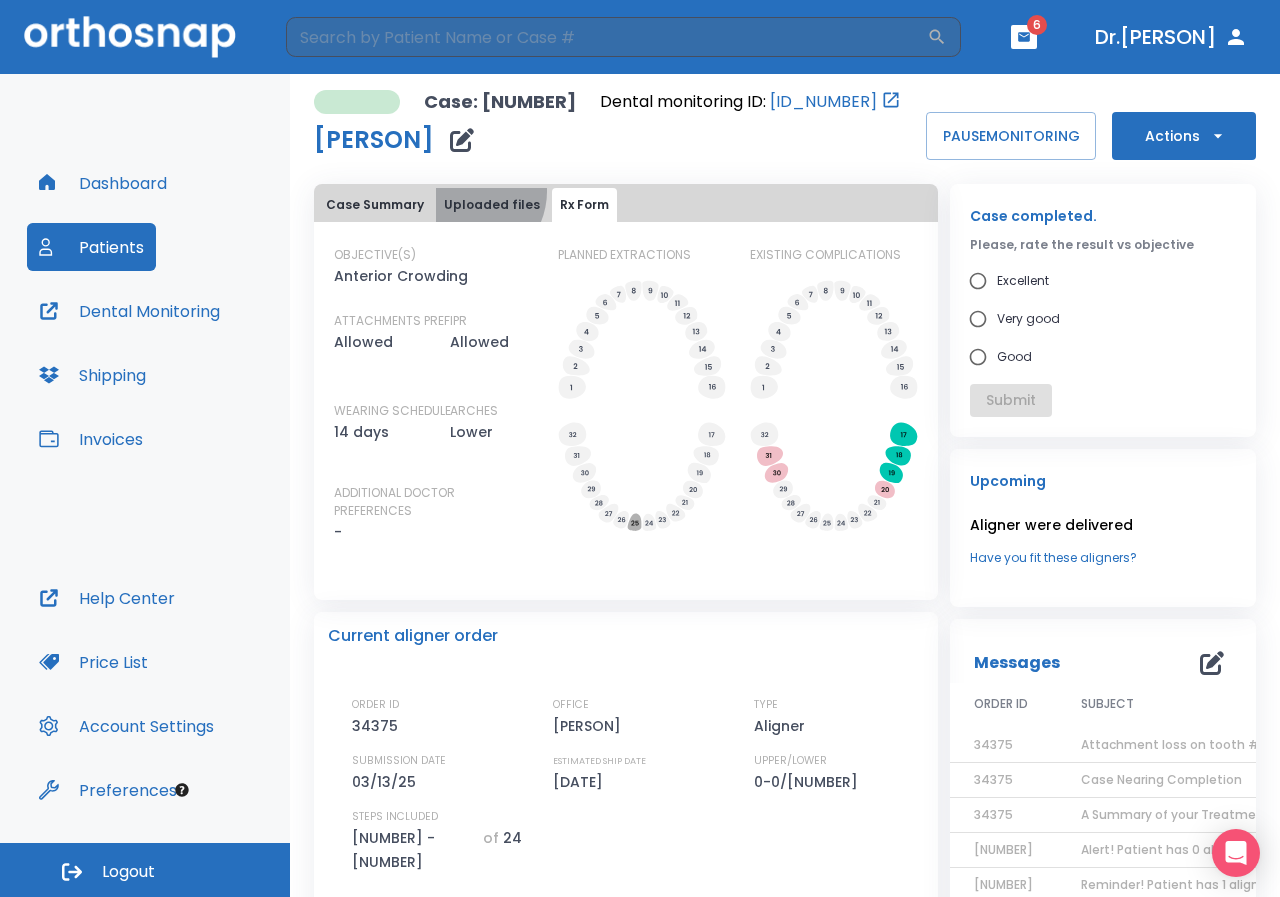 click on "Uploaded files" at bounding box center (492, 205) 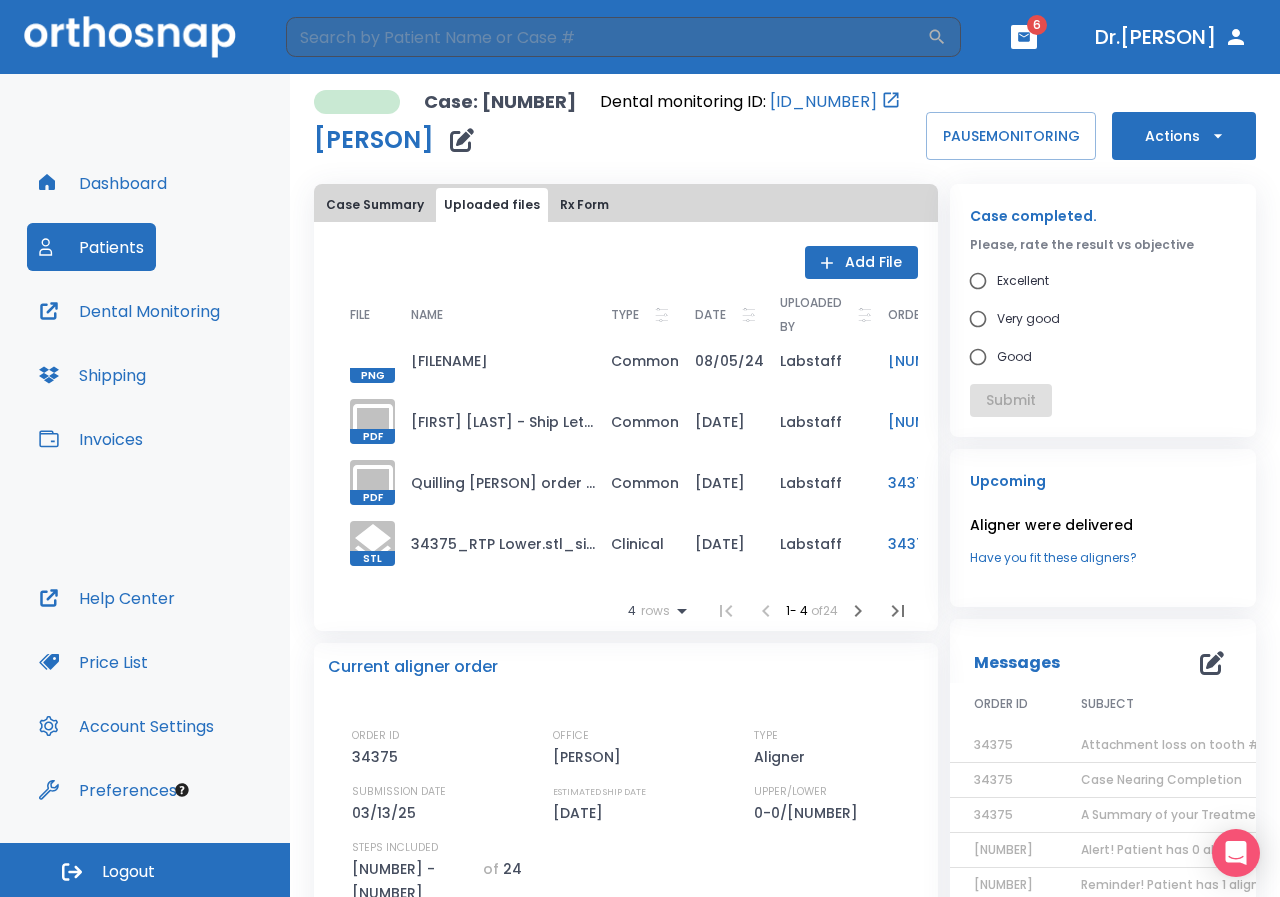 scroll, scrollTop: 39, scrollLeft: 0, axis: vertical 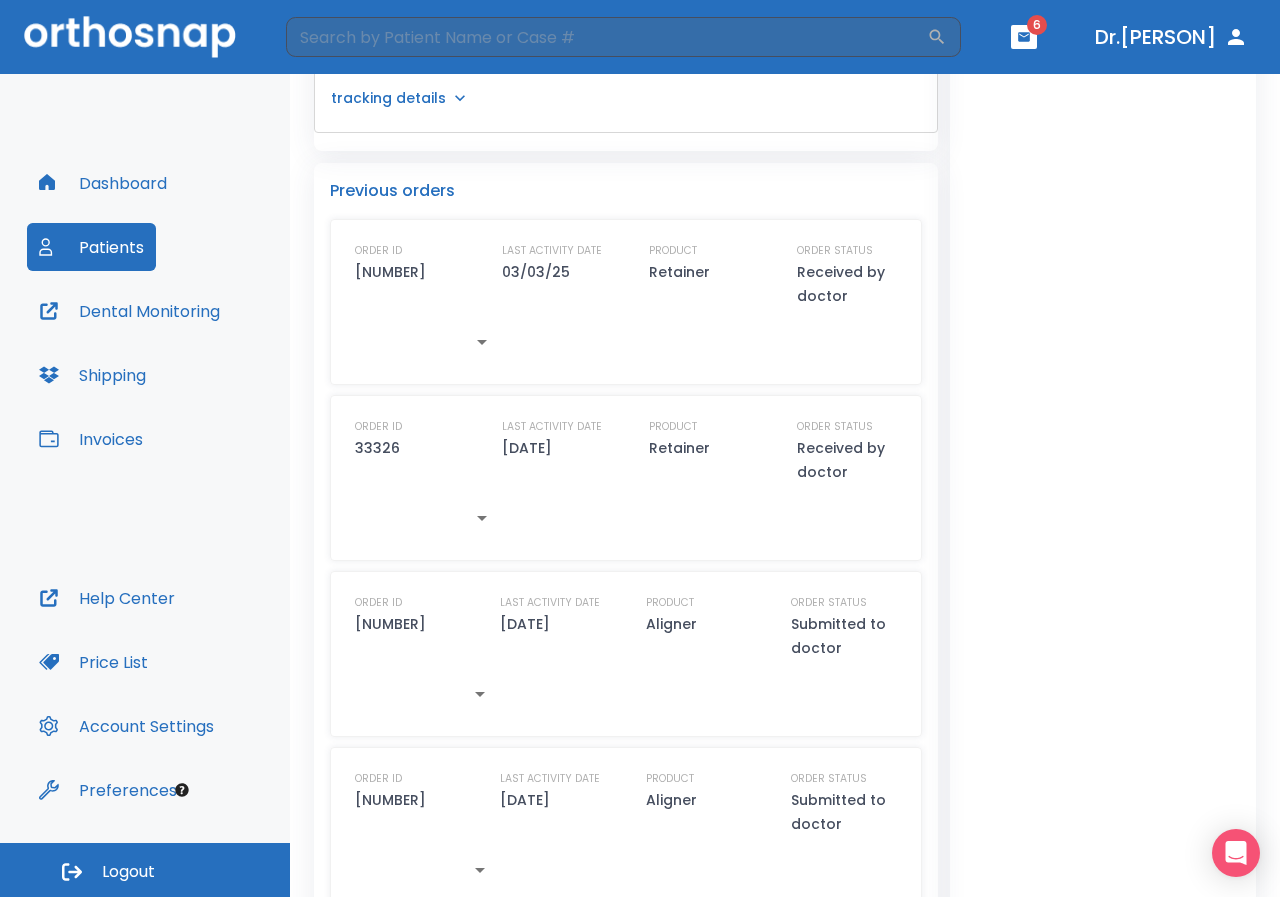 click 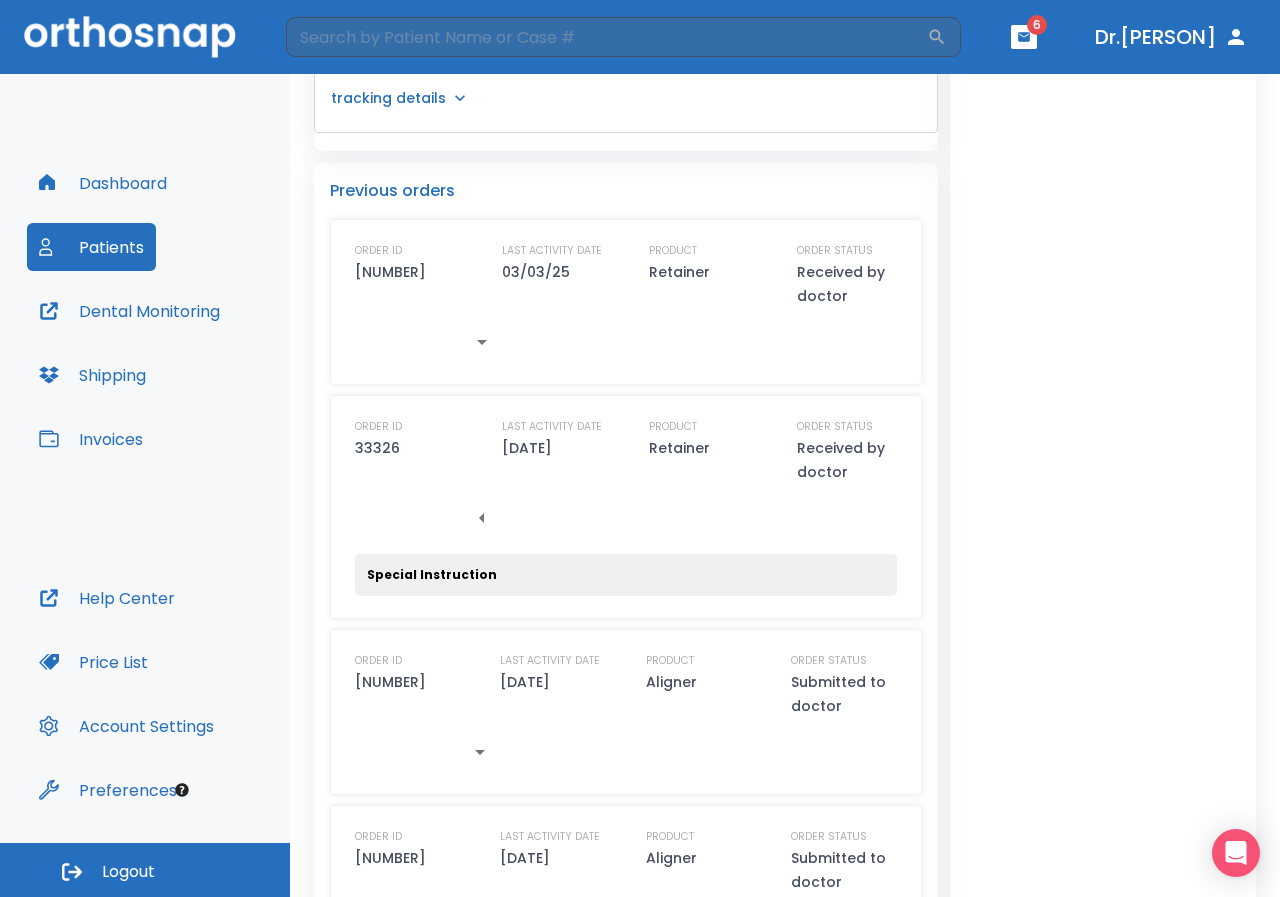 click 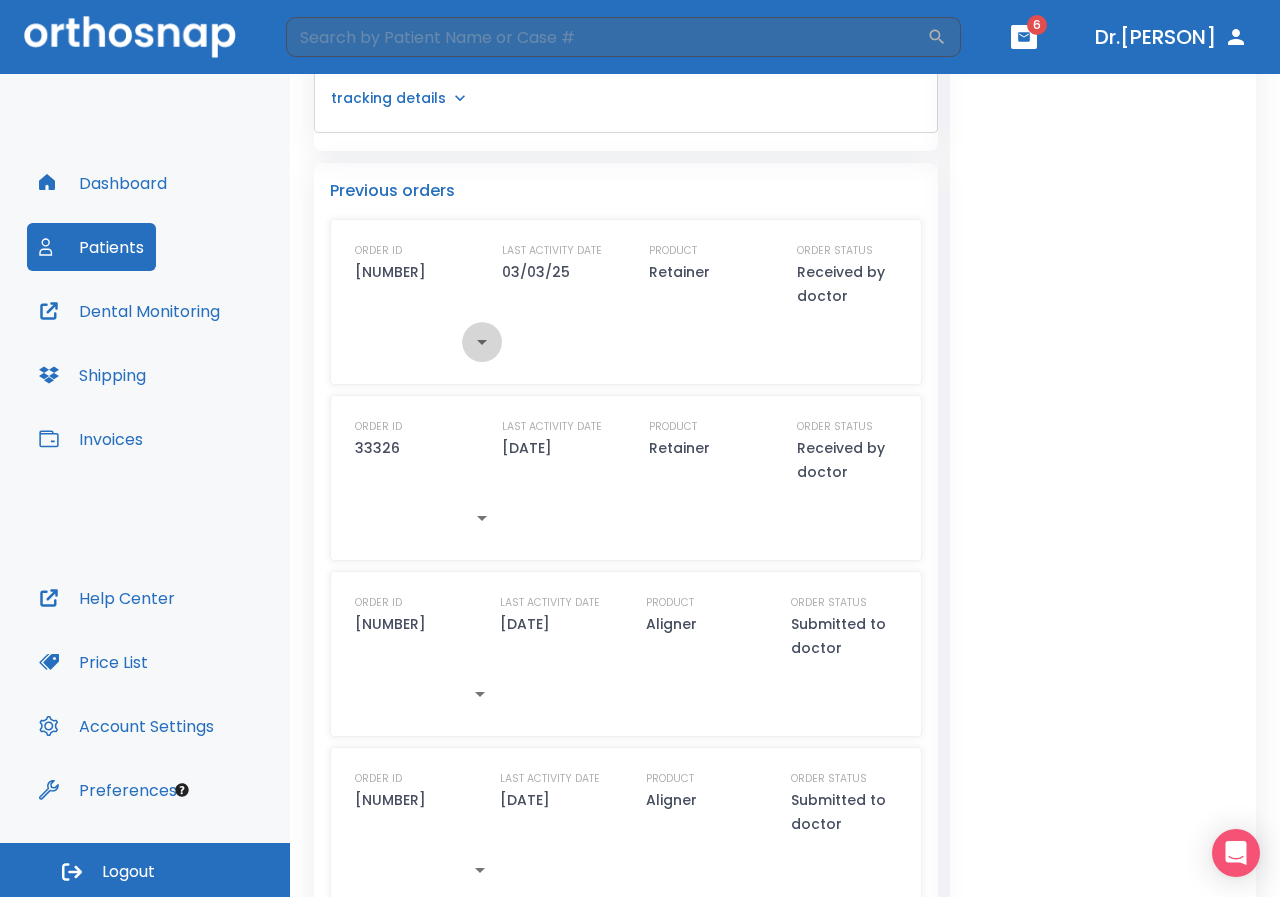 click 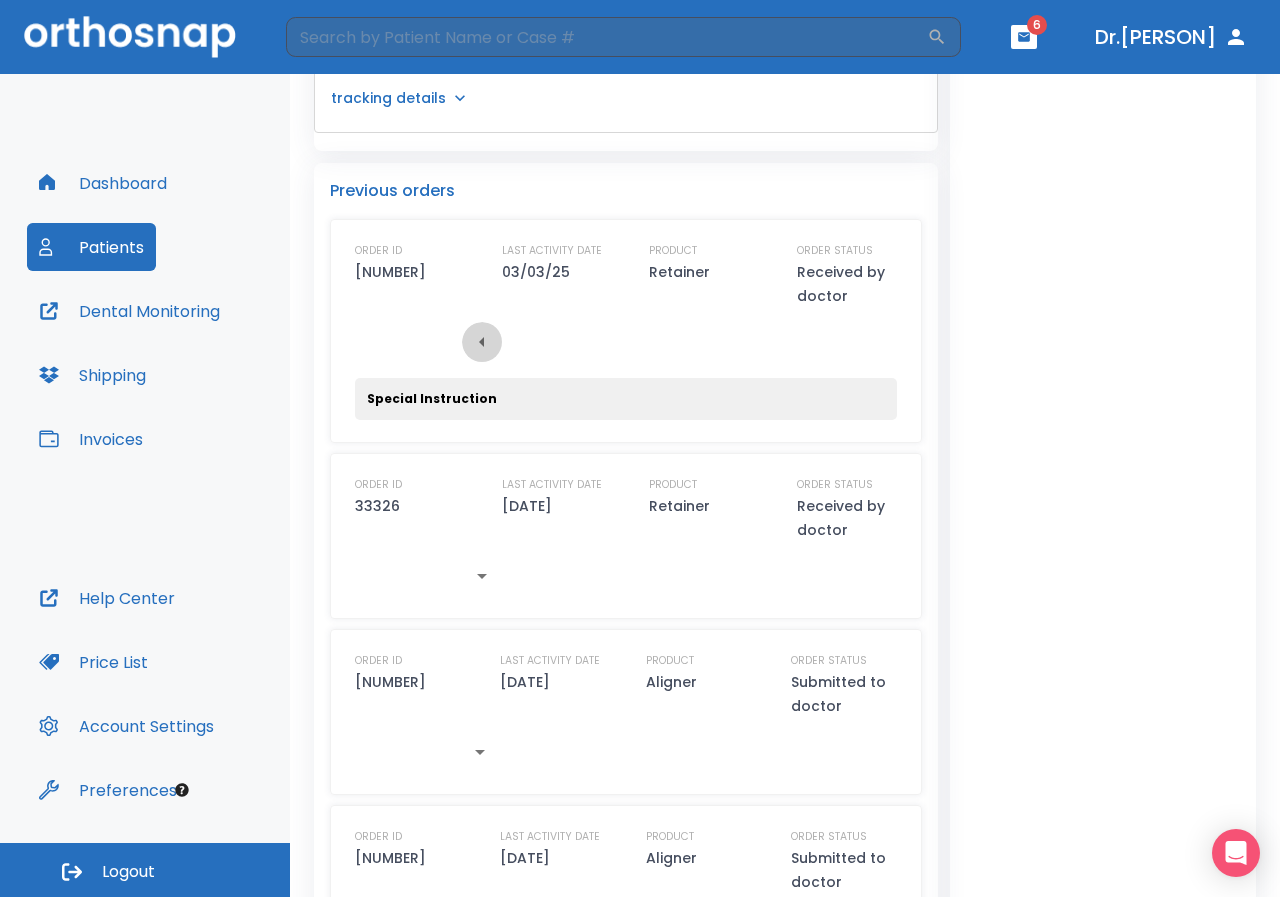 click 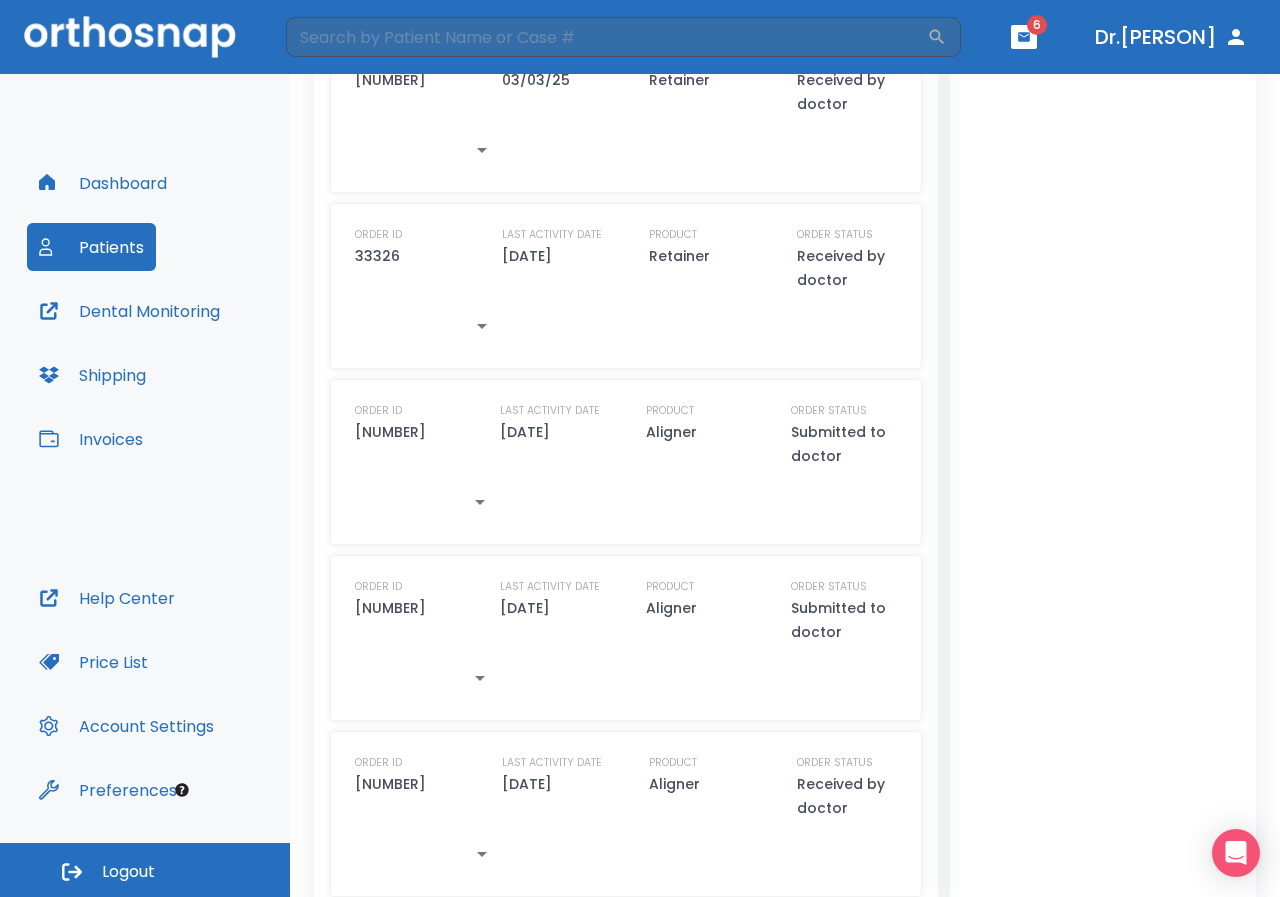 scroll, scrollTop: 1660, scrollLeft: 0, axis: vertical 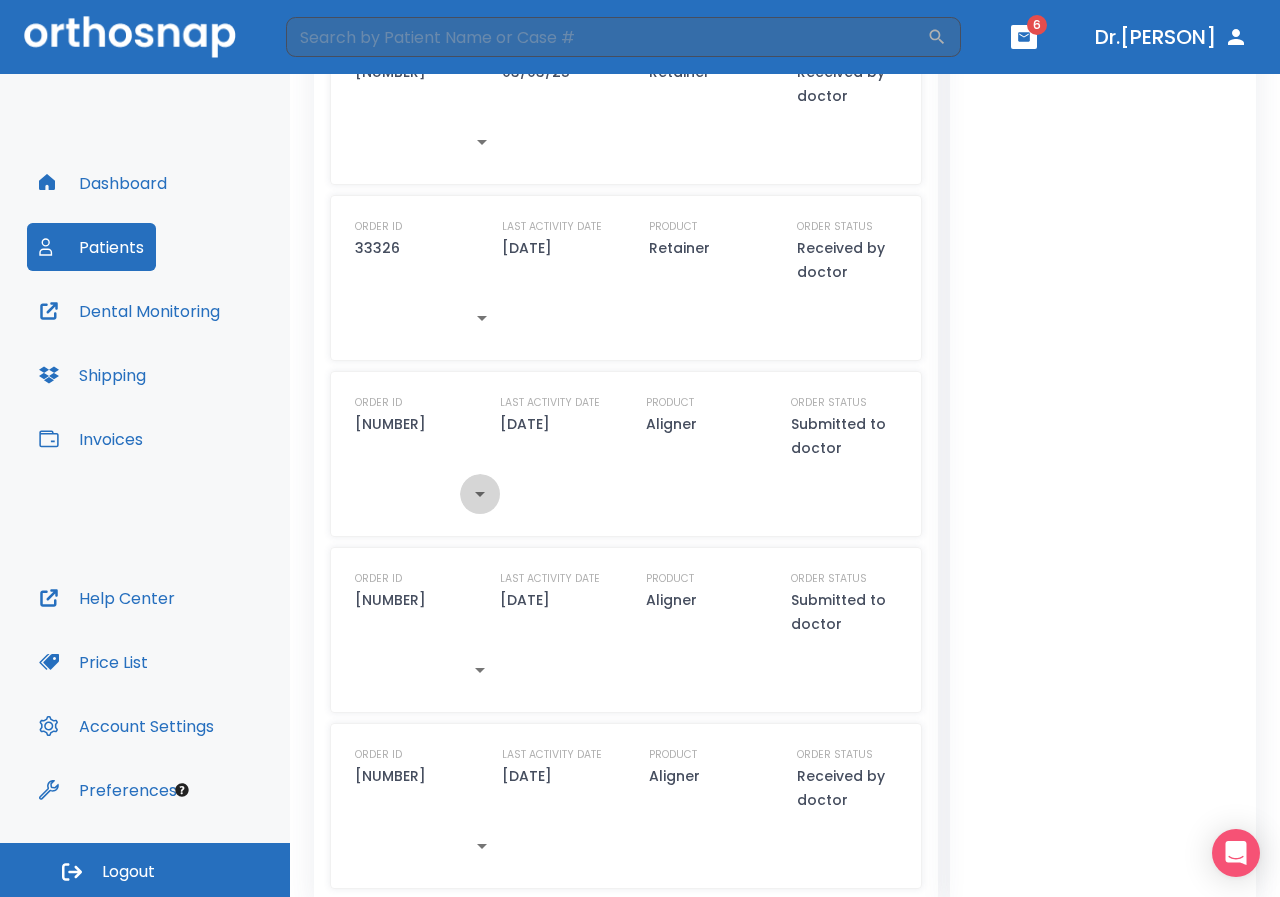 click 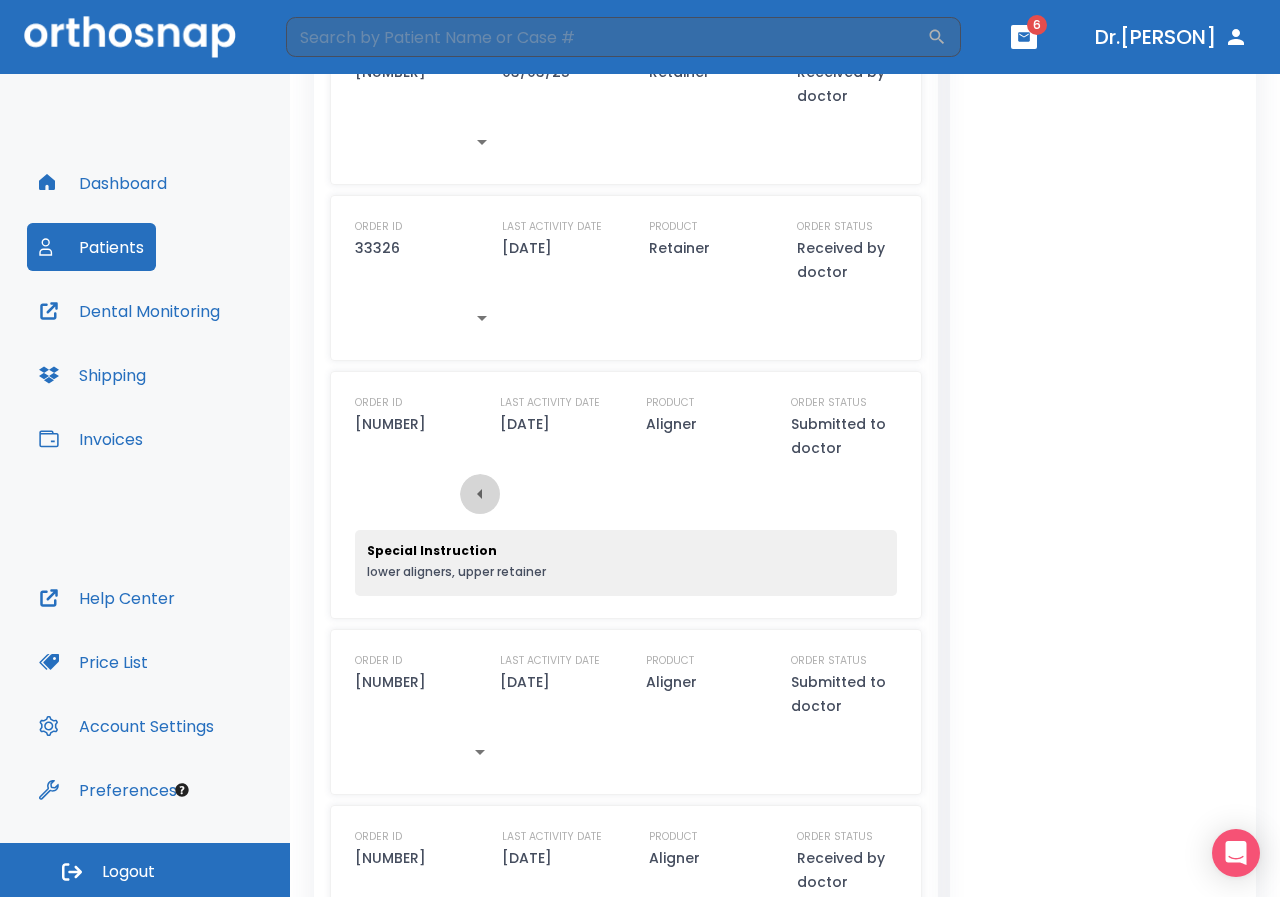 click 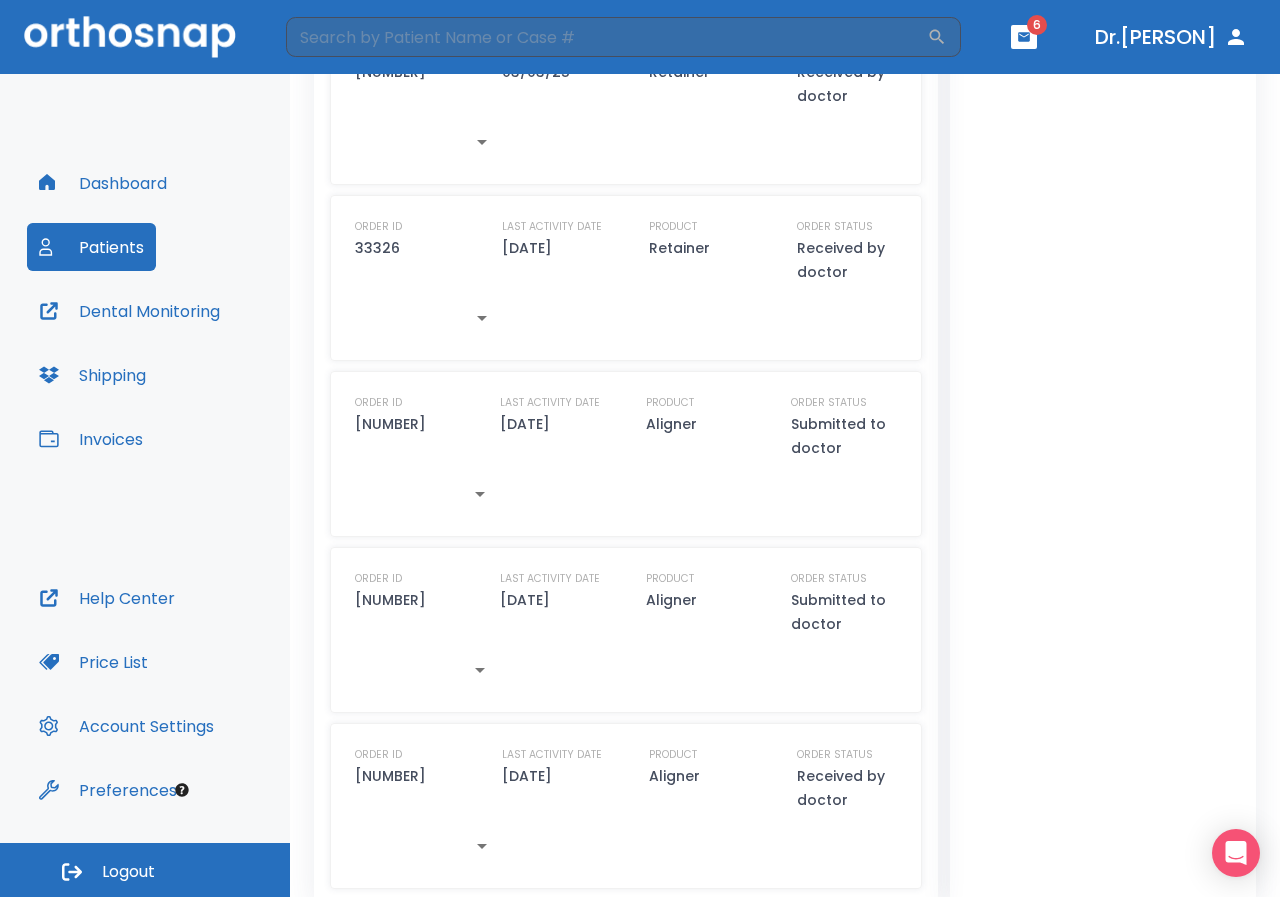 click at bounding box center [427, 670] 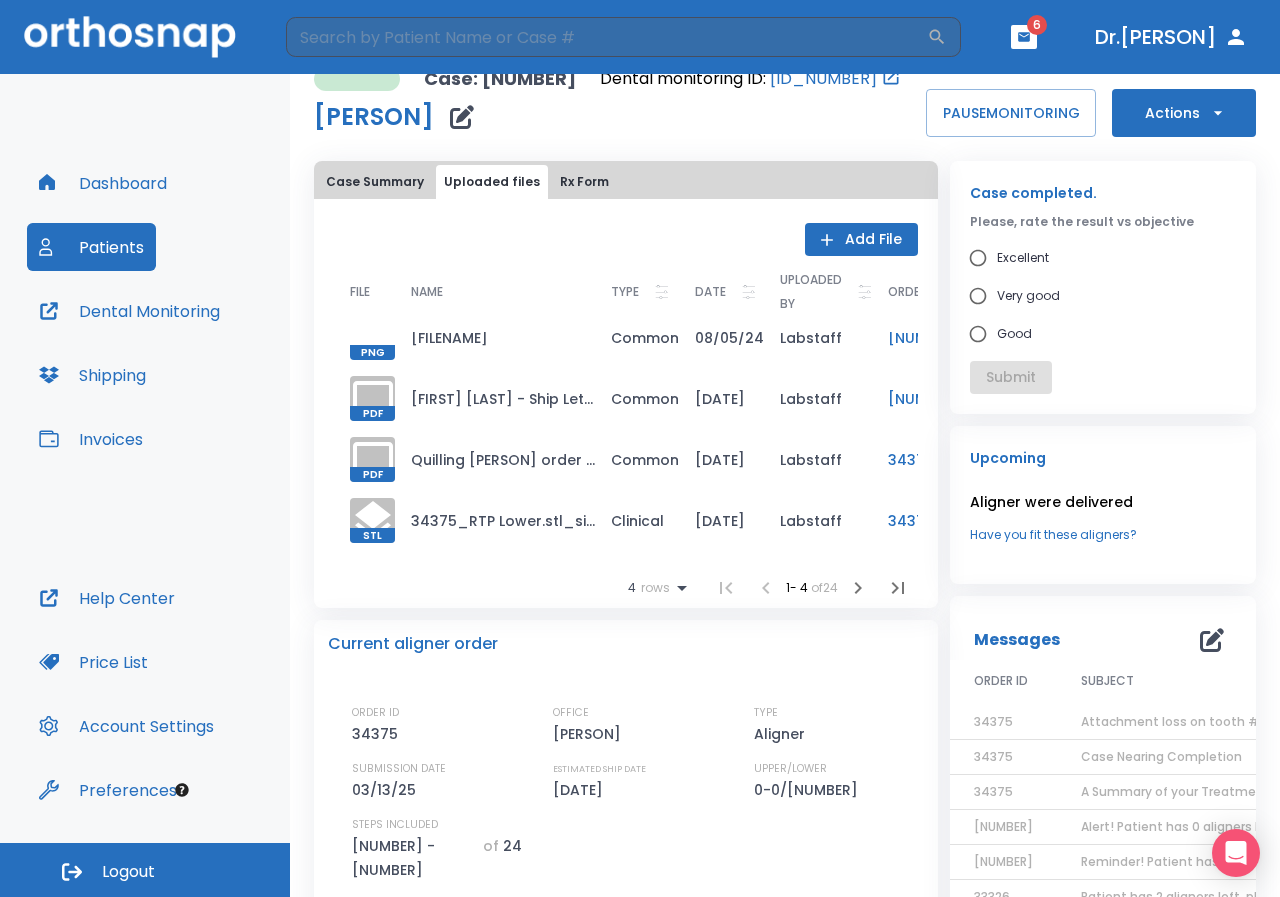 scroll, scrollTop: 0, scrollLeft: 0, axis: both 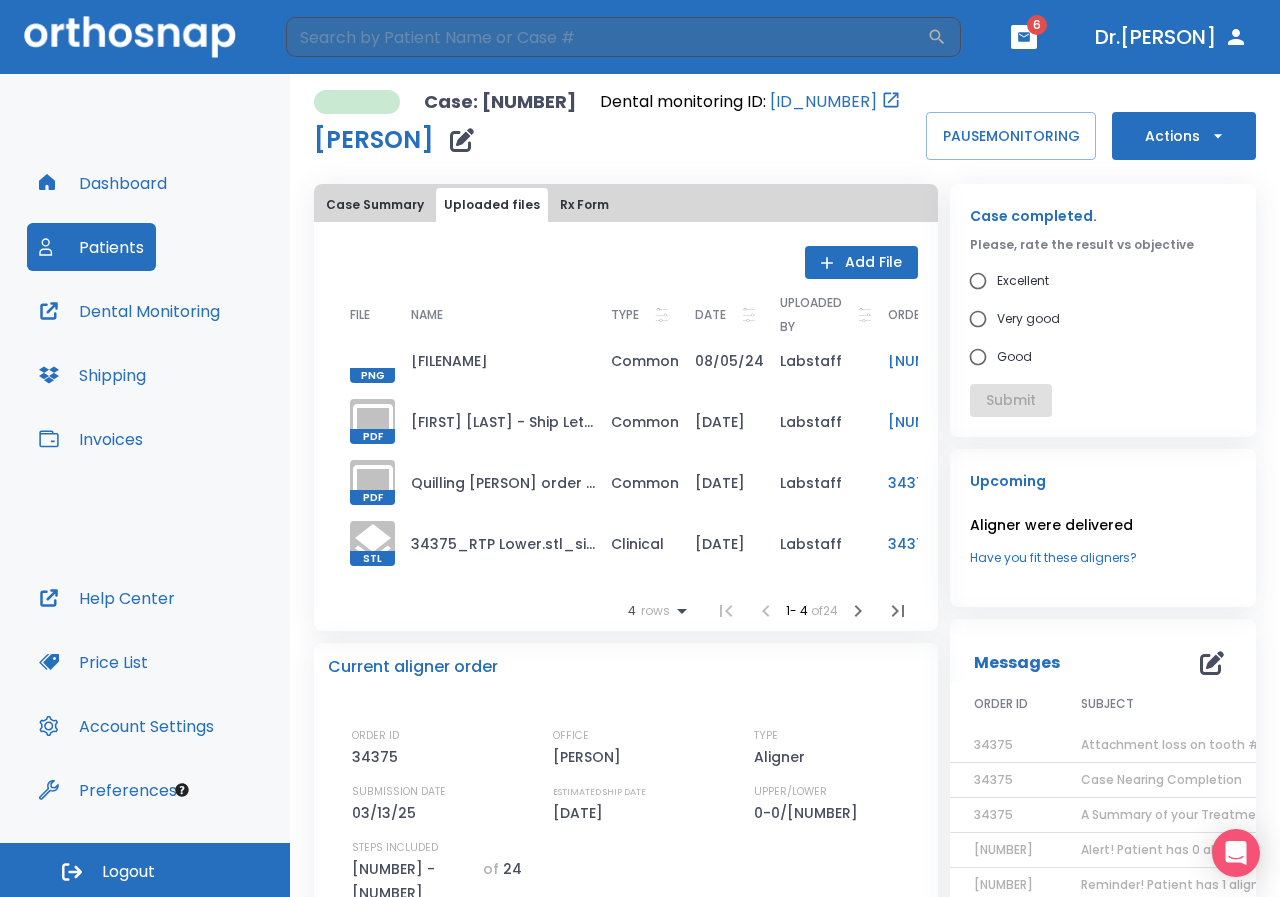 click on "Karen Quilling - Ship Letter.pdf" at bounding box center (495, 421) 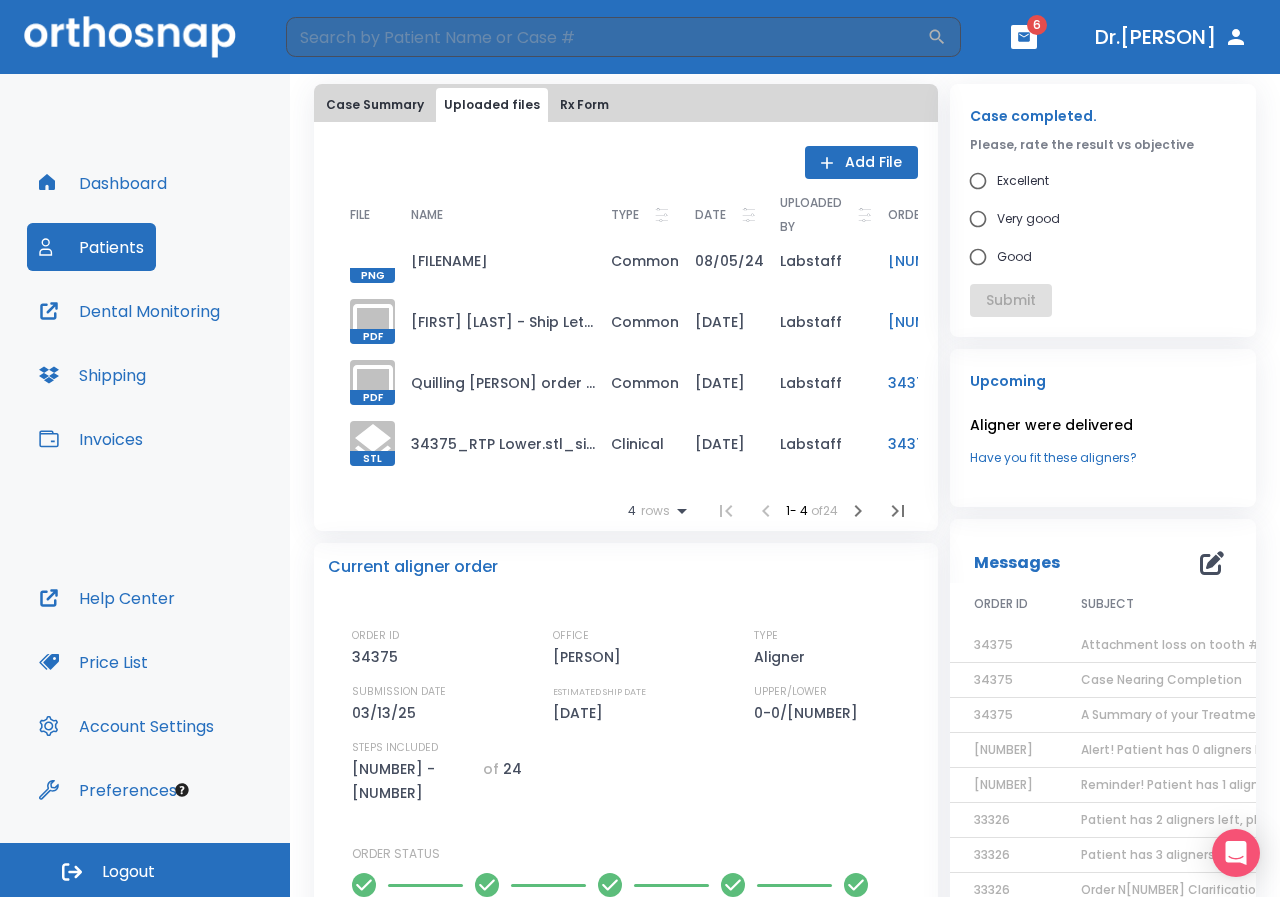 click 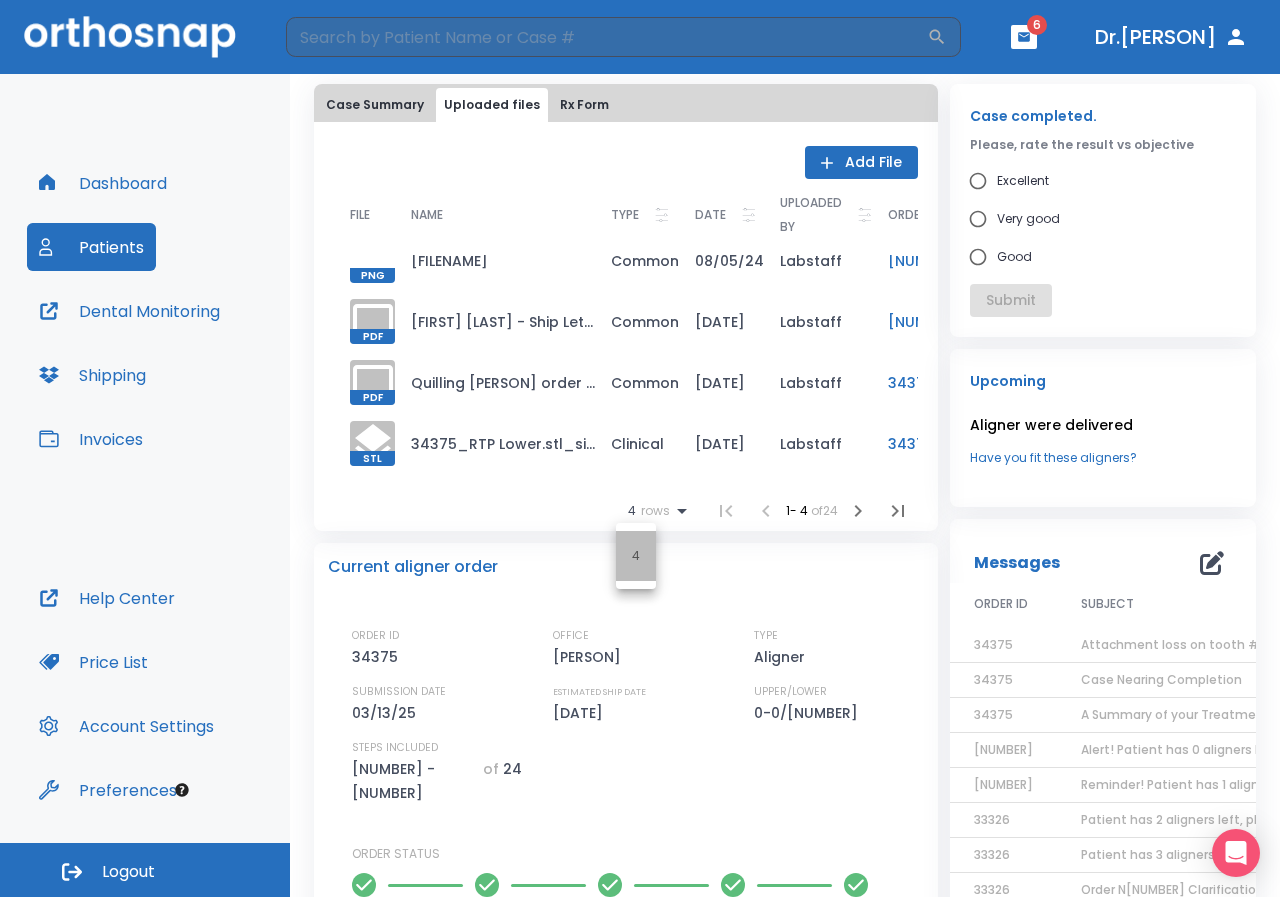 click on "4" at bounding box center (636, 556) 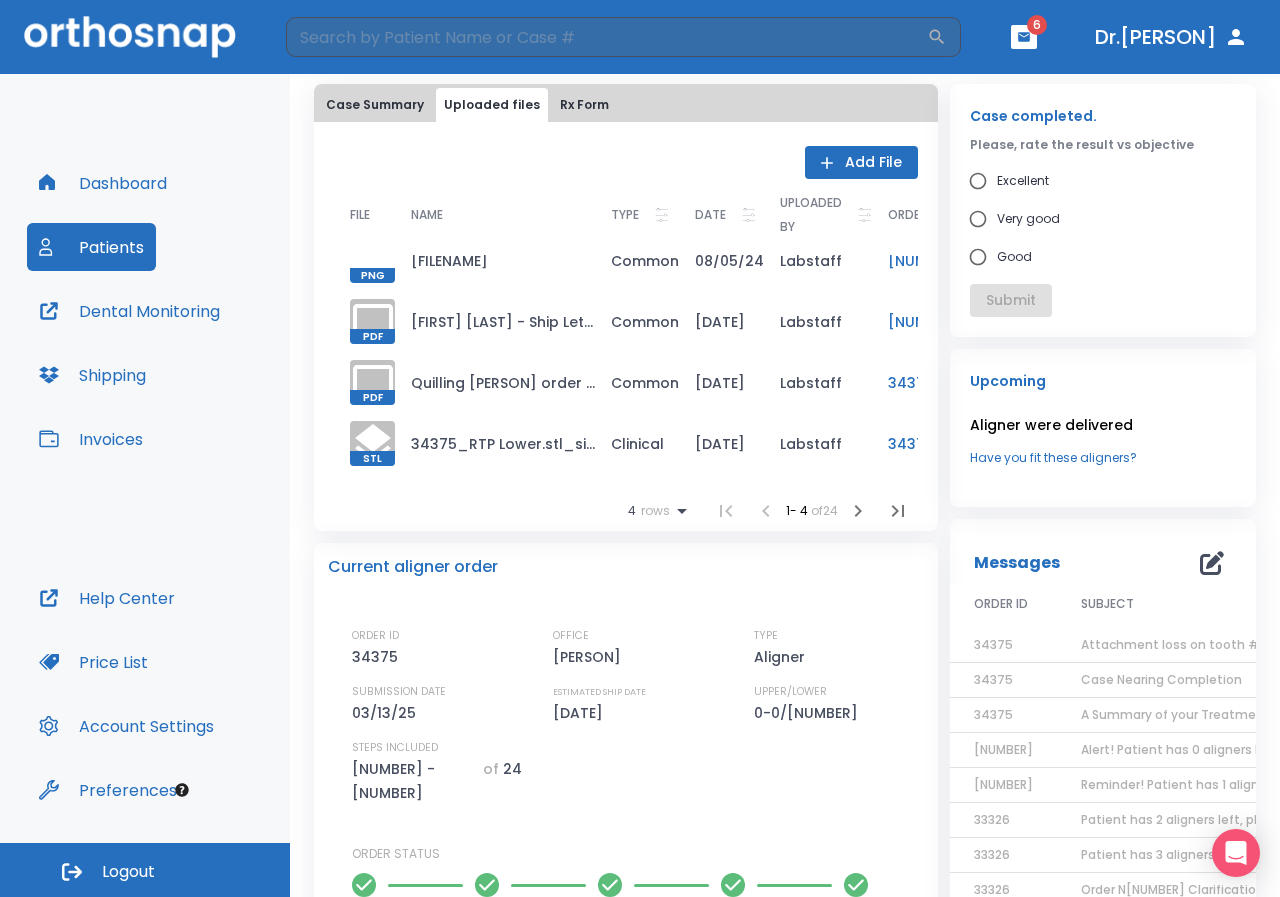 click on "34375_RTP Lower.stl_simplified.stl" at bounding box center (495, 443) 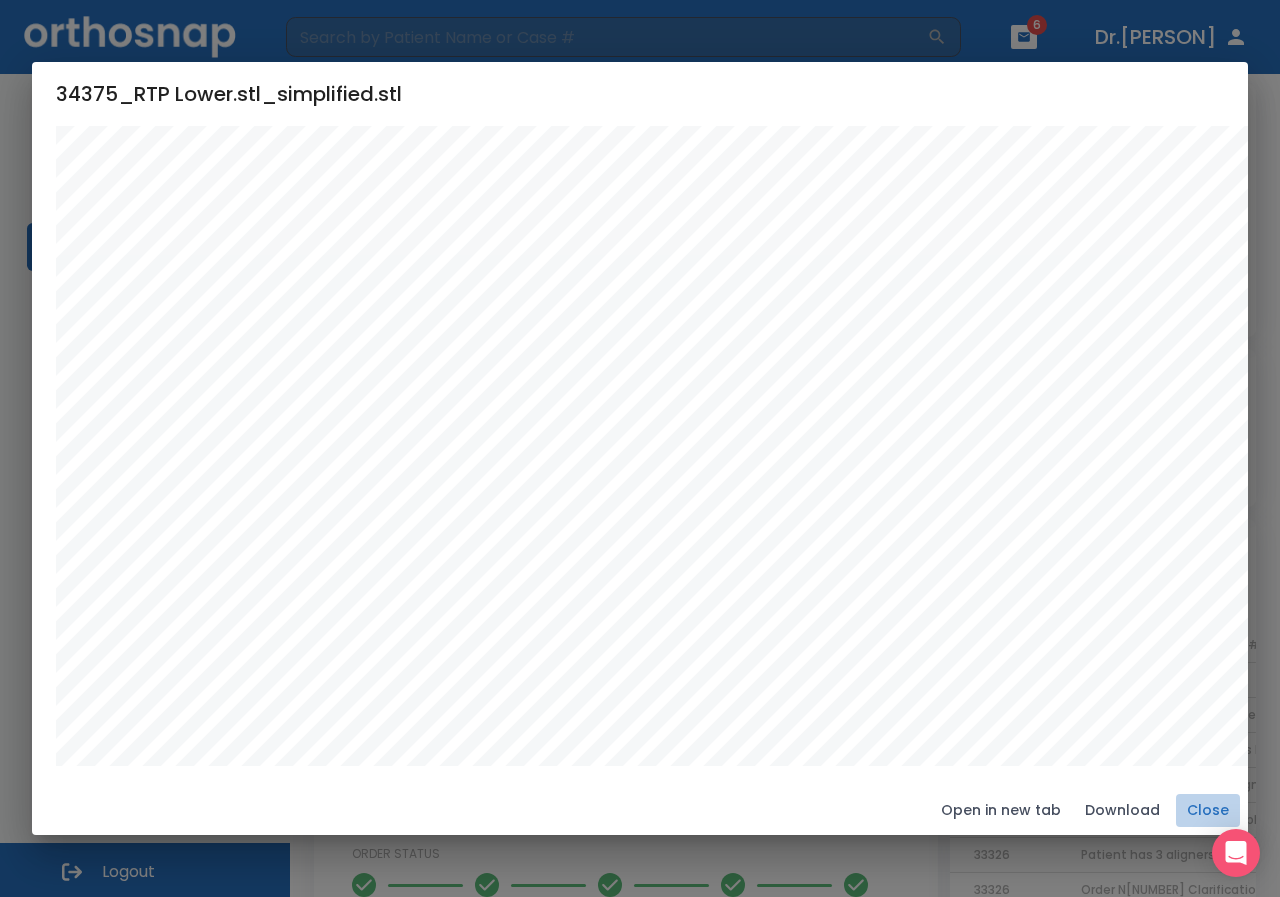 click on "Close" at bounding box center (1208, 810) 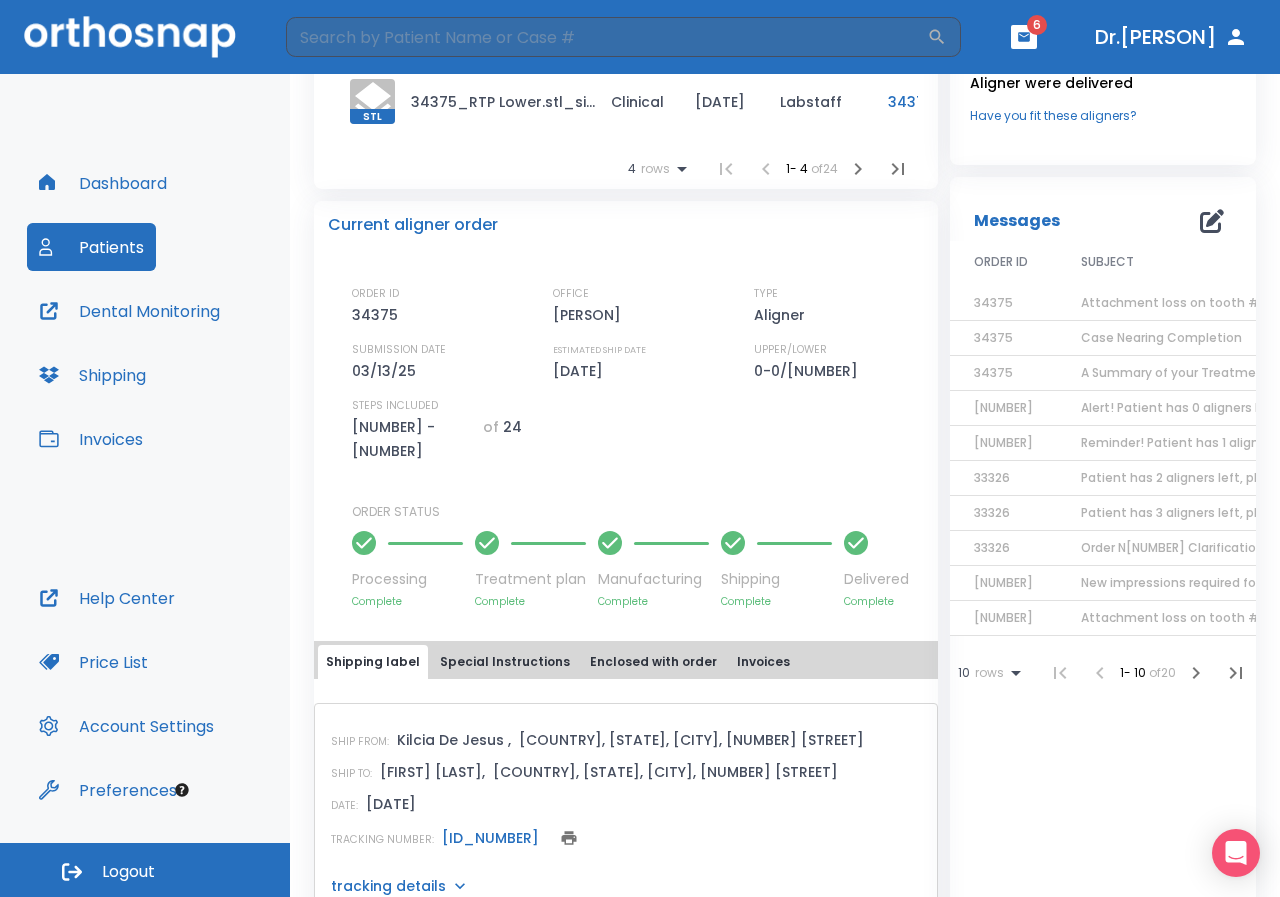 scroll, scrollTop: 500, scrollLeft: 0, axis: vertical 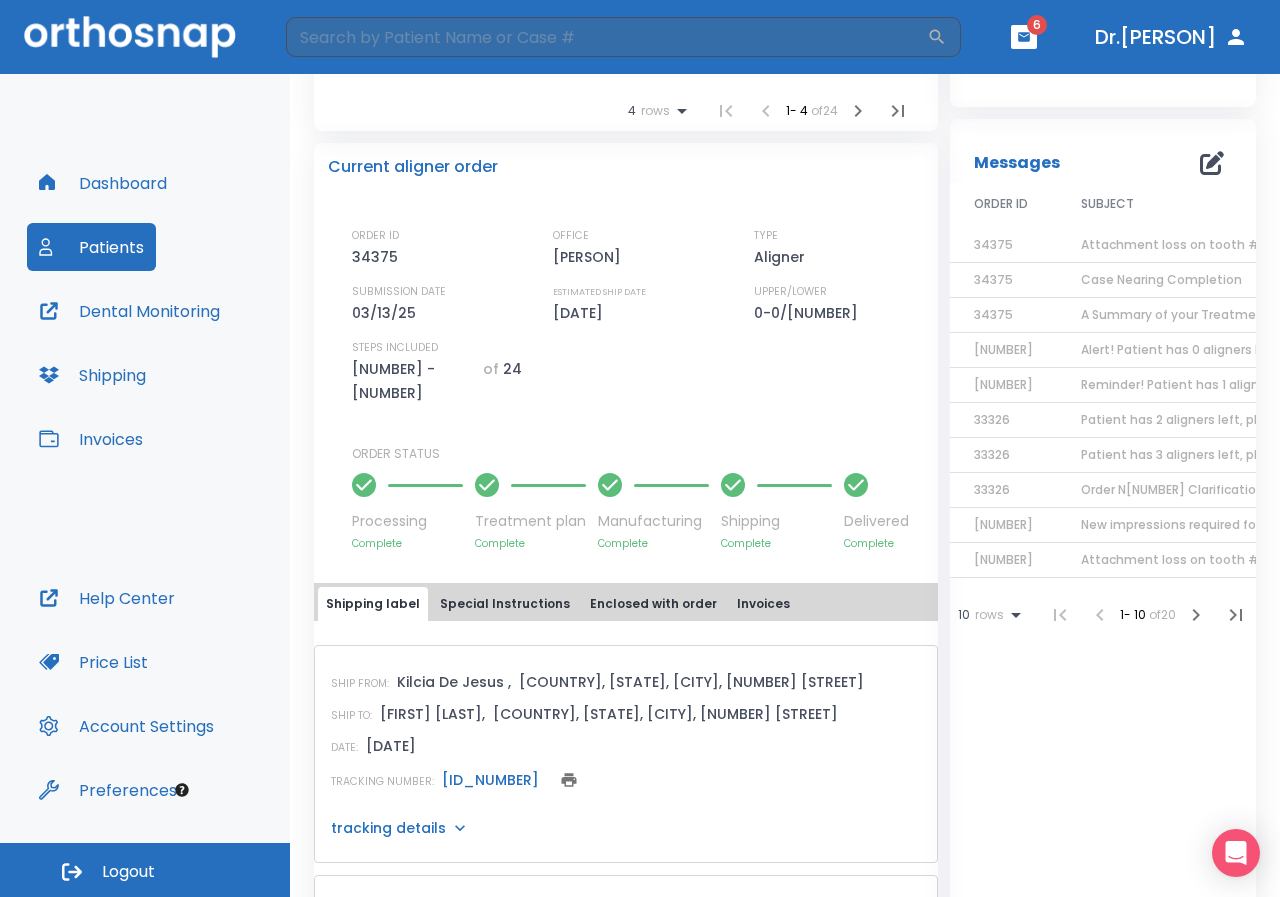 click on "Invoices" at bounding box center [91, 439] 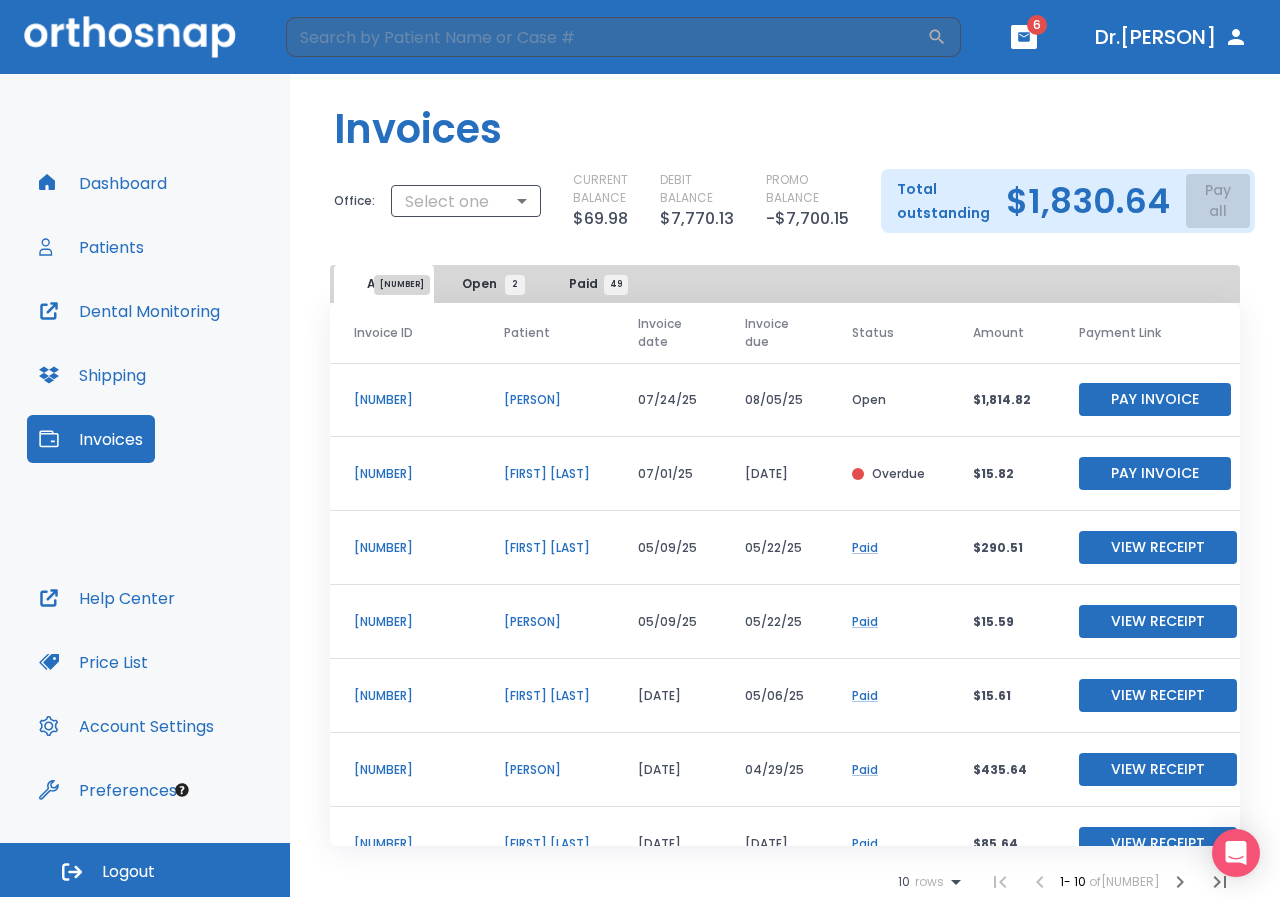 click on "Paid 49" at bounding box center (592, 284) 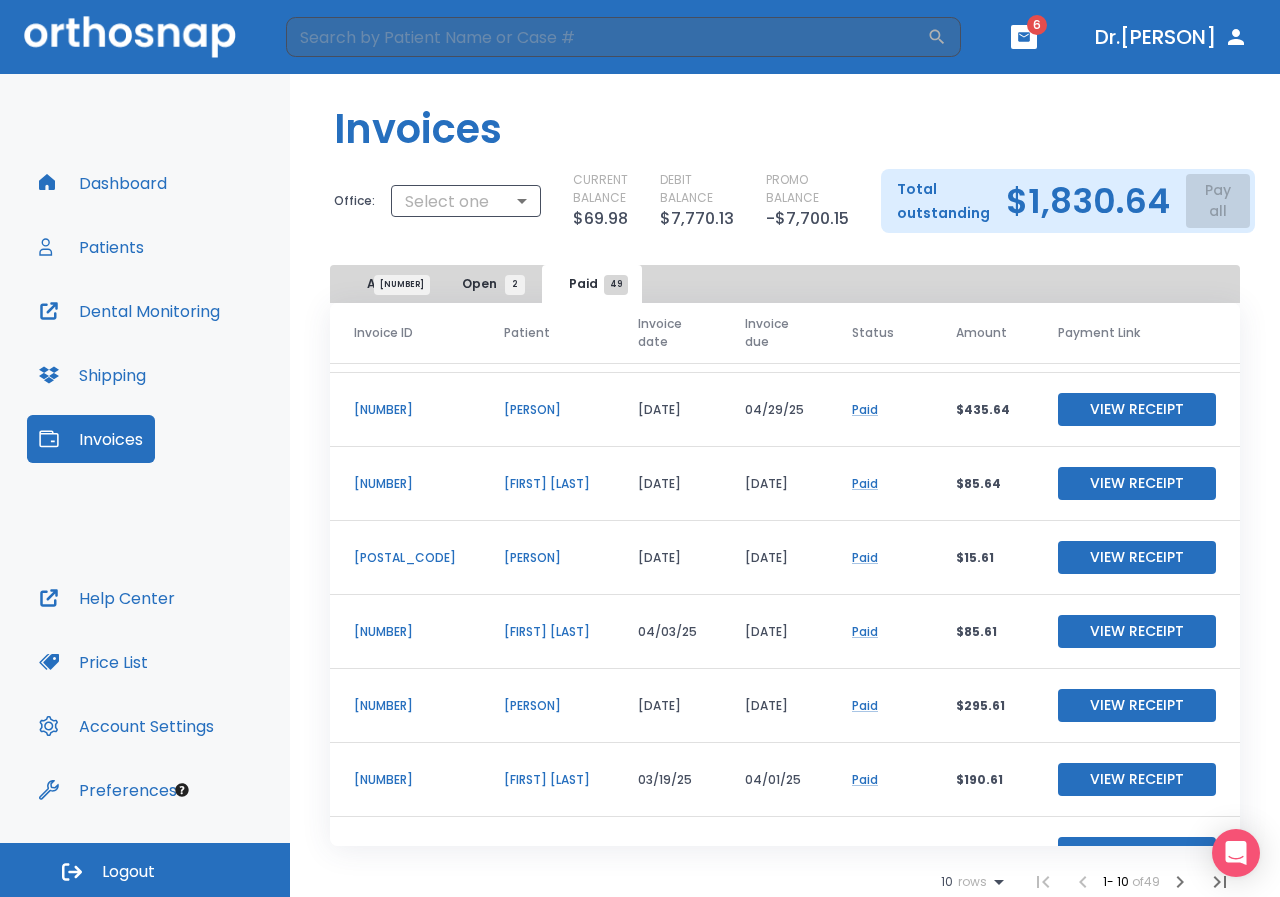 scroll, scrollTop: 0, scrollLeft: 0, axis: both 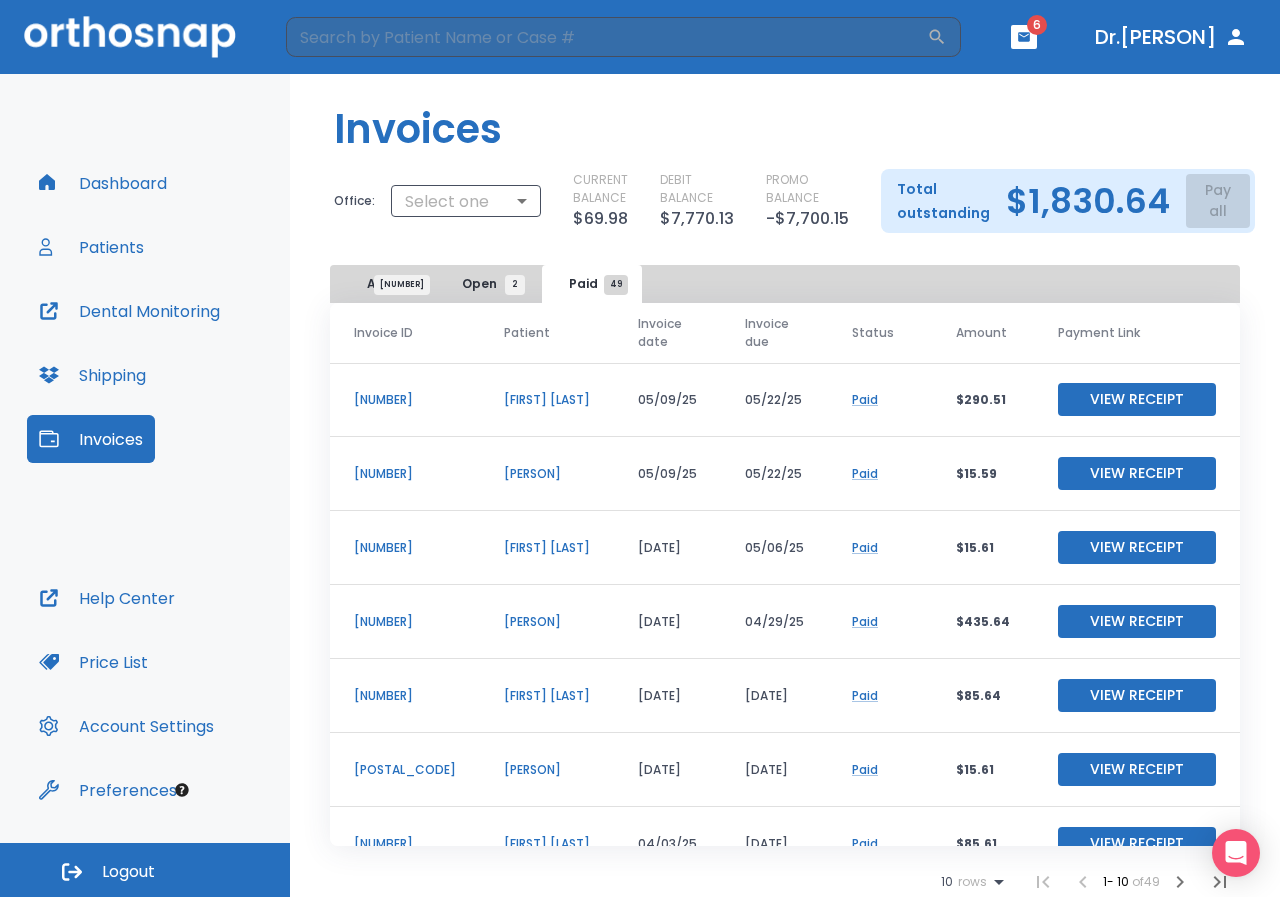 click on "[FIRST]  [LAST]" at bounding box center (547, 622) 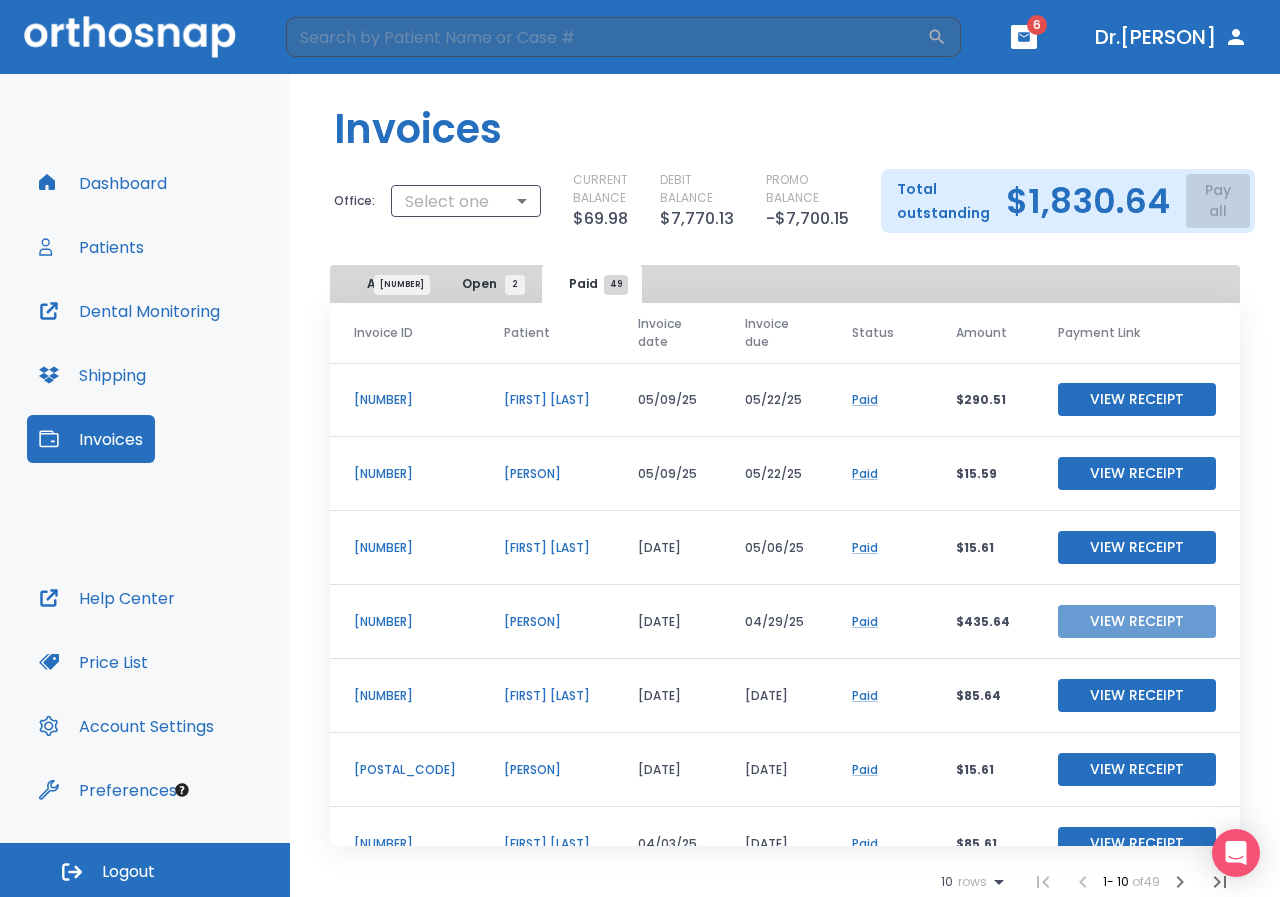 click on "View Receipt" at bounding box center [1137, 621] 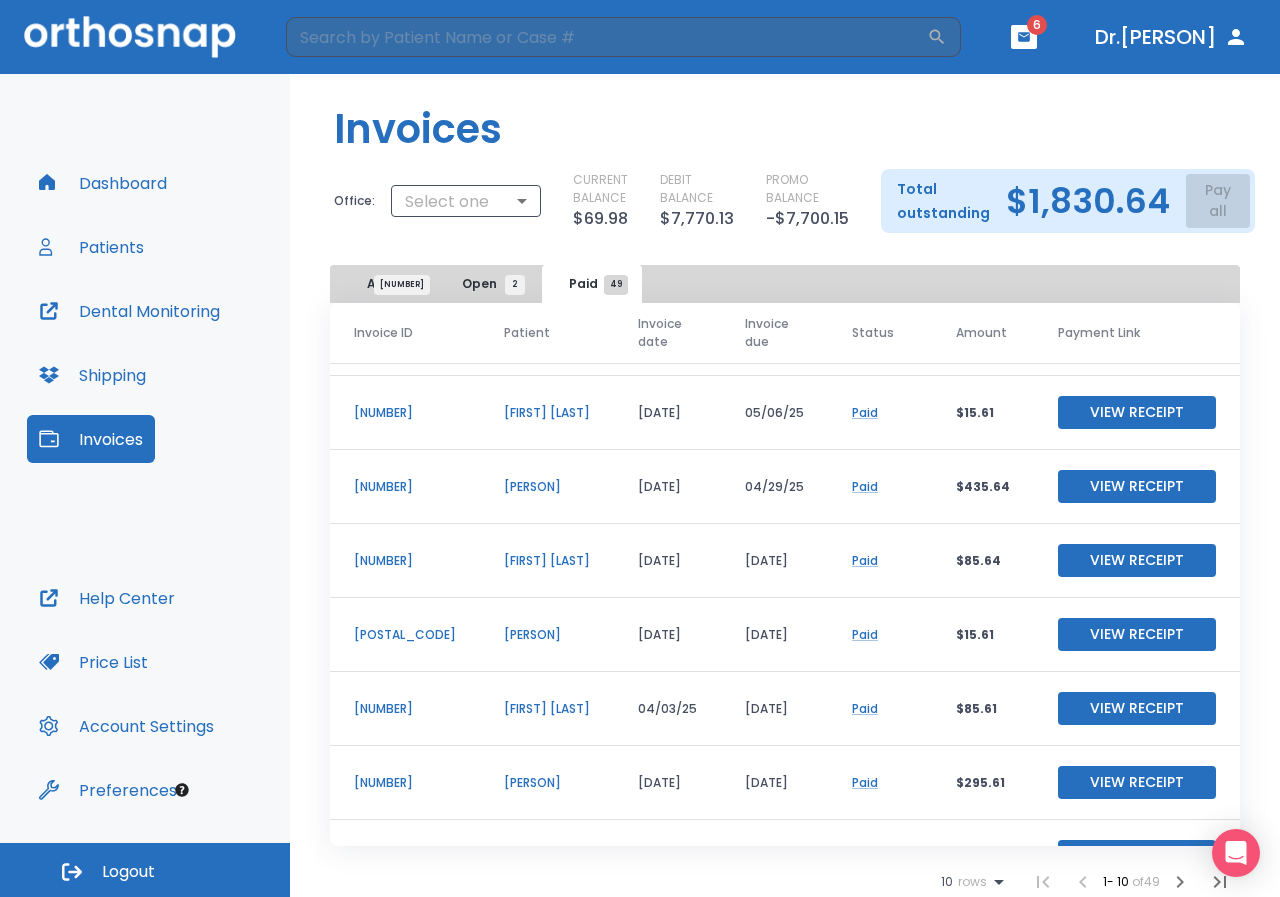 scroll, scrollTop: 273, scrollLeft: 0, axis: vertical 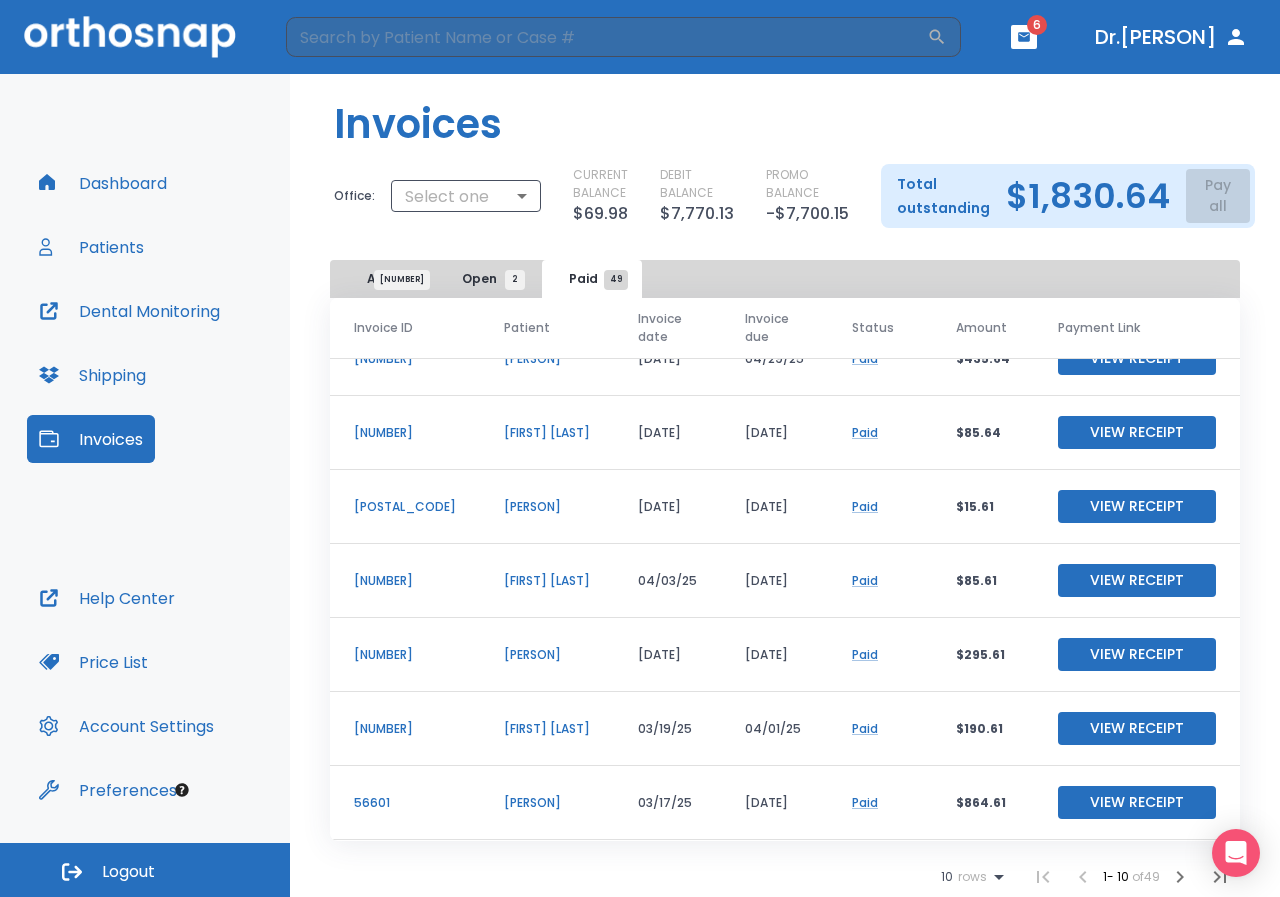 click 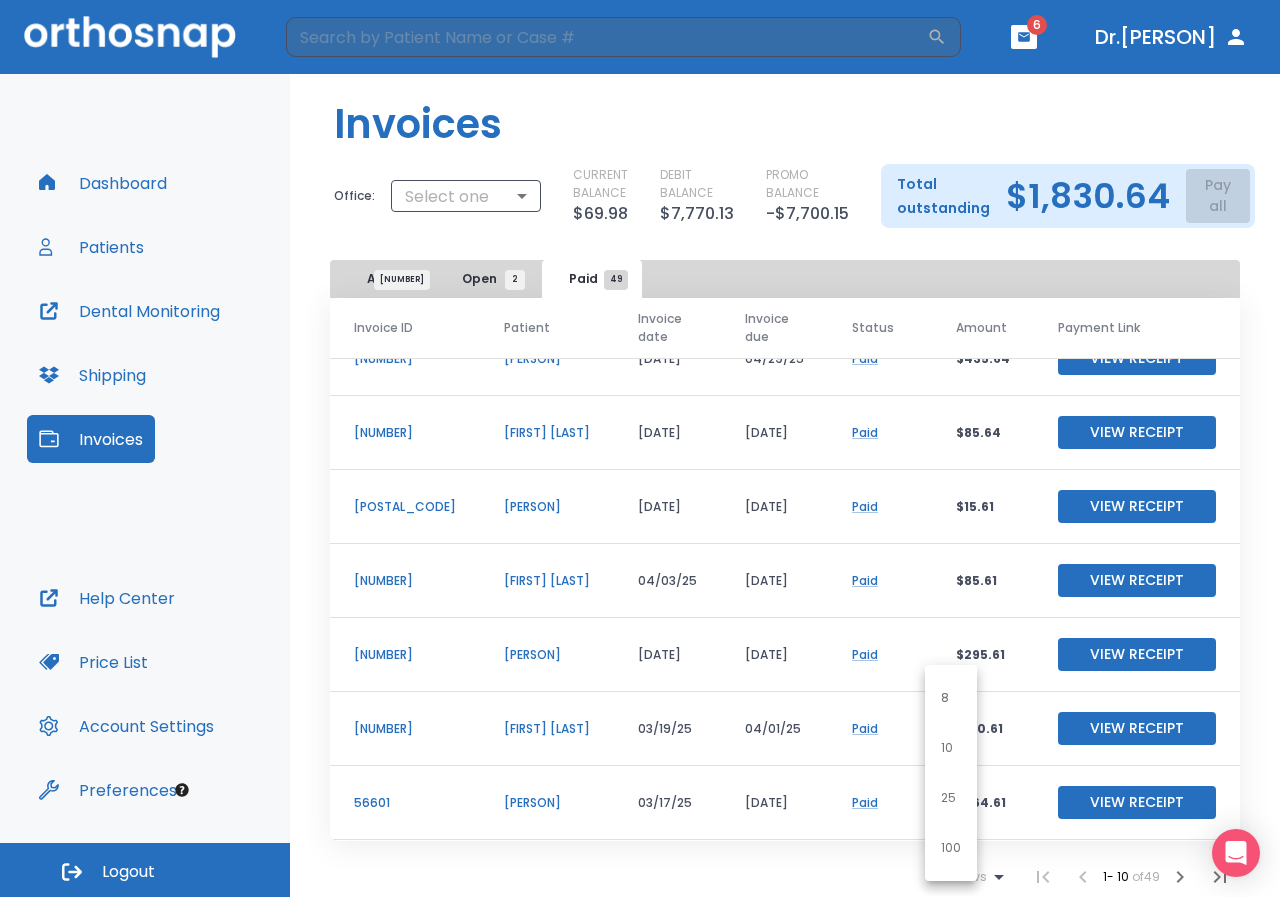 click on "100" at bounding box center (951, 848) 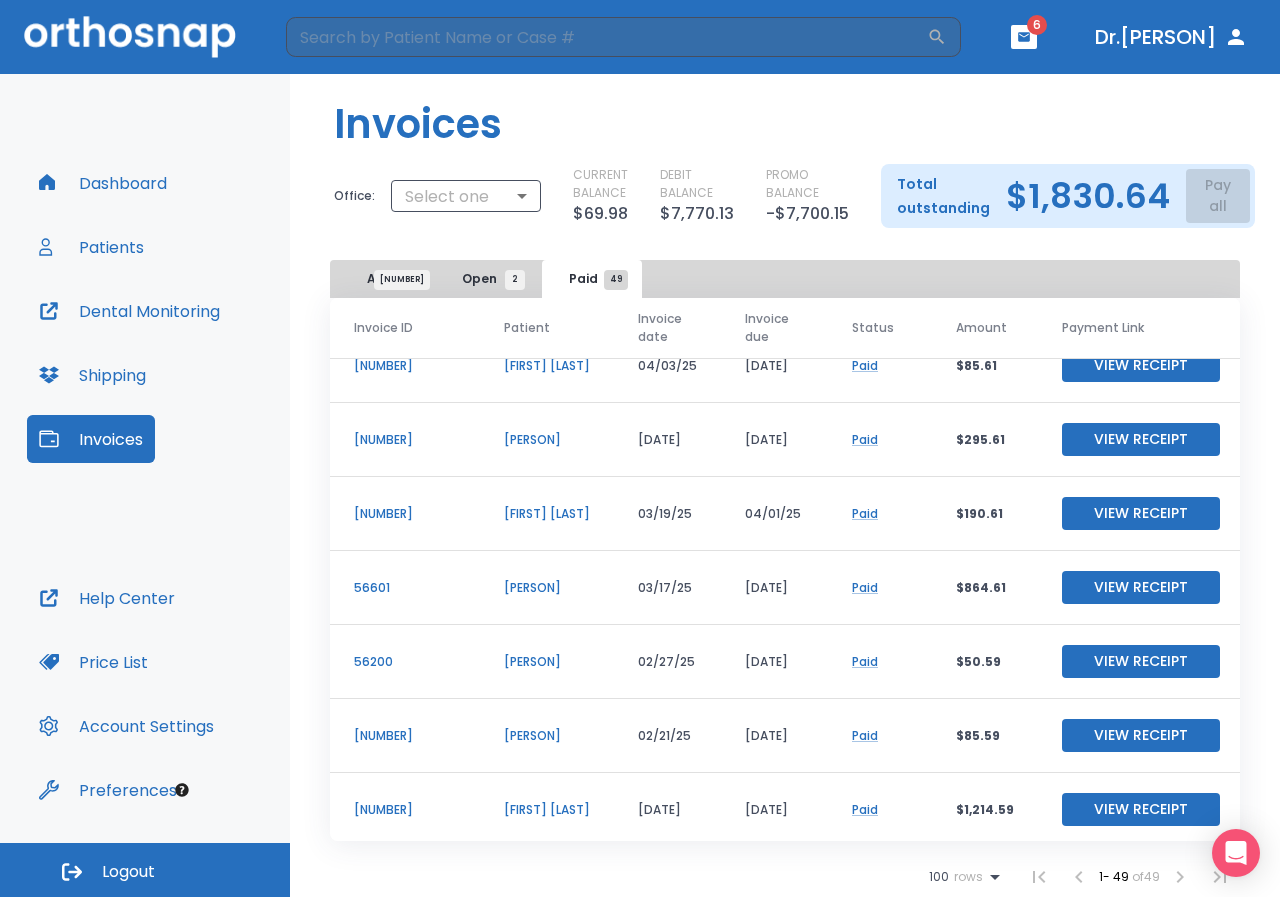 scroll, scrollTop: 573, scrollLeft: 0, axis: vertical 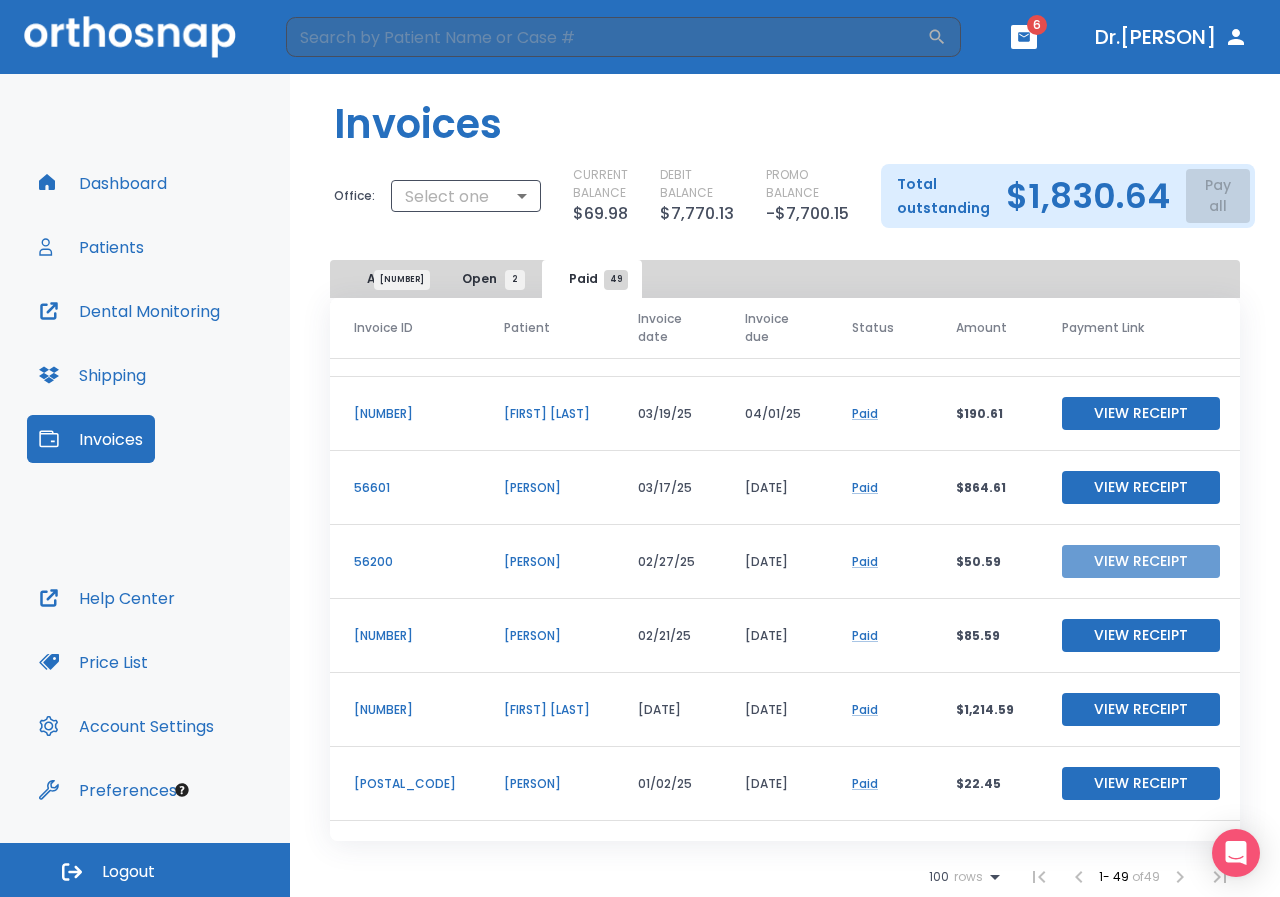 click on "View Receipt" at bounding box center (1141, 561) 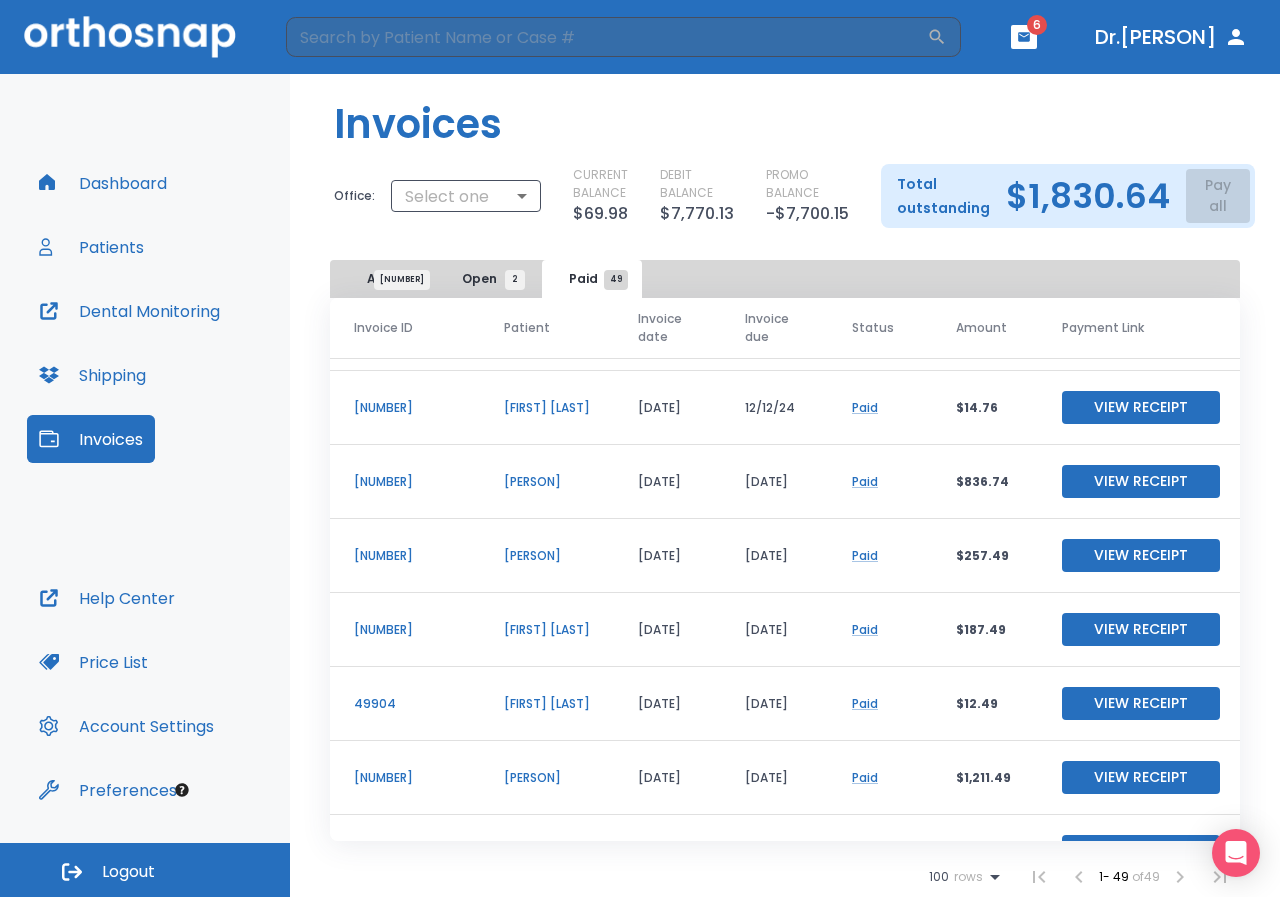 scroll, scrollTop: 1173, scrollLeft: 0, axis: vertical 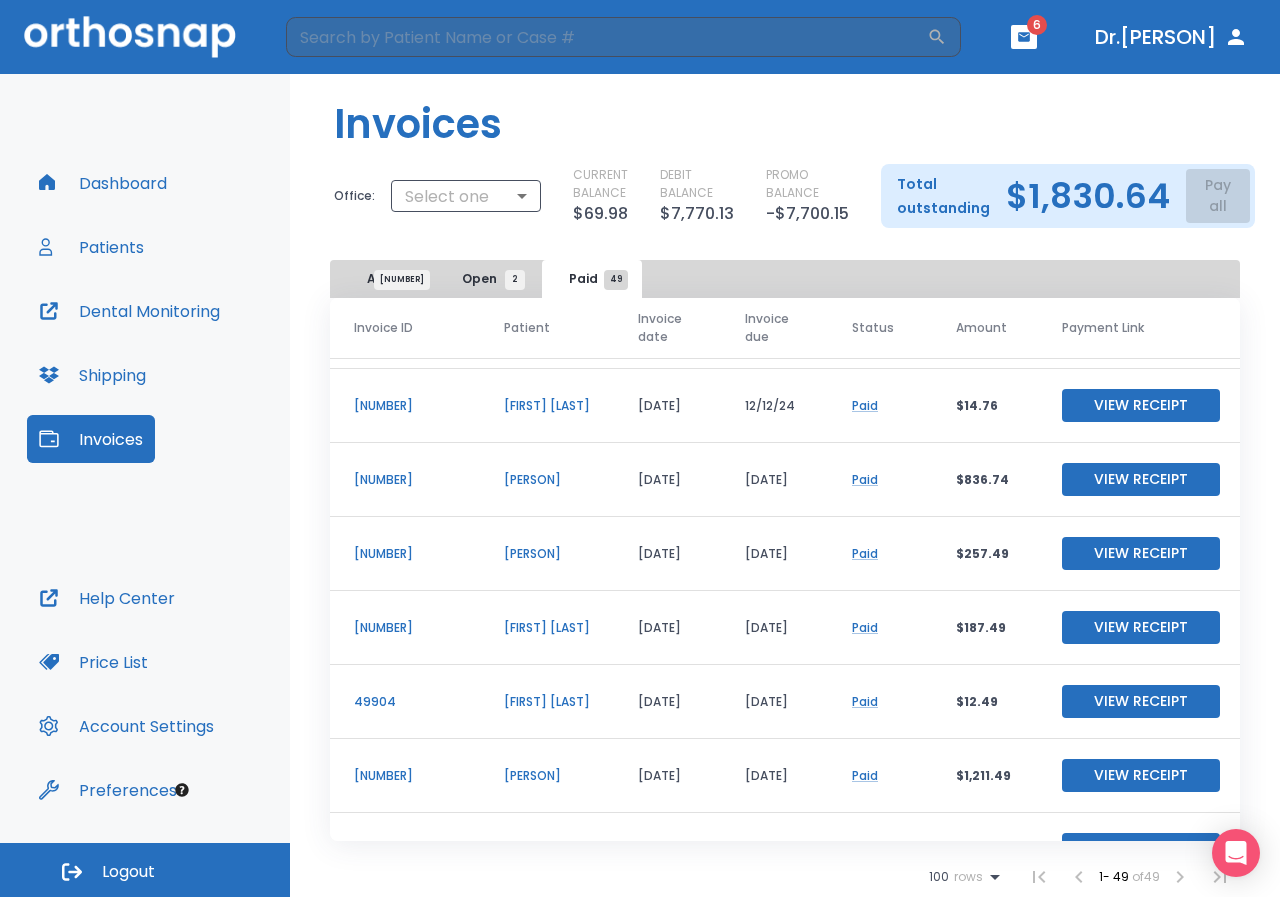 click on "View Receipt" at bounding box center [1141, 553] 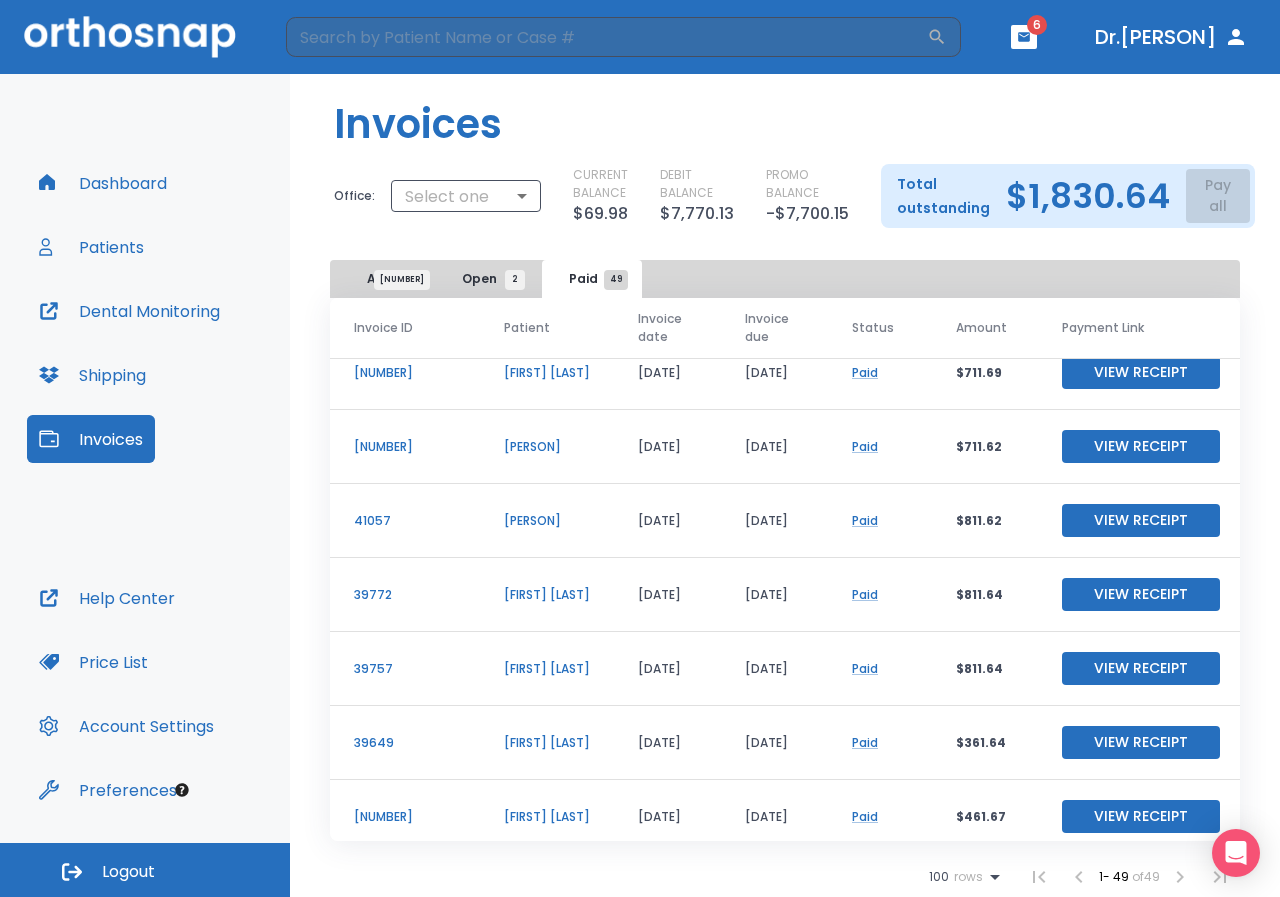 scroll, scrollTop: 3159, scrollLeft: 0, axis: vertical 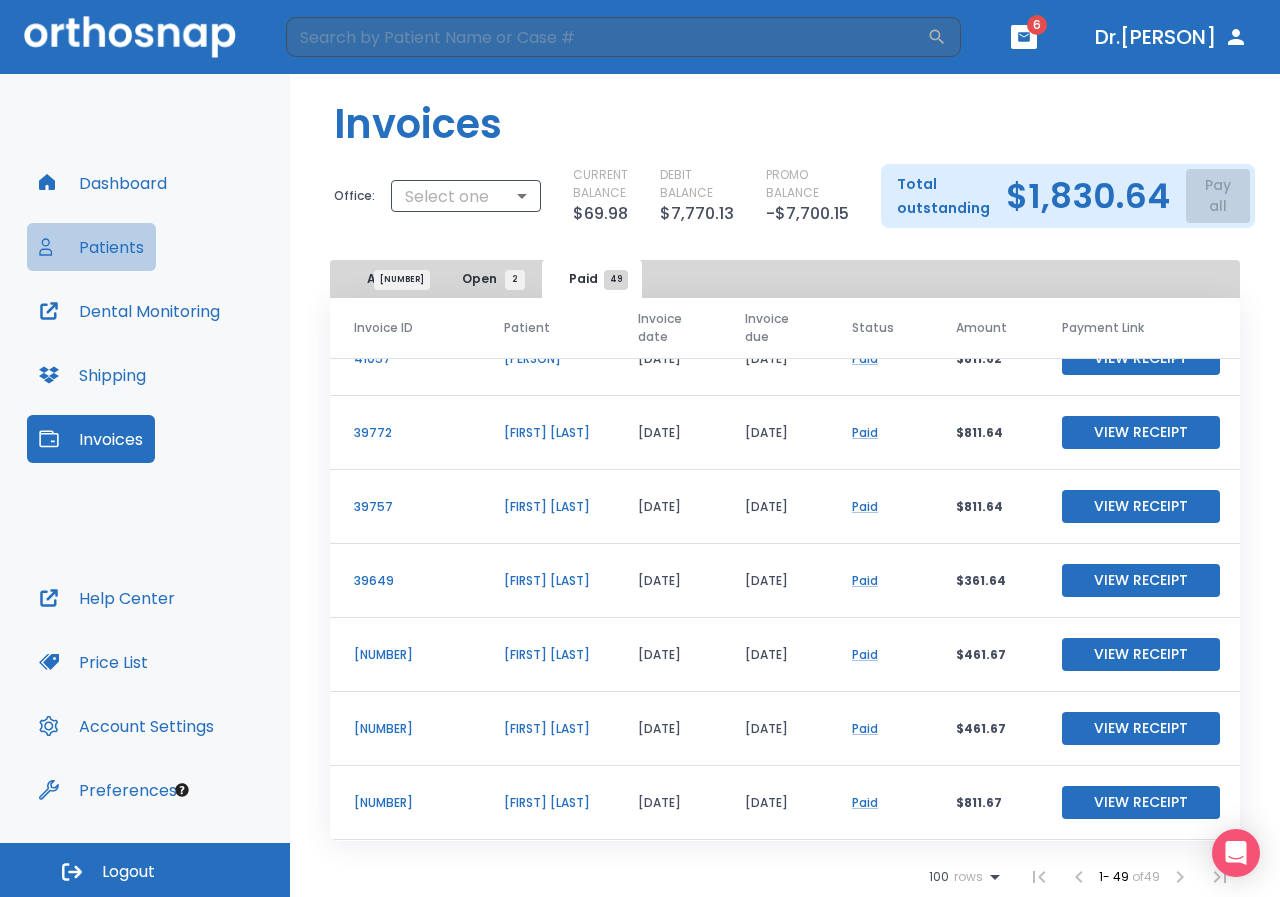 click on "Patients" at bounding box center [91, 247] 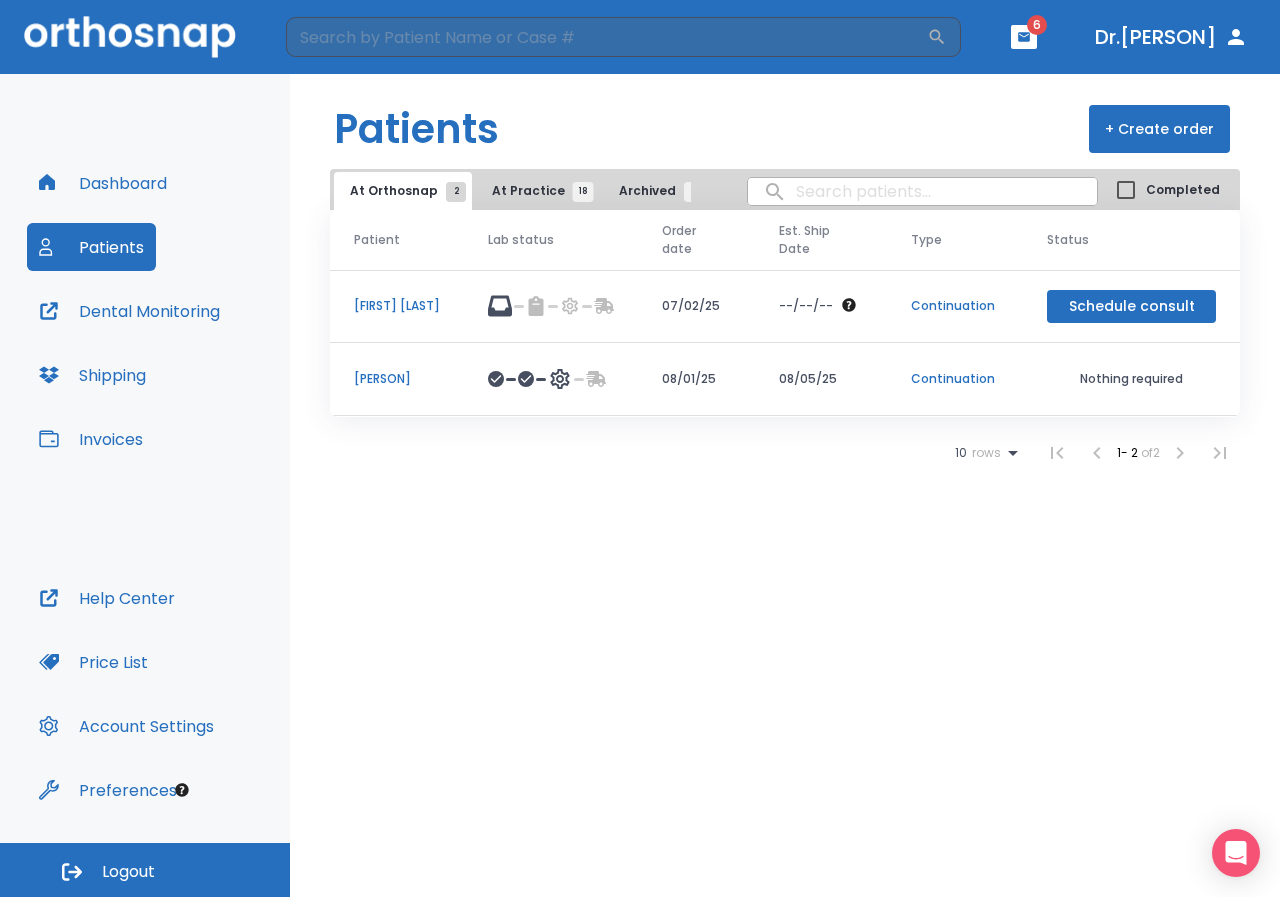 click on "At Practice 18" at bounding box center [537, 191] 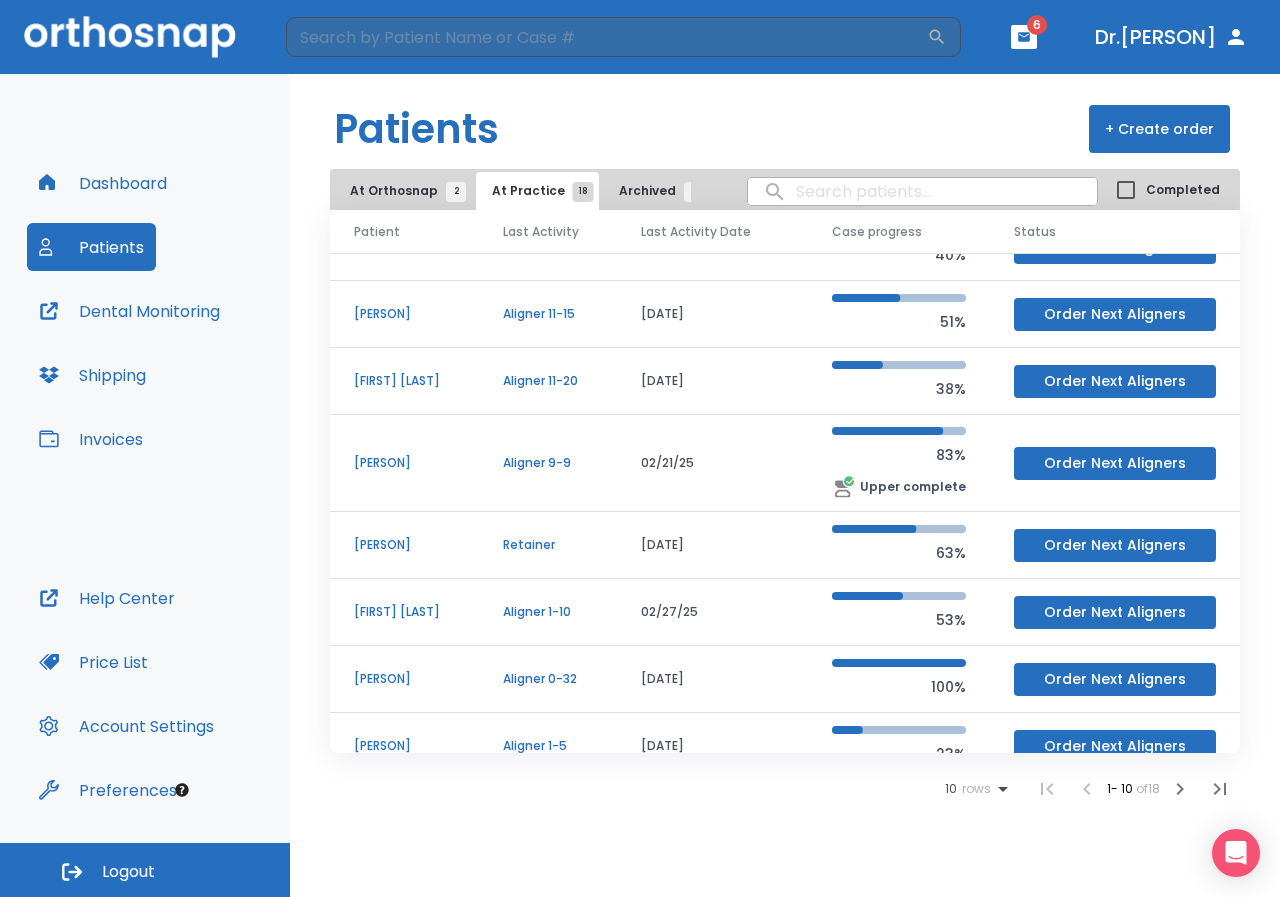 scroll, scrollTop: 201, scrollLeft: 0, axis: vertical 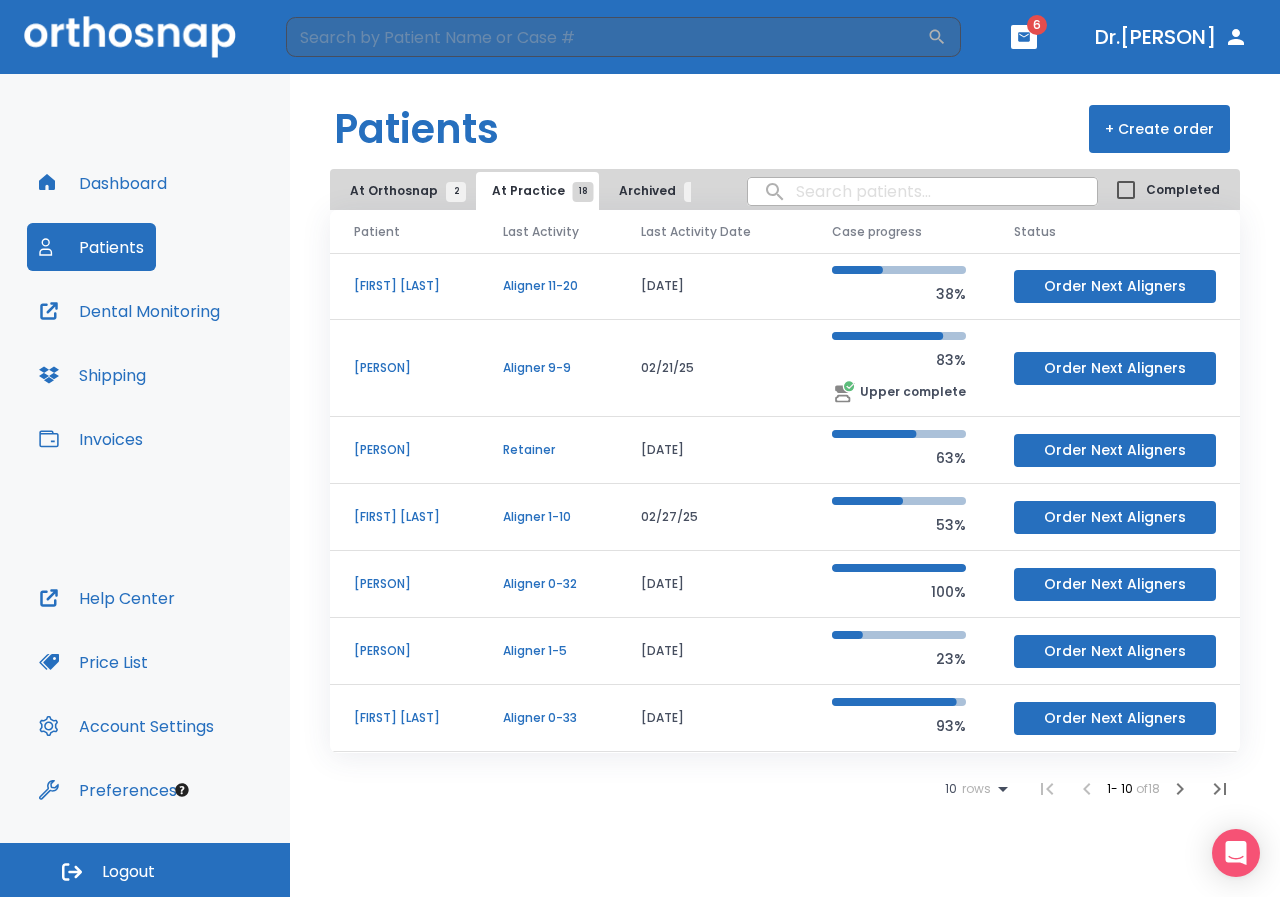 click on "[FIRST]  [LAST]" at bounding box center [404, 584] 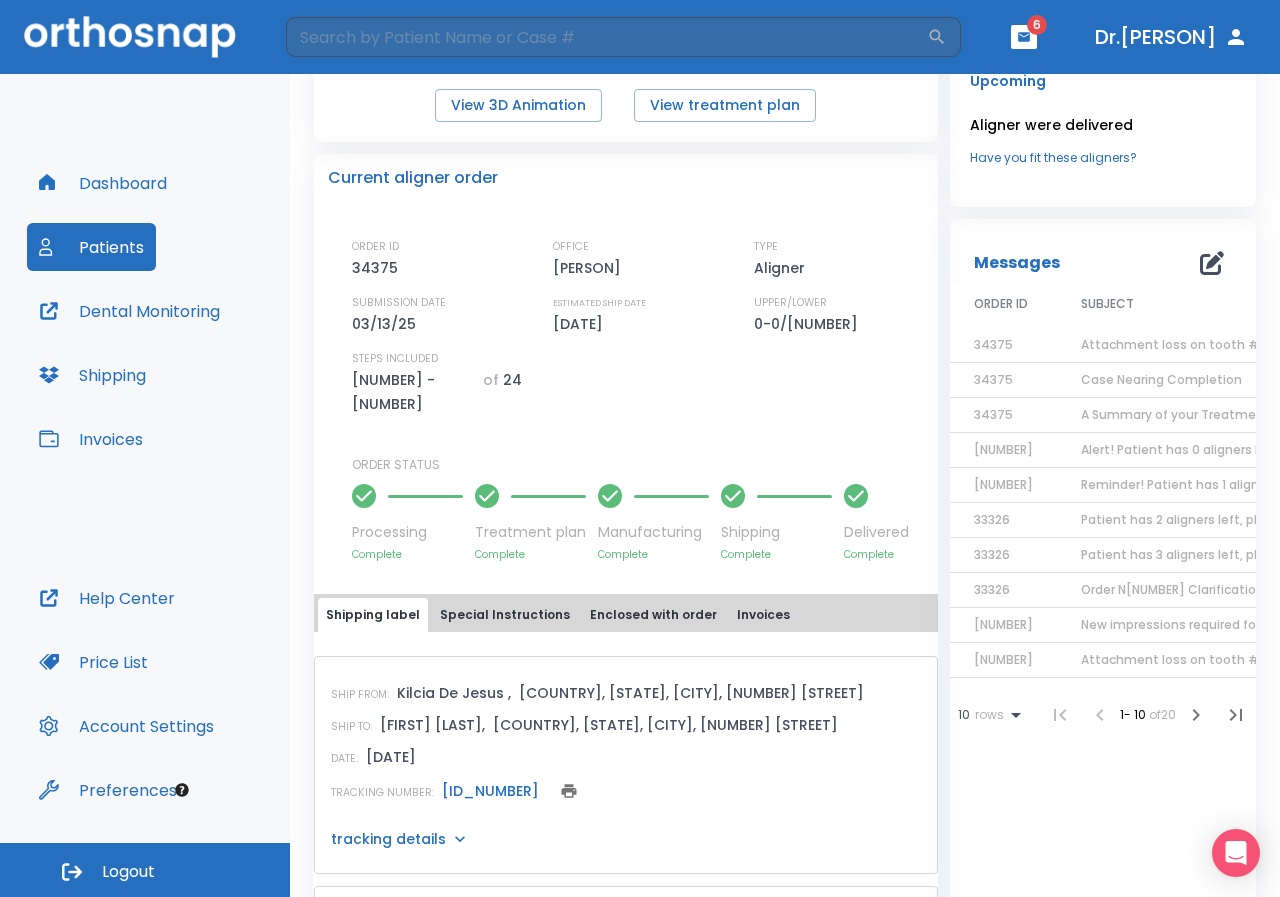 scroll, scrollTop: 500, scrollLeft: 0, axis: vertical 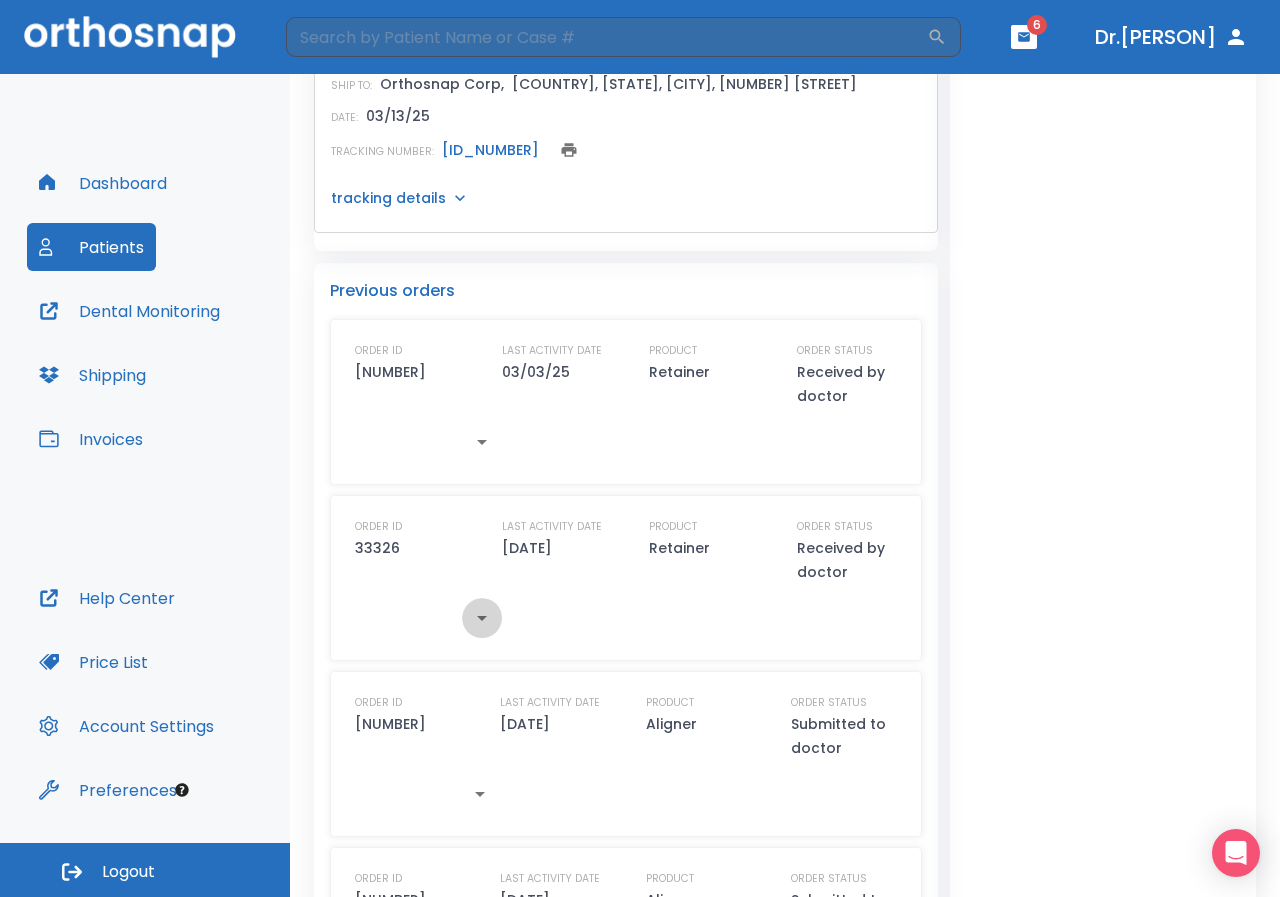click at bounding box center (482, 618) 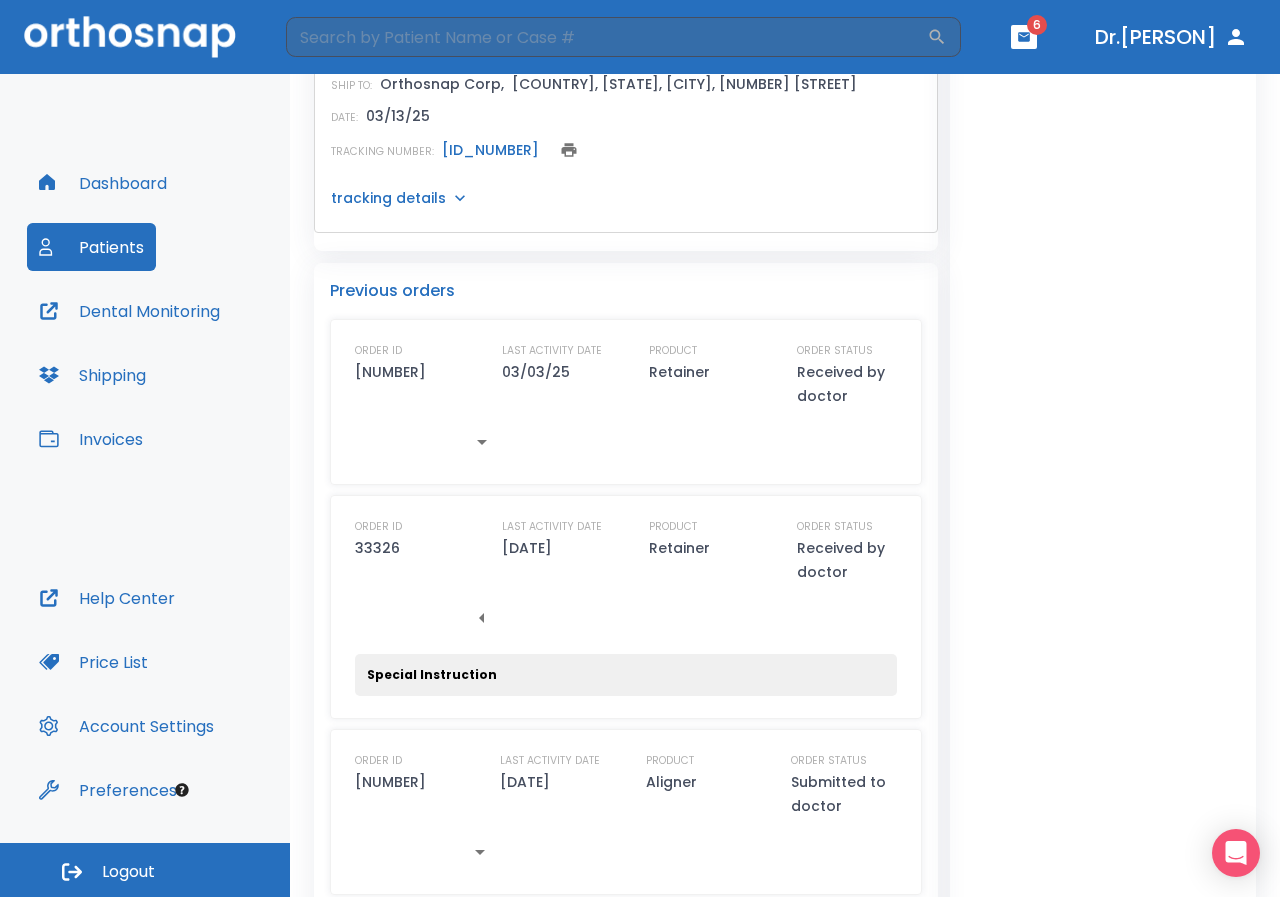 click on "Special Instruction" at bounding box center [626, 675] 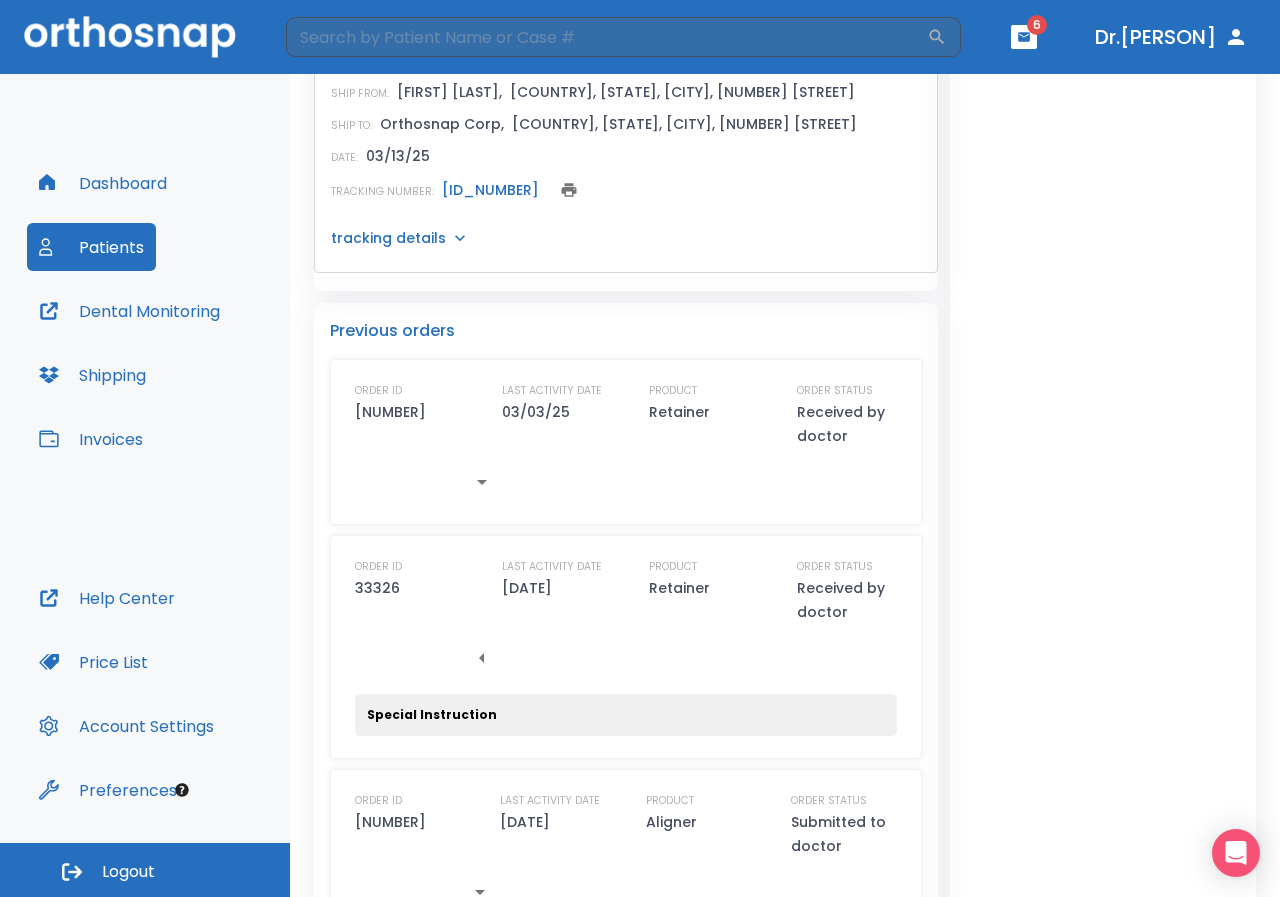 scroll, scrollTop: 1229, scrollLeft: 0, axis: vertical 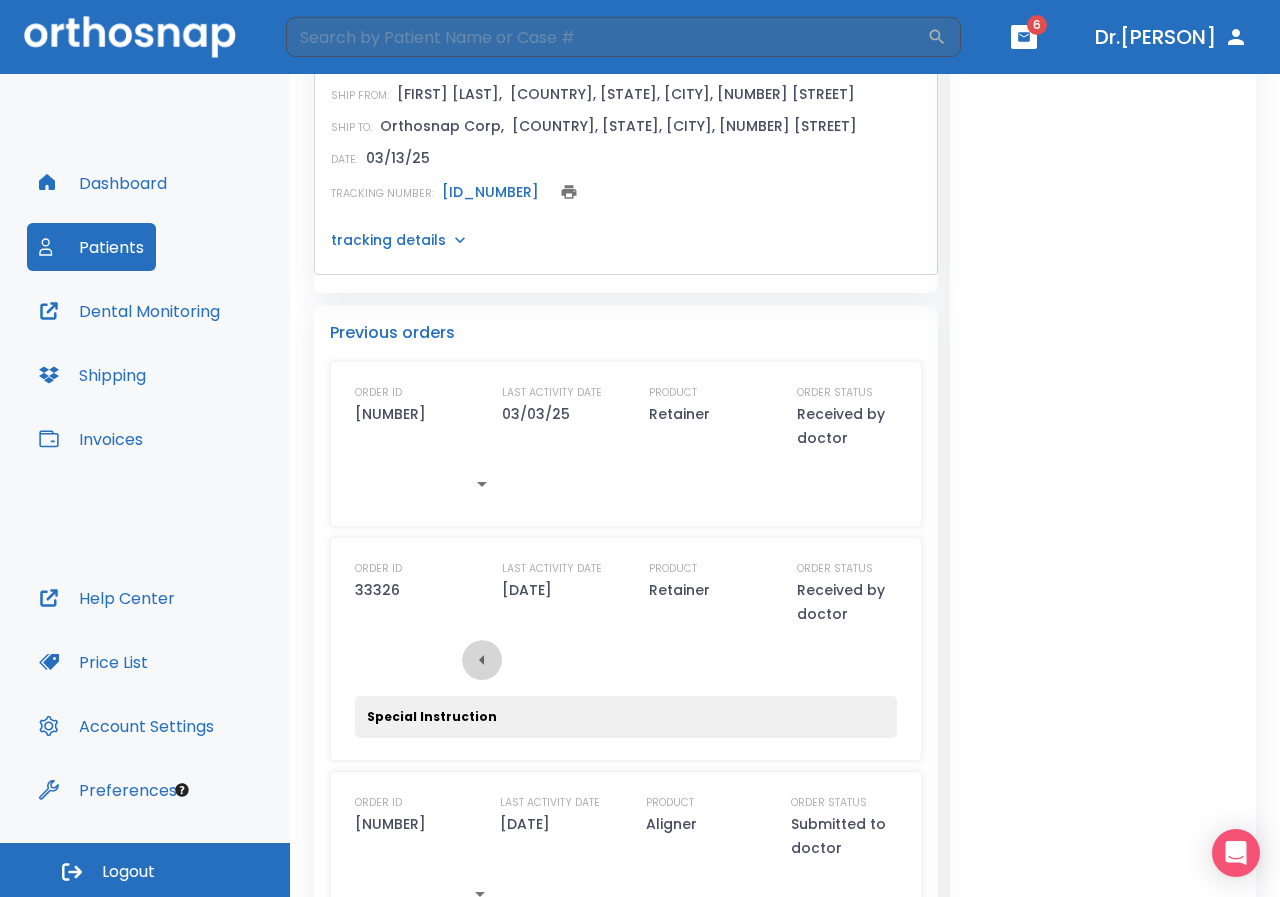 click 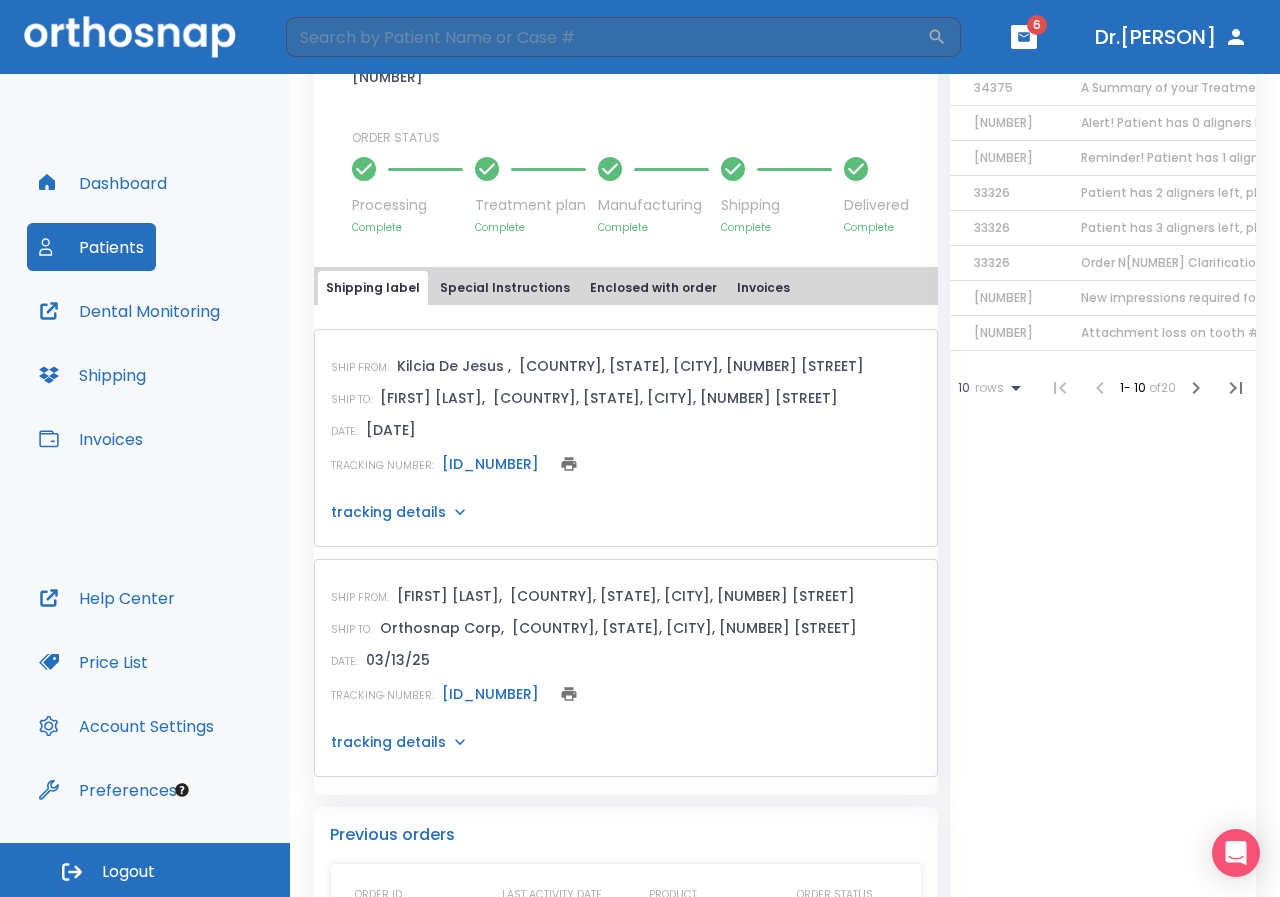scroll, scrollTop: 629, scrollLeft: 0, axis: vertical 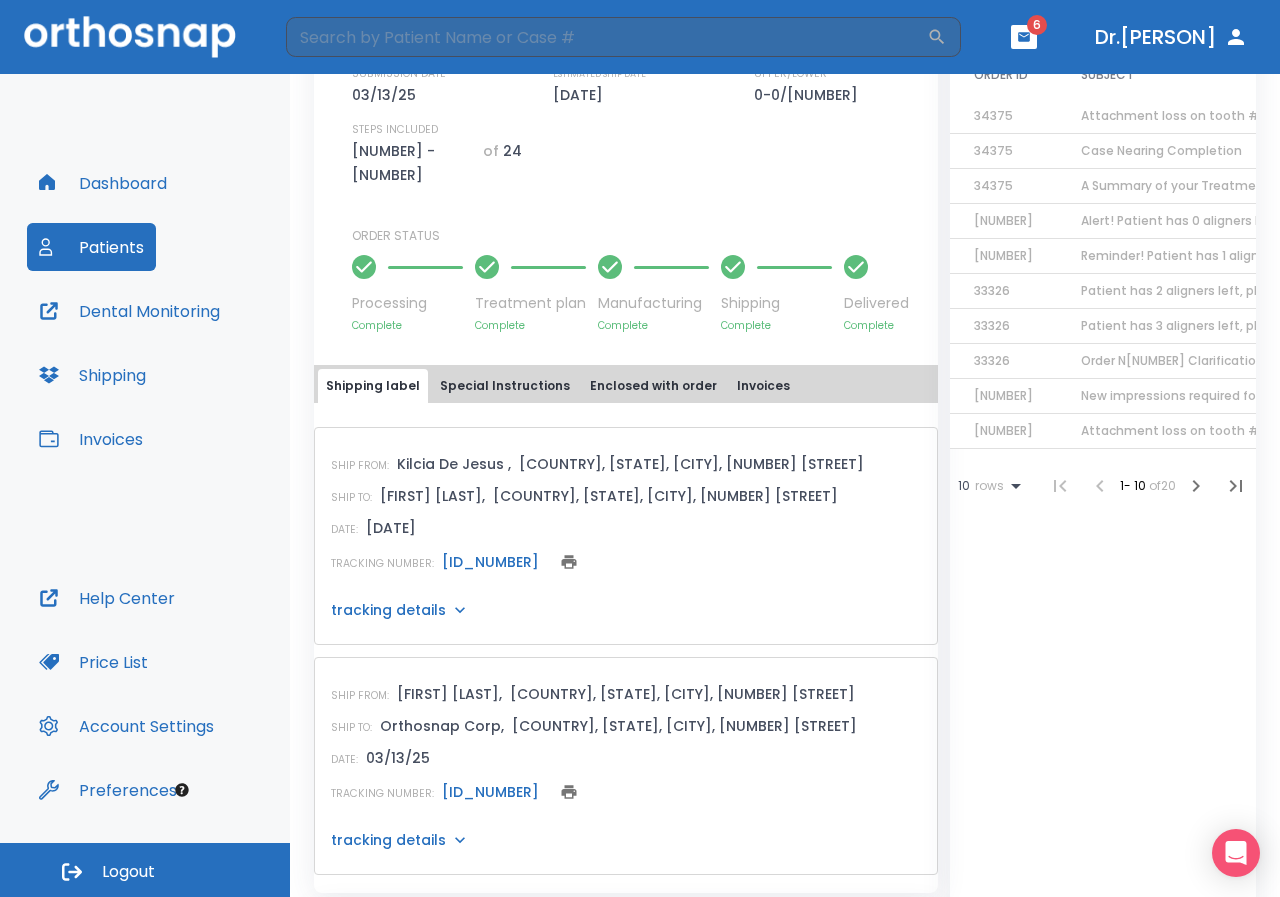 click at bounding box center (1100, 486) 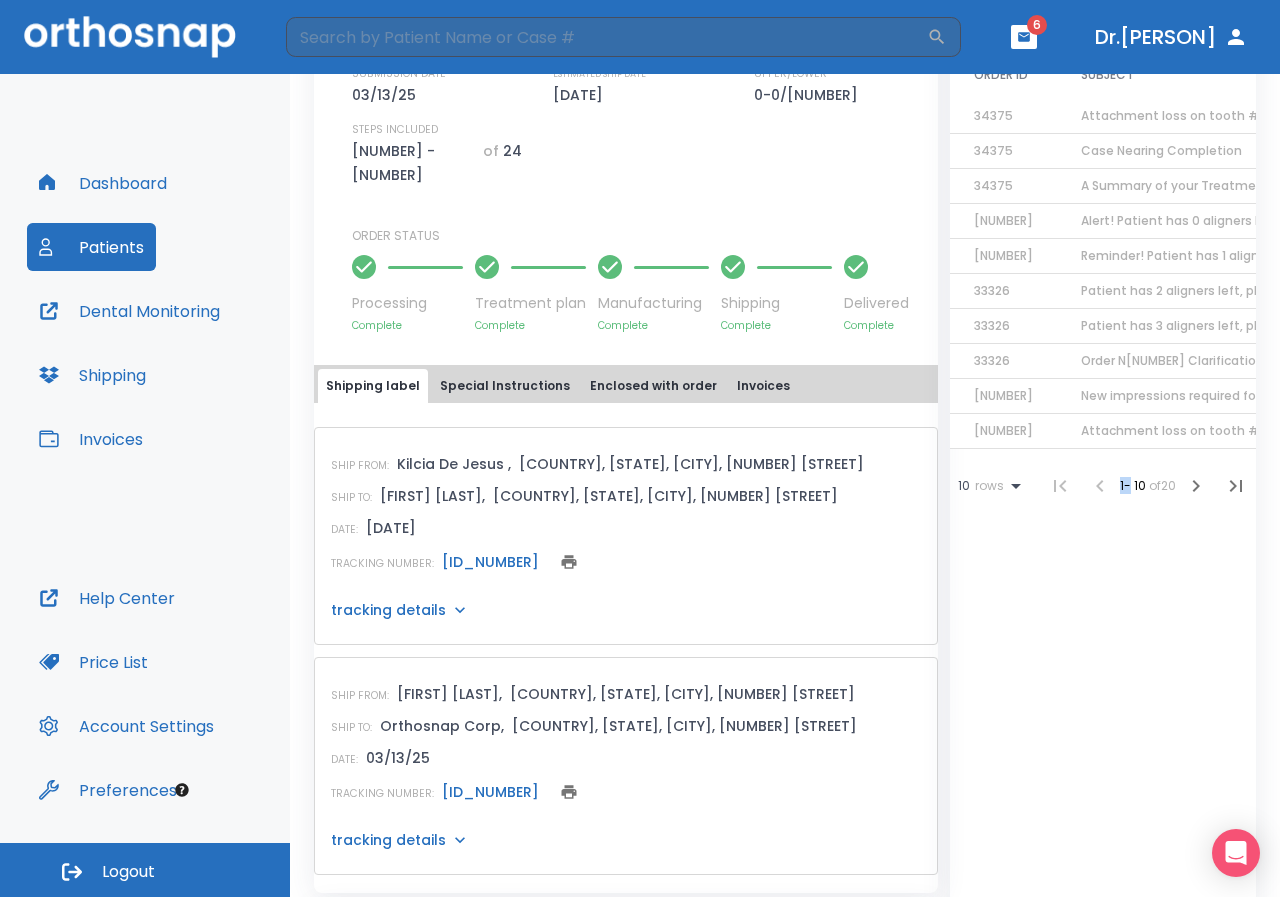 drag, startPoint x: 1085, startPoint y: 520, endPoint x: 1003, endPoint y: 517, distance: 82.05486 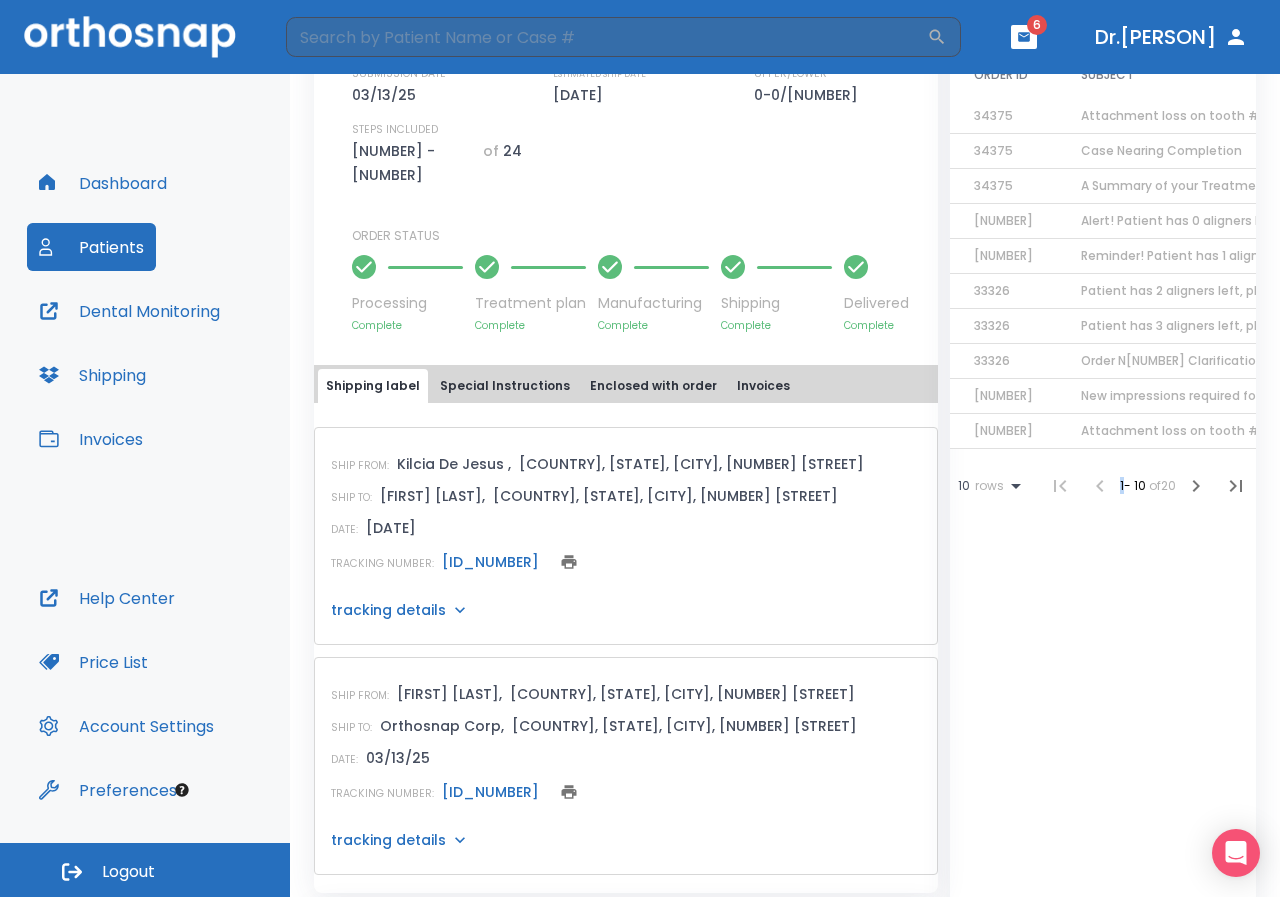 click 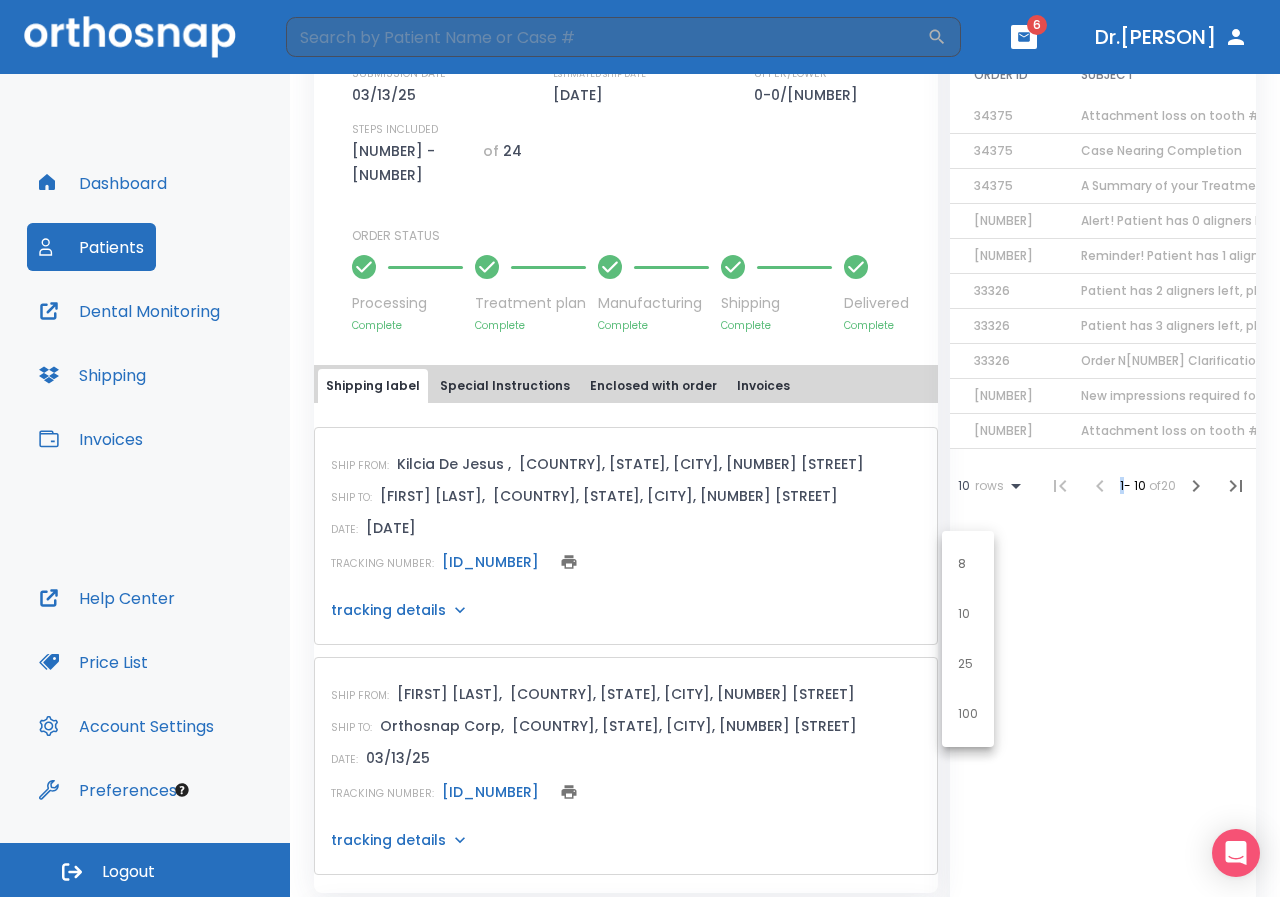 click on "100" at bounding box center [968, 714] 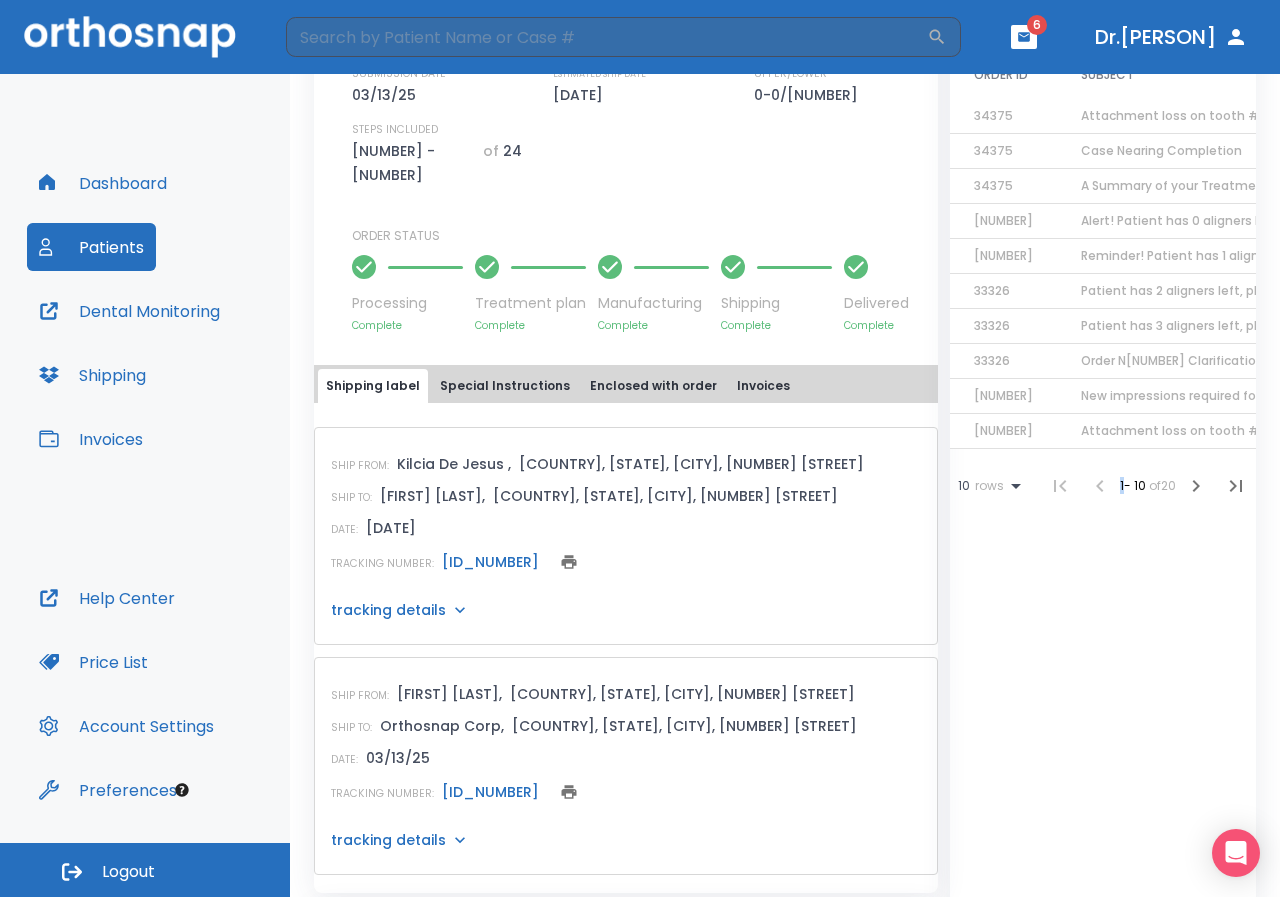 click 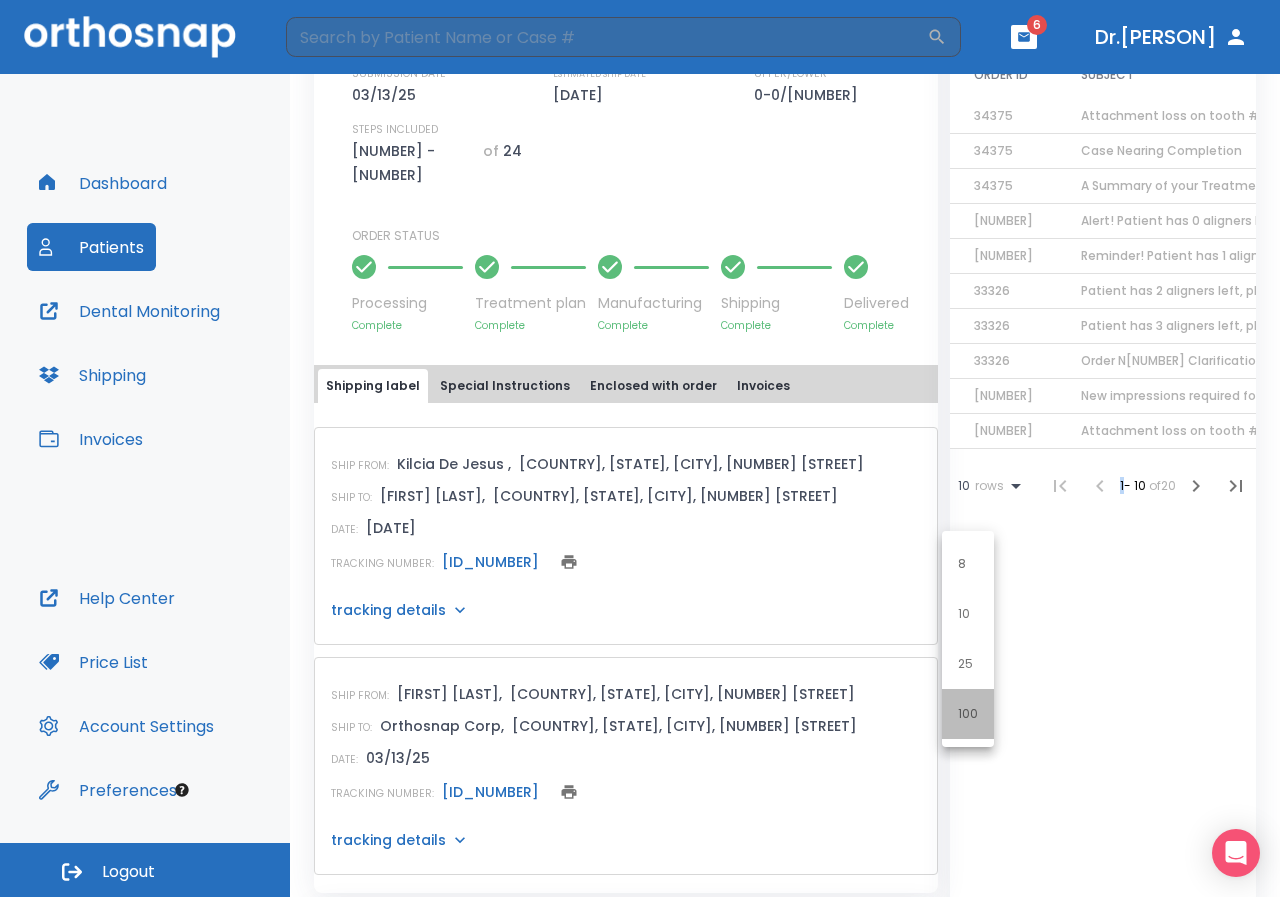 click on "100" at bounding box center (968, 714) 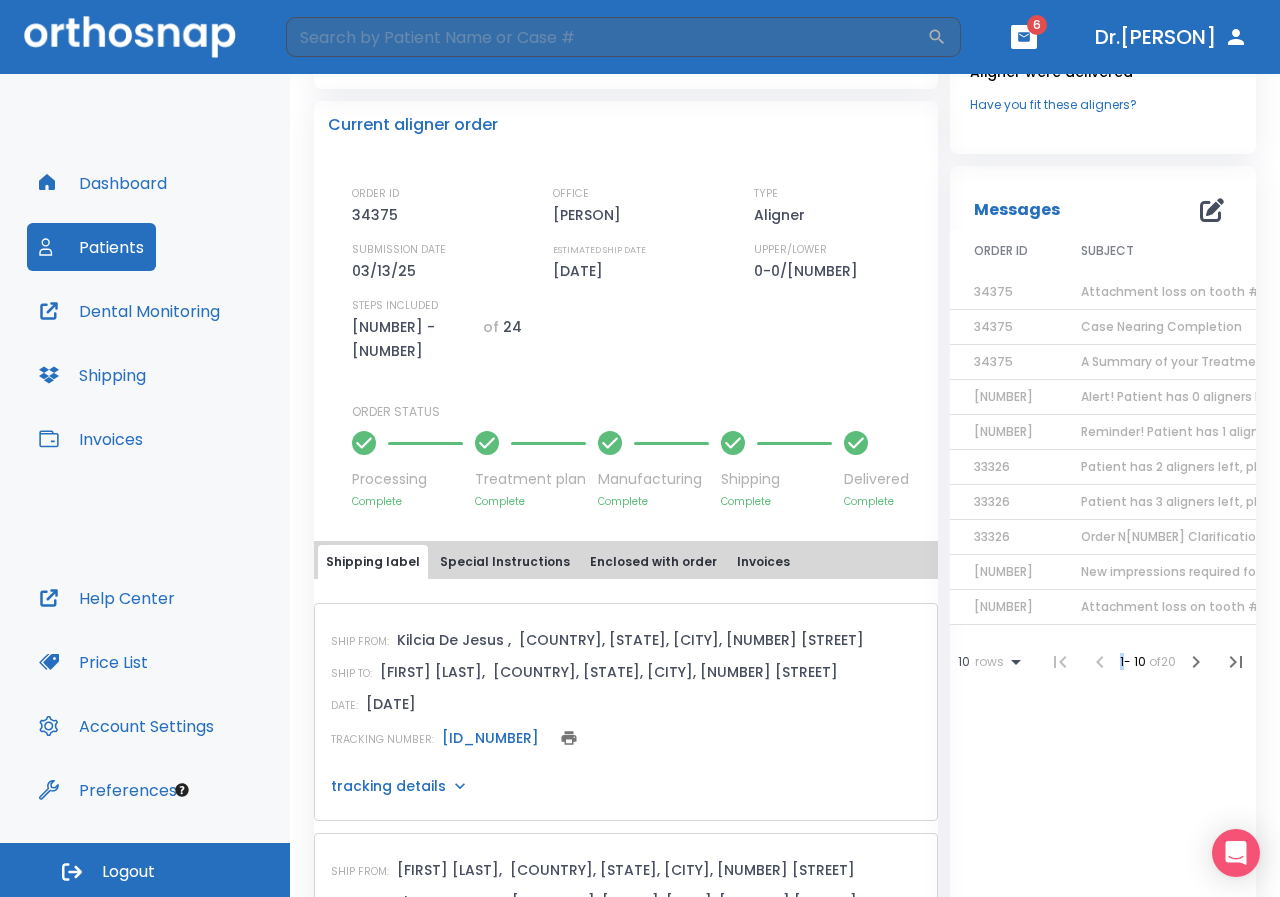 scroll, scrollTop: 429, scrollLeft: 0, axis: vertical 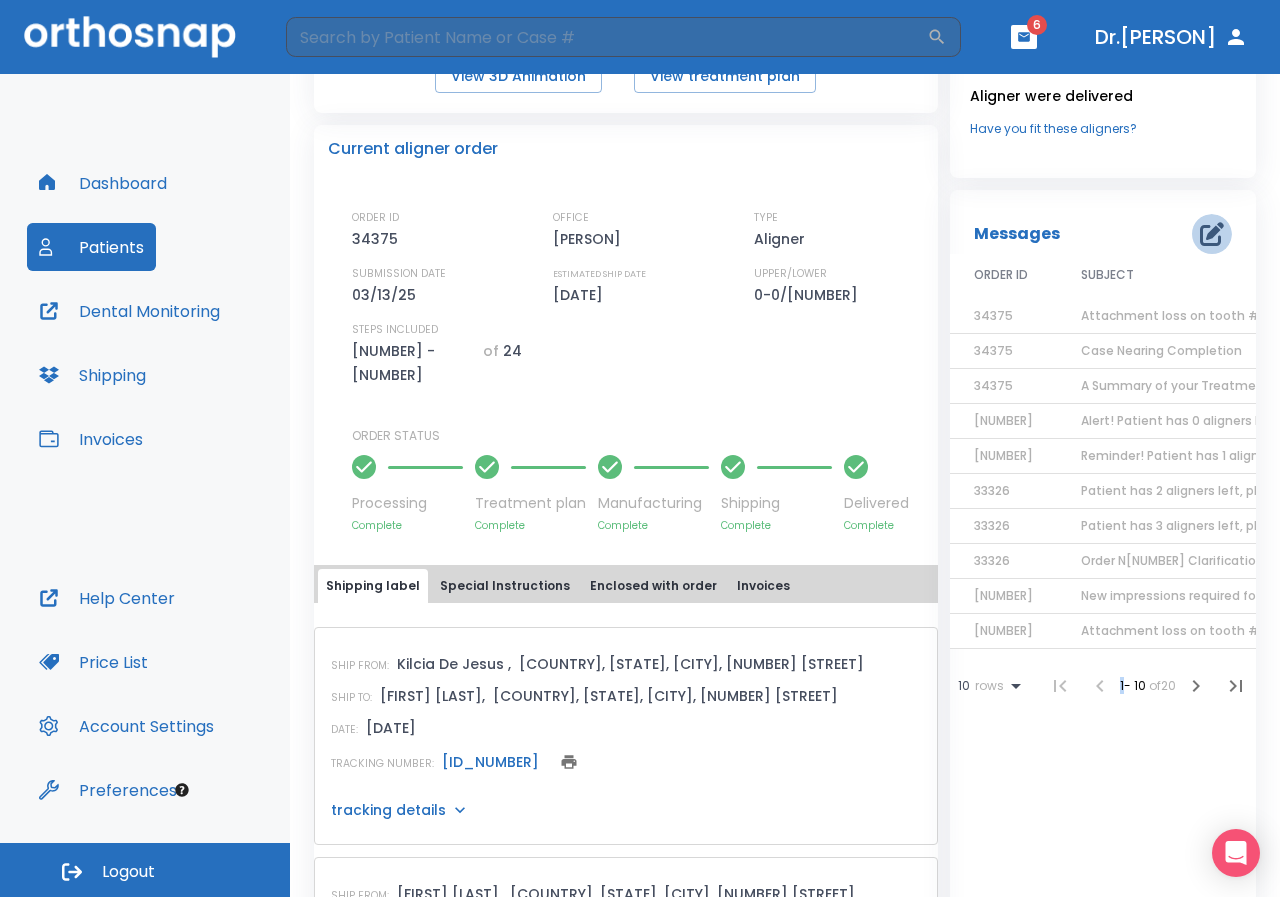 click 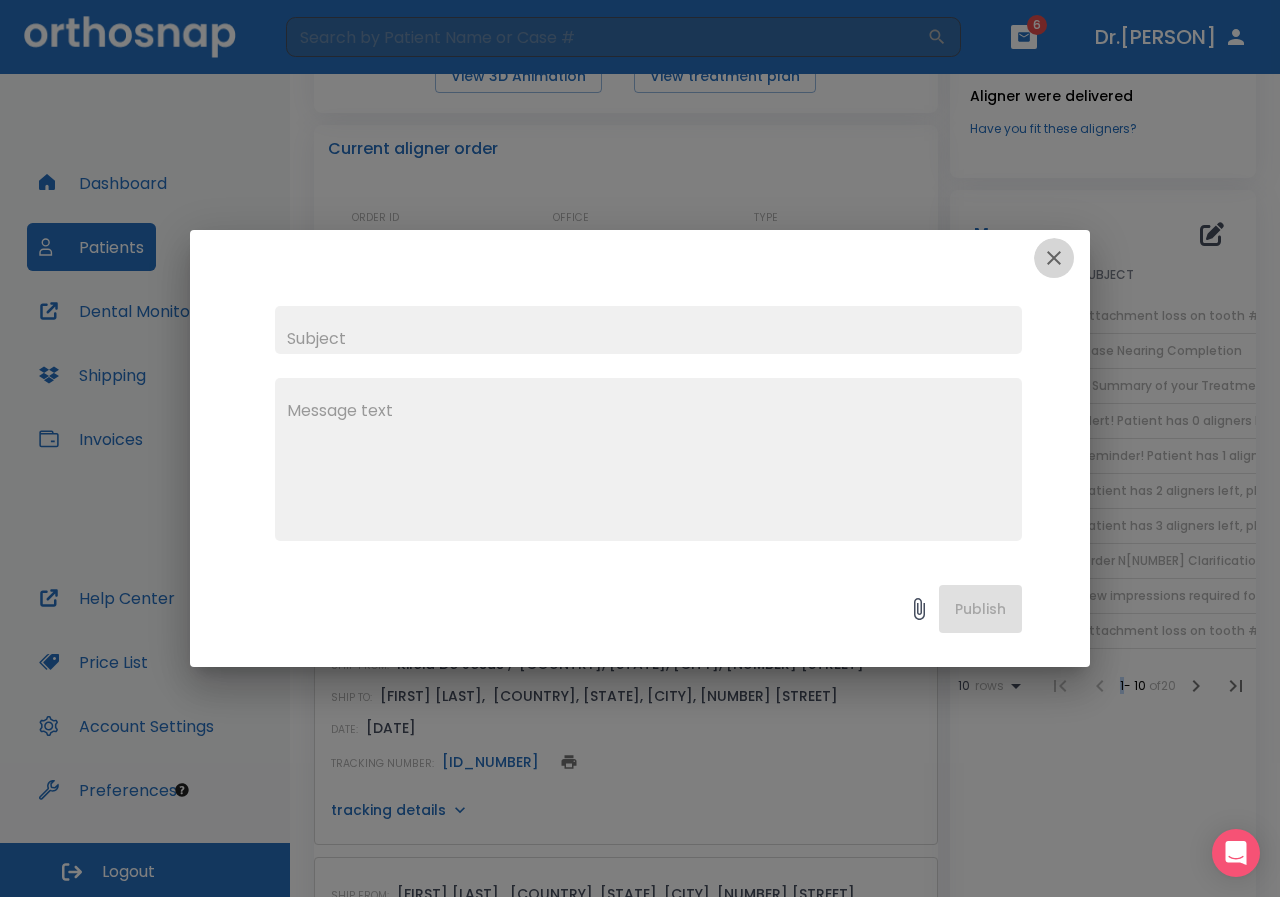 click 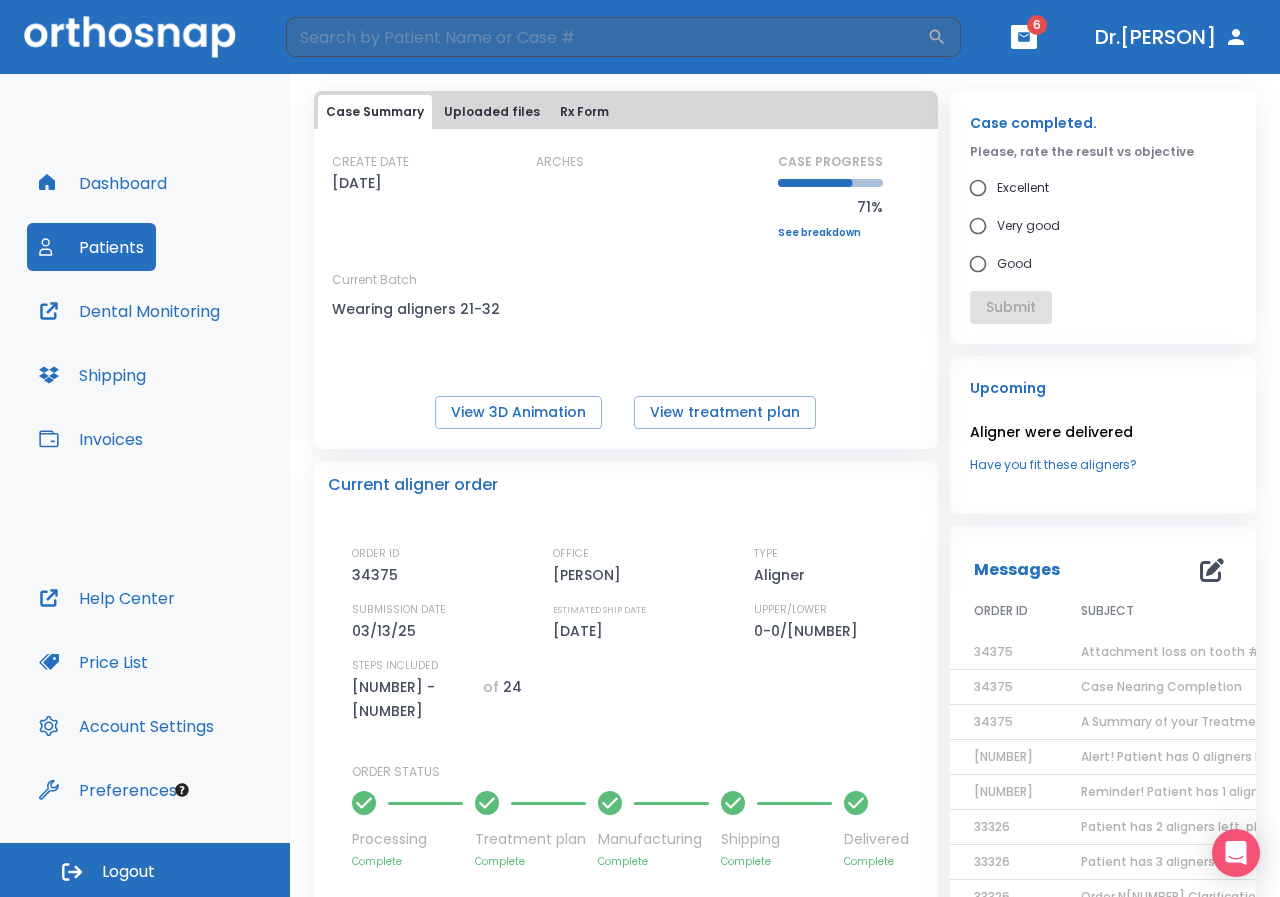 scroll, scrollTop: 29, scrollLeft: 0, axis: vertical 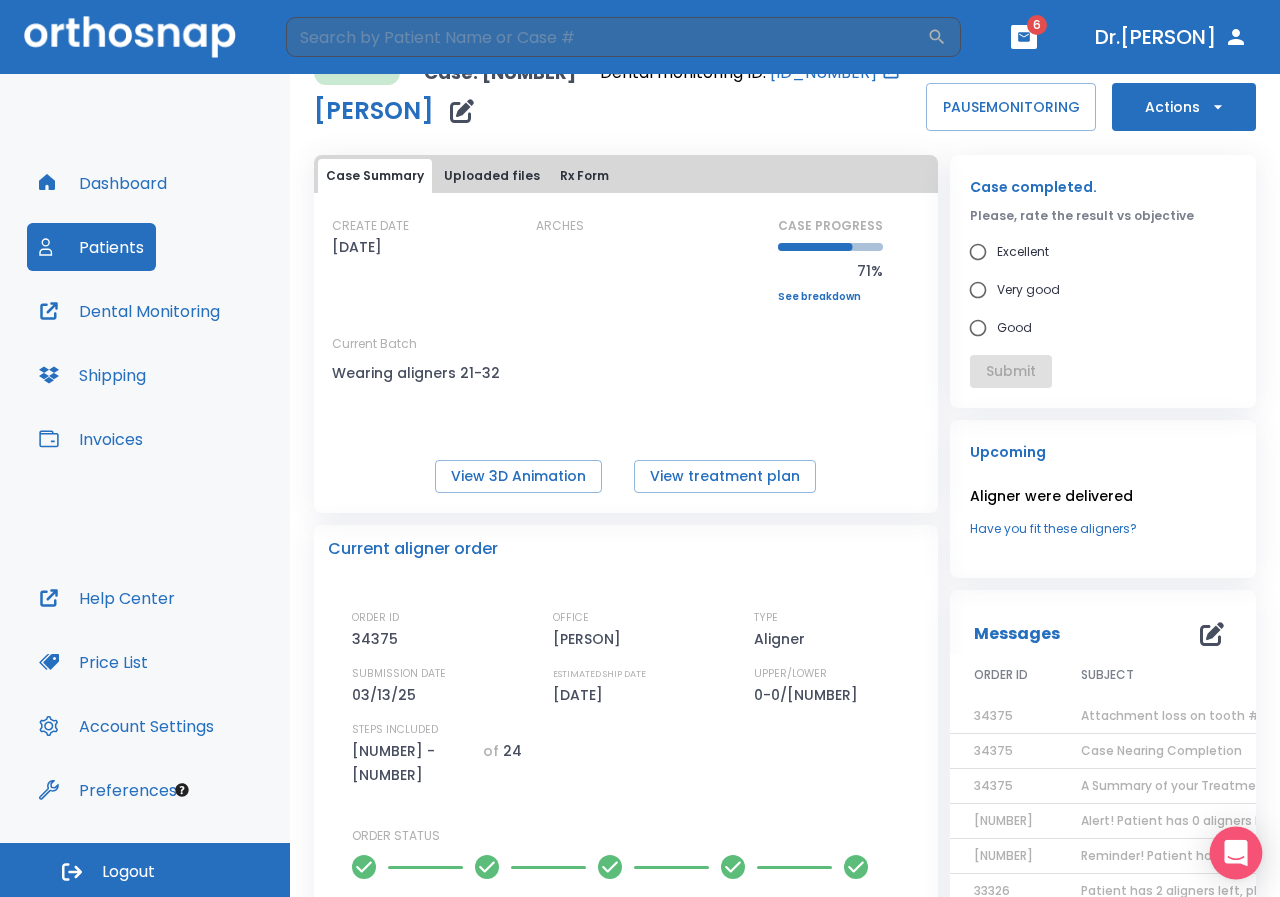 click at bounding box center (1236, 853) 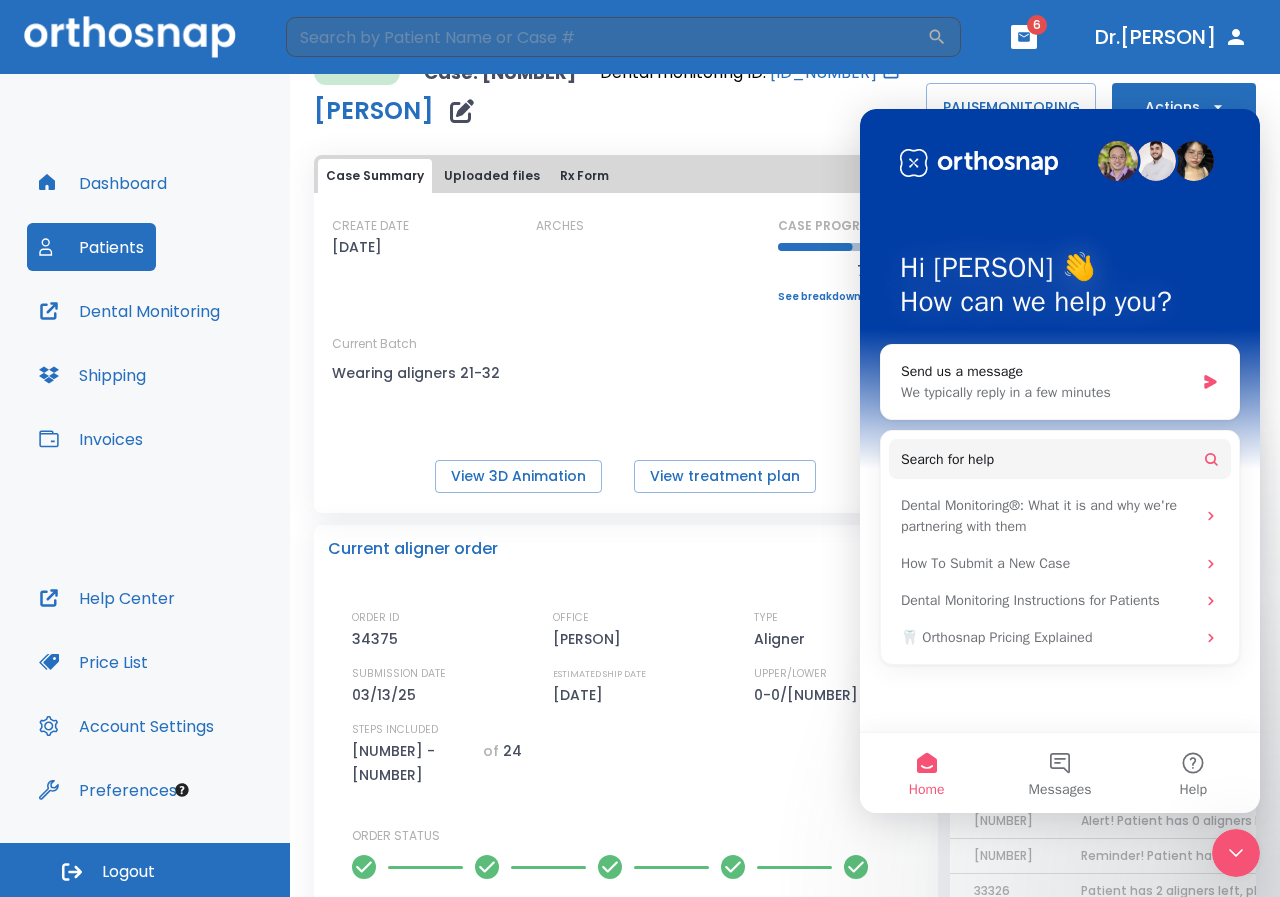 scroll, scrollTop: 0, scrollLeft: 0, axis: both 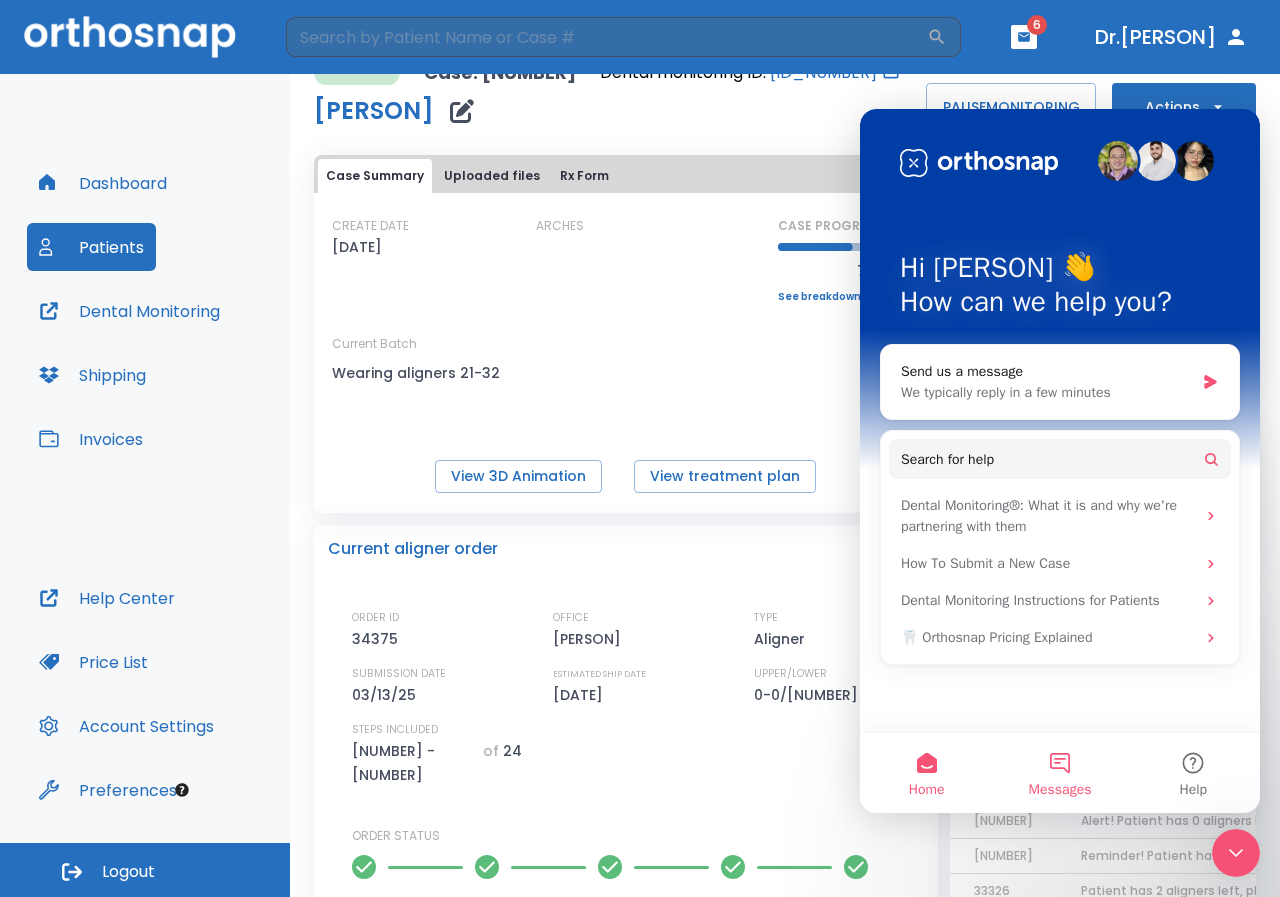 click on "Messages" at bounding box center (1059, 773) 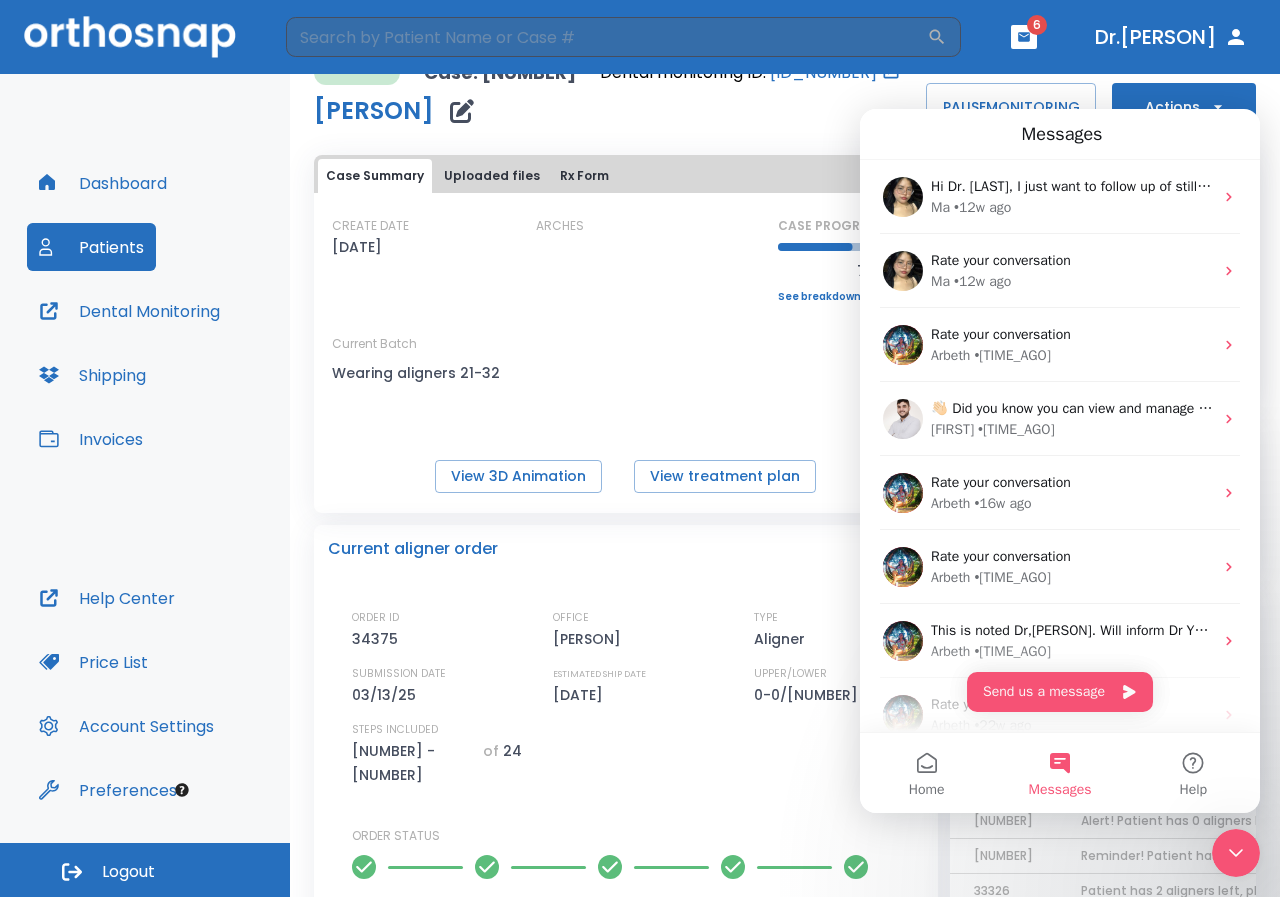 click at bounding box center (1236, 853) 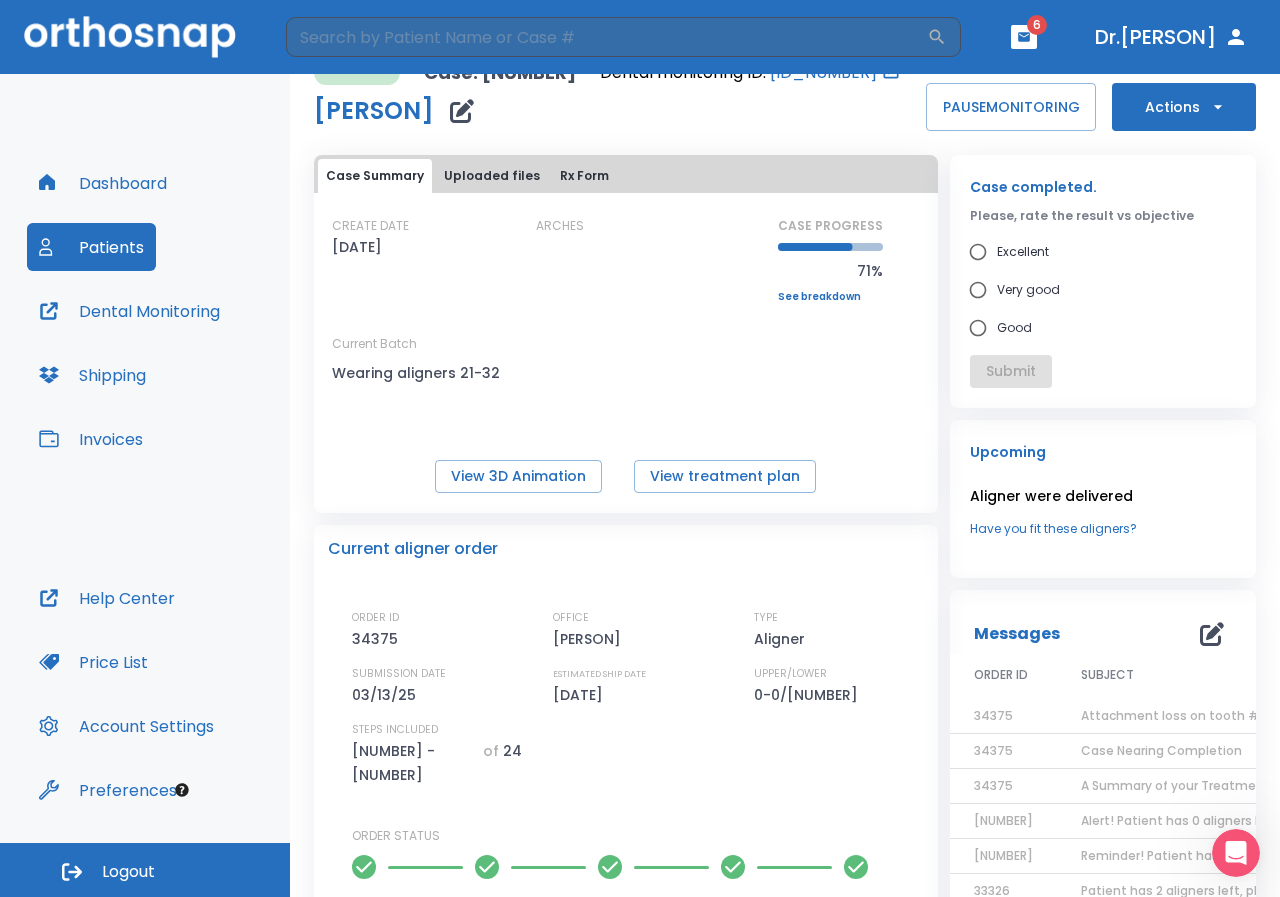 scroll, scrollTop: 0, scrollLeft: 0, axis: both 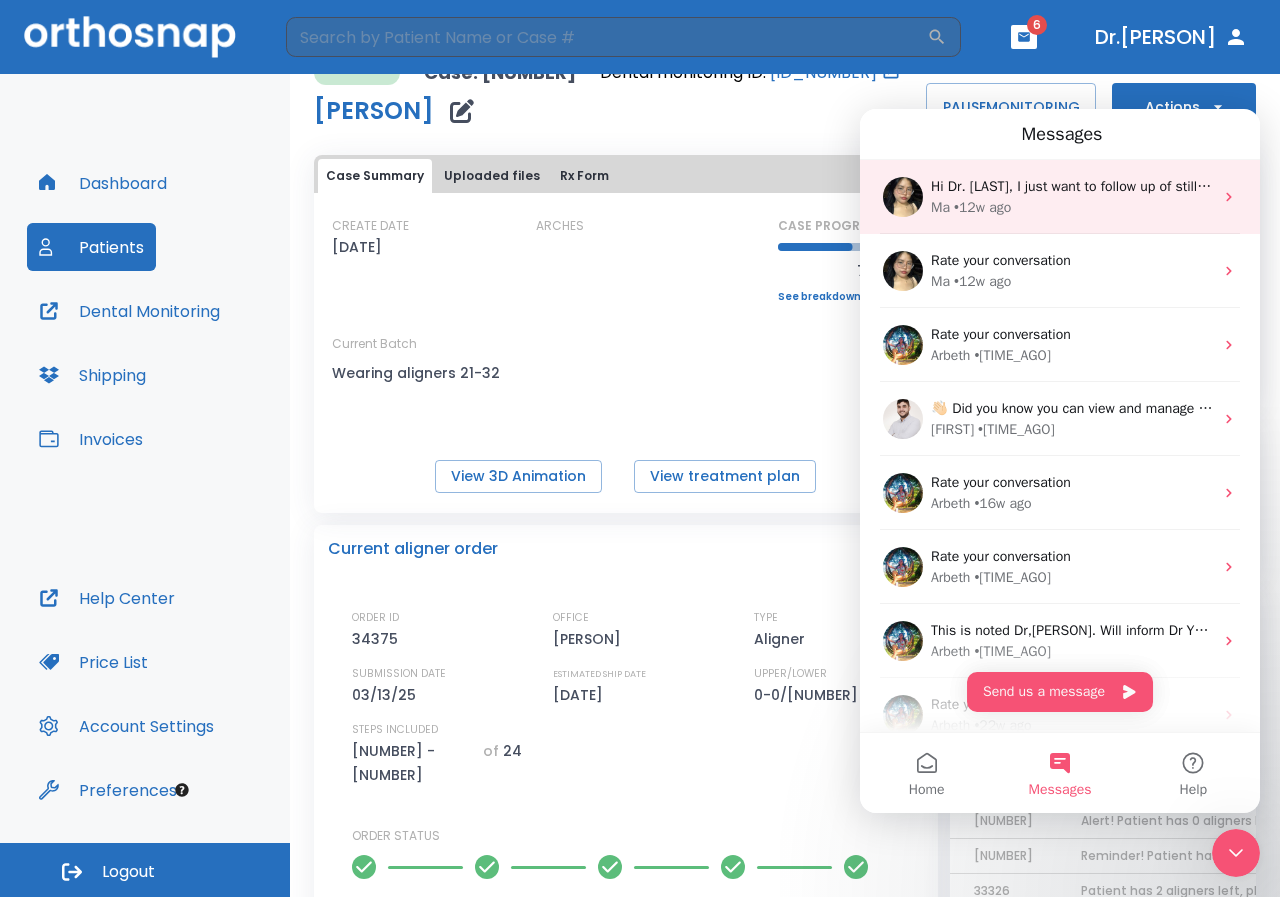 click on "Hi Dr. [LAST], I just want to follow up of still need help for this patient's case? Thank you." at bounding box center (1204, 186) 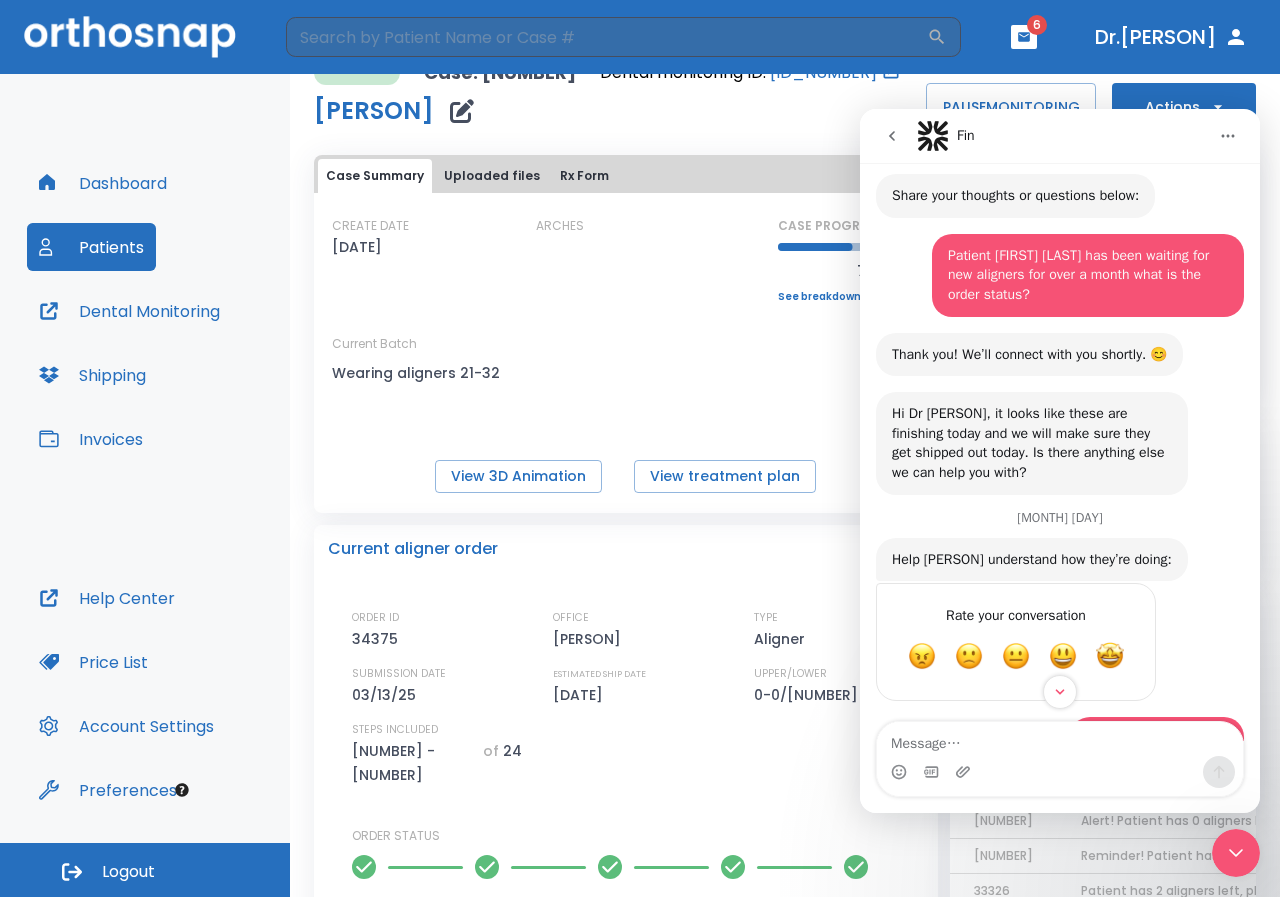scroll, scrollTop: 0, scrollLeft: 0, axis: both 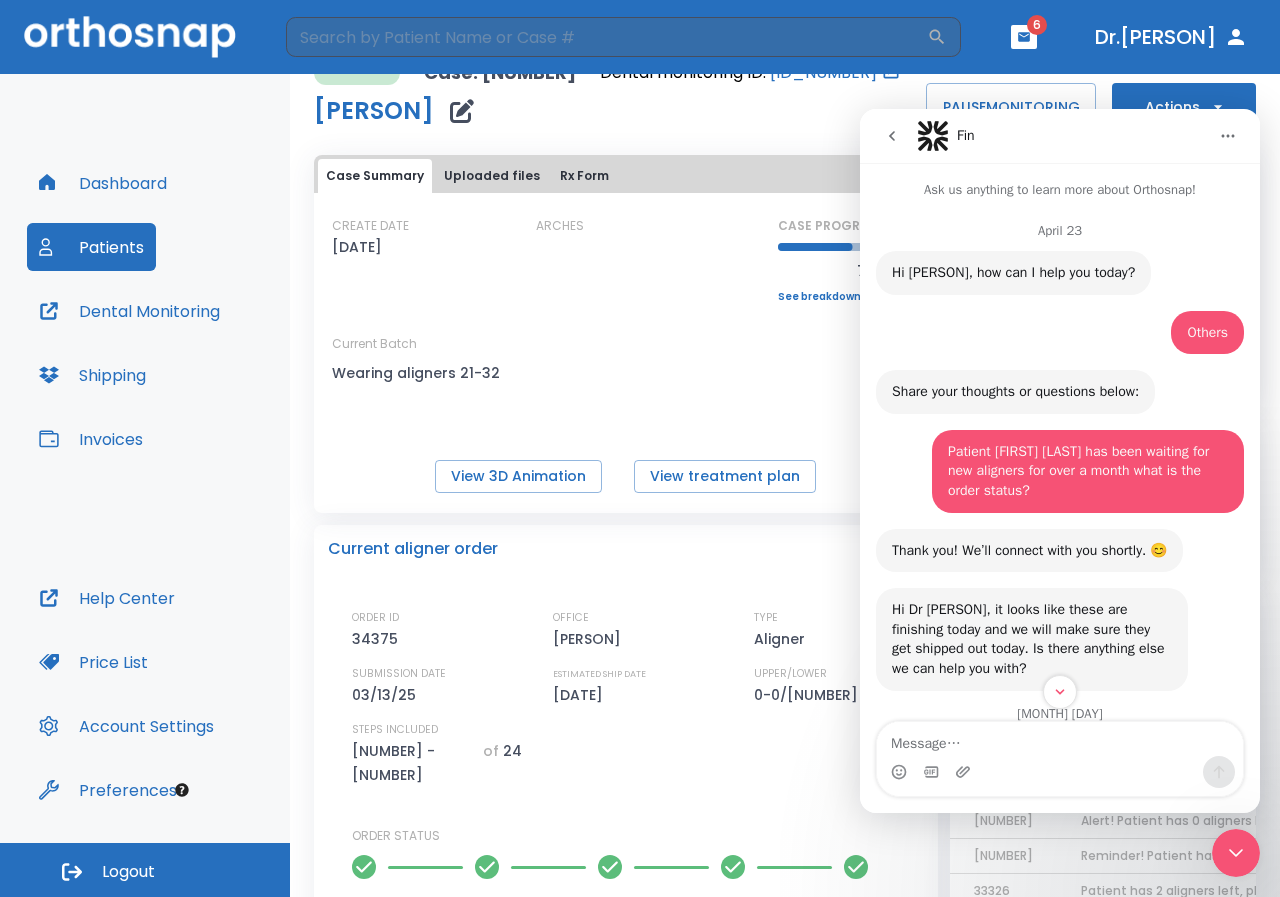 click at bounding box center (892, 136) 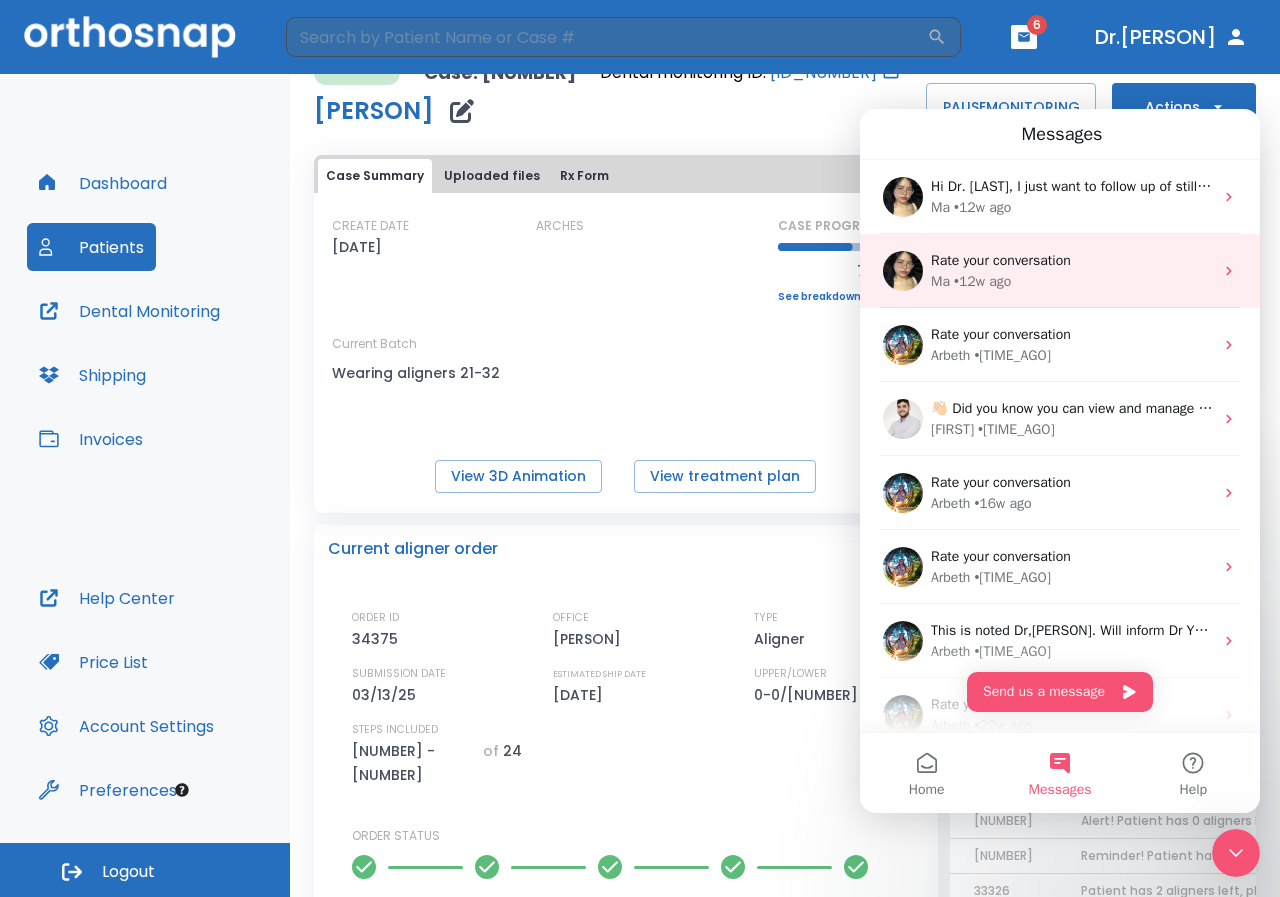 click on "Rate your conversation" at bounding box center [1001, 260] 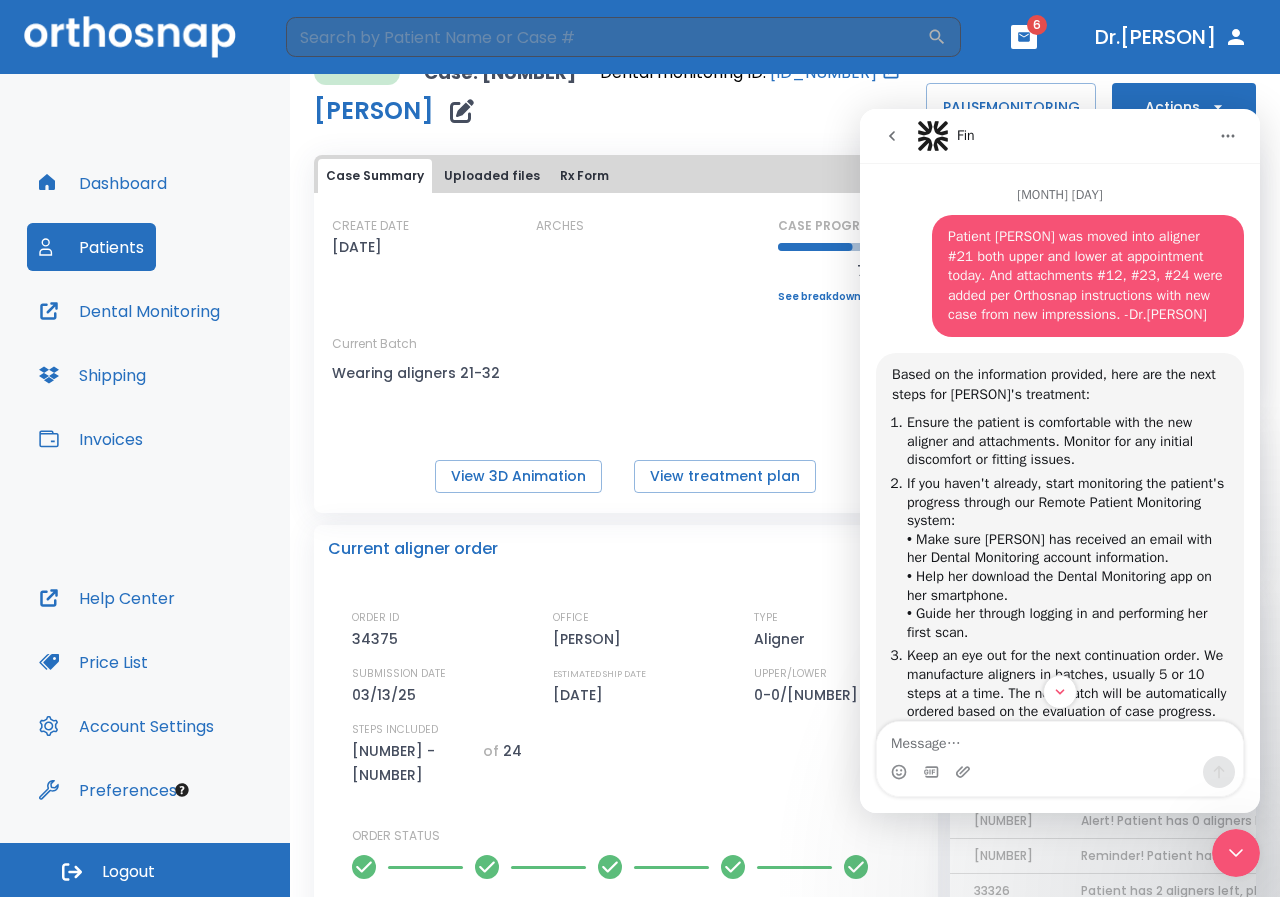 scroll, scrollTop: 0, scrollLeft: 0, axis: both 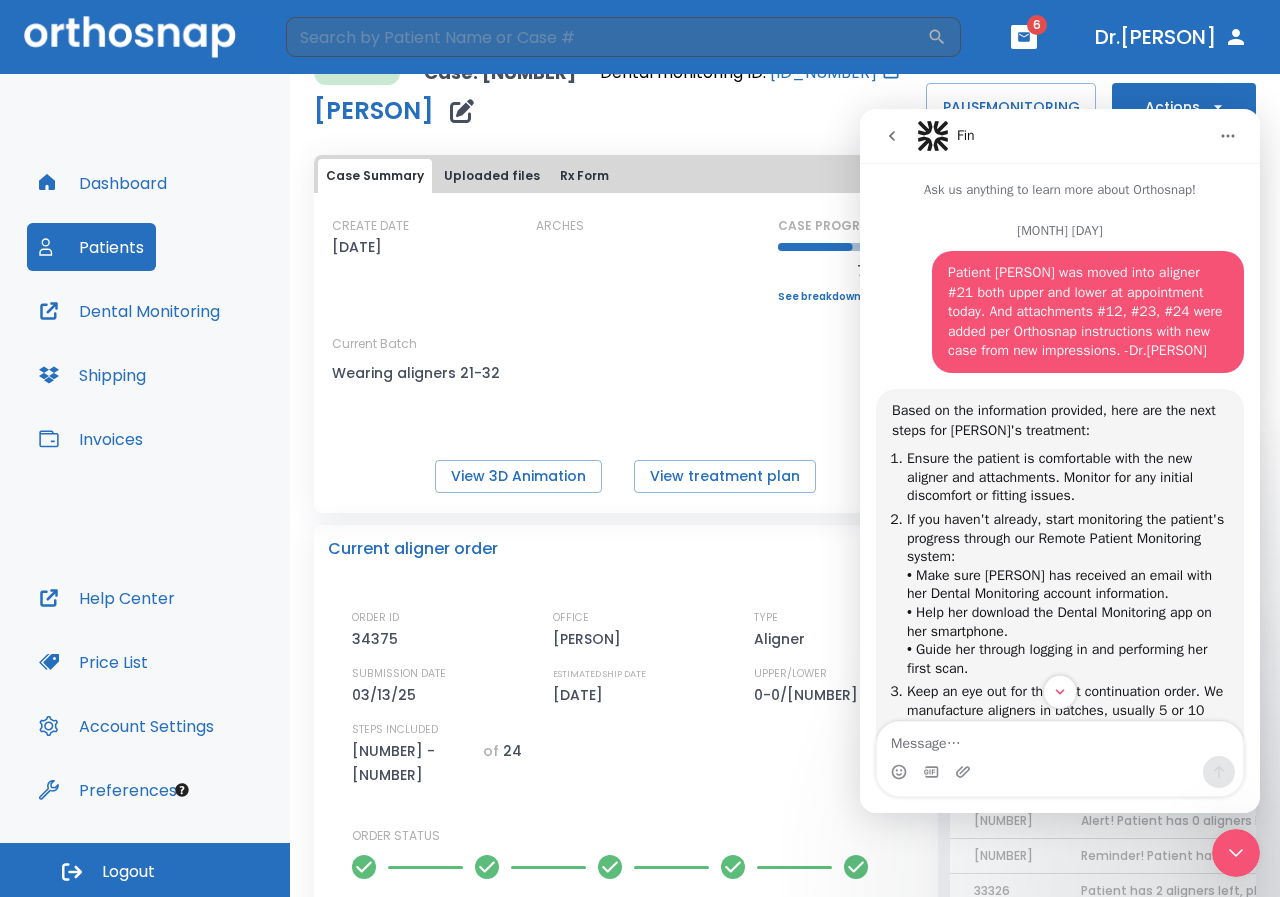 click 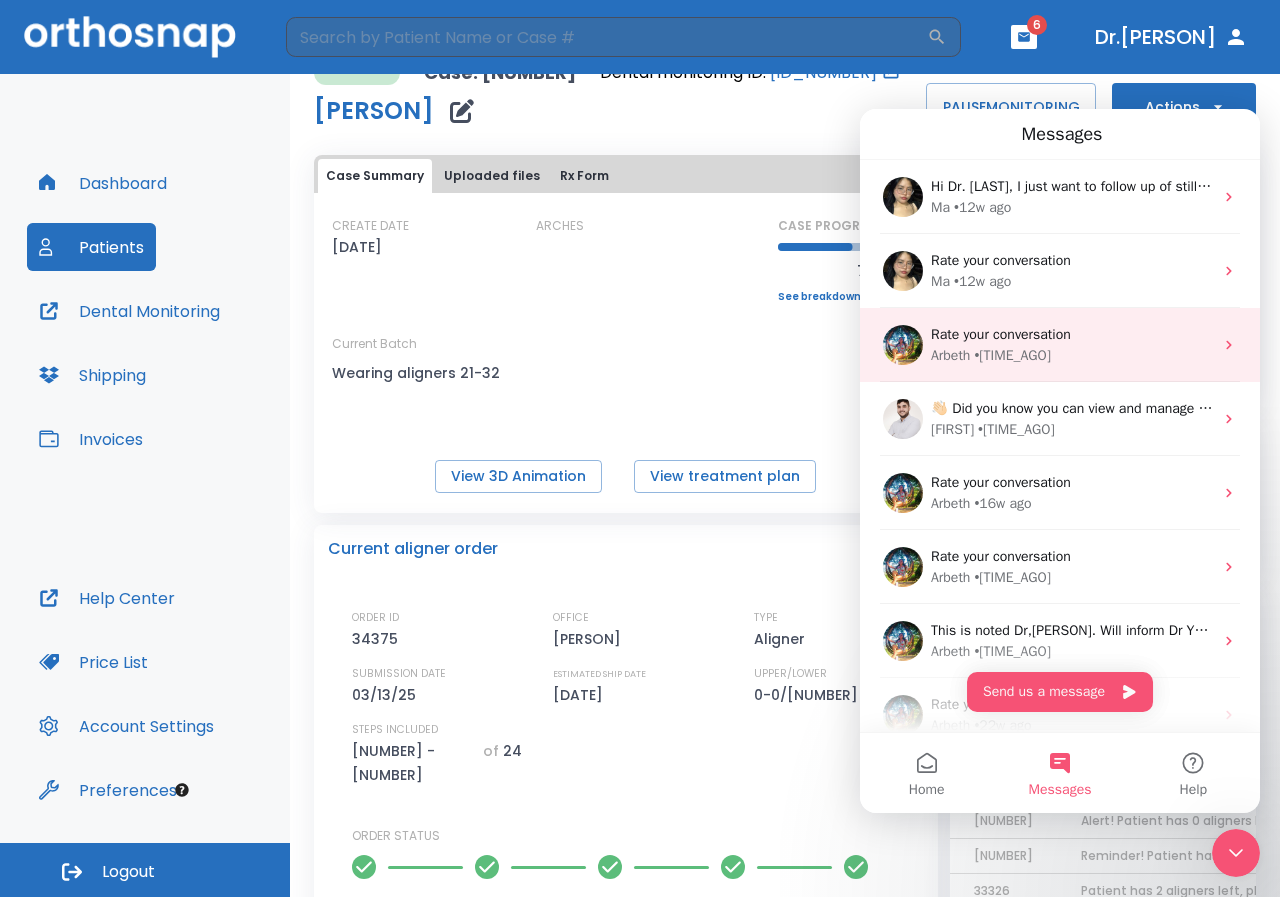 click on "Arbeth •  14w ago" at bounding box center [1072, 355] 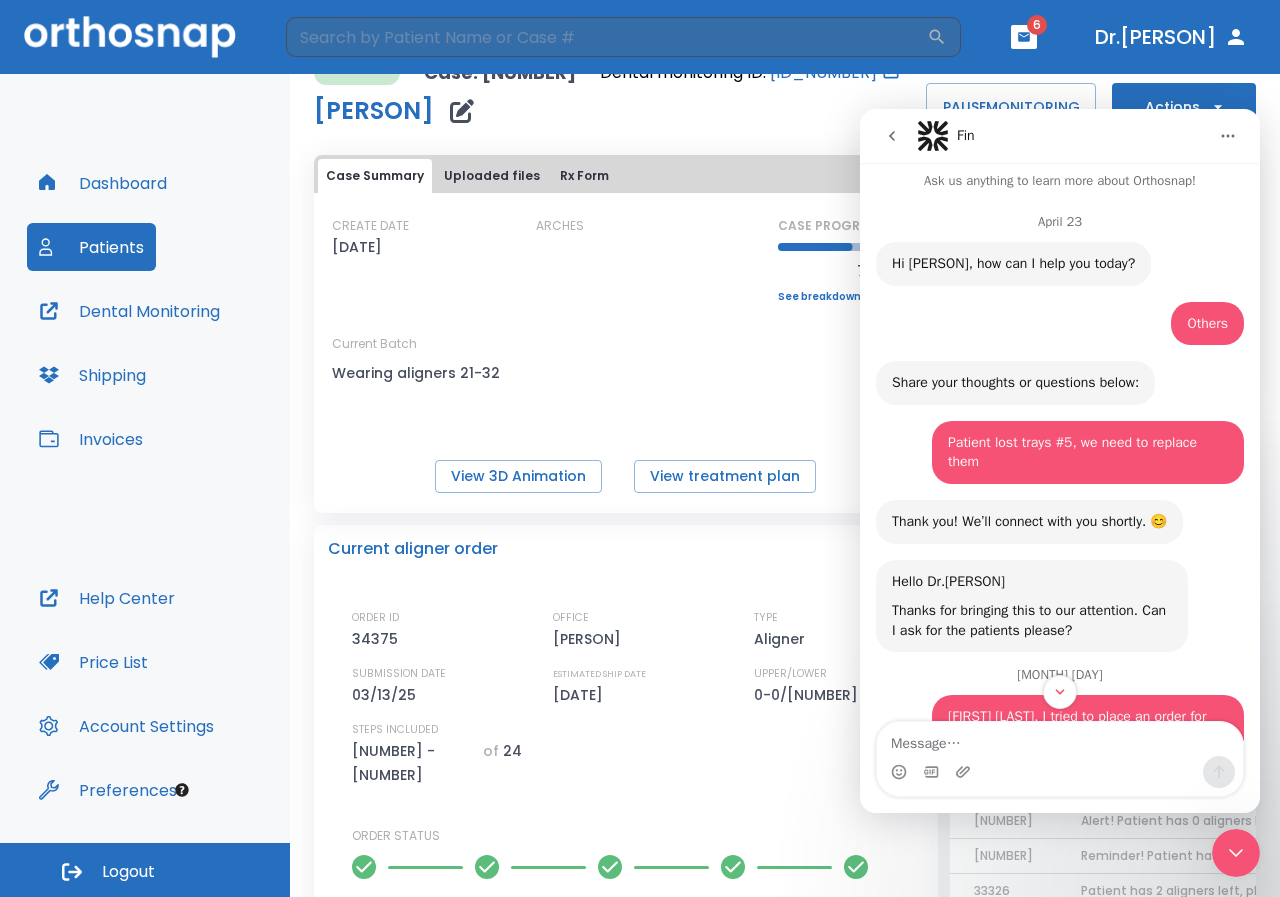 scroll, scrollTop: 0, scrollLeft: 0, axis: both 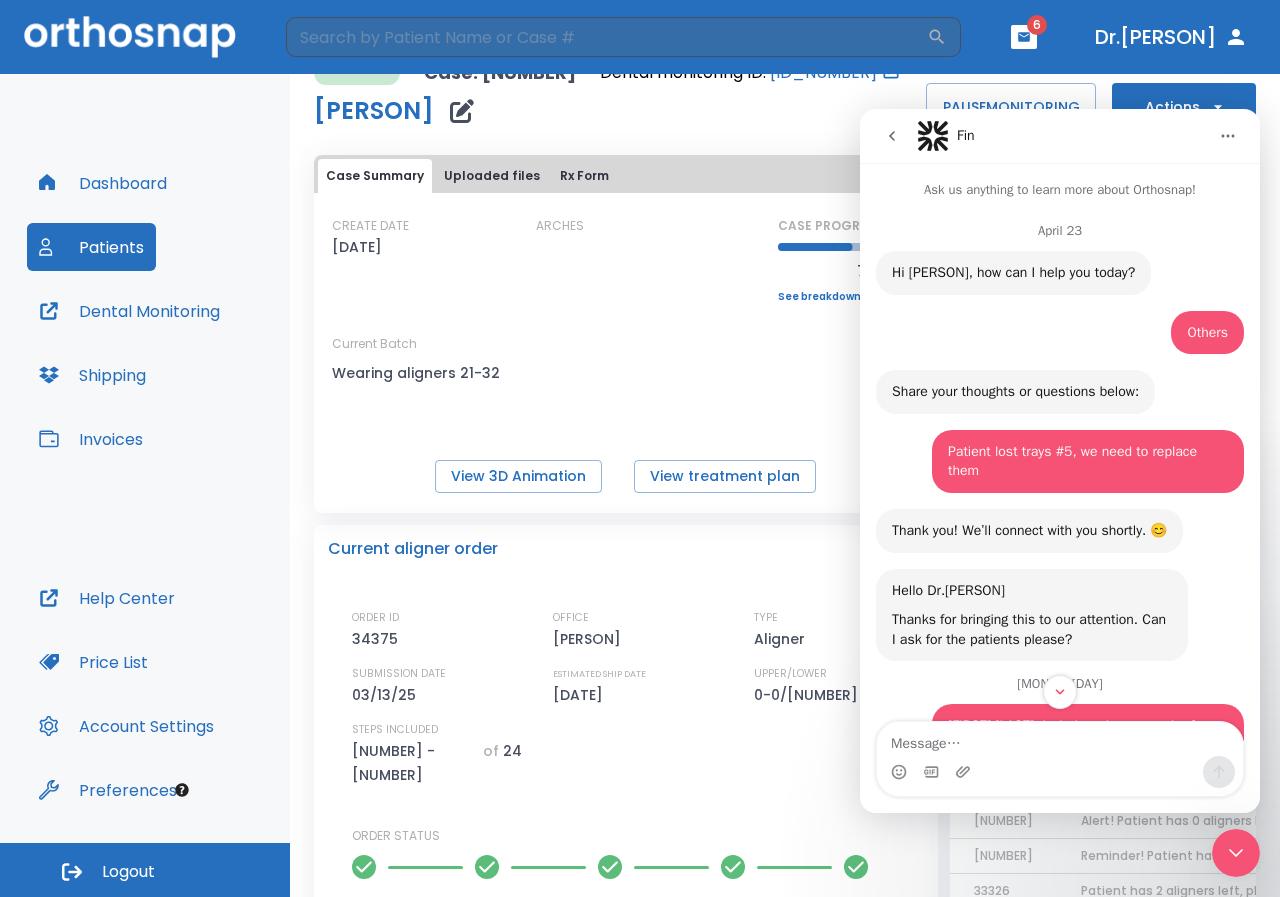 click 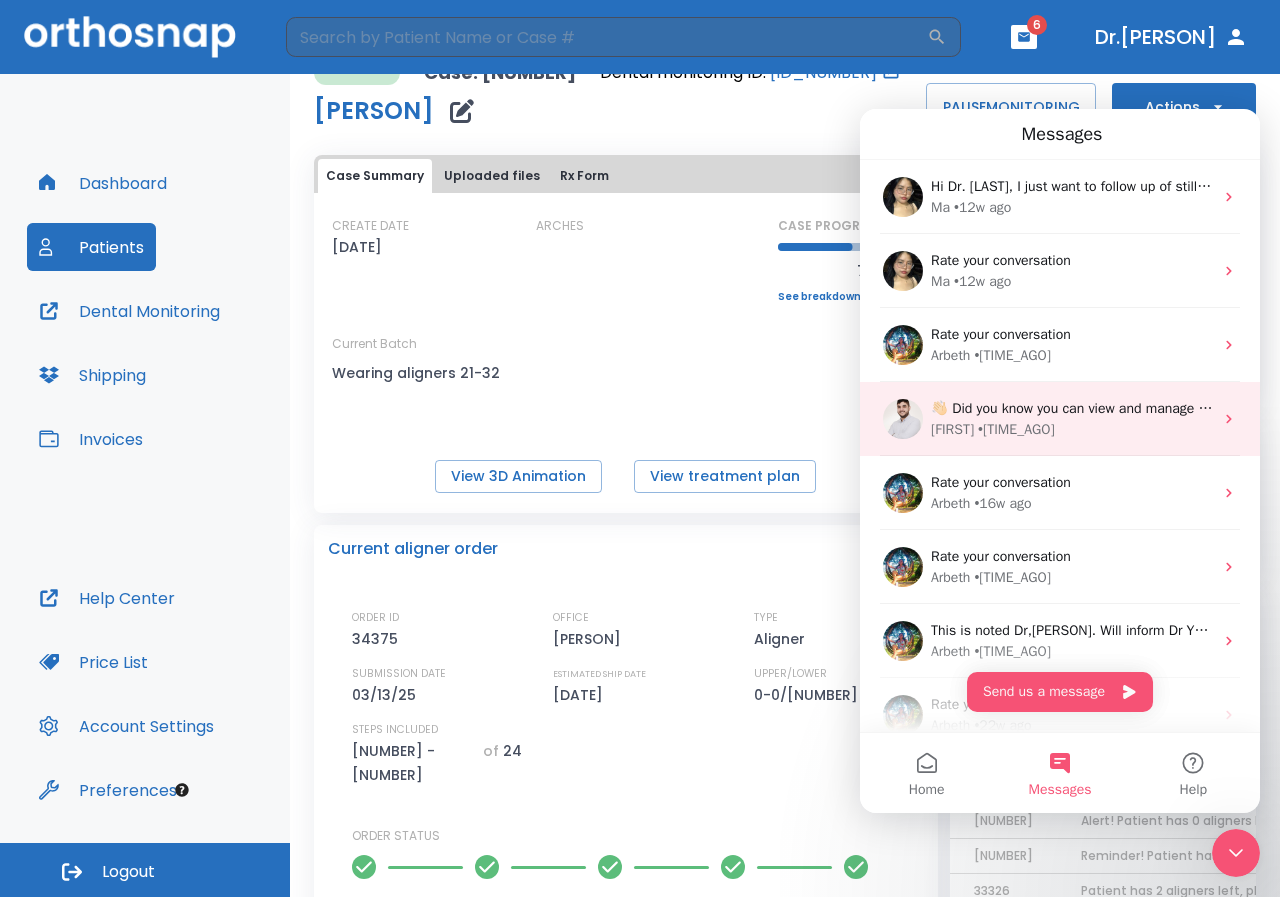 click on "👋🏻 Did you know you can view and manage your patient scans anywhere using the Dental Monitoring app? It’s fully integrated with your Orthosnap cases — just log in with your existing credentials (or hit Forgot Password if needed). ​ 🔍 Learn more: Getting Started in Dental Monitoring® (Provider's Guide) ​  📱 Download the app: App Store | Google Play ​ Let us know if you need help getting started!" at bounding box center [2147, 408] 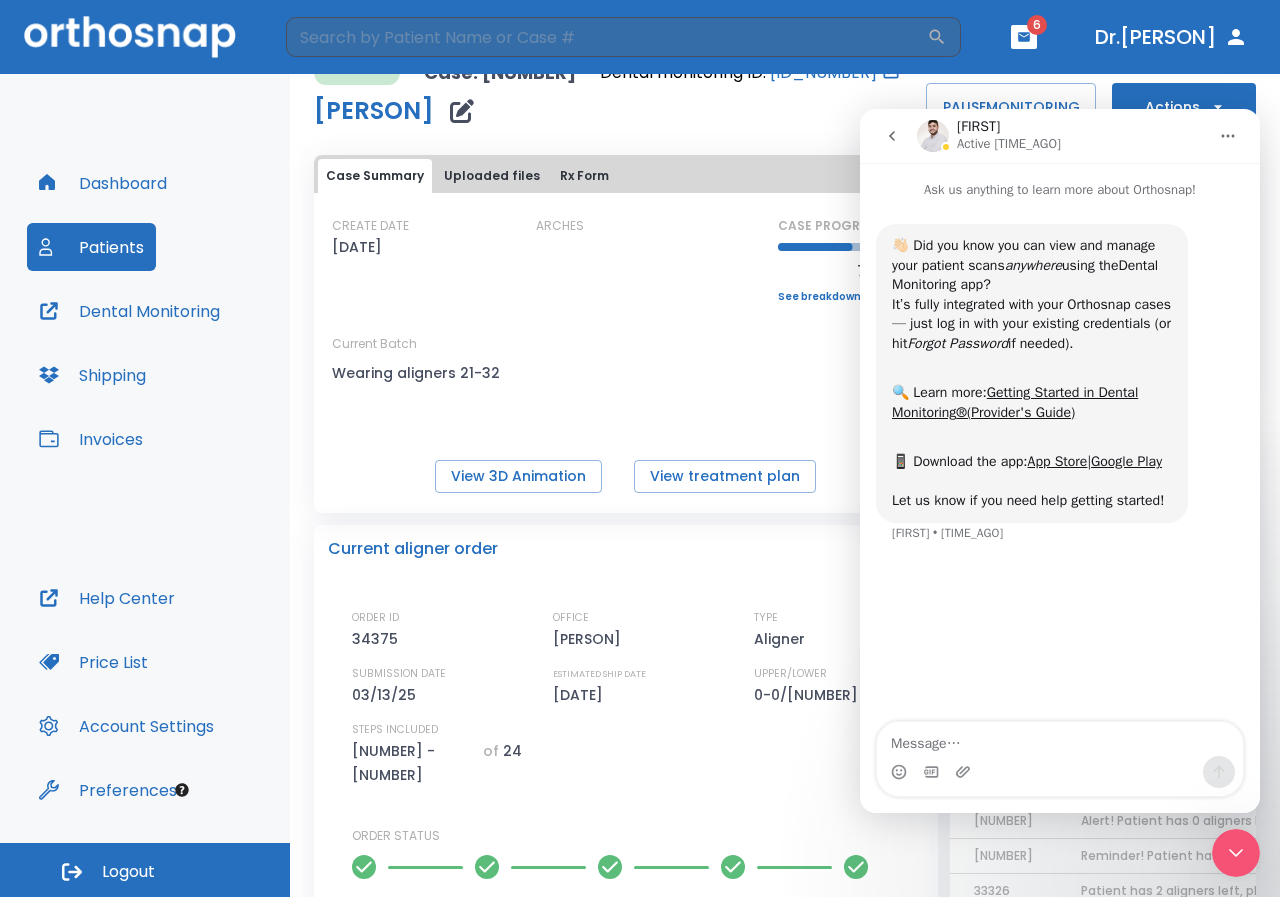click 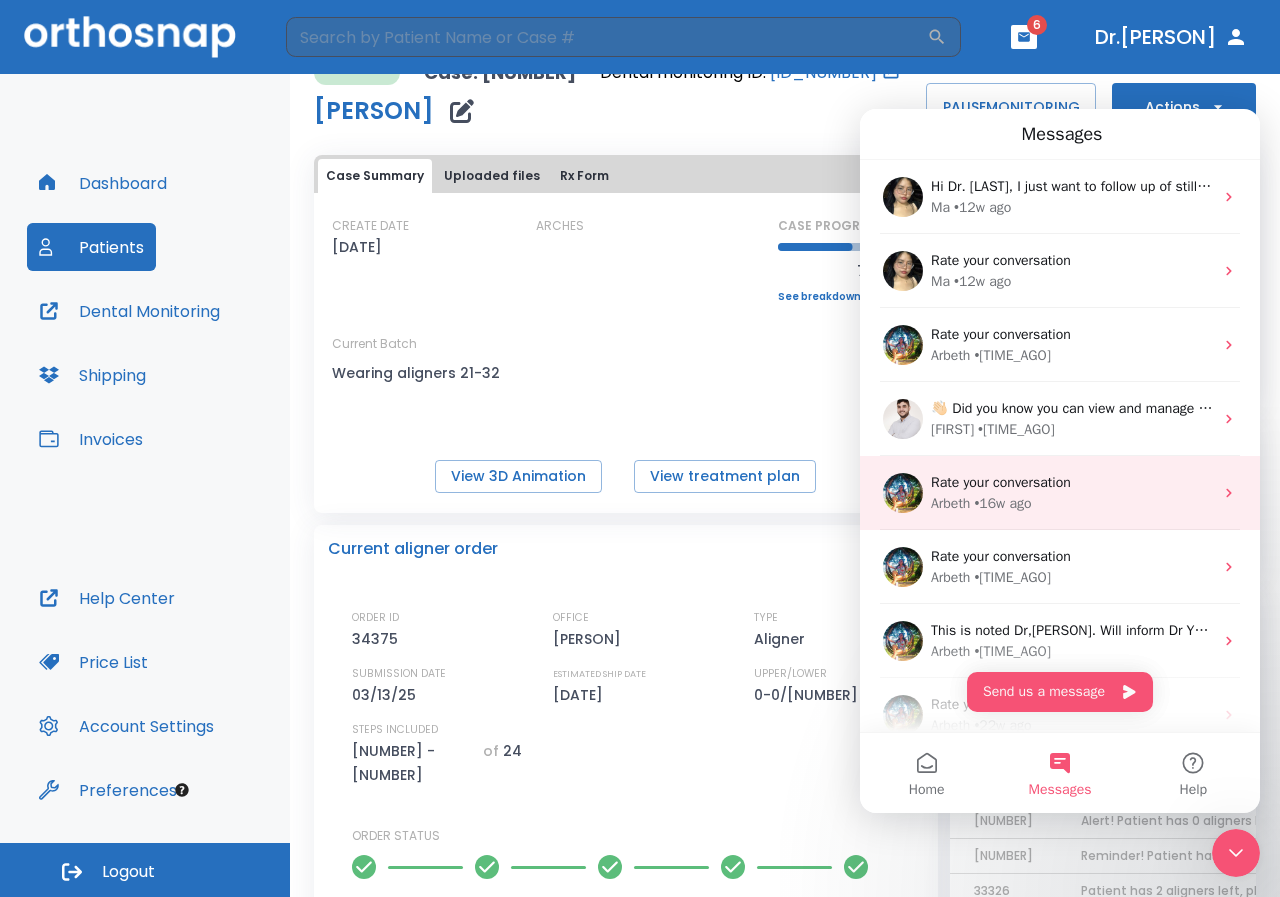 click on "Arbeth •  16w ago" at bounding box center (1072, 503) 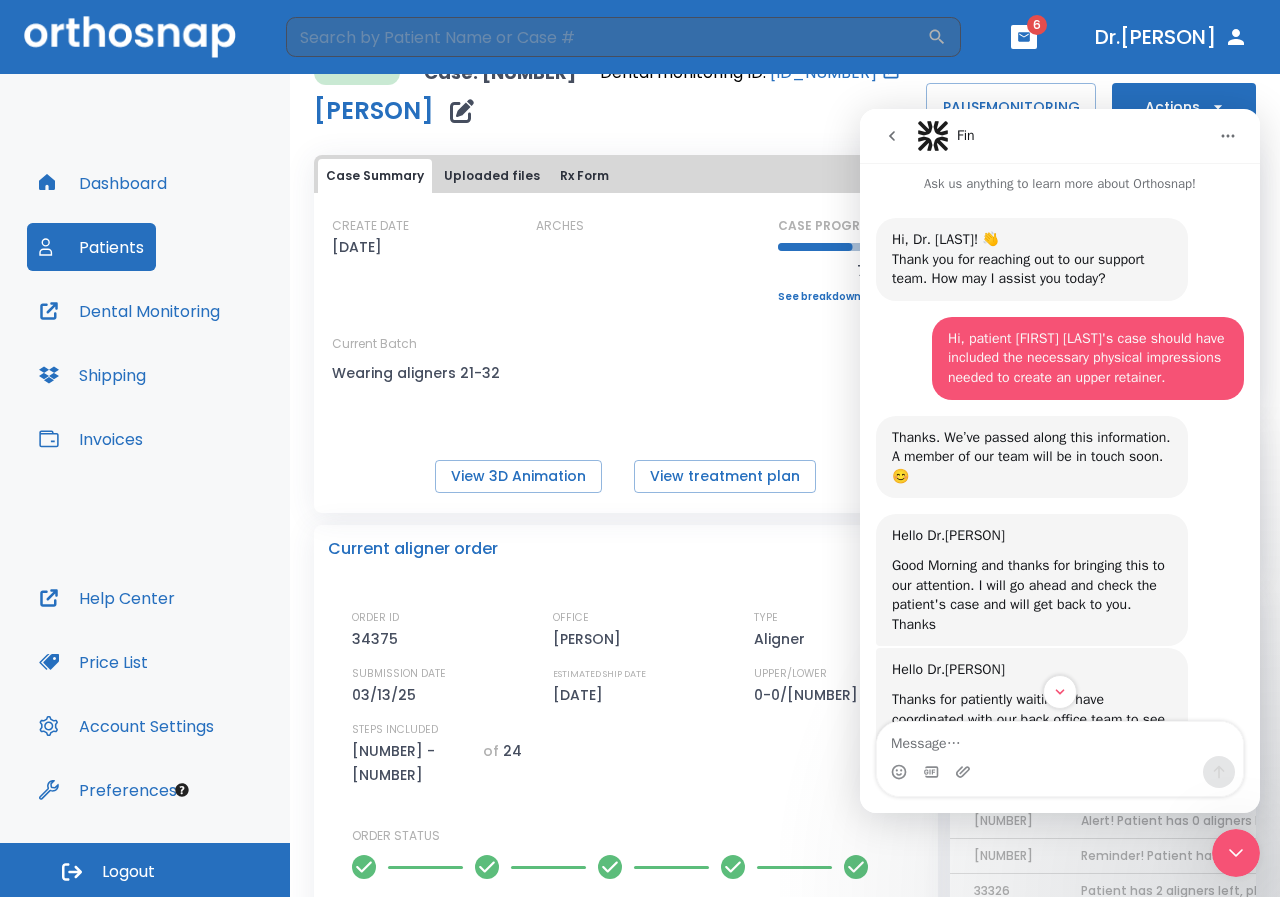 scroll, scrollTop: 0, scrollLeft: 0, axis: both 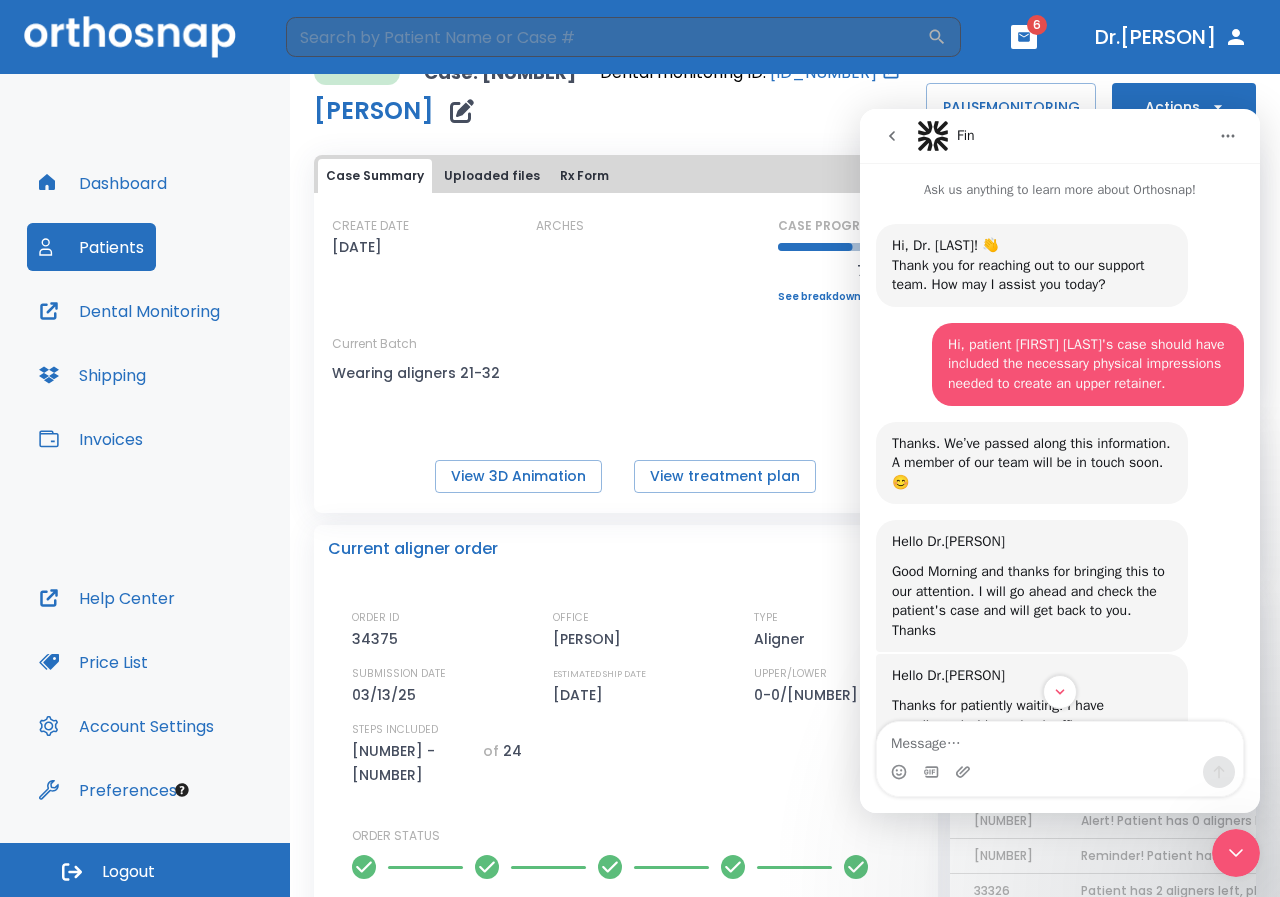 click 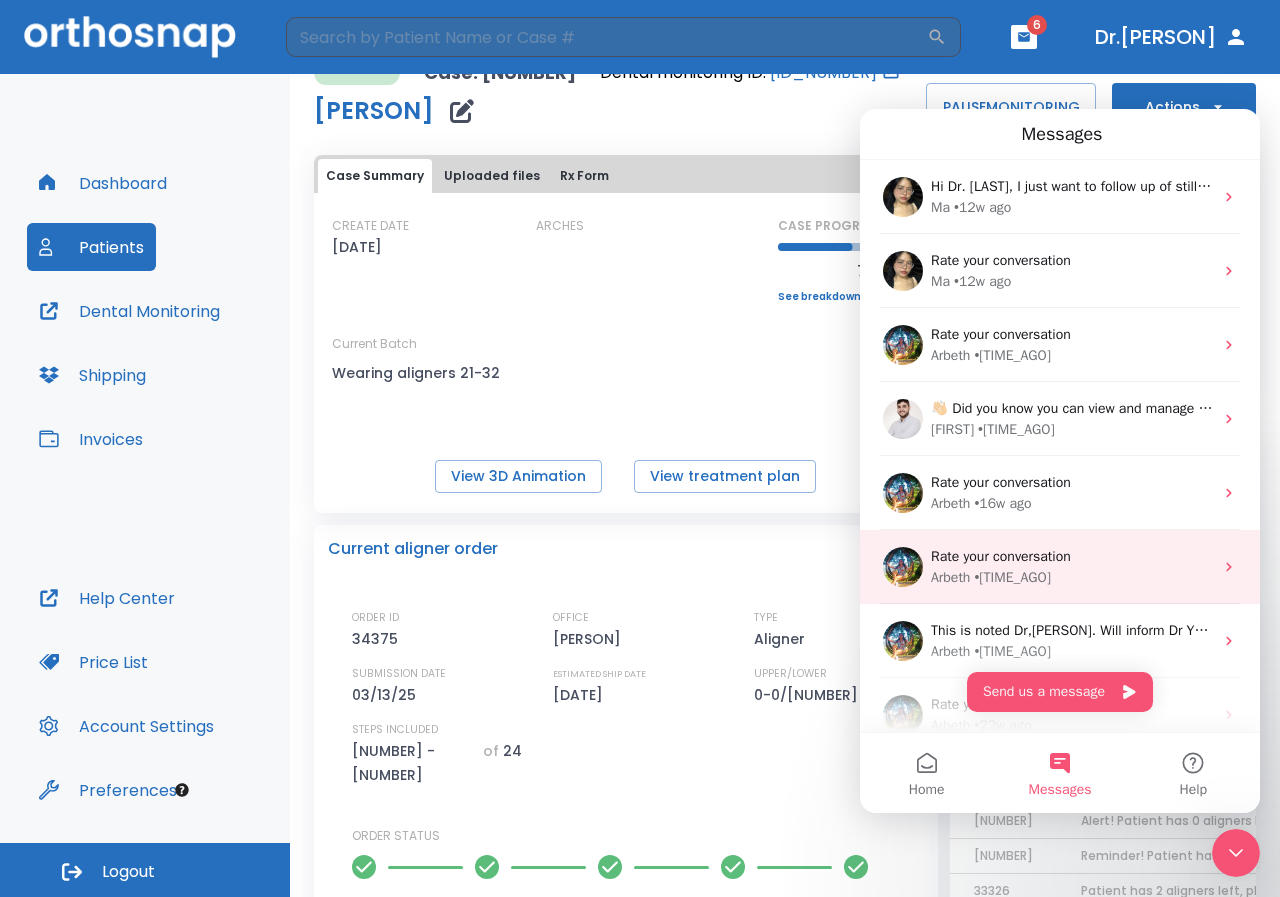 click on "Rate your conversation" at bounding box center (1072, 556) 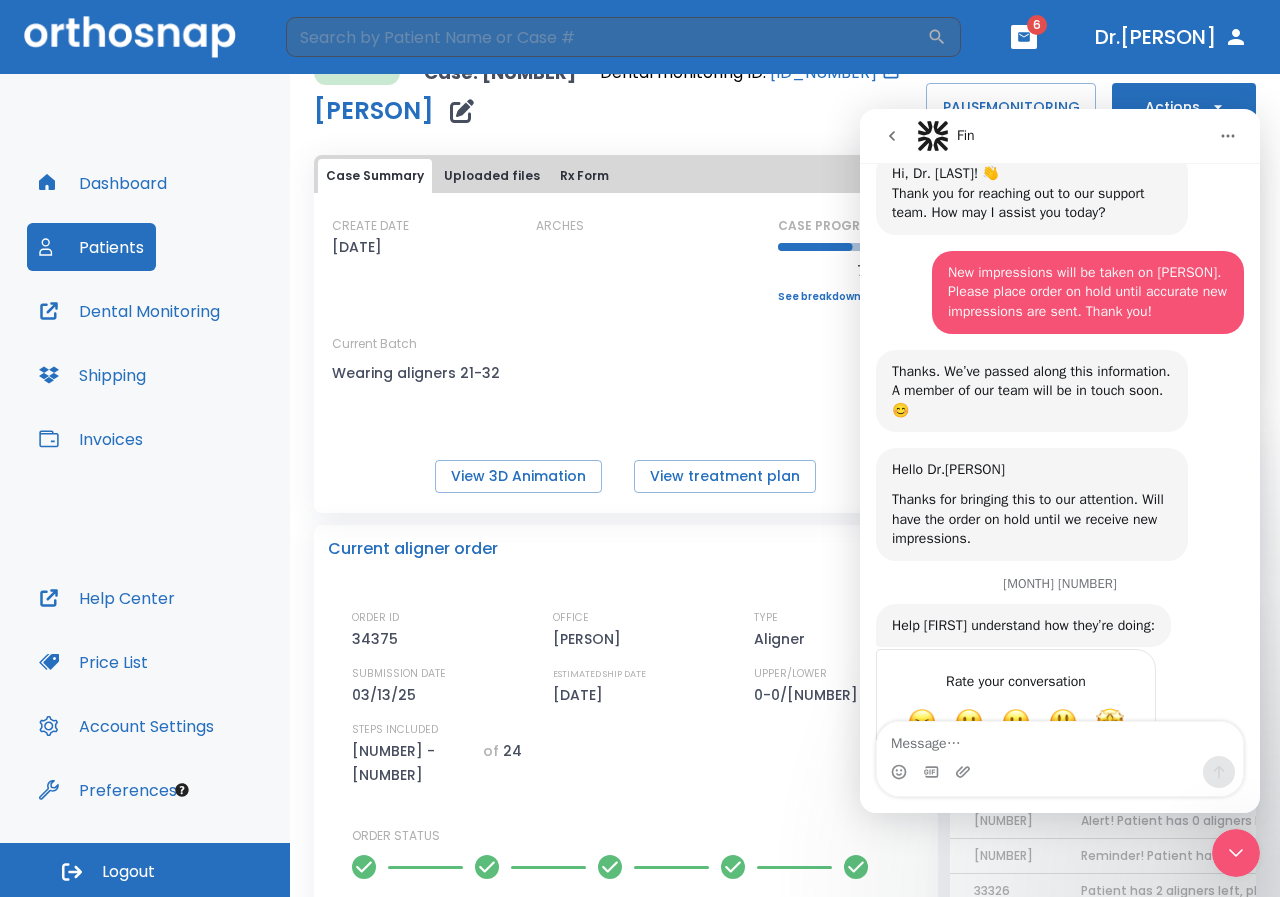 scroll, scrollTop: 0, scrollLeft: 0, axis: both 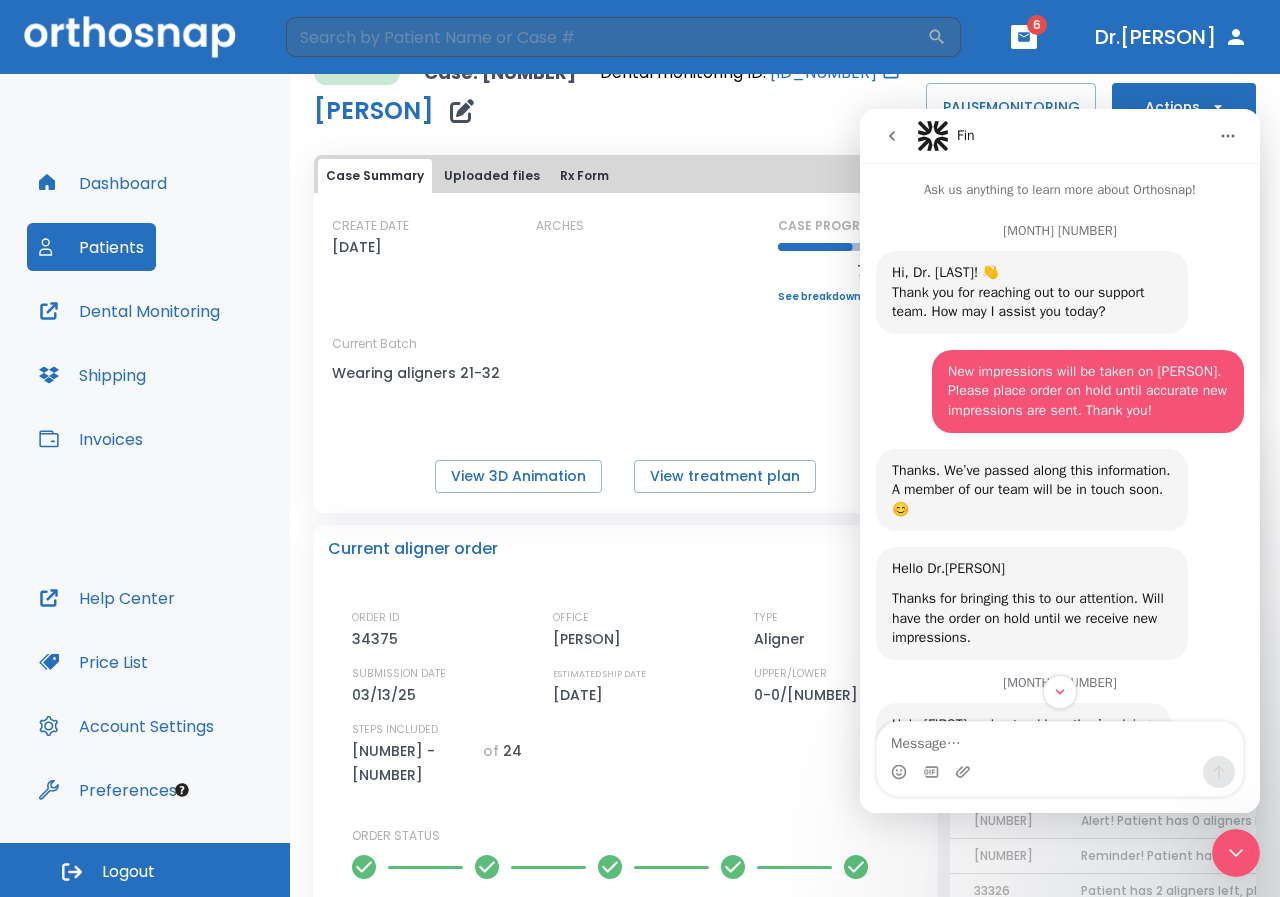 click 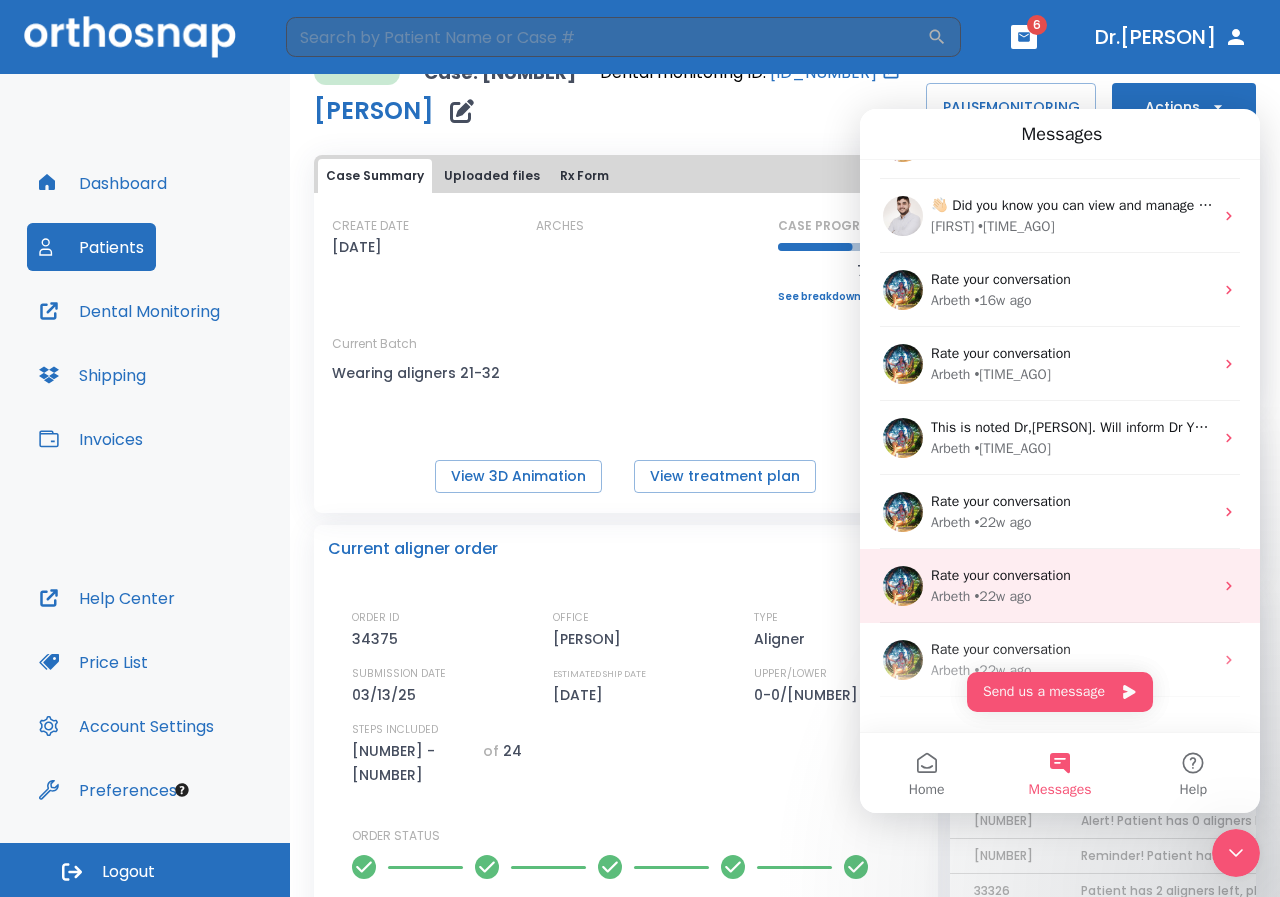 scroll, scrollTop: 248, scrollLeft: 0, axis: vertical 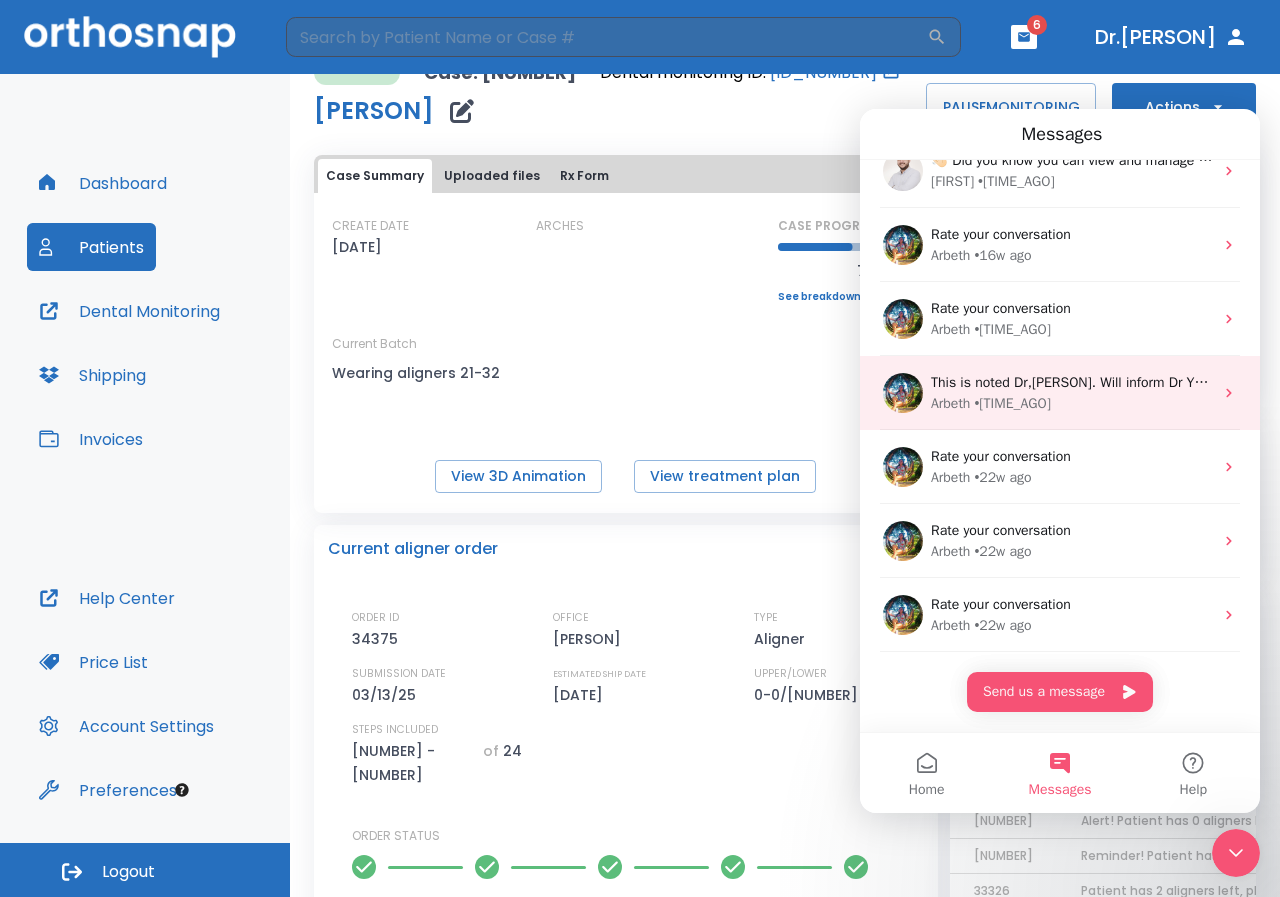 click on "Arbeth •  20w ago" at bounding box center (1072, 403) 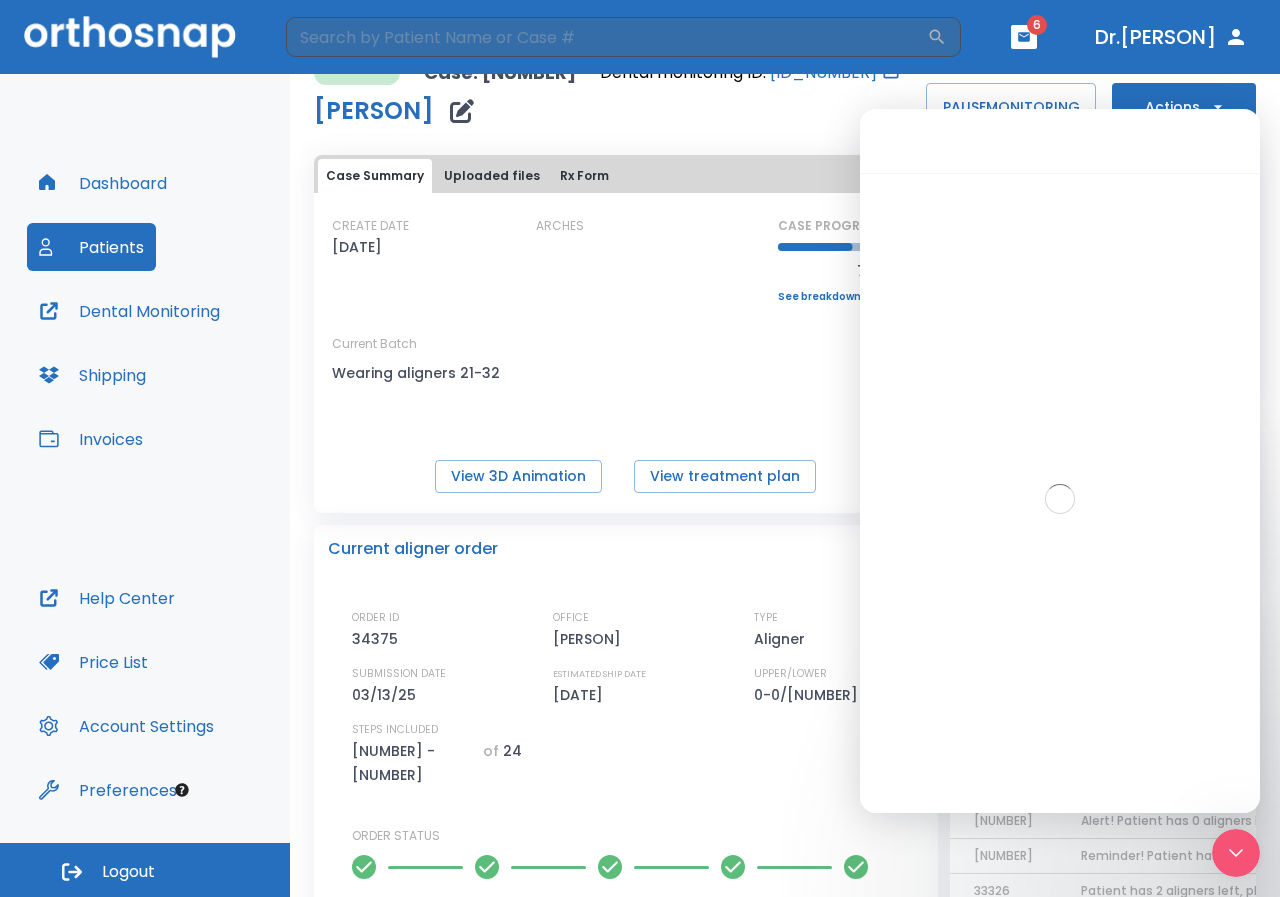 scroll, scrollTop: 167, scrollLeft: 0, axis: vertical 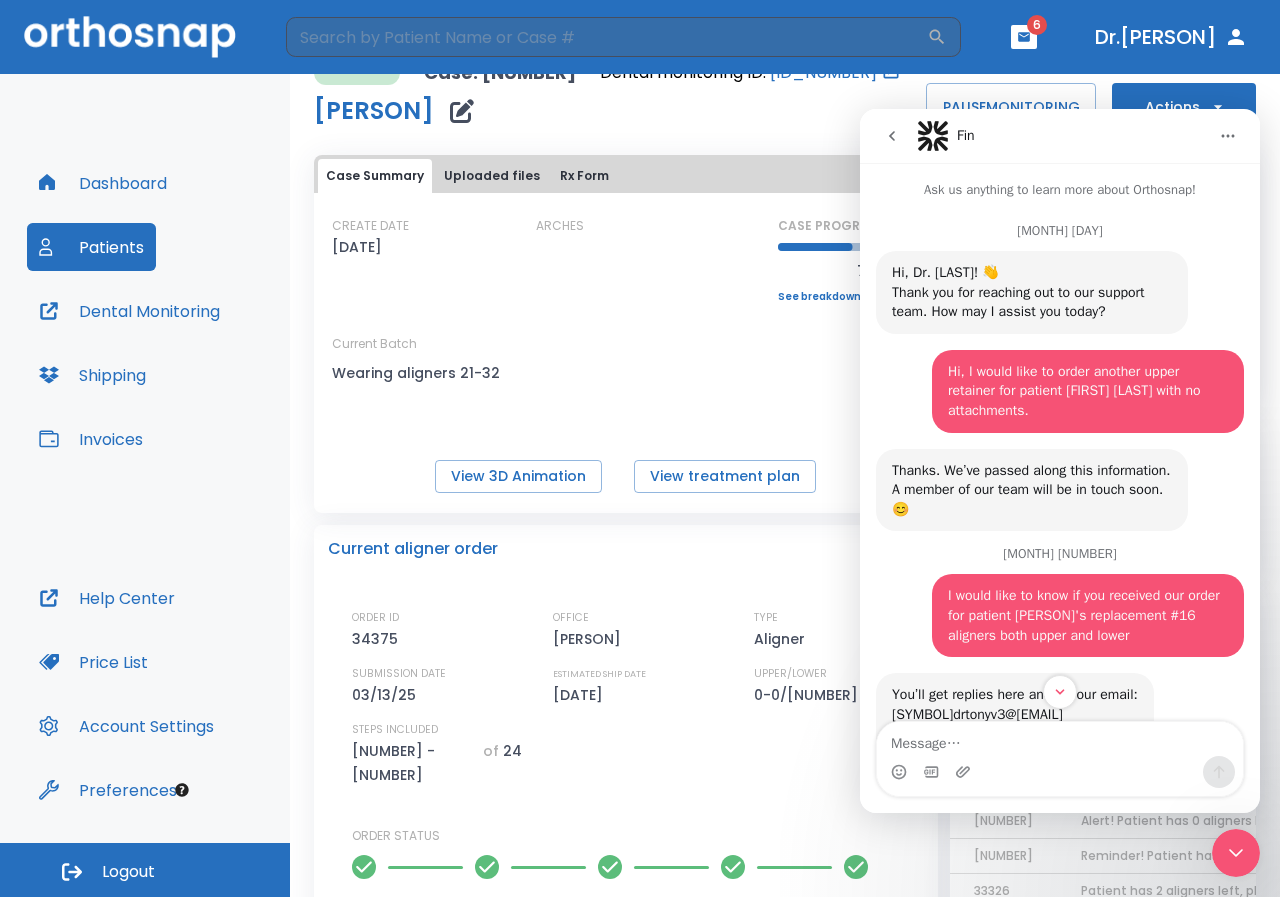 click at bounding box center (892, 136) 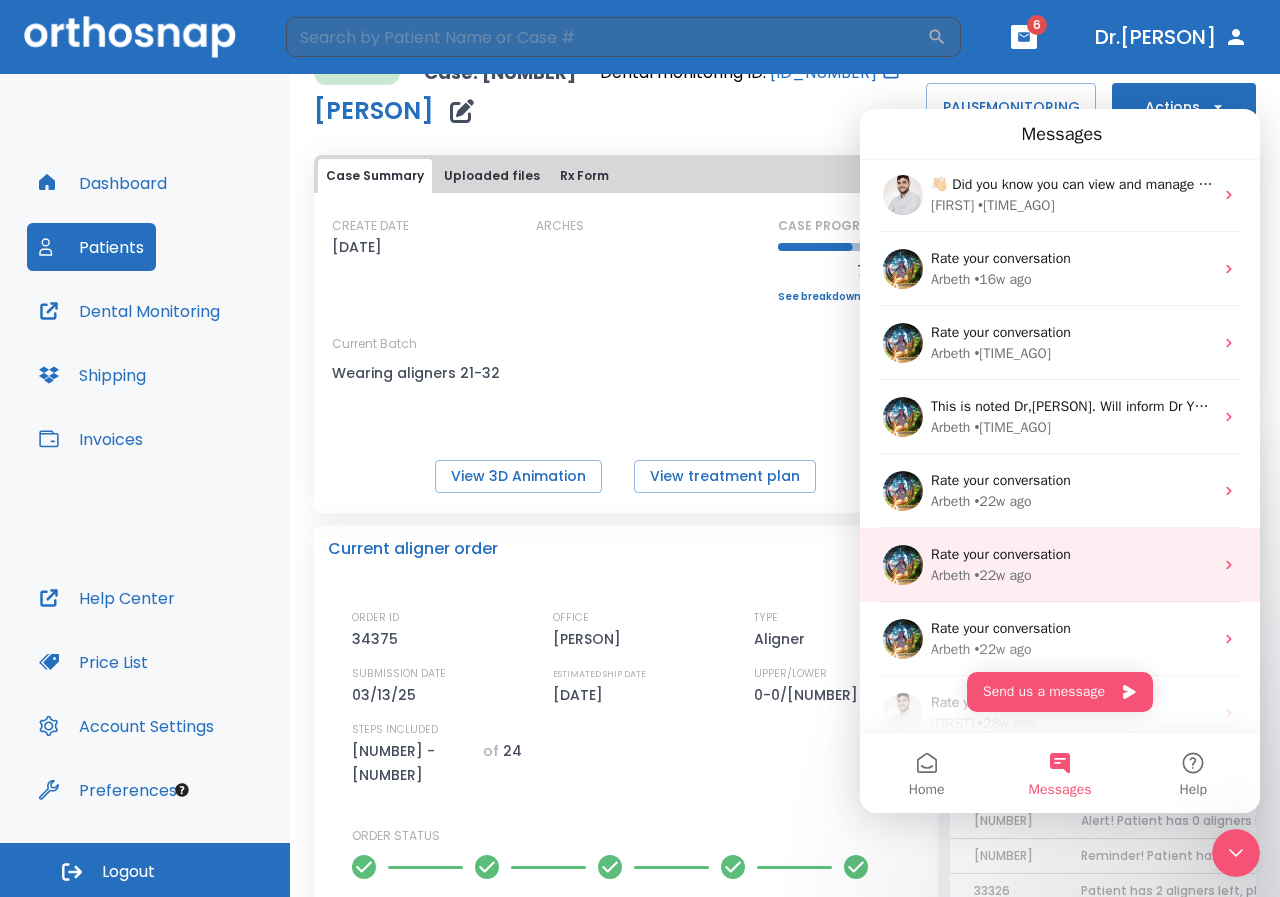 scroll, scrollTop: 300, scrollLeft: 0, axis: vertical 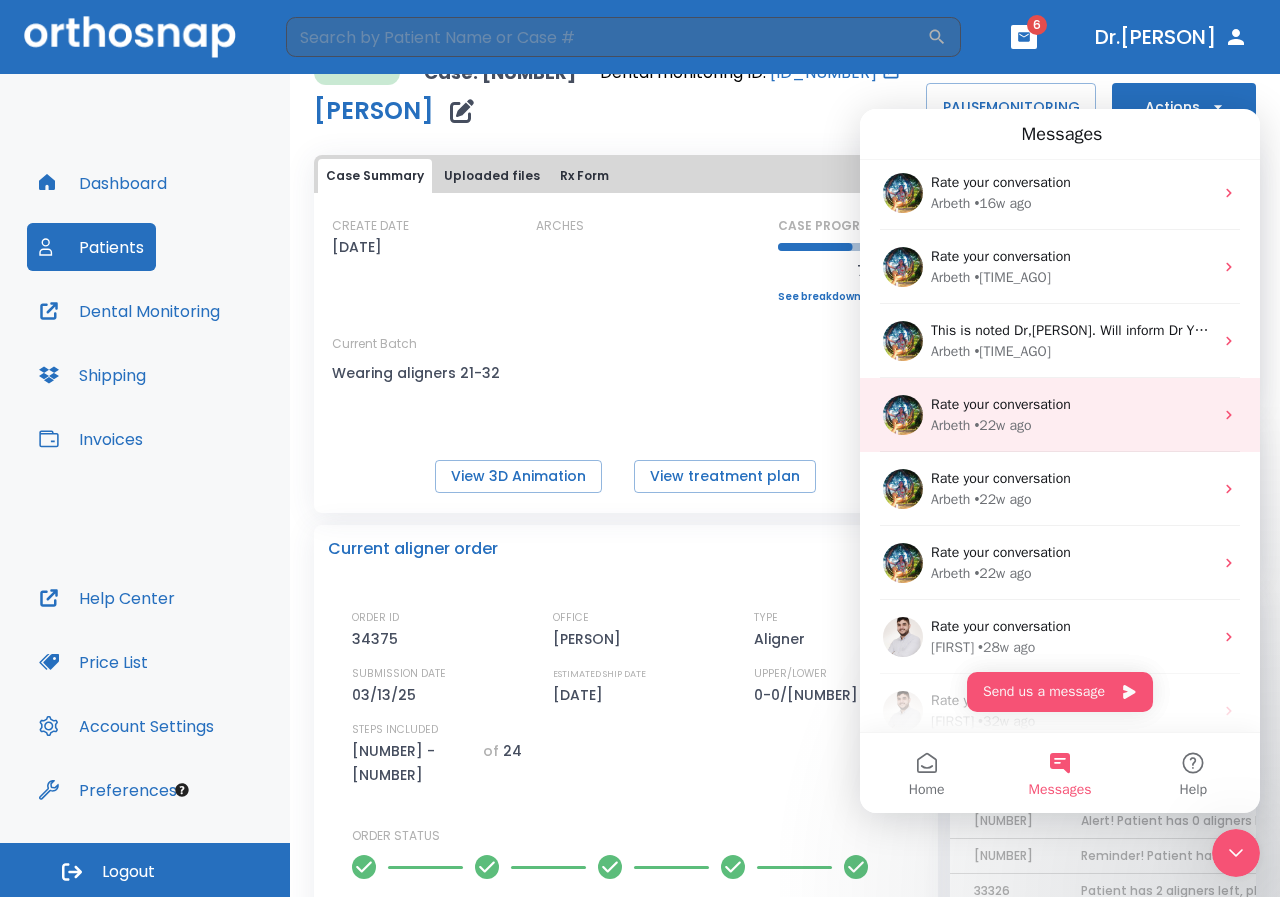 click on "Rate your conversation" at bounding box center [1001, 404] 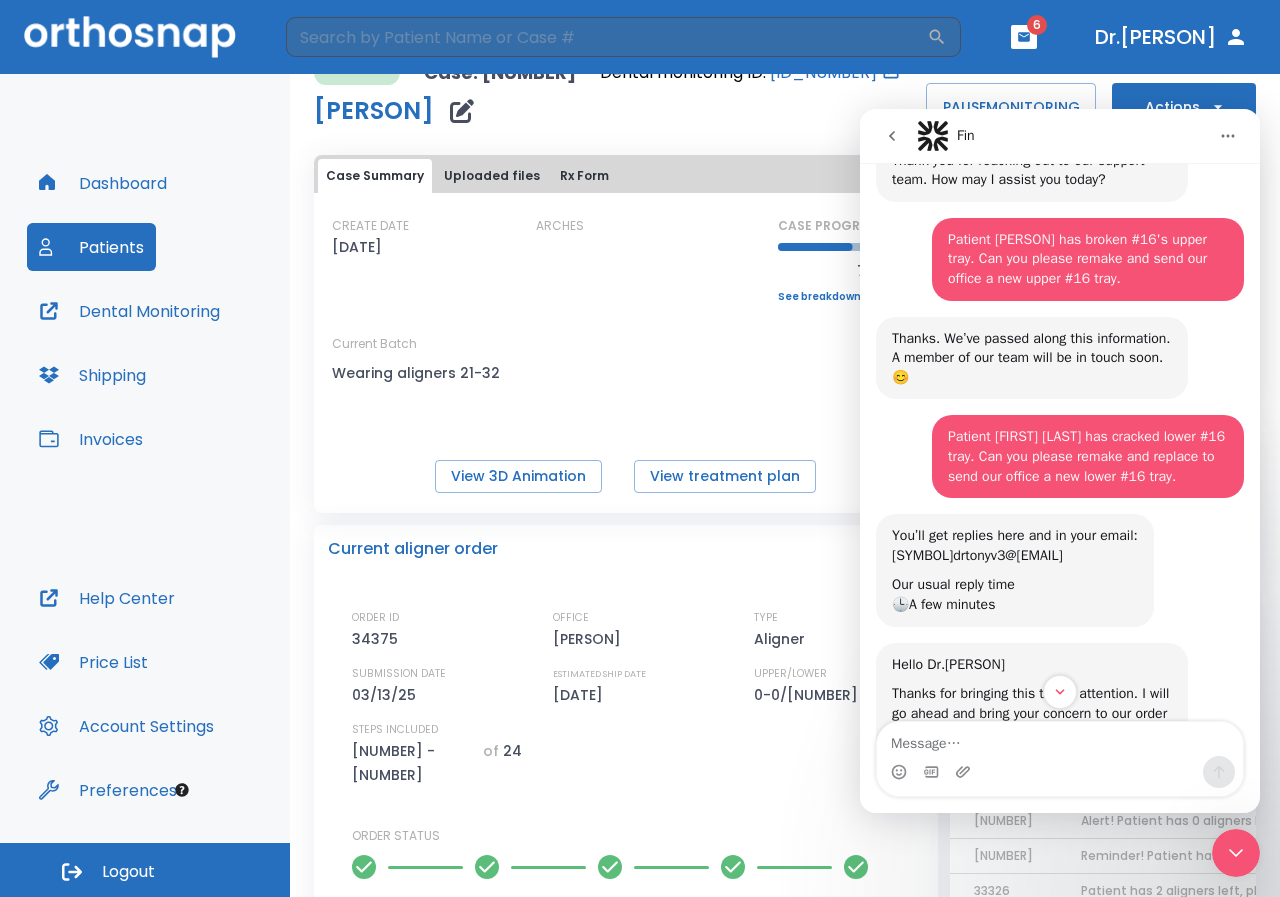 scroll, scrollTop: 0, scrollLeft: 0, axis: both 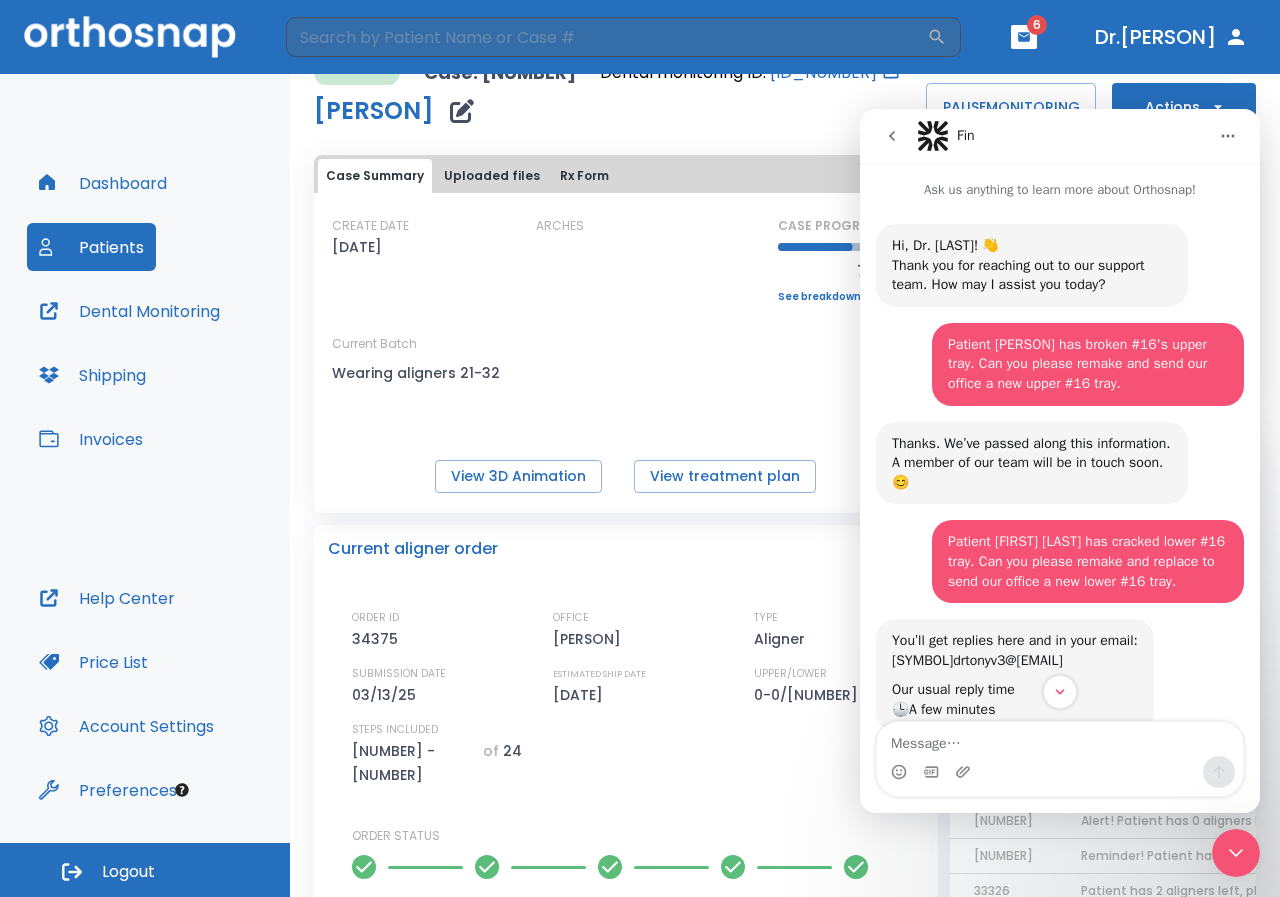 click 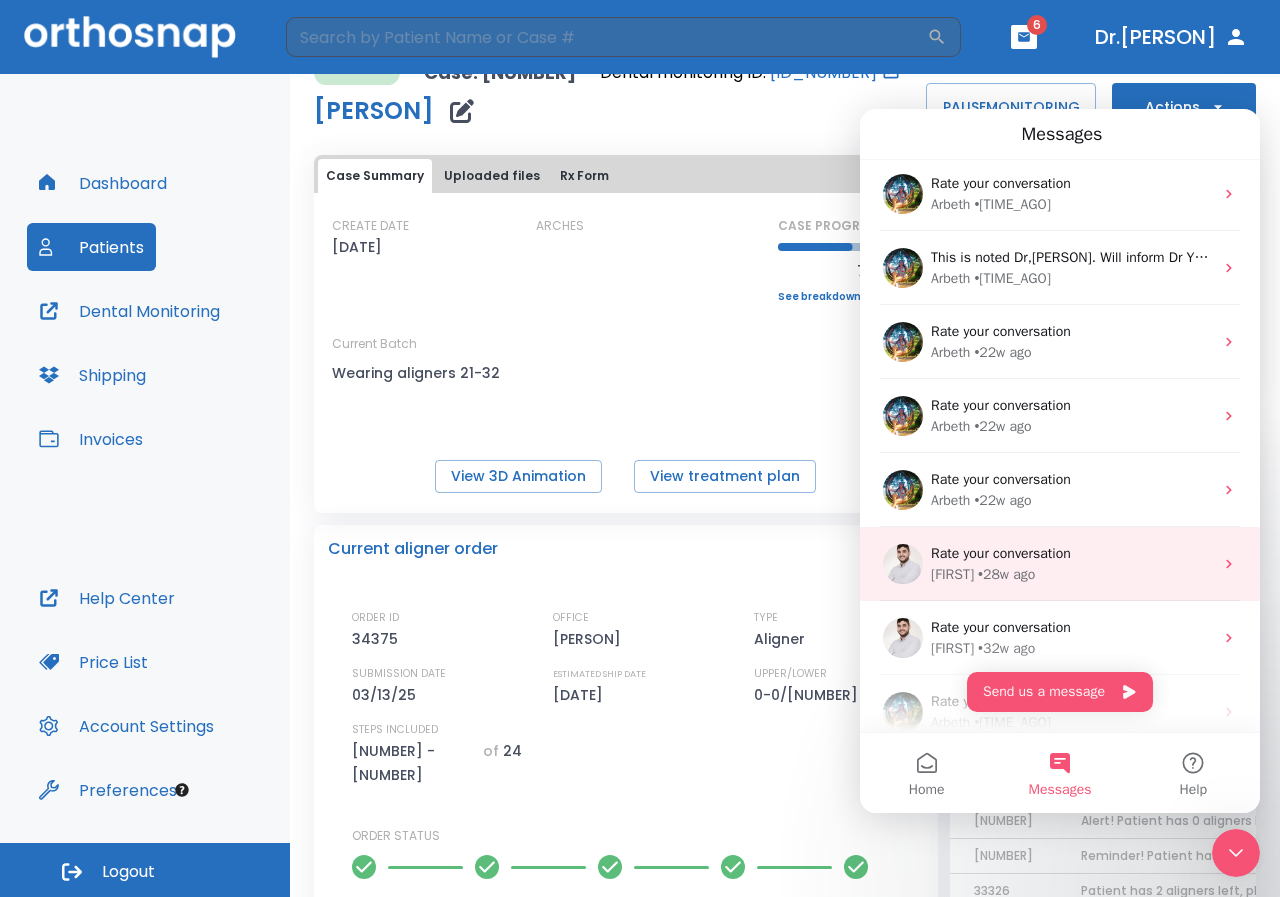 scroll, scrollTop: 400, scrollLeft: 0, axis: vertical 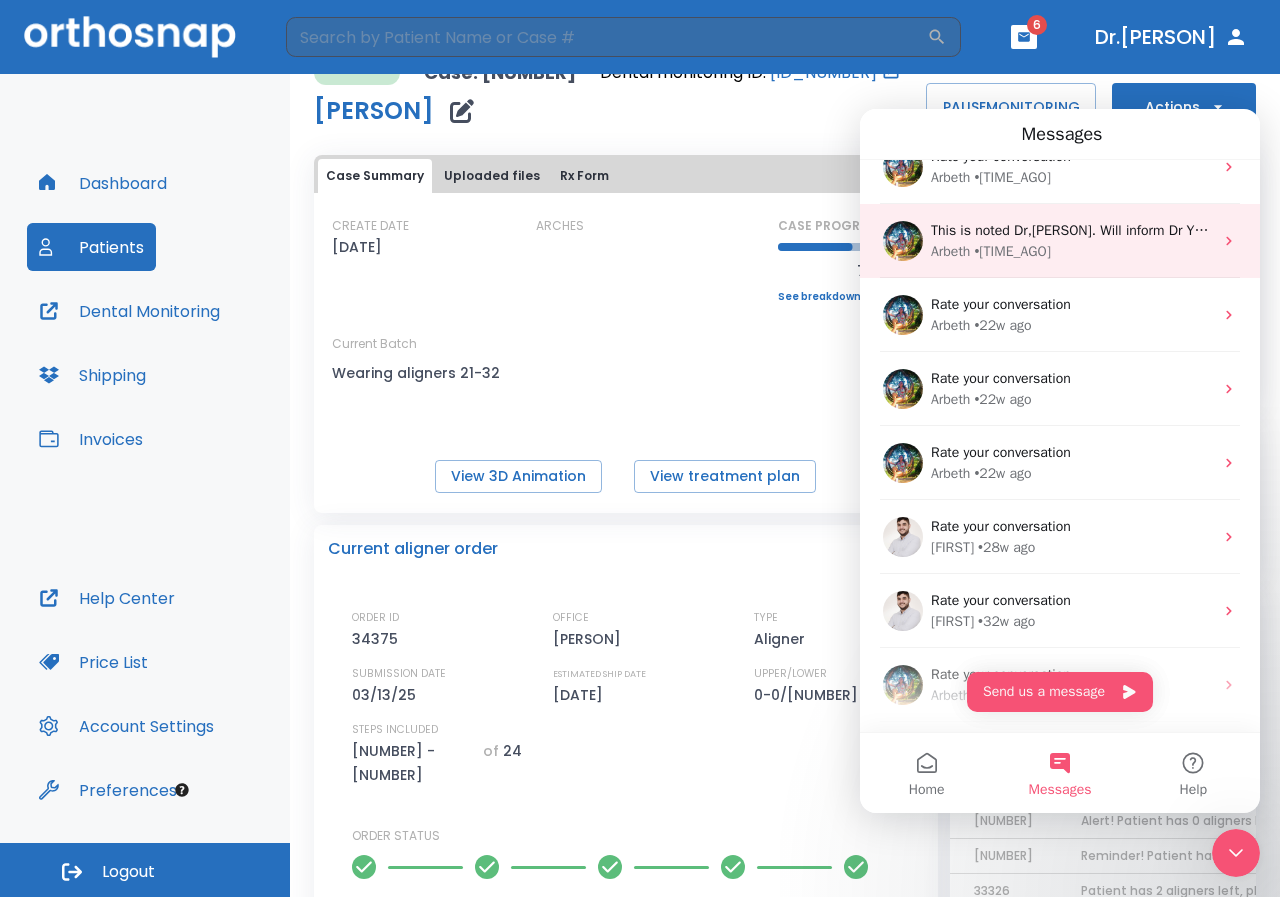 click on "Arbeth •  20w ago" at bounding box center [1072, 251] 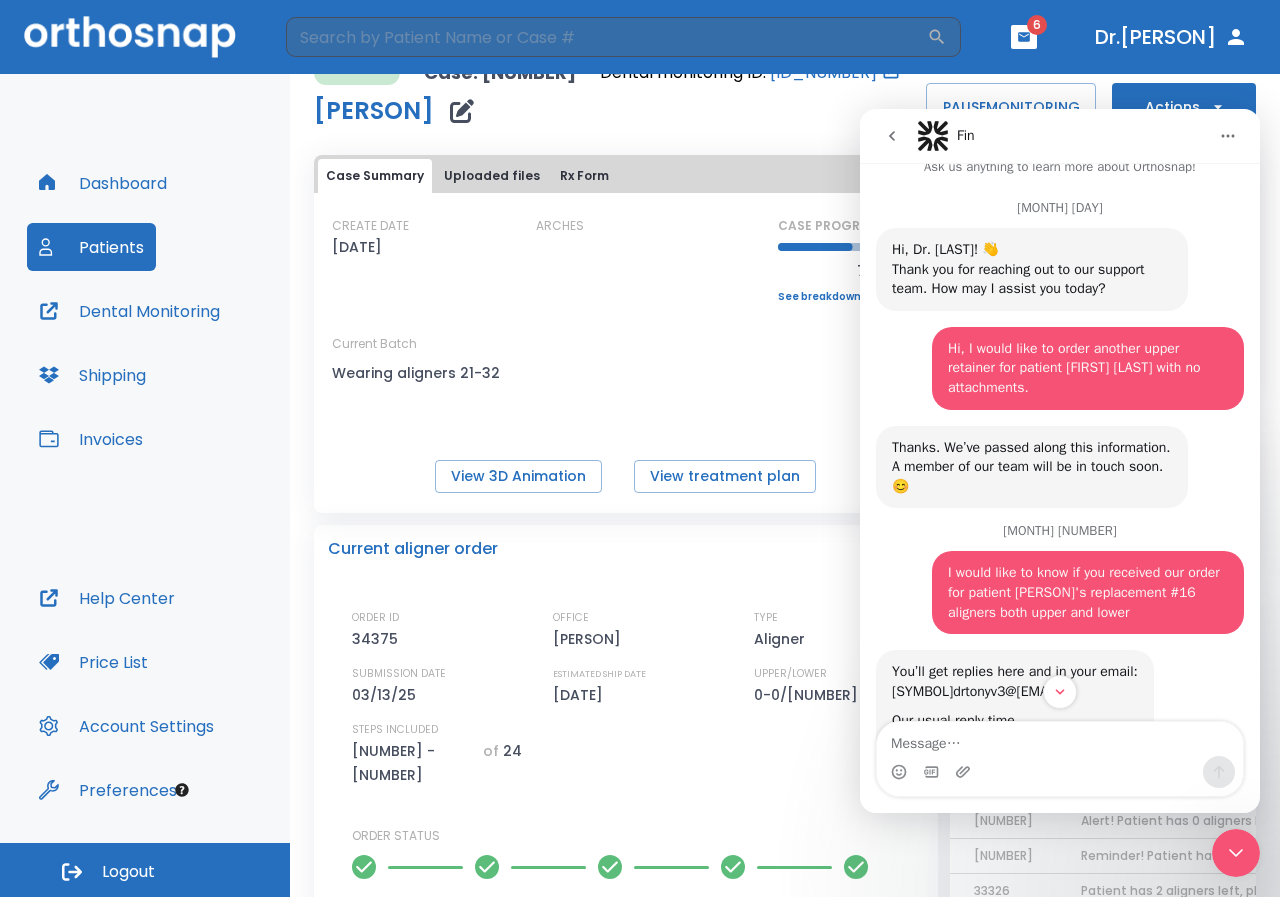 scroll, scrollTop: 0, scrollLeft: 0, axis: both 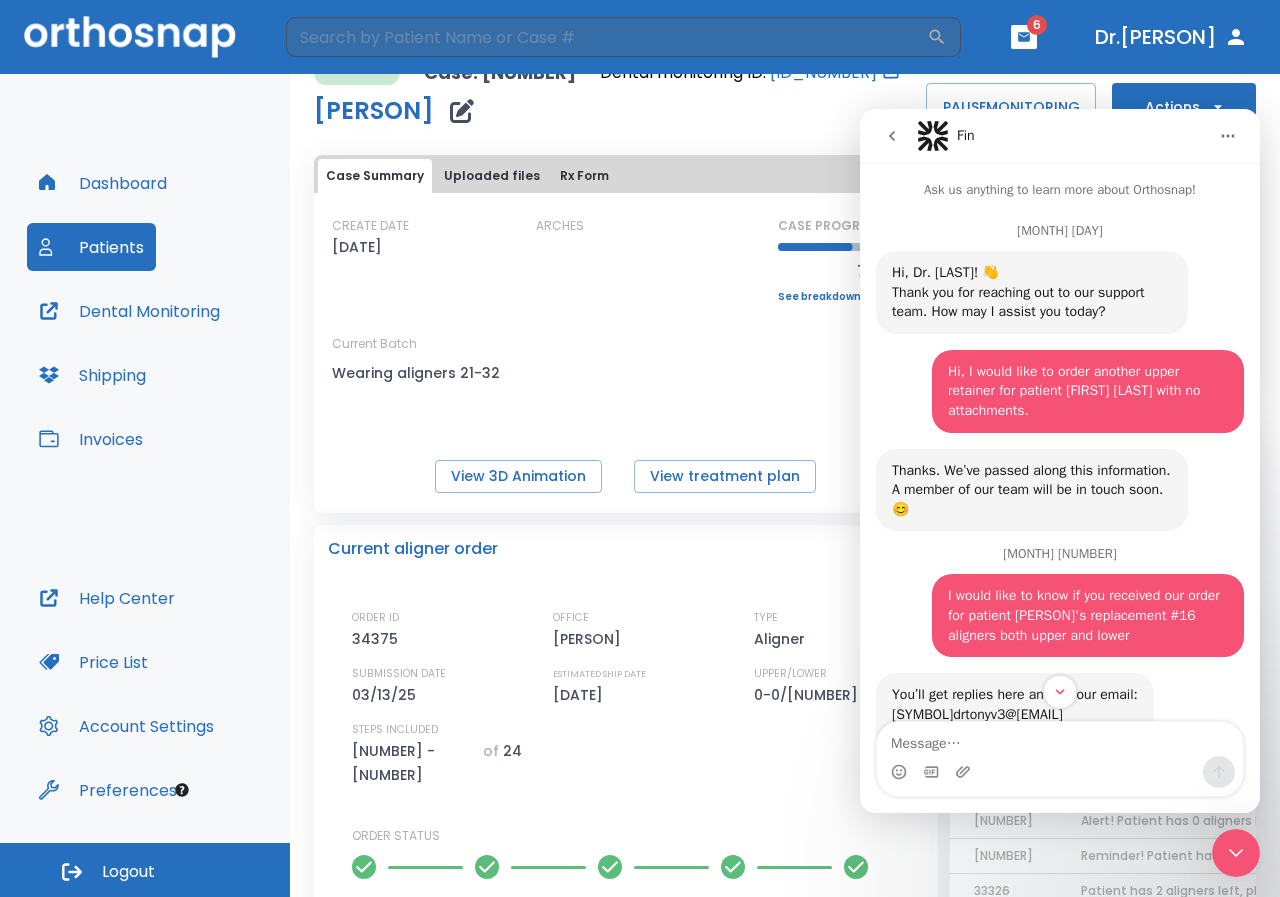 click at bounding box center [892, 136] 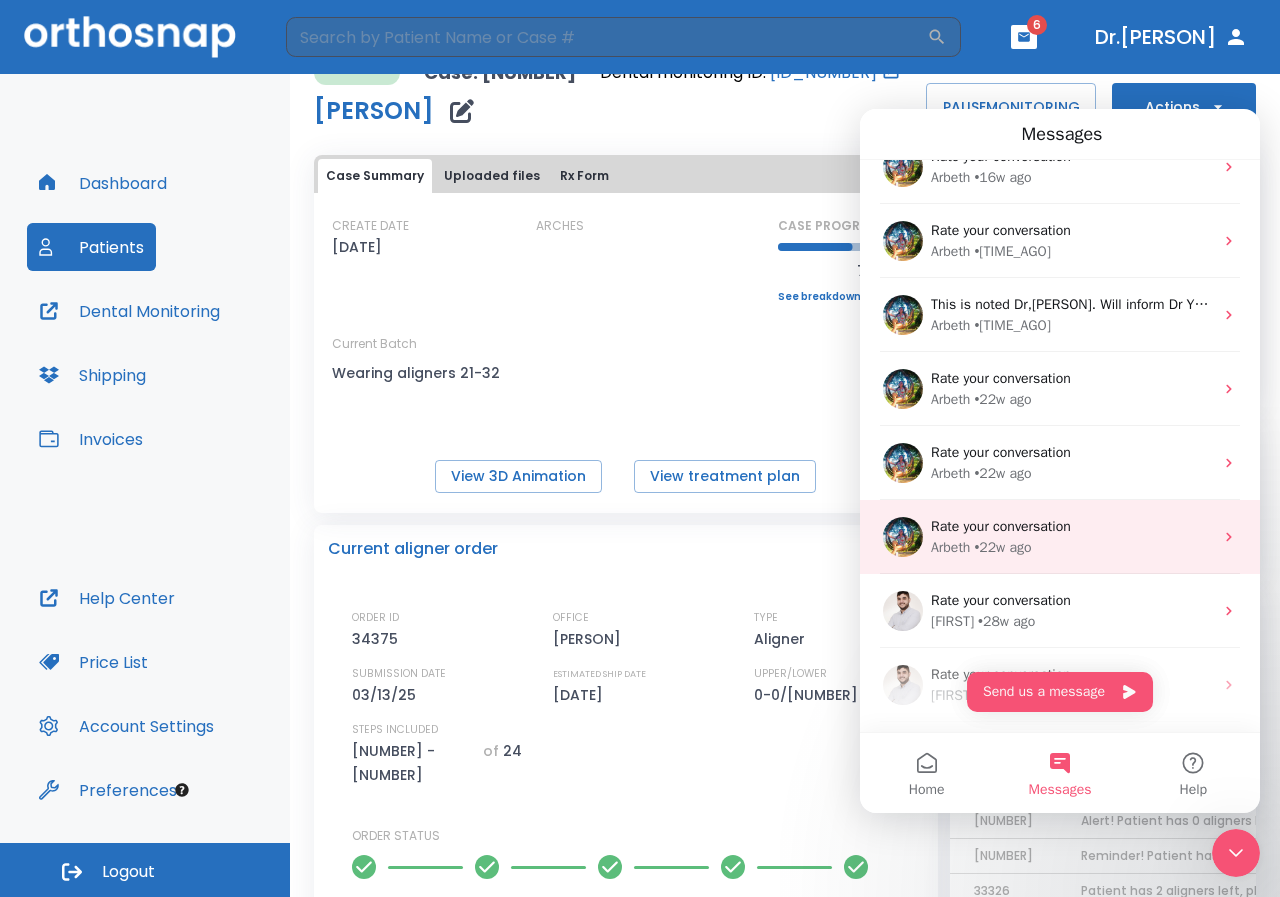 scroll, scrollTop: 400, scrollLeft: 0, axis: vertical 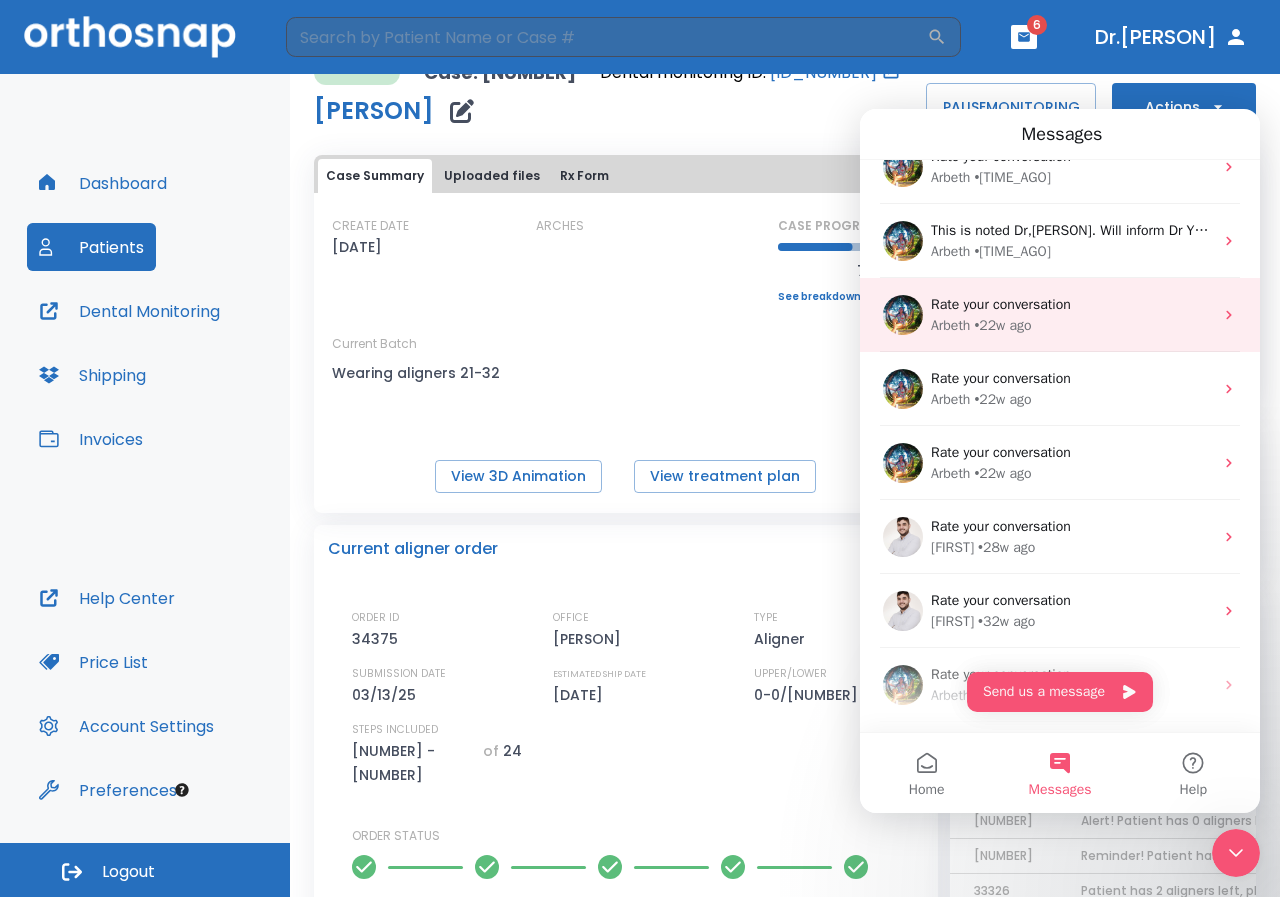 click on "•  22w ago" at bounding box center (1002, 325) 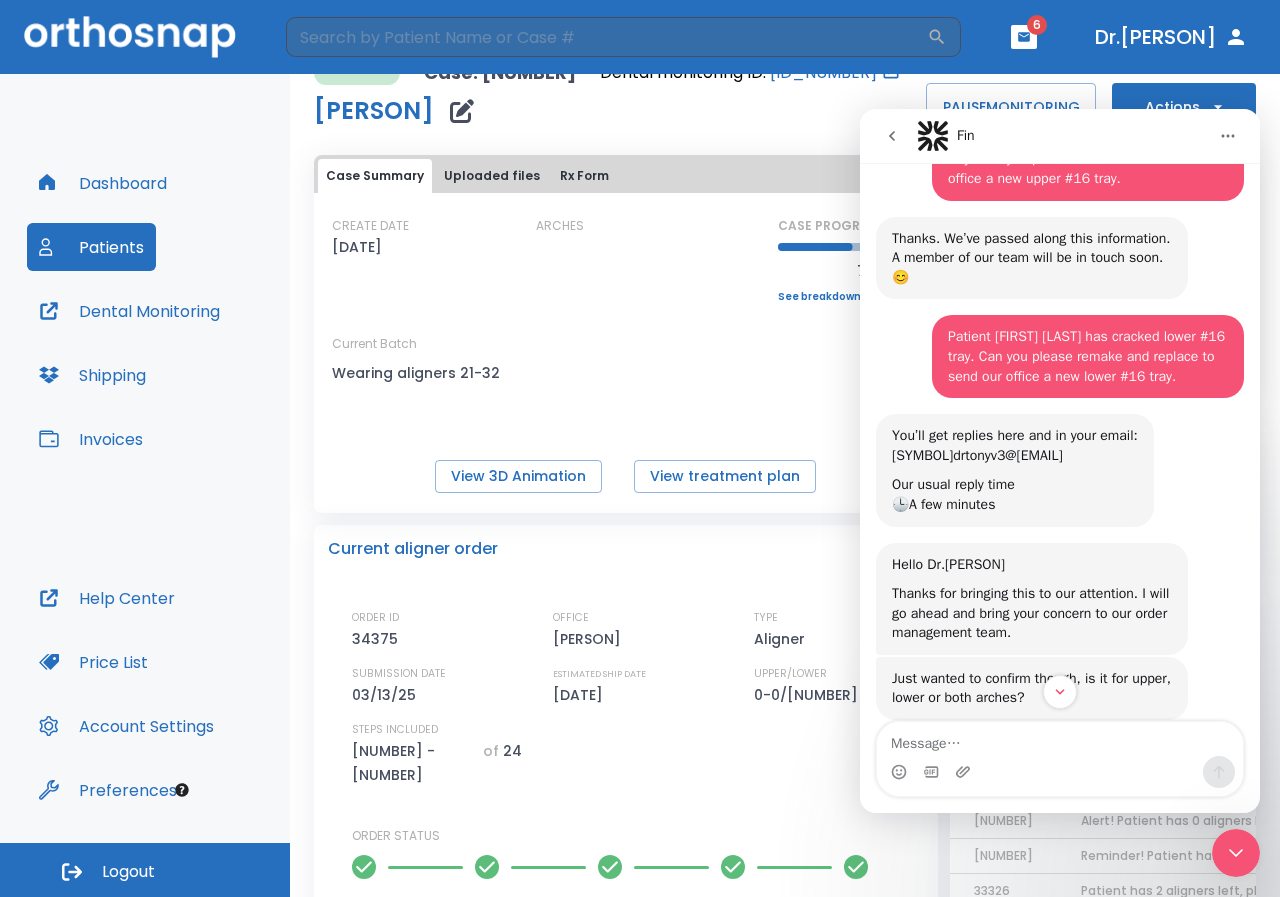 scroll, scrollTop: 0, scrollLeft: 0, axis: both 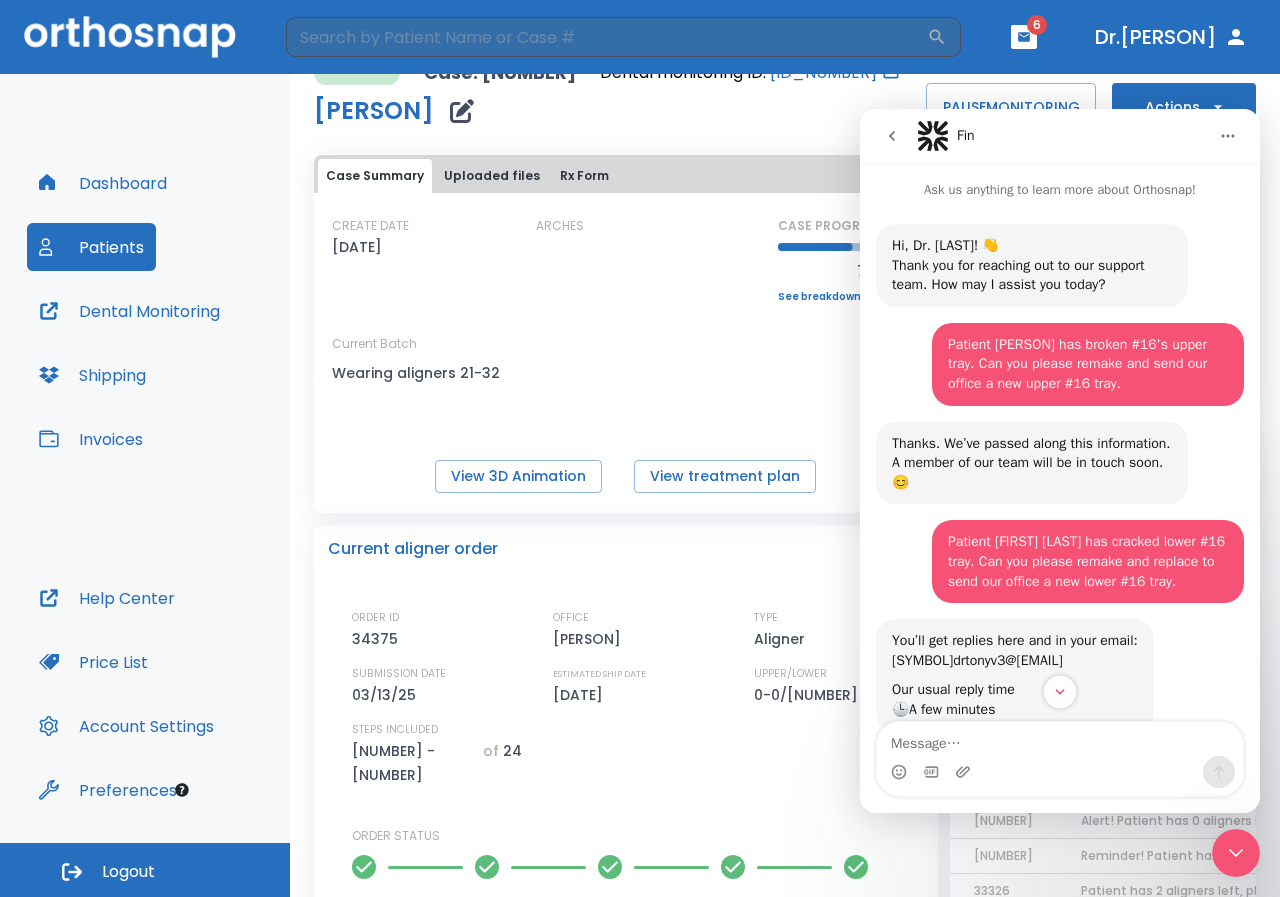 click 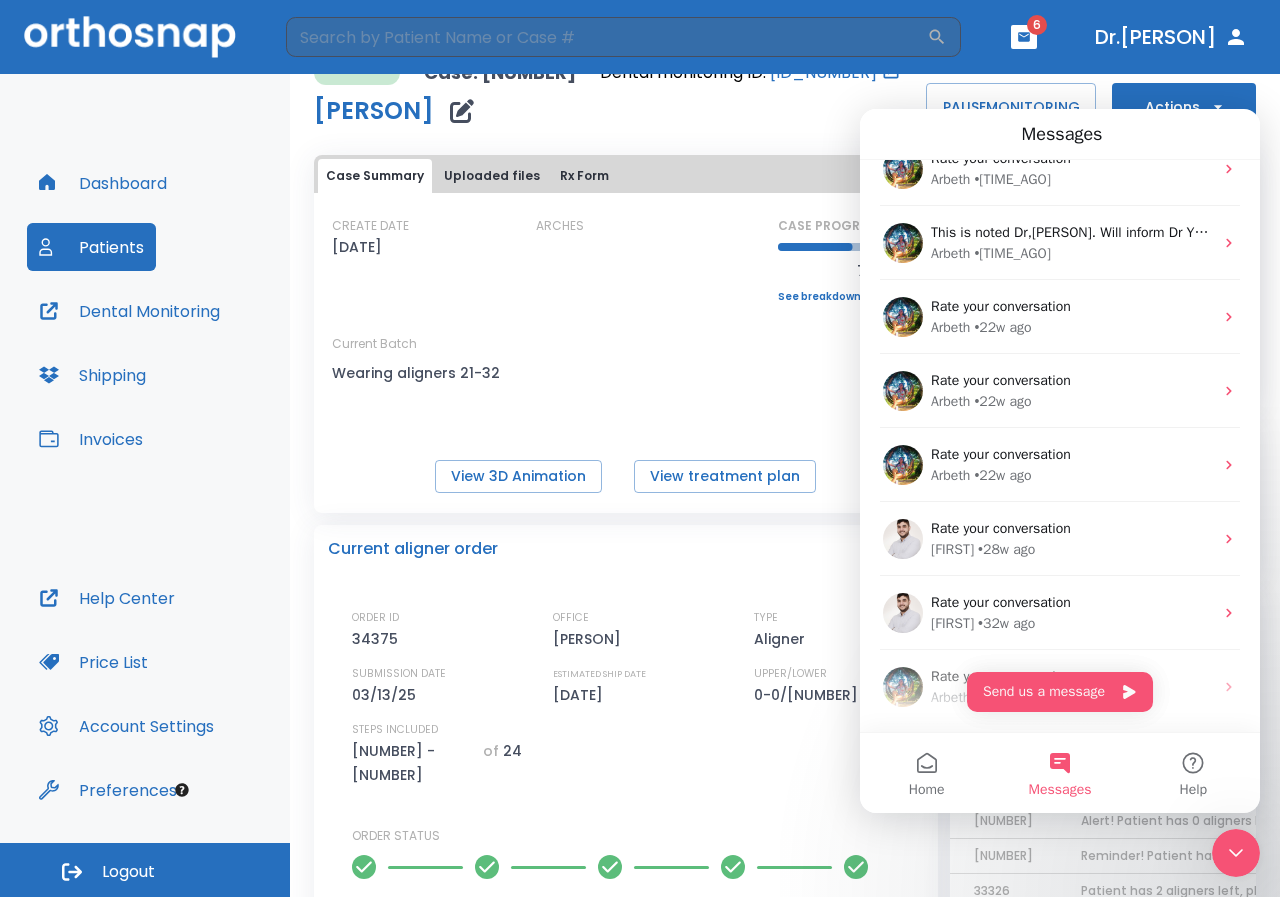scroll, scrollTop: 400, scrollLeft: 0, axis: vertical 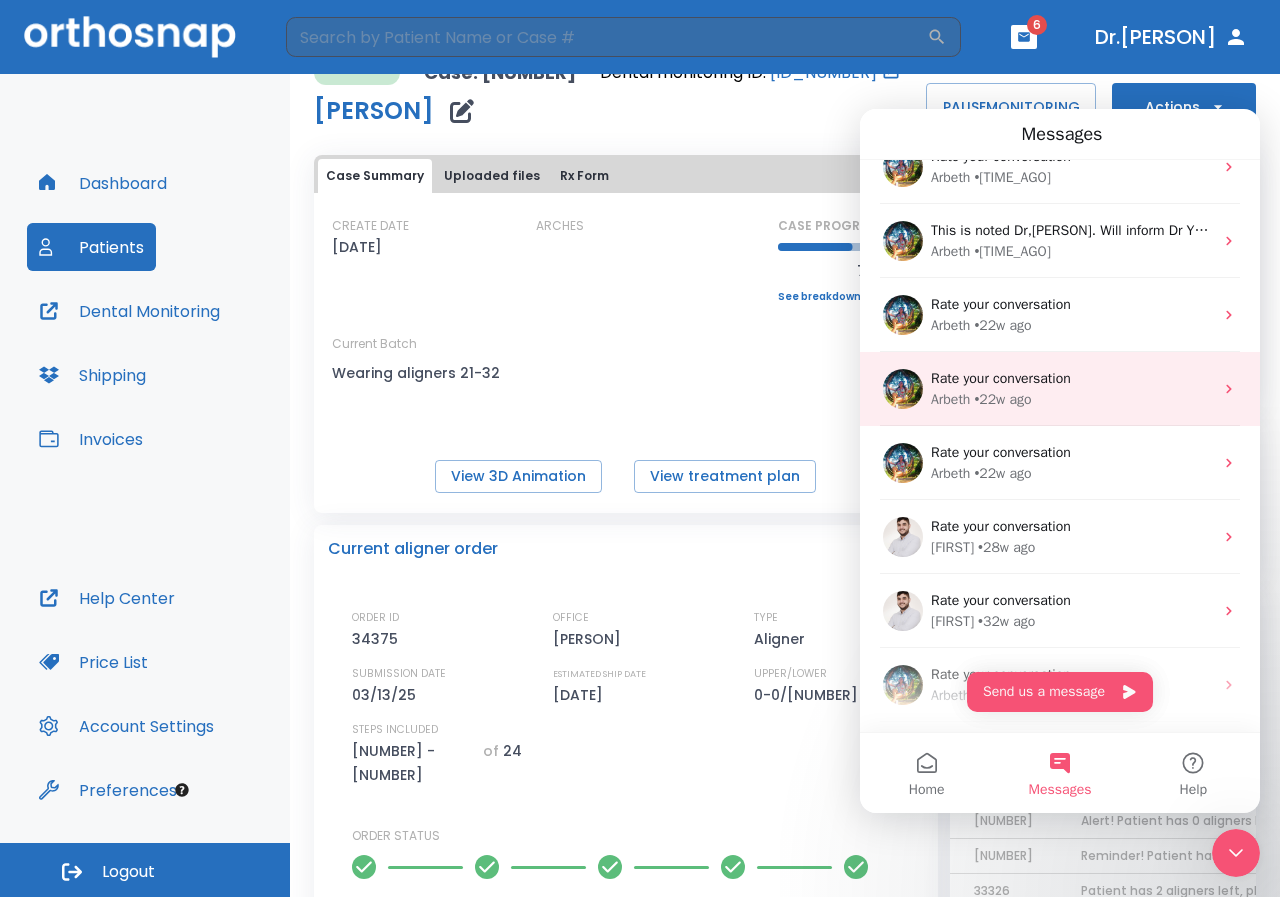 click on "•  22w ago" at bounding box center (1002, 399) 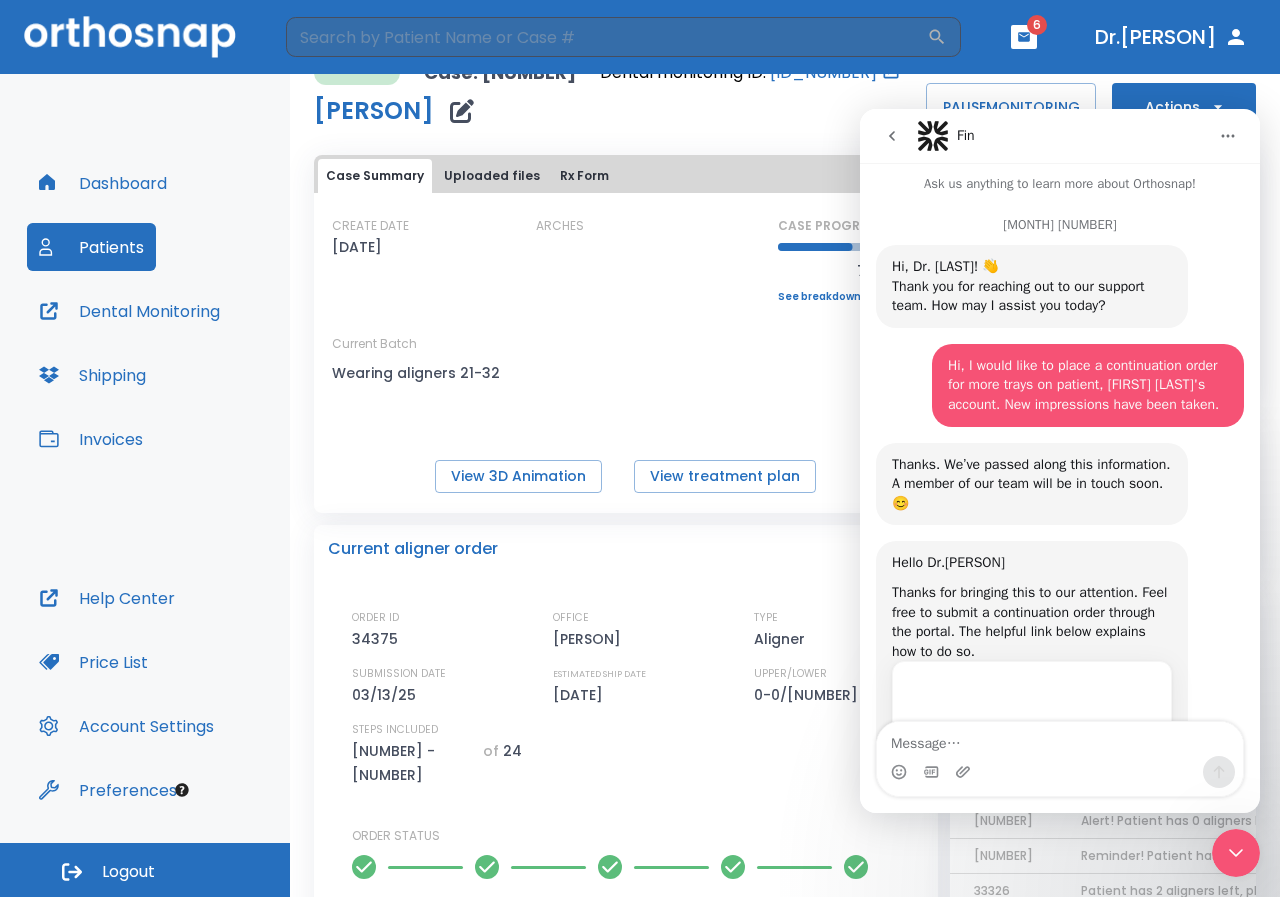 scroll, scrollTop: 0, scrollLeft: 0, axis: both 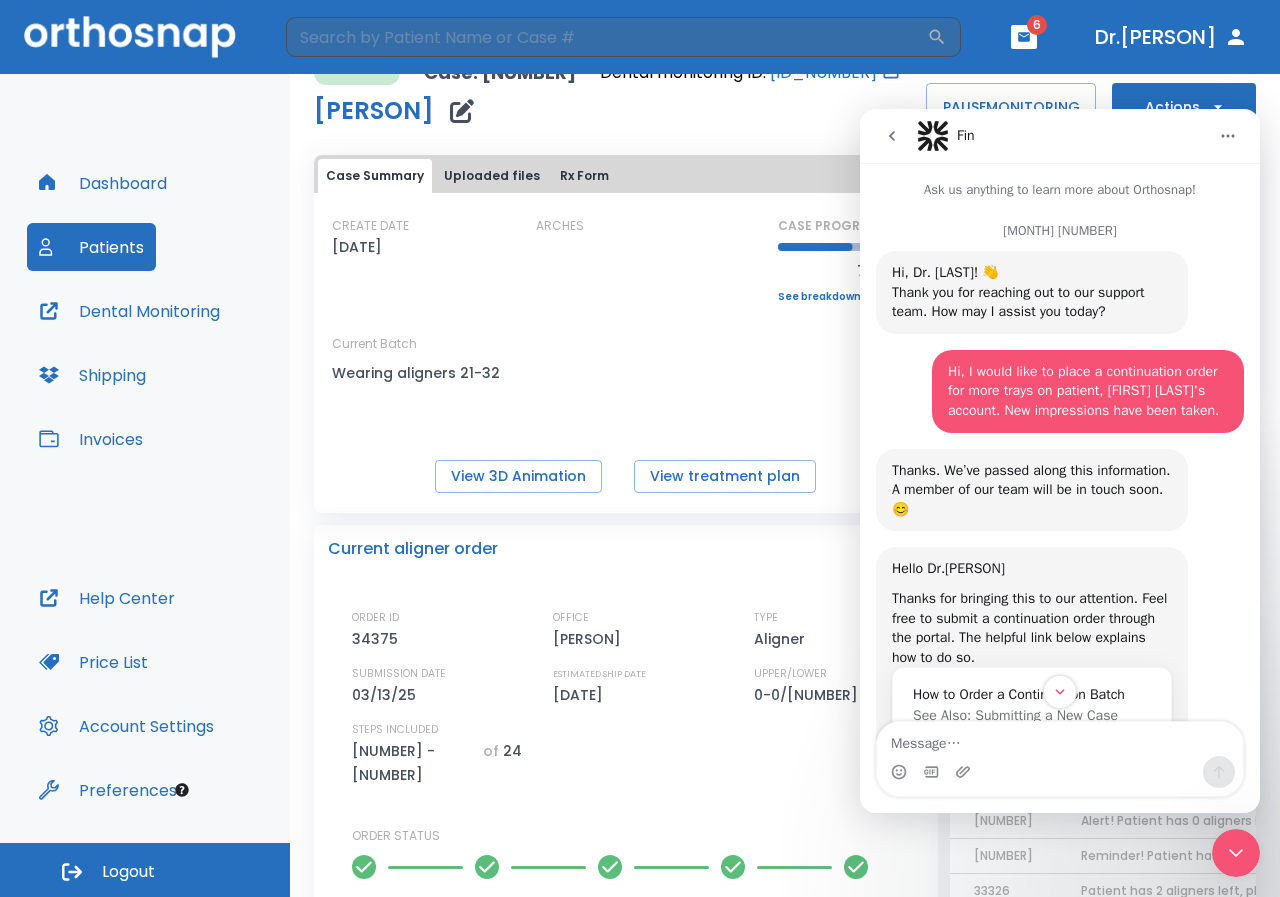 click at bounding box center (892, 136) 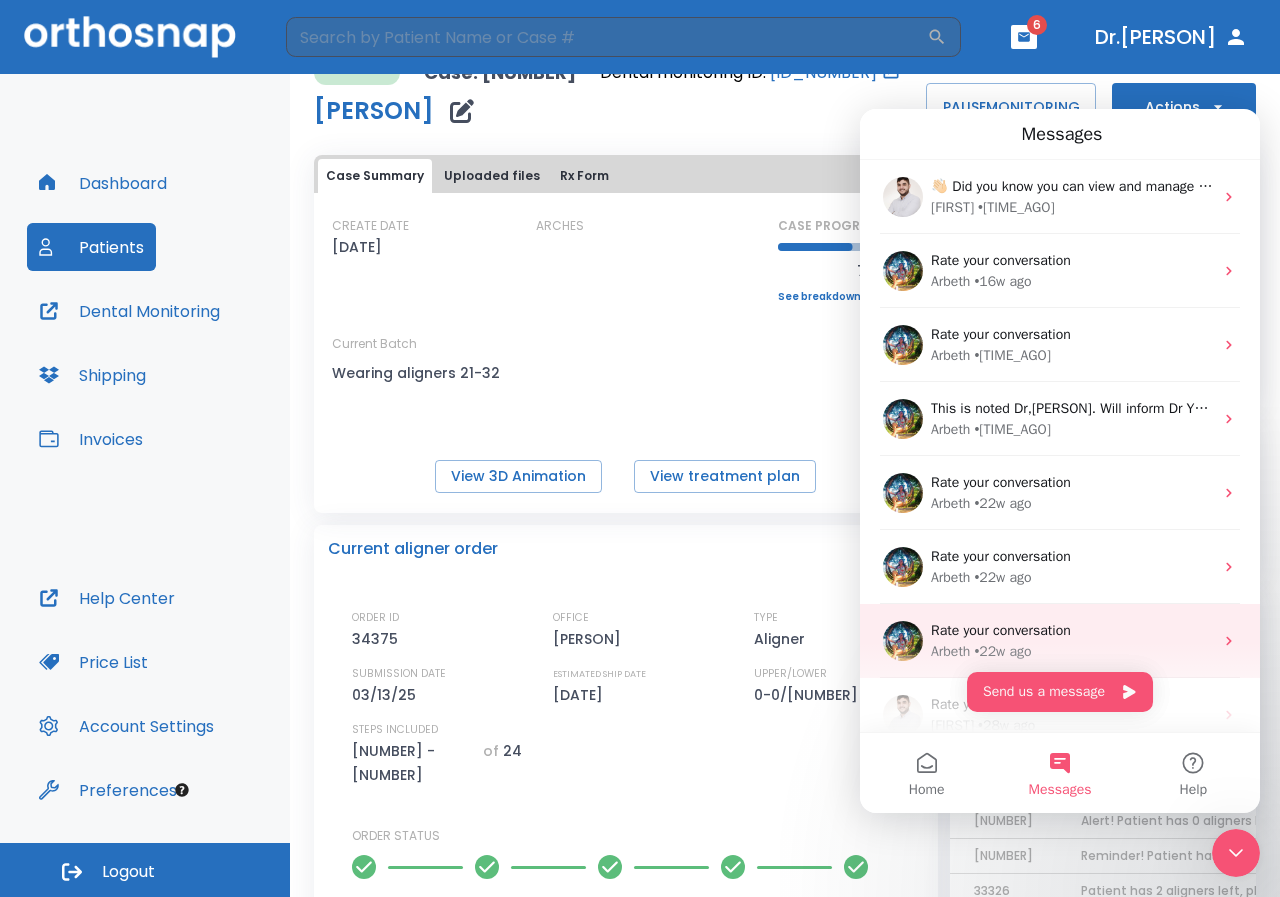 scroll, scrollTop: 300, scrollLeft: 0, axis: vertical 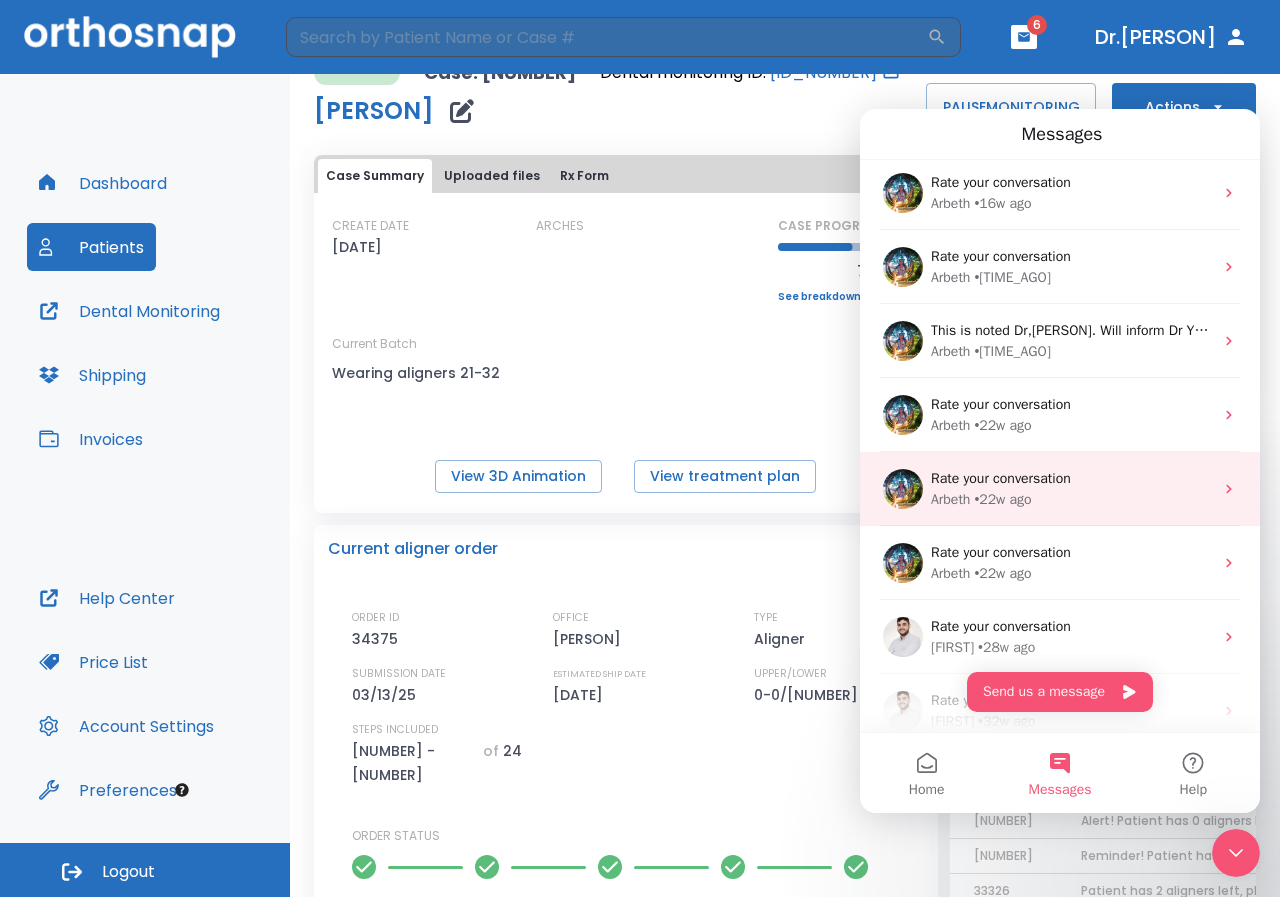 click on "Rate your conversation" at bounding box center [1001, 478] 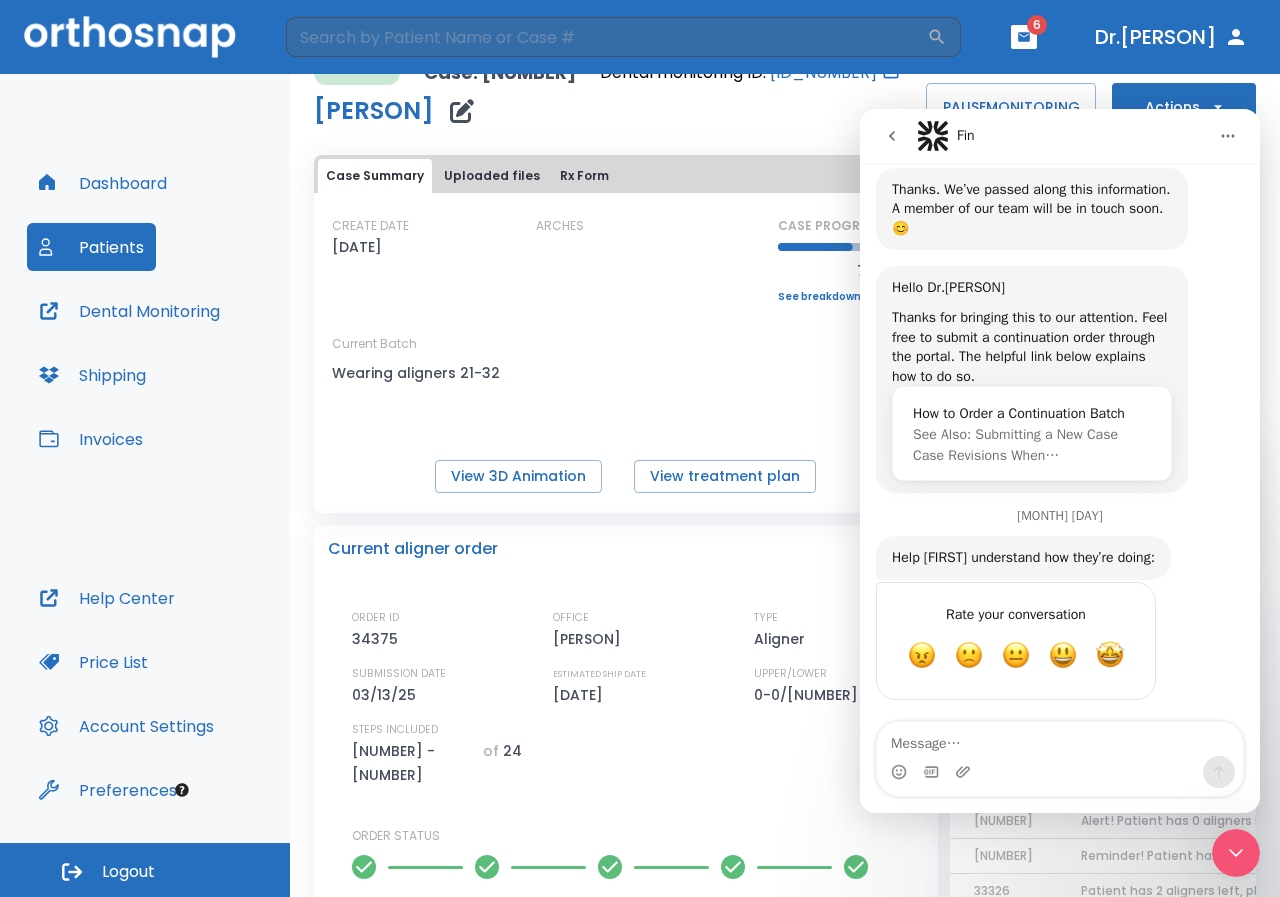 scroll, scrollTop: 0, scrollLeft: 0, axis: both 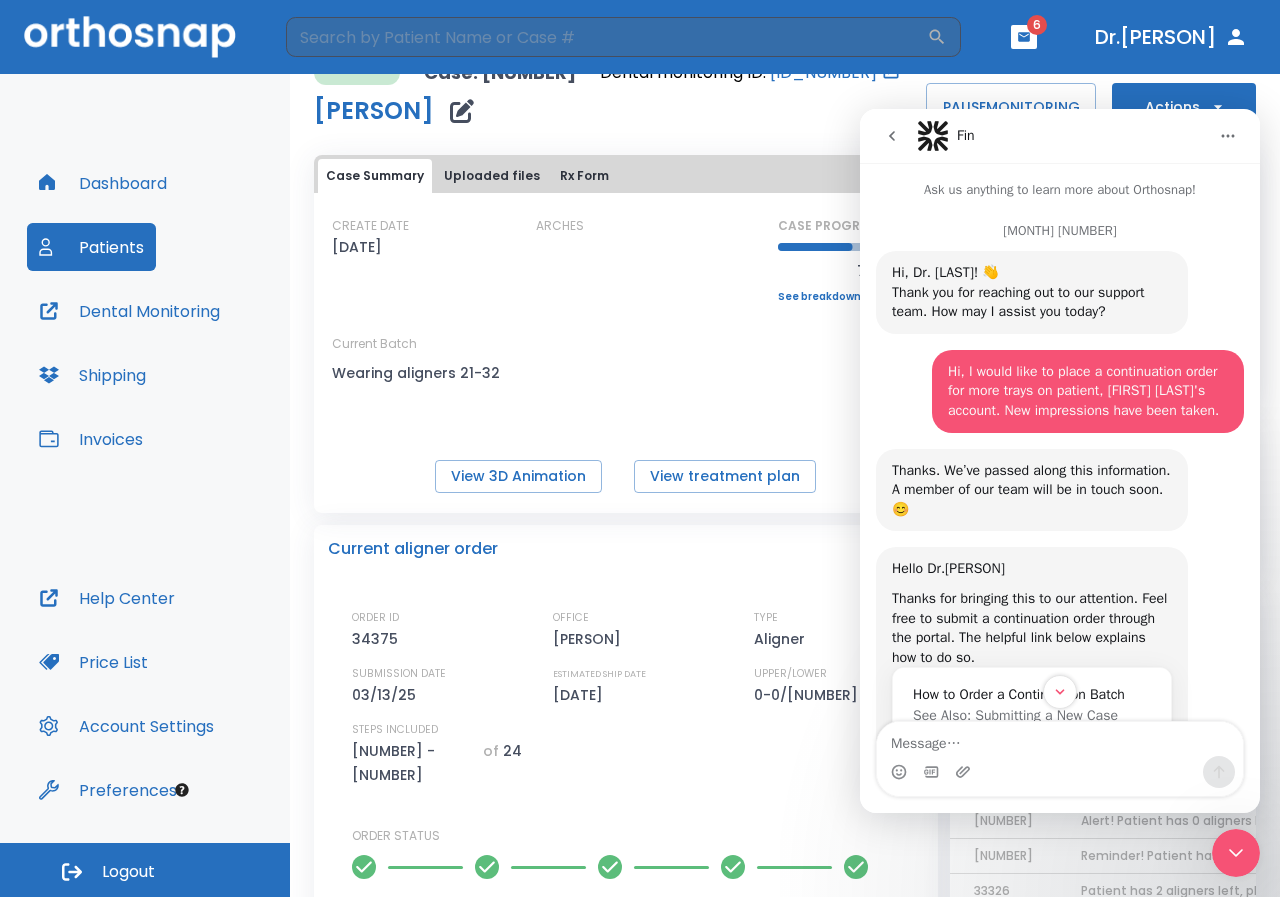 click at bounding box center [892, 136] 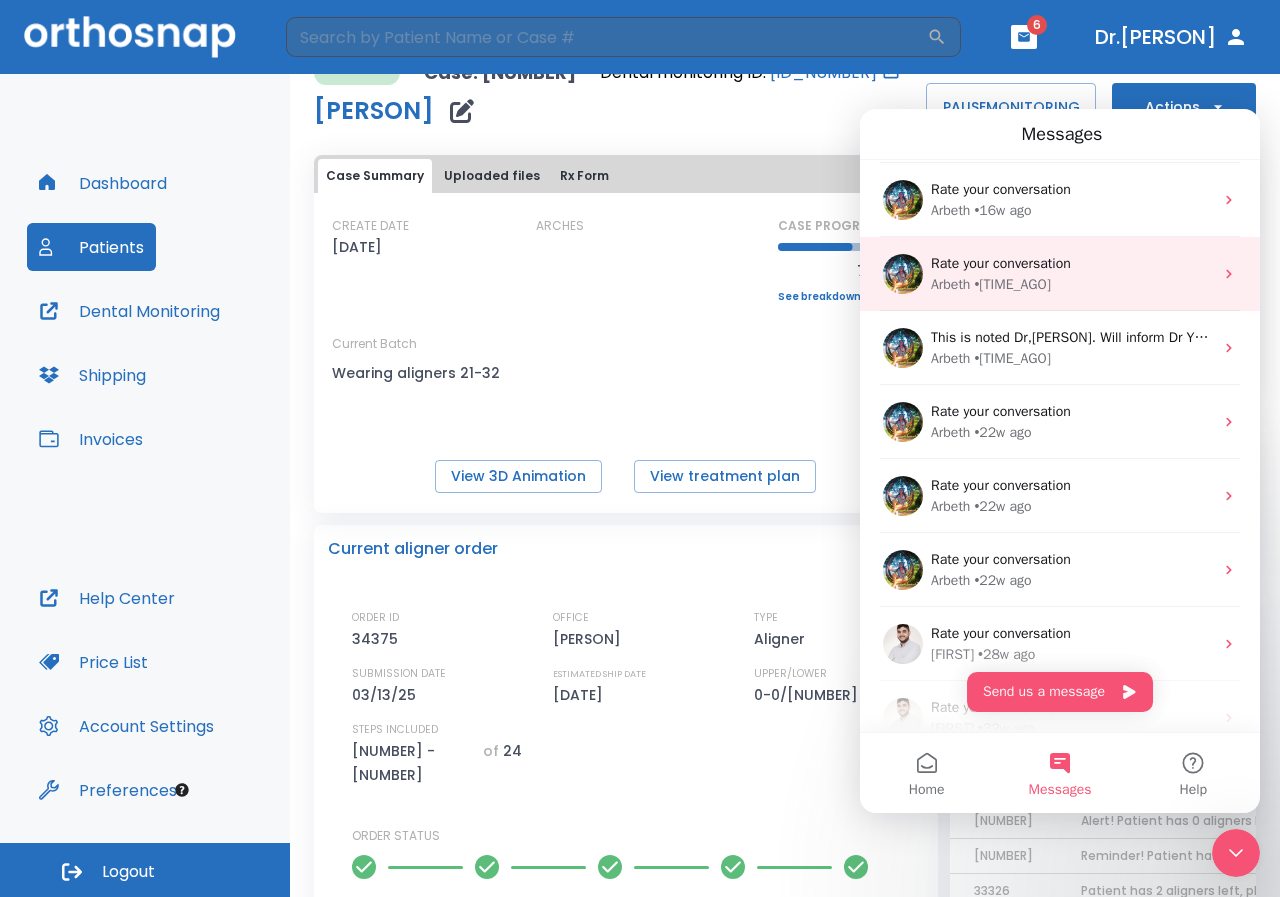 scroll, scrollTop: 300, scrollLeft: 0, axis: vertical 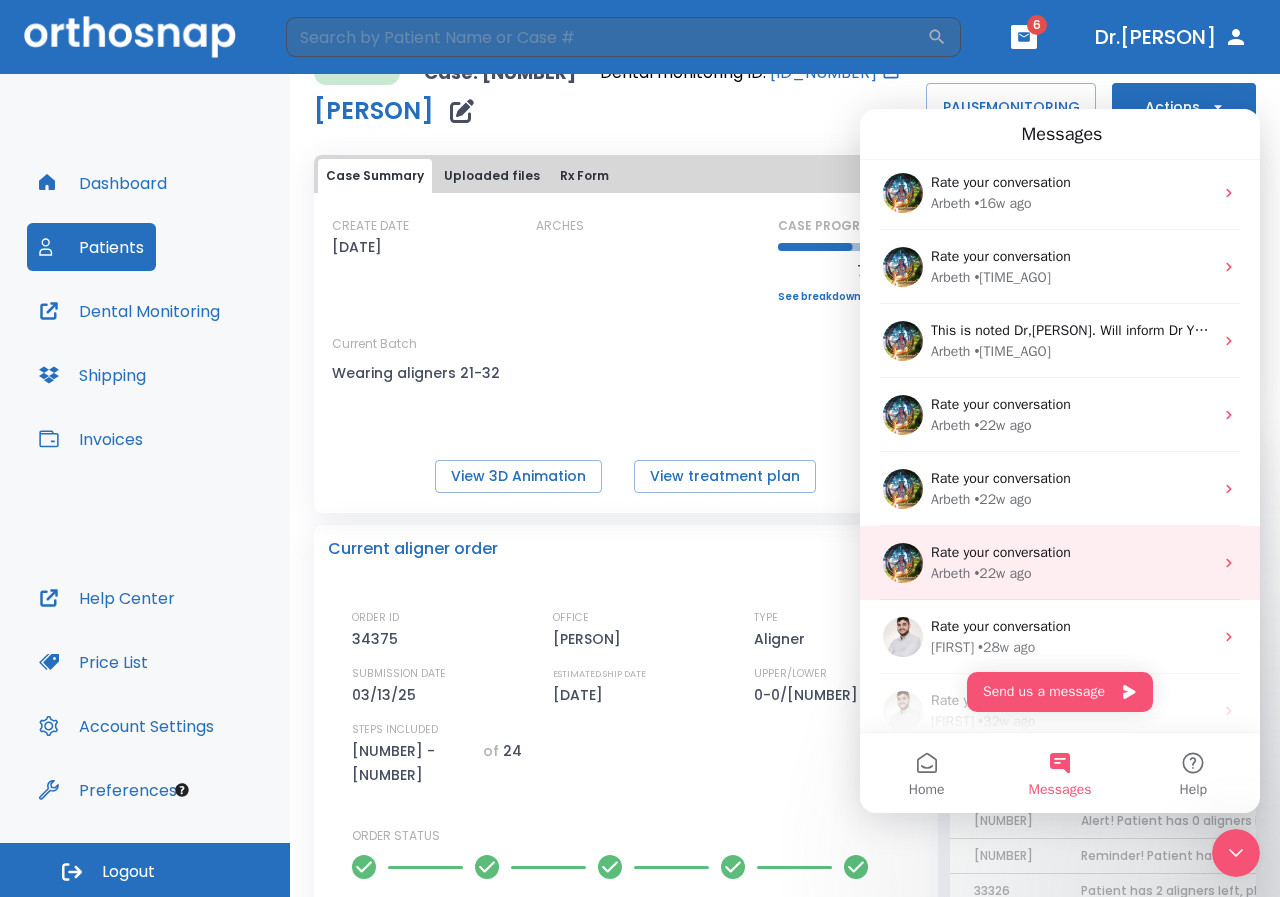 click on "Rate your conversation" at bounding box center [1001, 552] 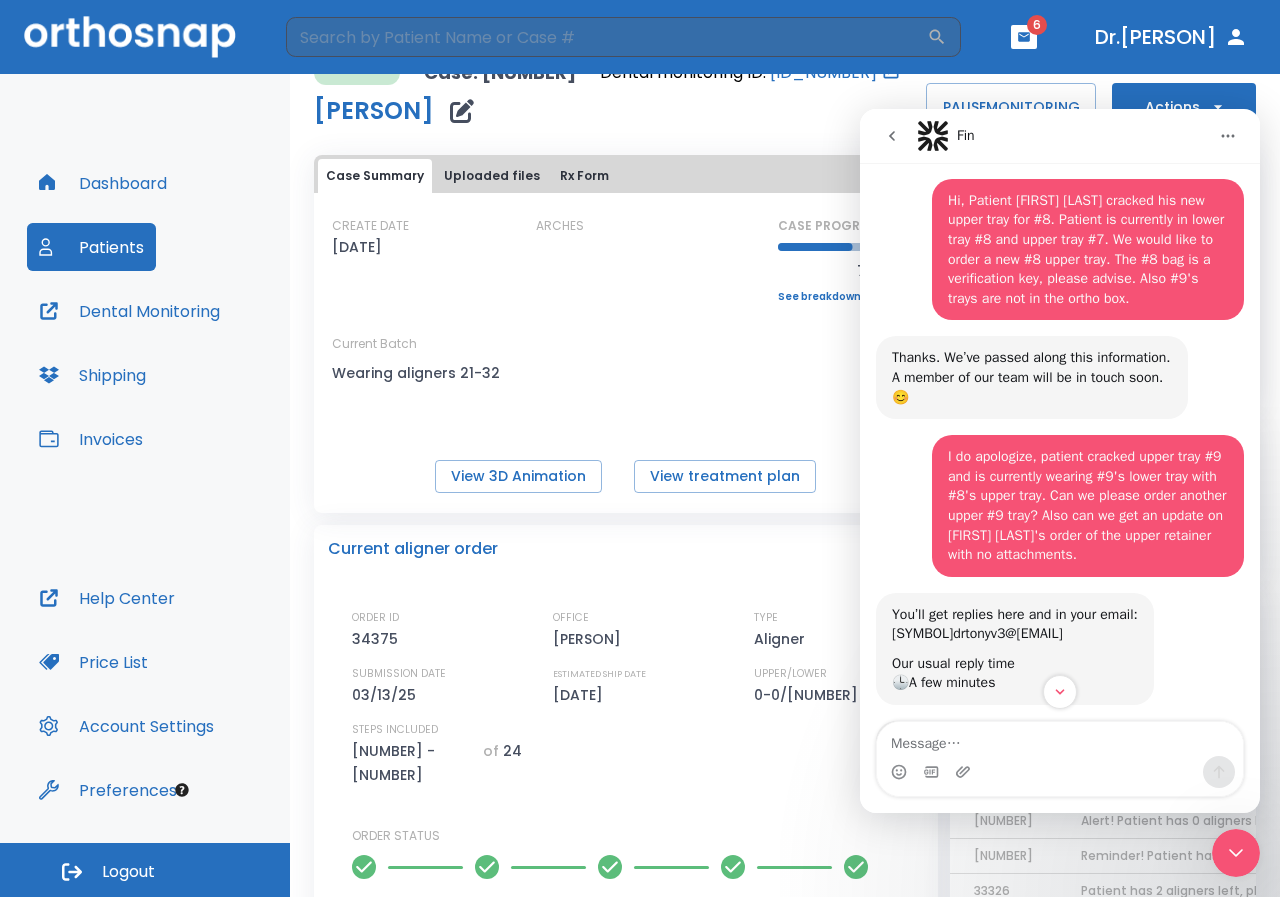 scroll, scrollTop: 0, scrollLeft: 0, axis: both 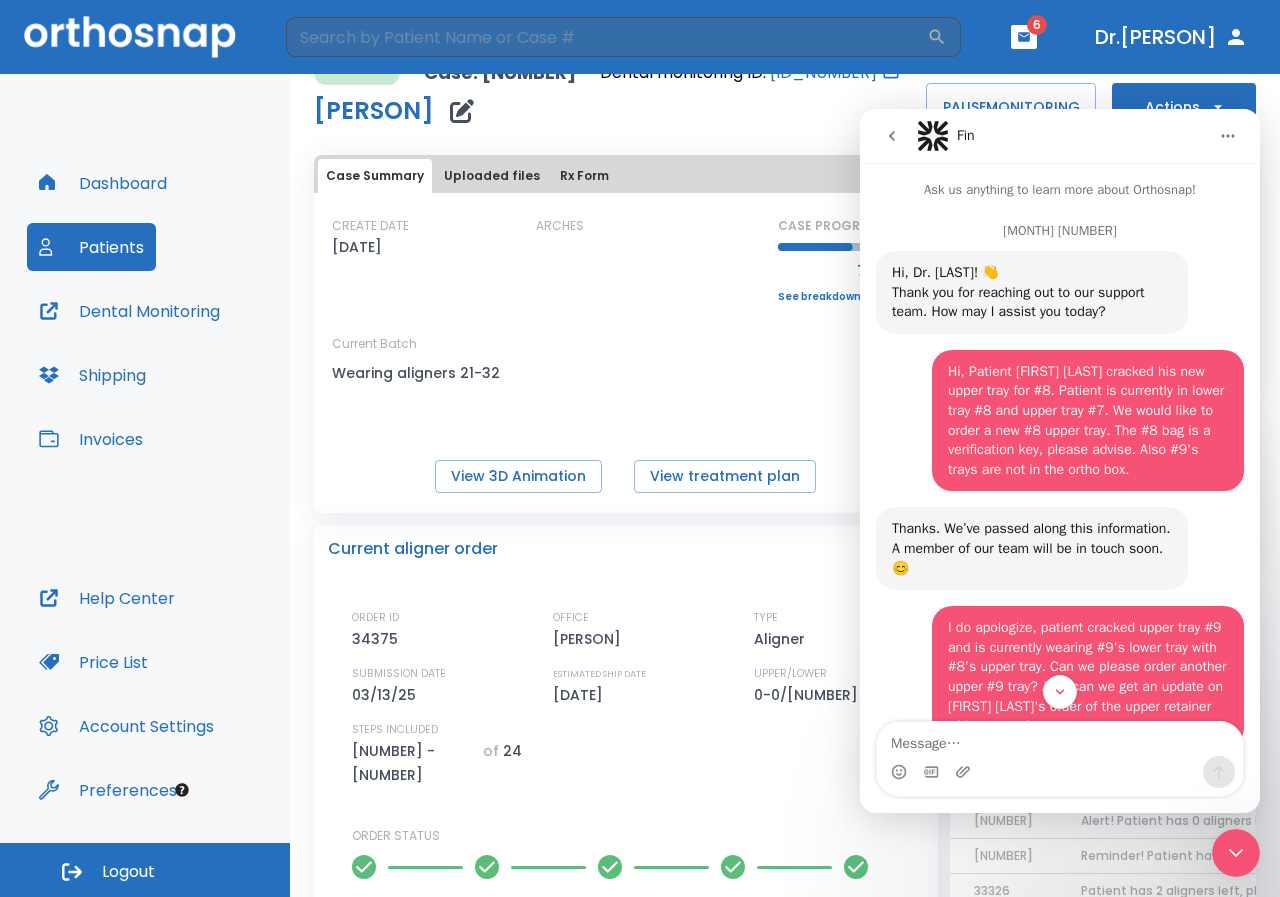 click at bounding box center (892, 136) 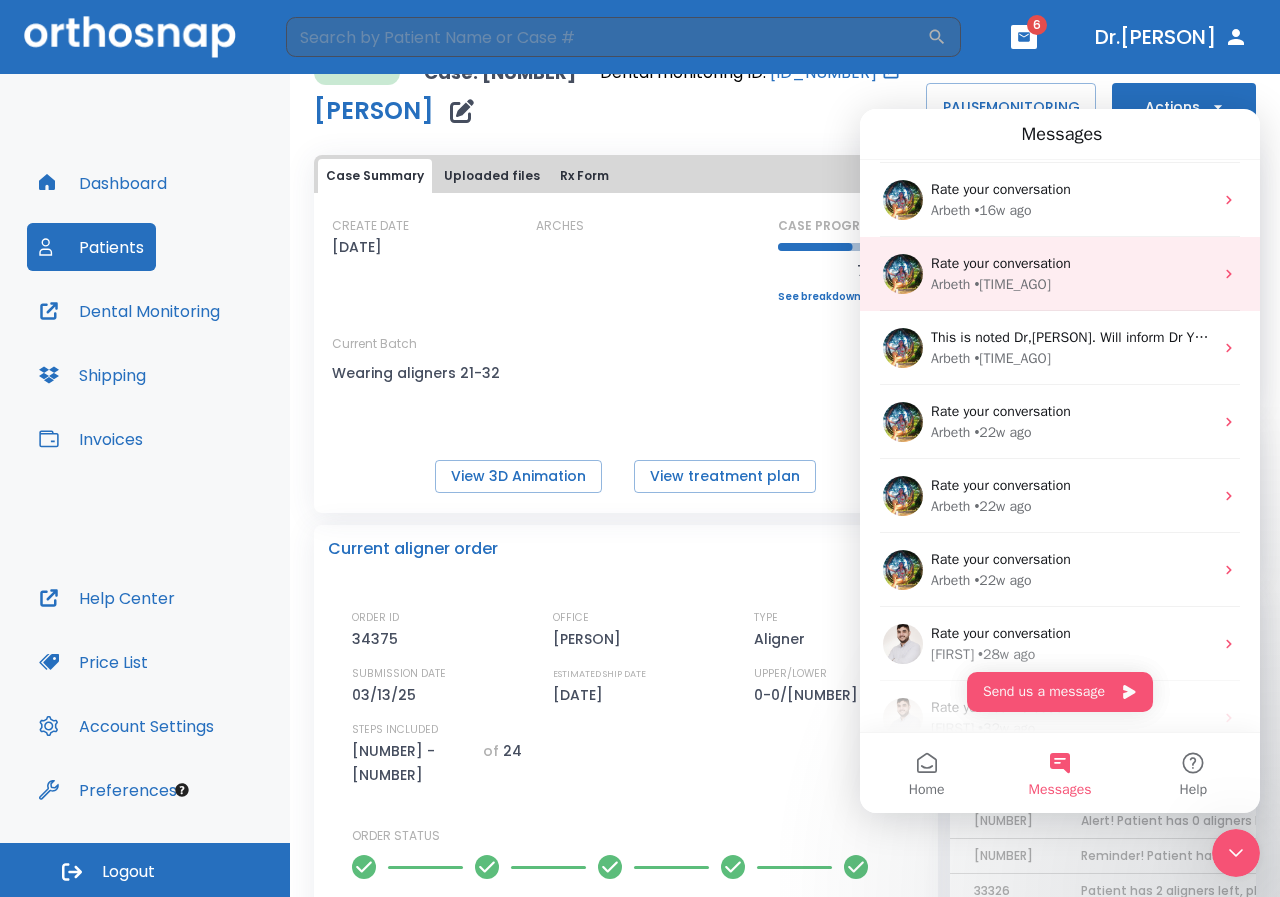scroll, scrollTop: 400, scrollLeft: 0, axis: vertical 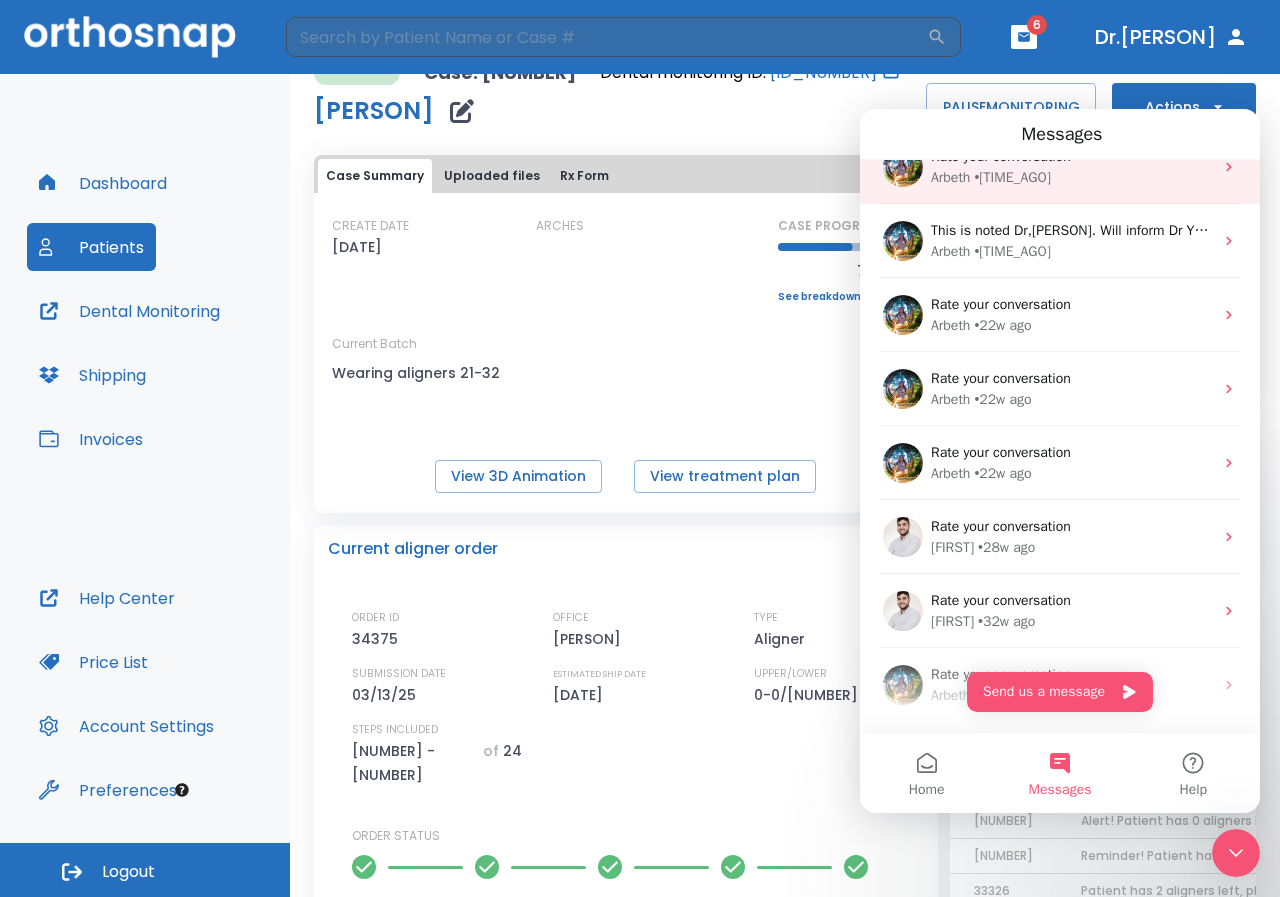 click on "•  28w ago" at bounding box center (1006, 547) 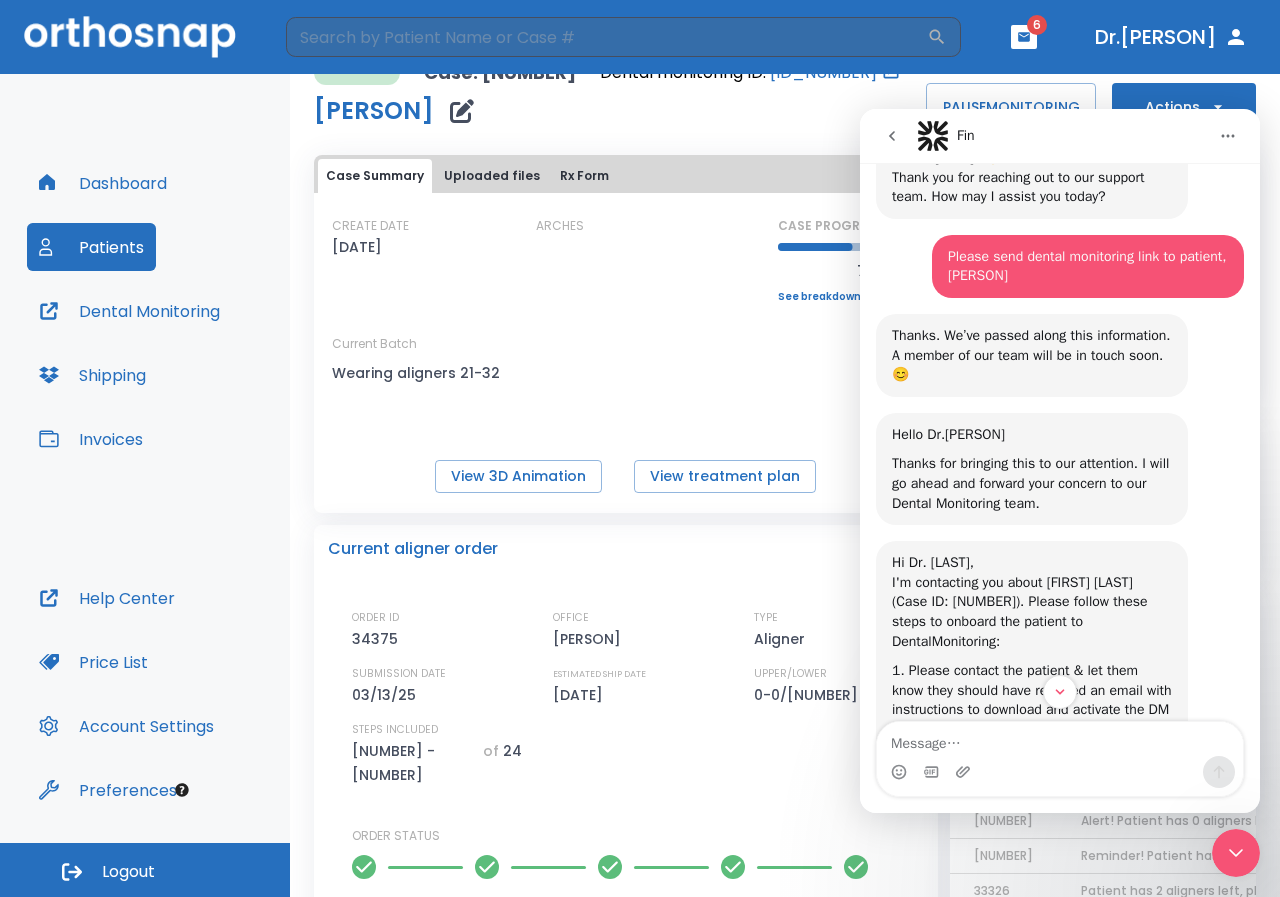 scroll, scrollTop: 0, scrollLeft: 0, axis: both 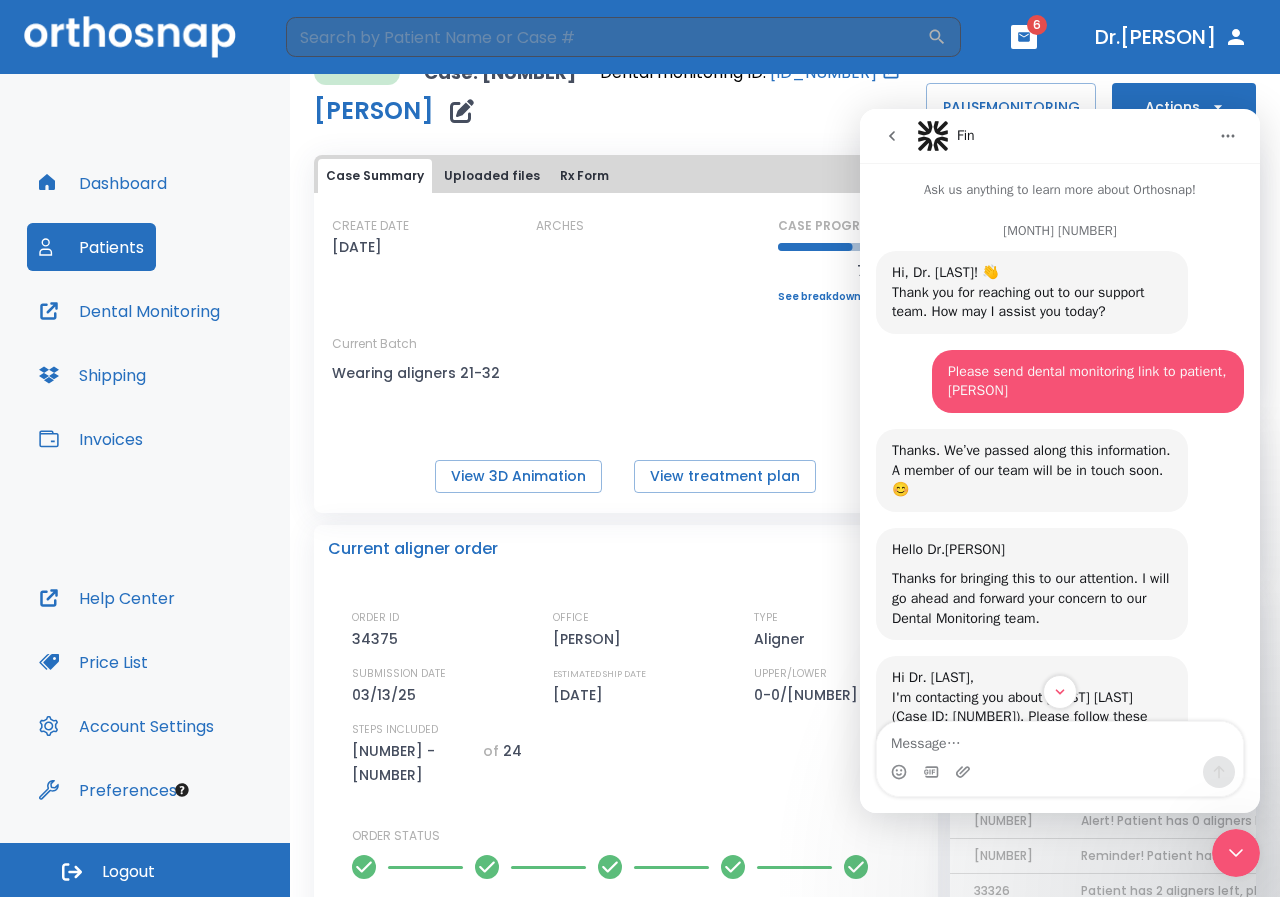 click at bounding box center [892, 136] 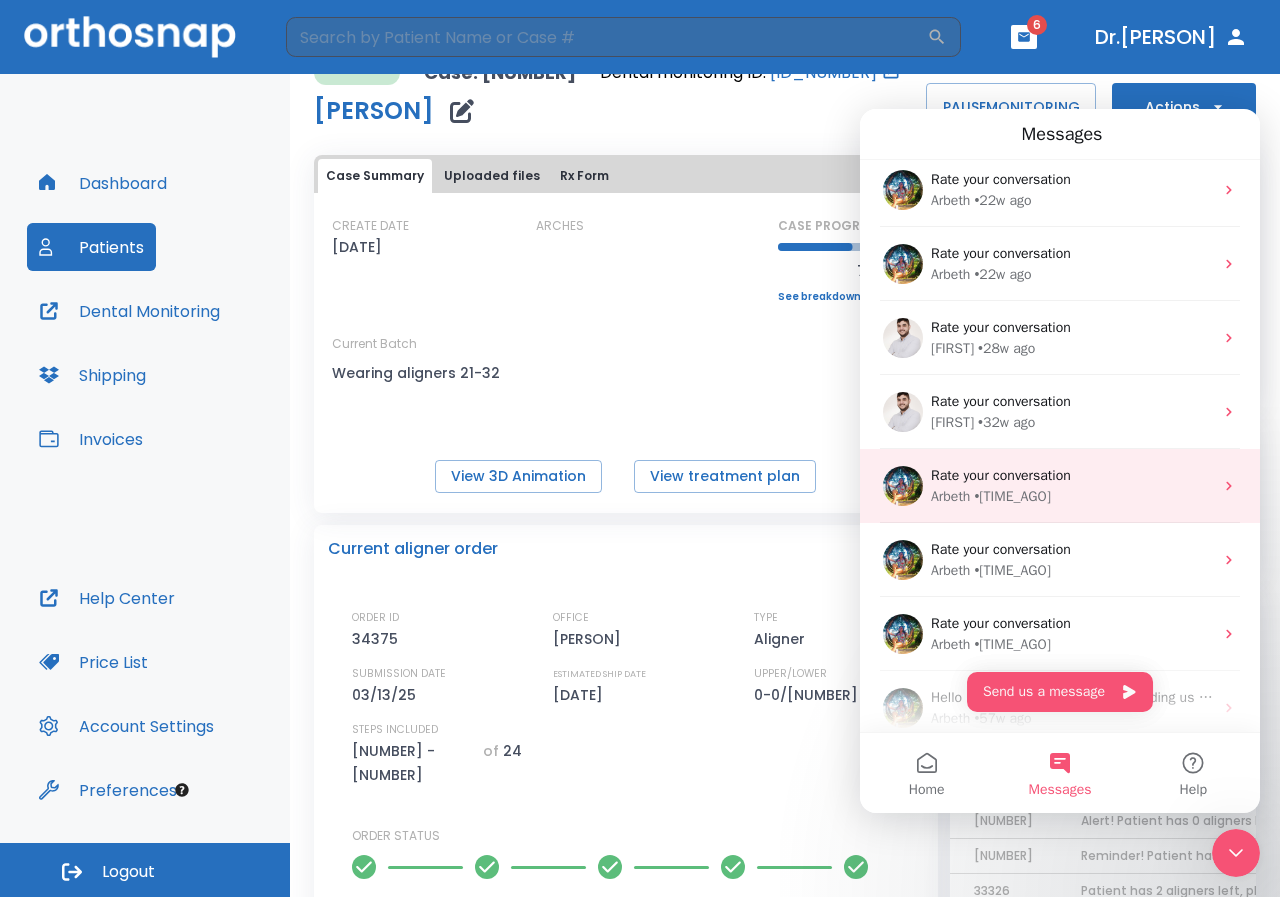 scroll, scrollTop: 600, scrollLeft: 0, axis: vertical 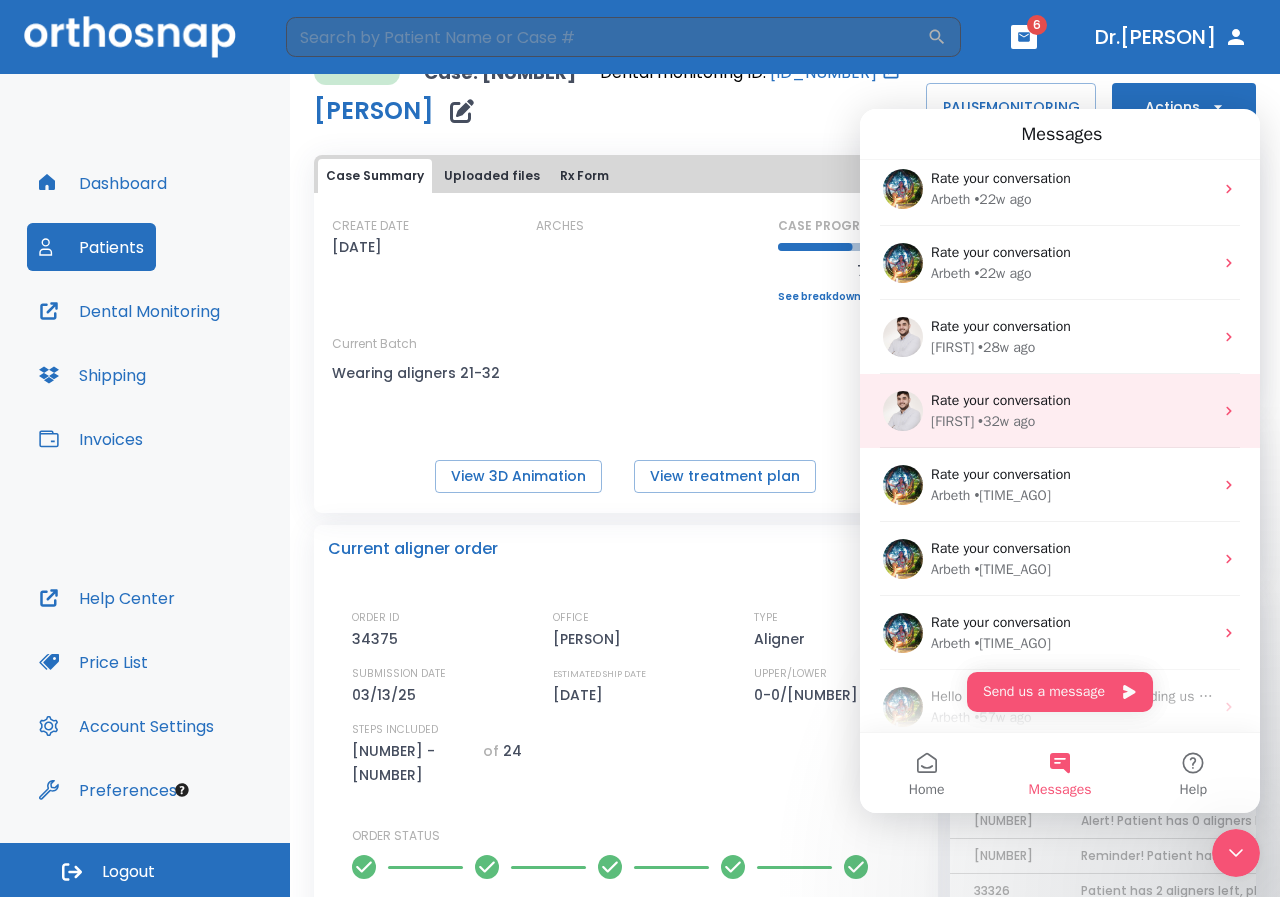 click on "Rate your conversation" at bounding box center (1001, 400) 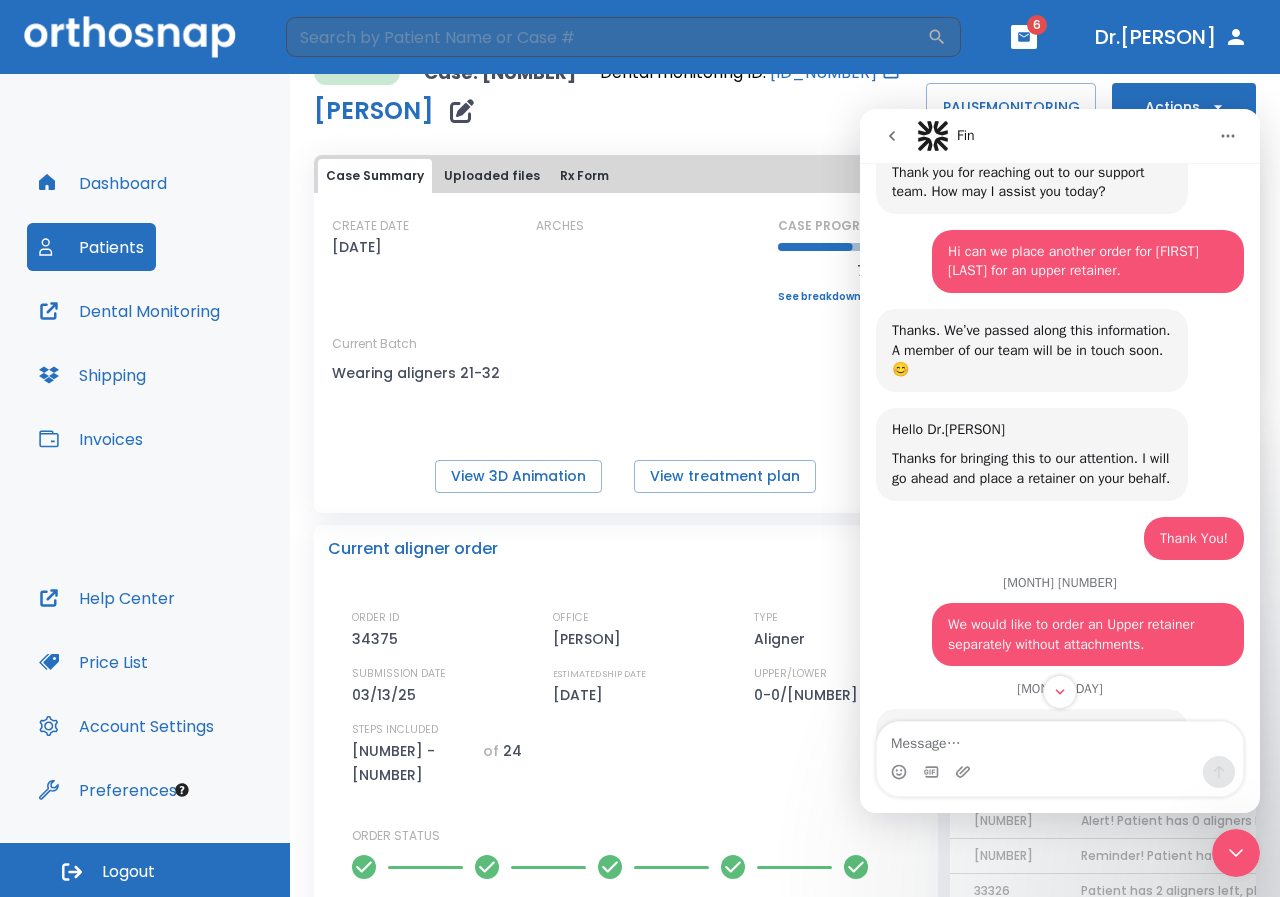 scroll, scrollTop: 29, scrollLeft: 0, axis: vertical 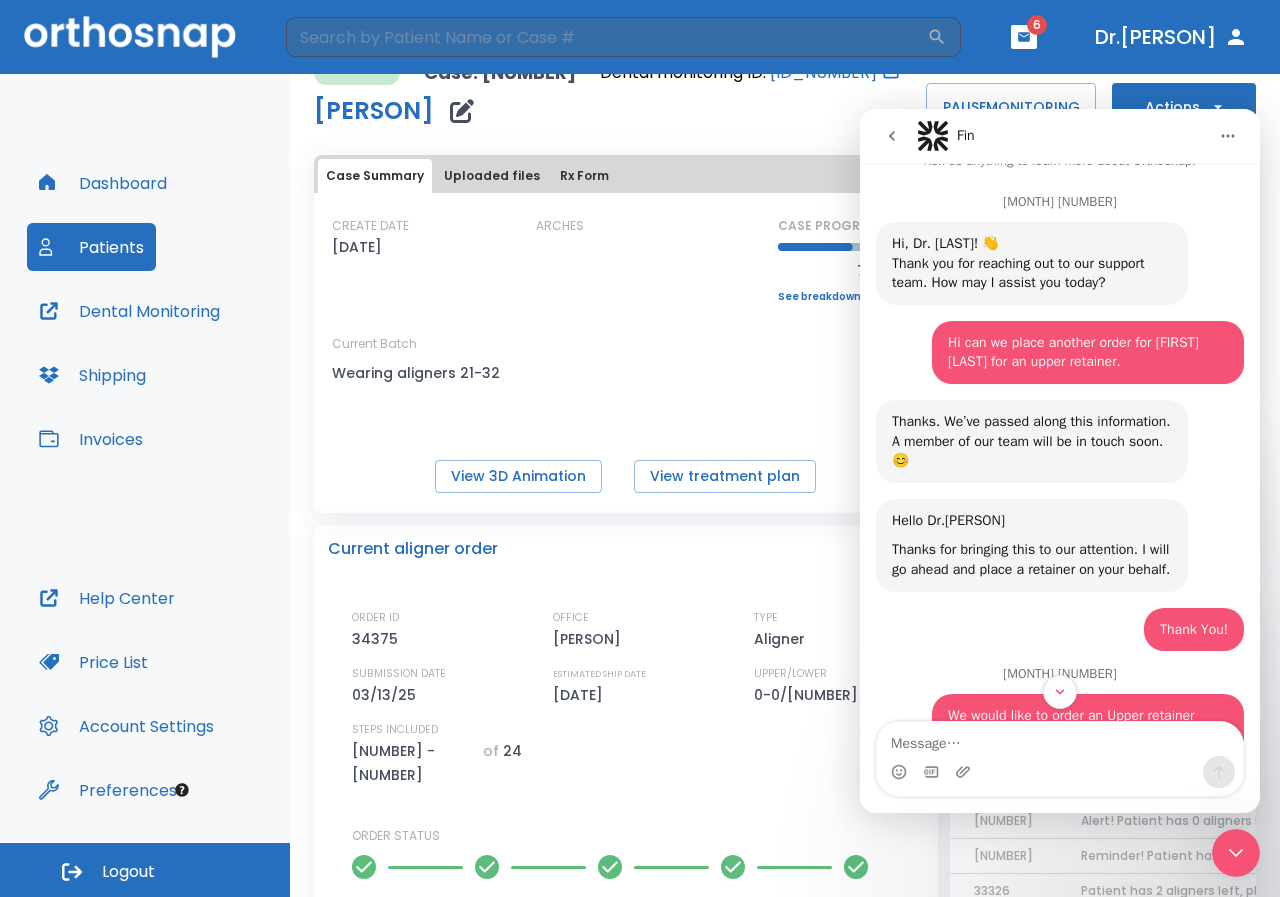 click 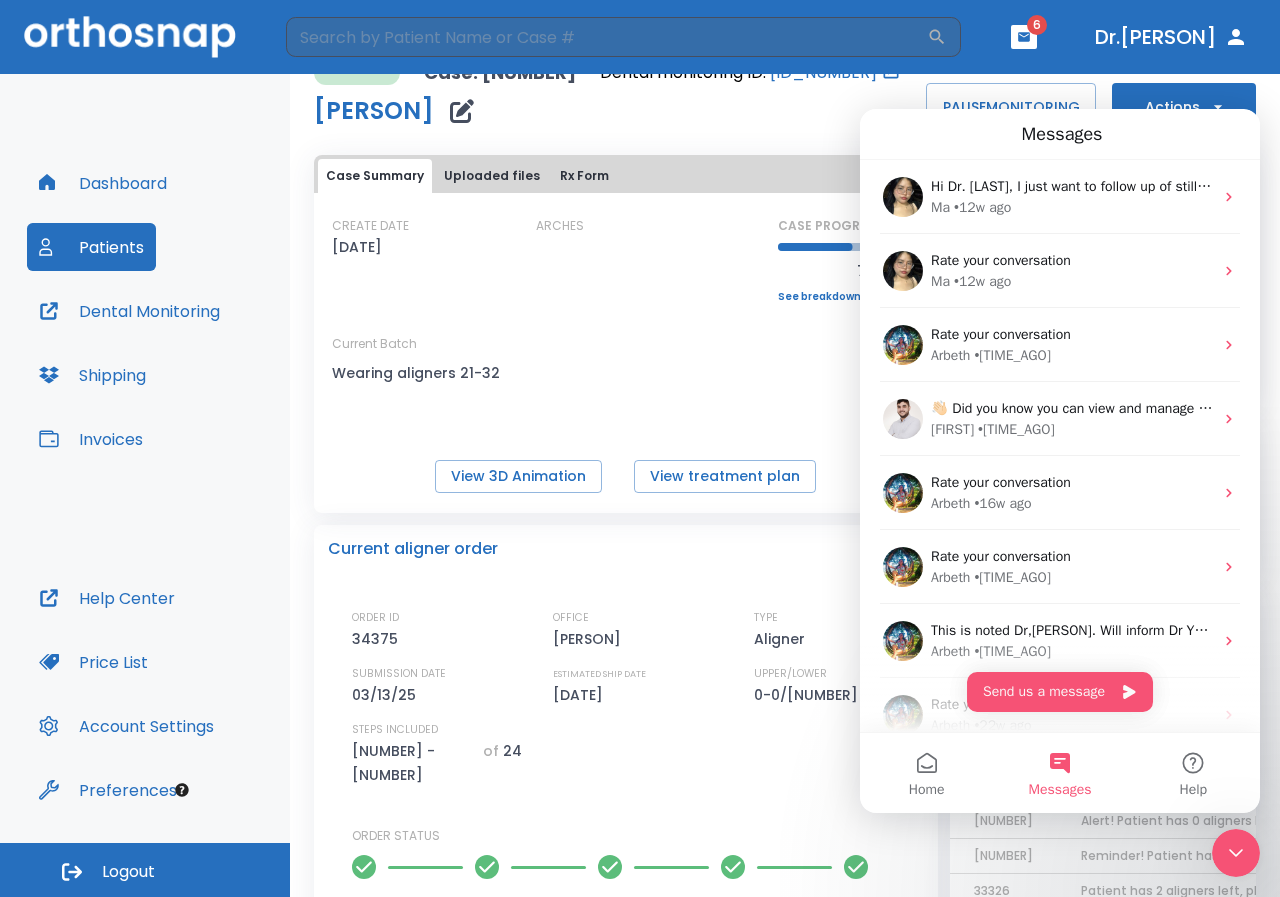 scroll, scrollTop: 0, scrollLeft: 0, axis: both 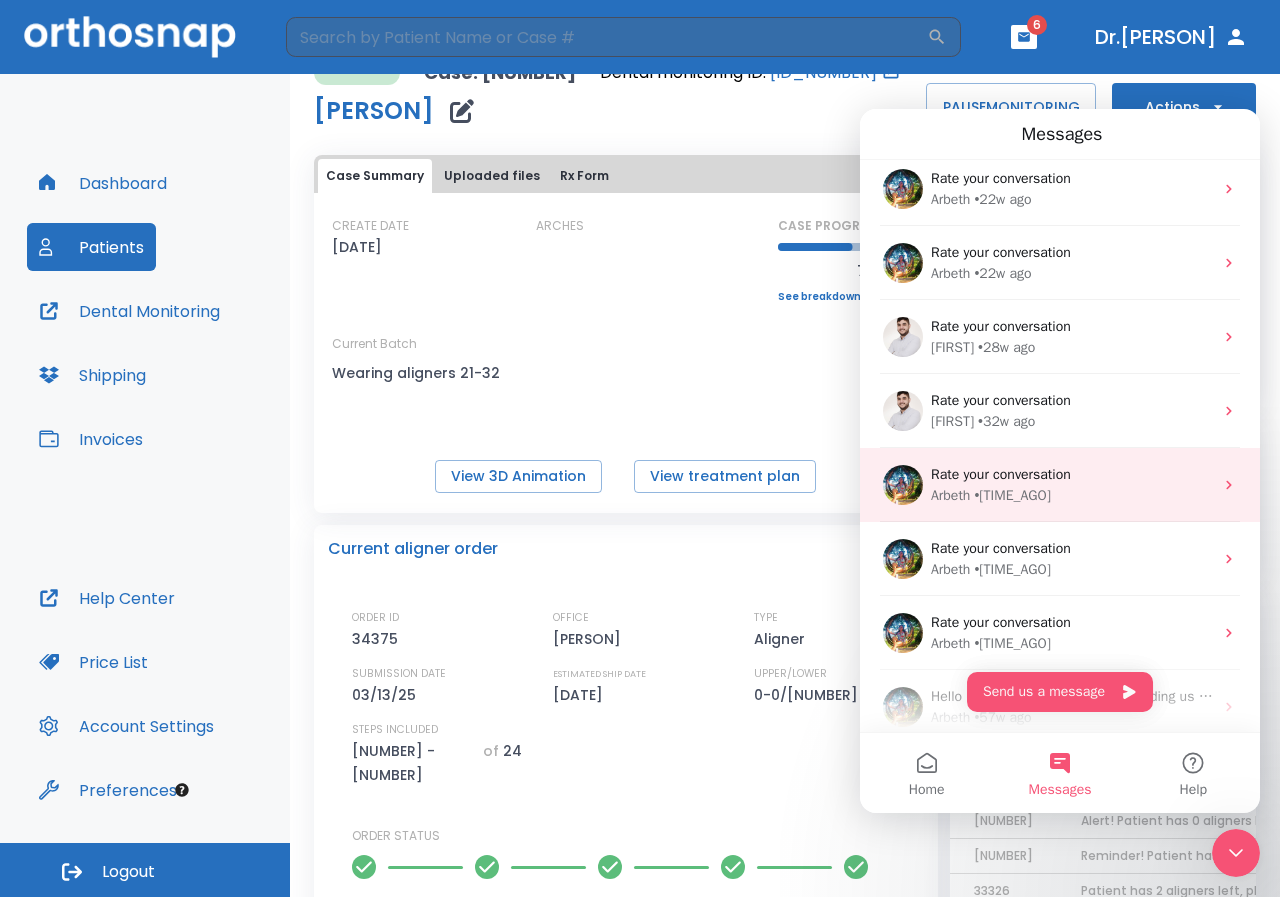 click on "Arbeth •  34w ago" at bounding box center (1072, 495) 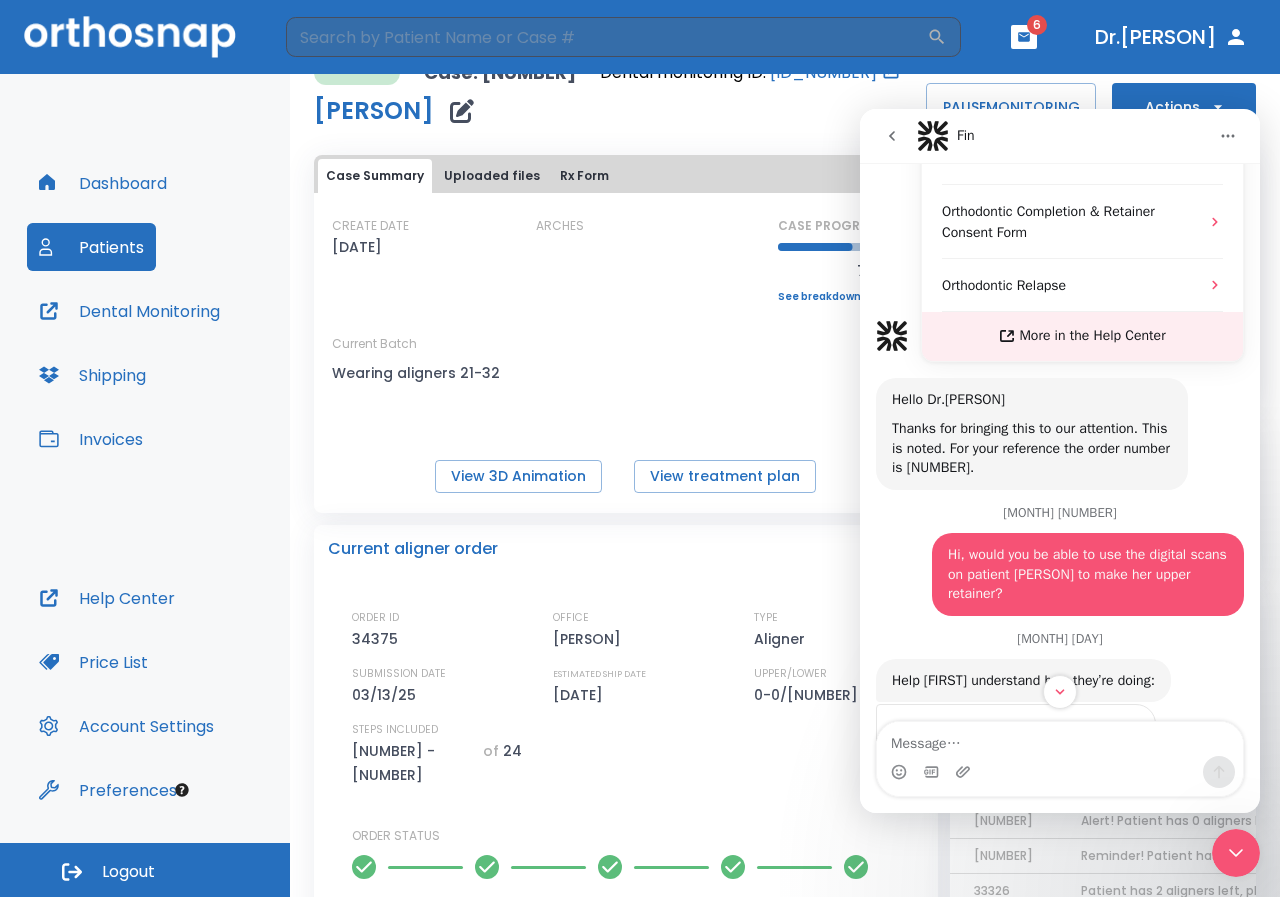 scroll, scrollTop: 522, scrollLeft: 0, axis: vertical 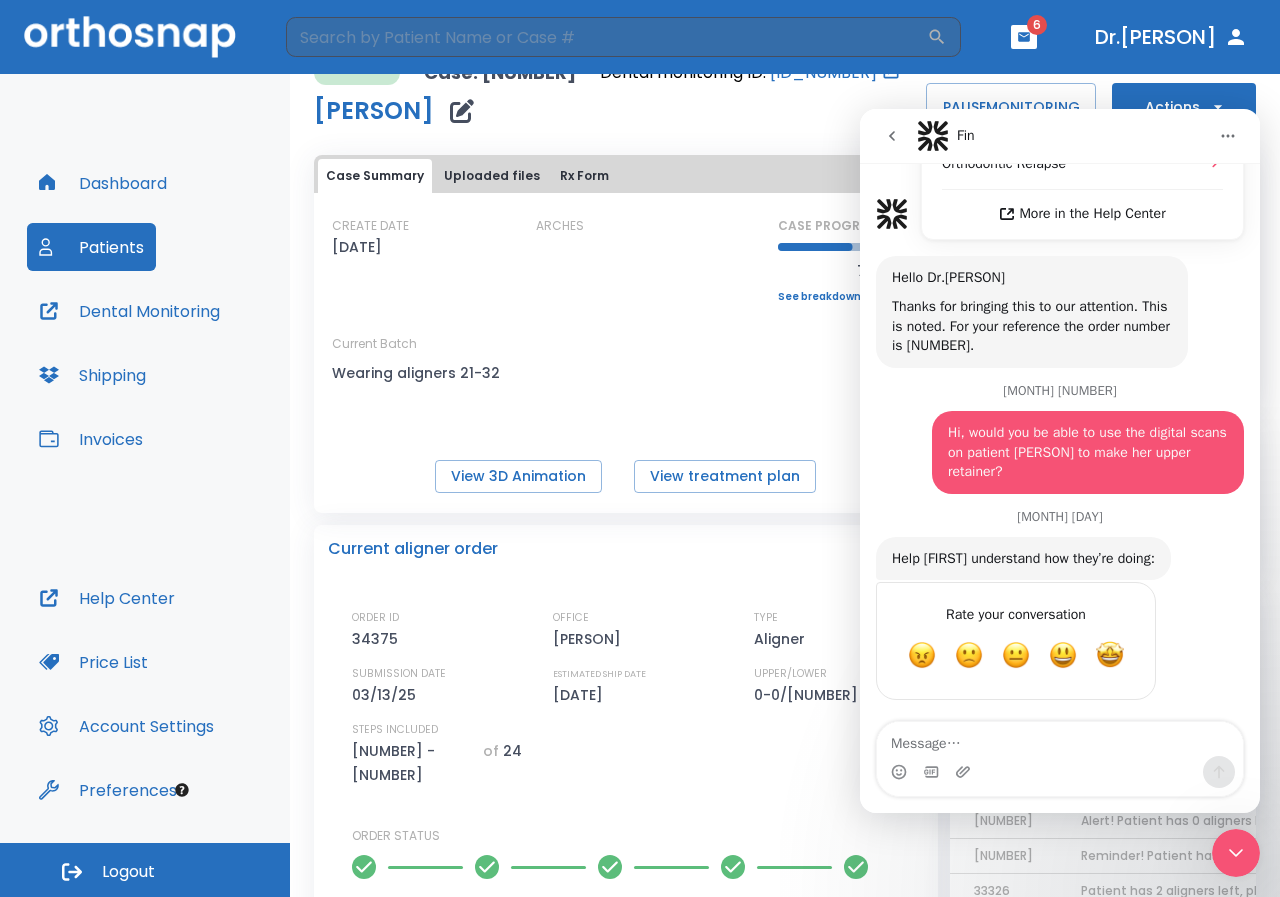 click 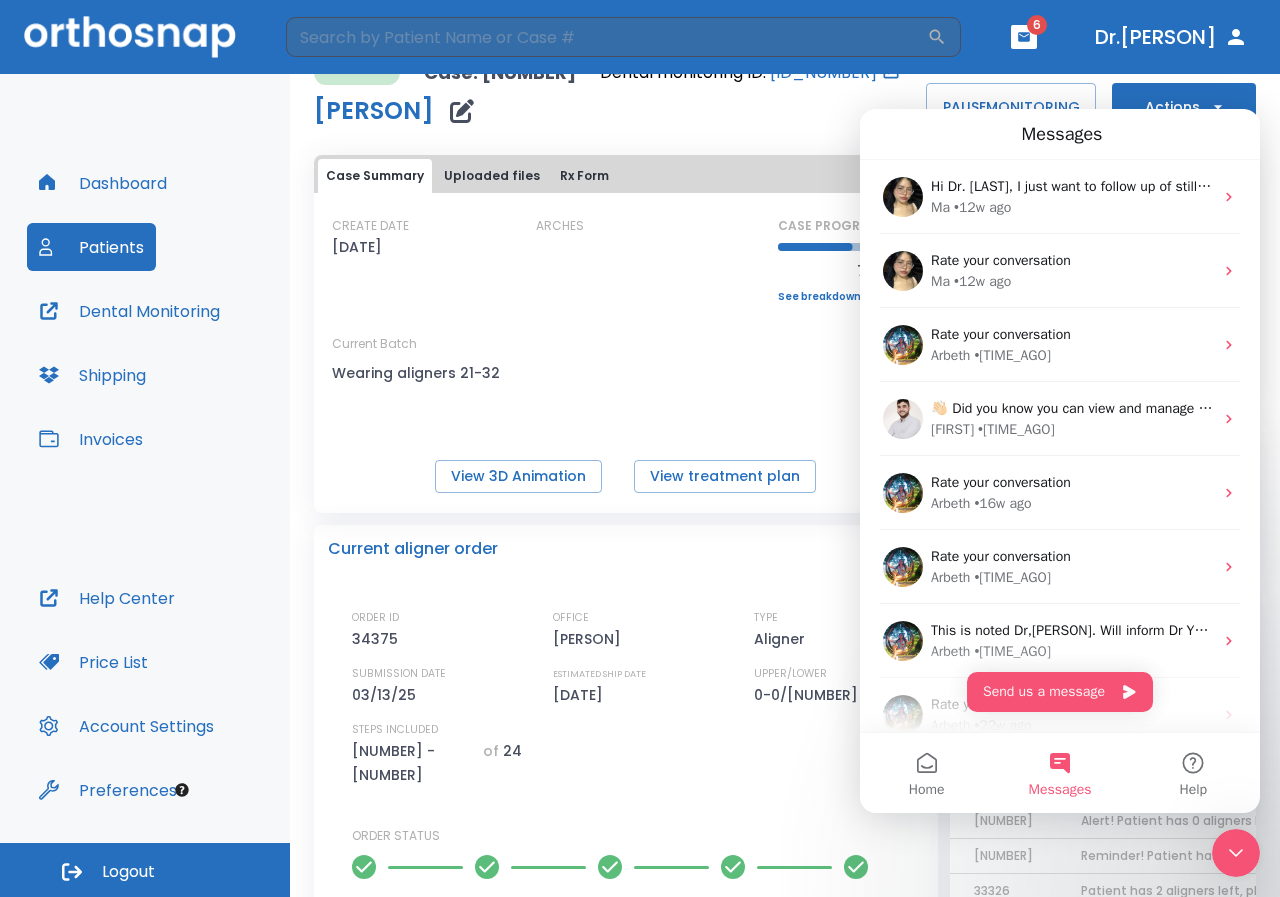 scroll, scrollTop: 0, scrollLeft: 0, axis: both 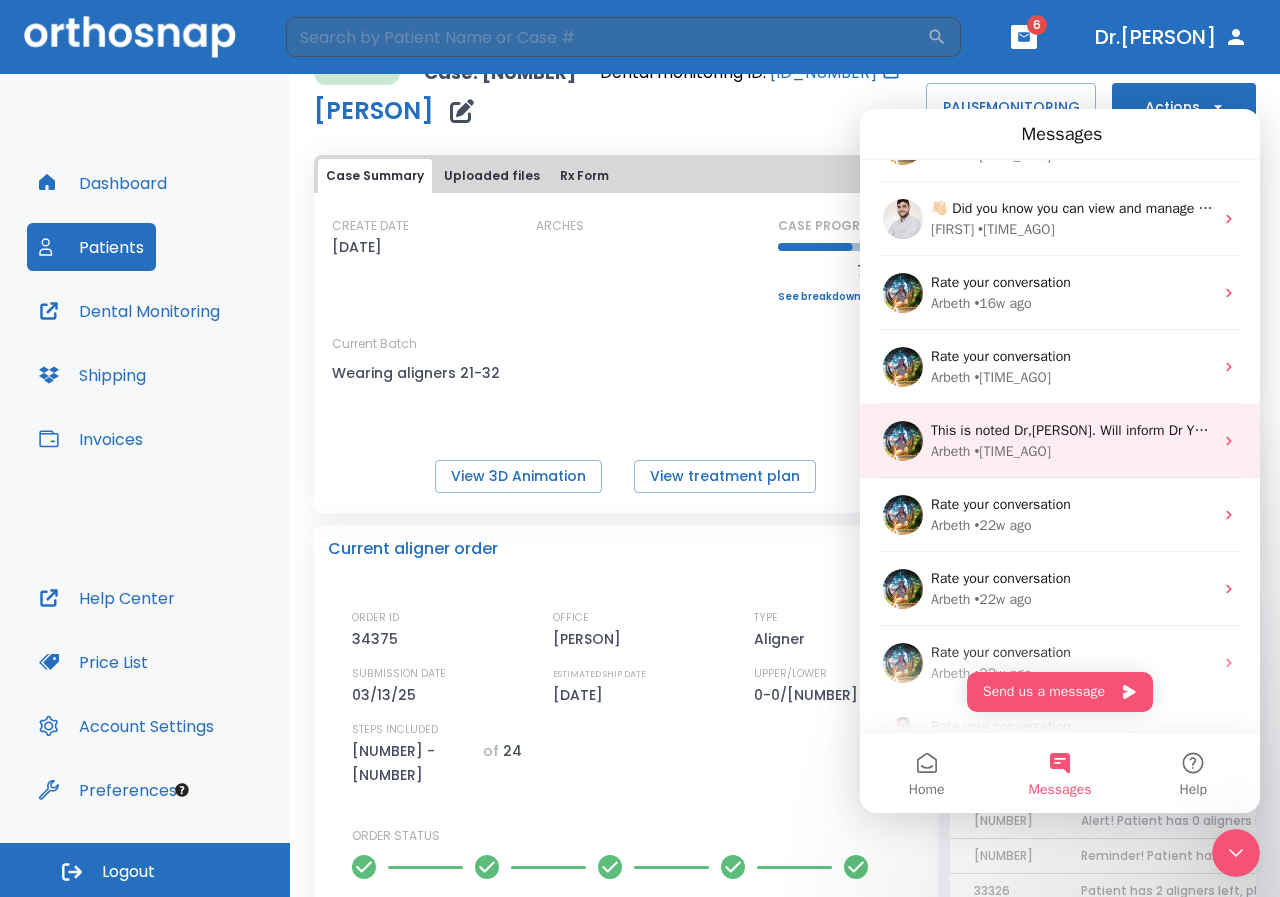 click on "This is noted Dr, [LAST]. Will inform Dr Yan about the cancellation. Thanks" at bounding box center [1166, 430] 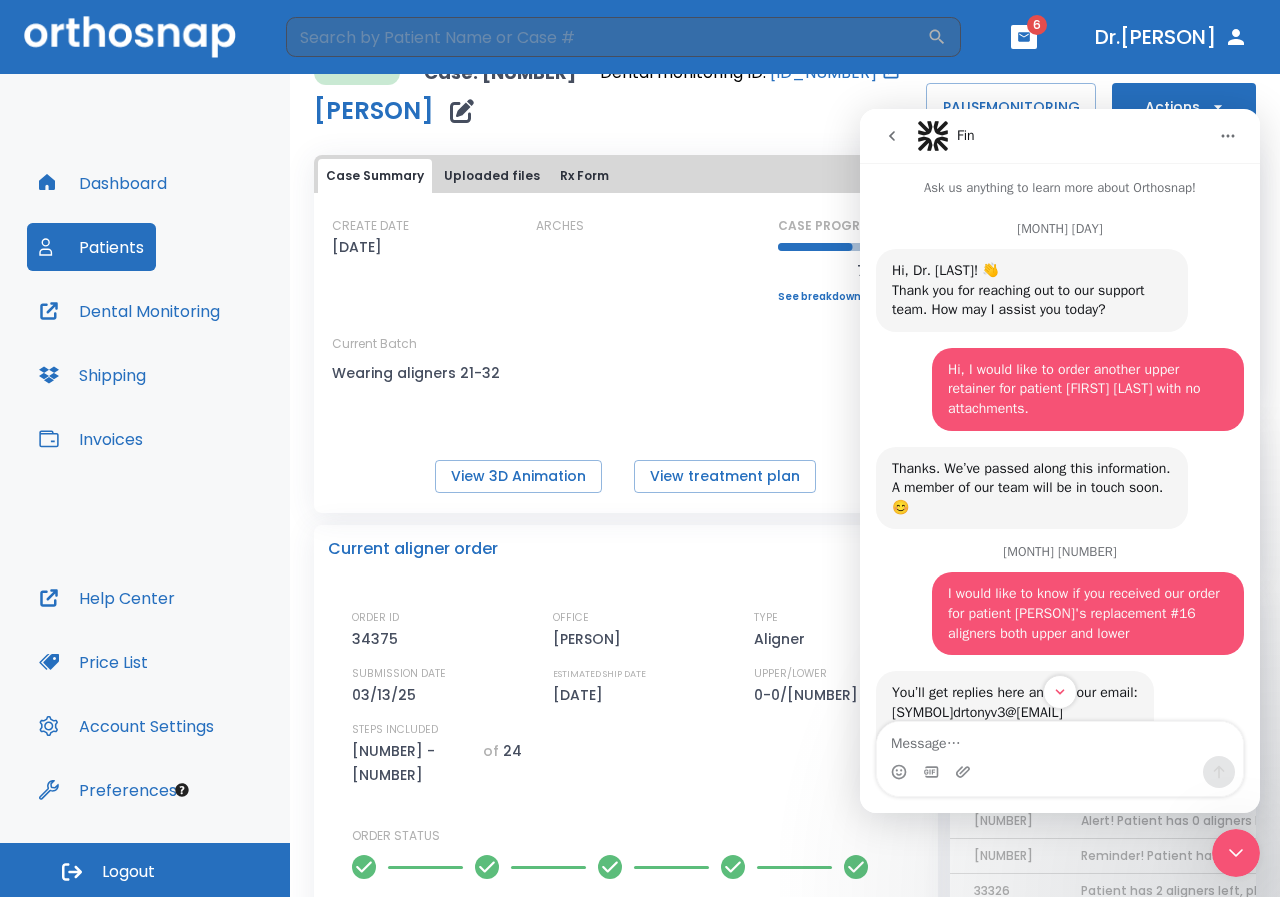 scroll, scrollTop: 0, scrollLeft: 0, axis: both 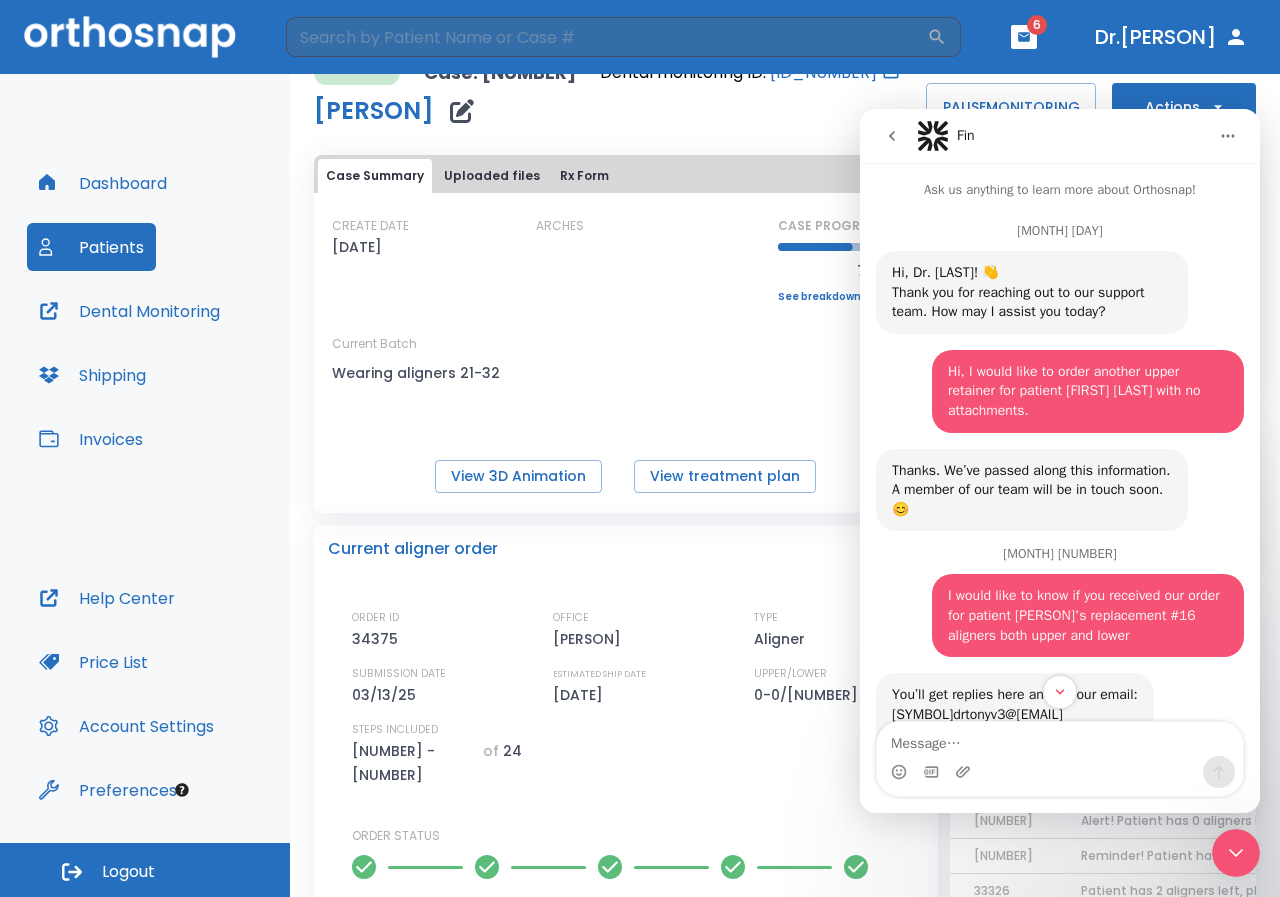 click 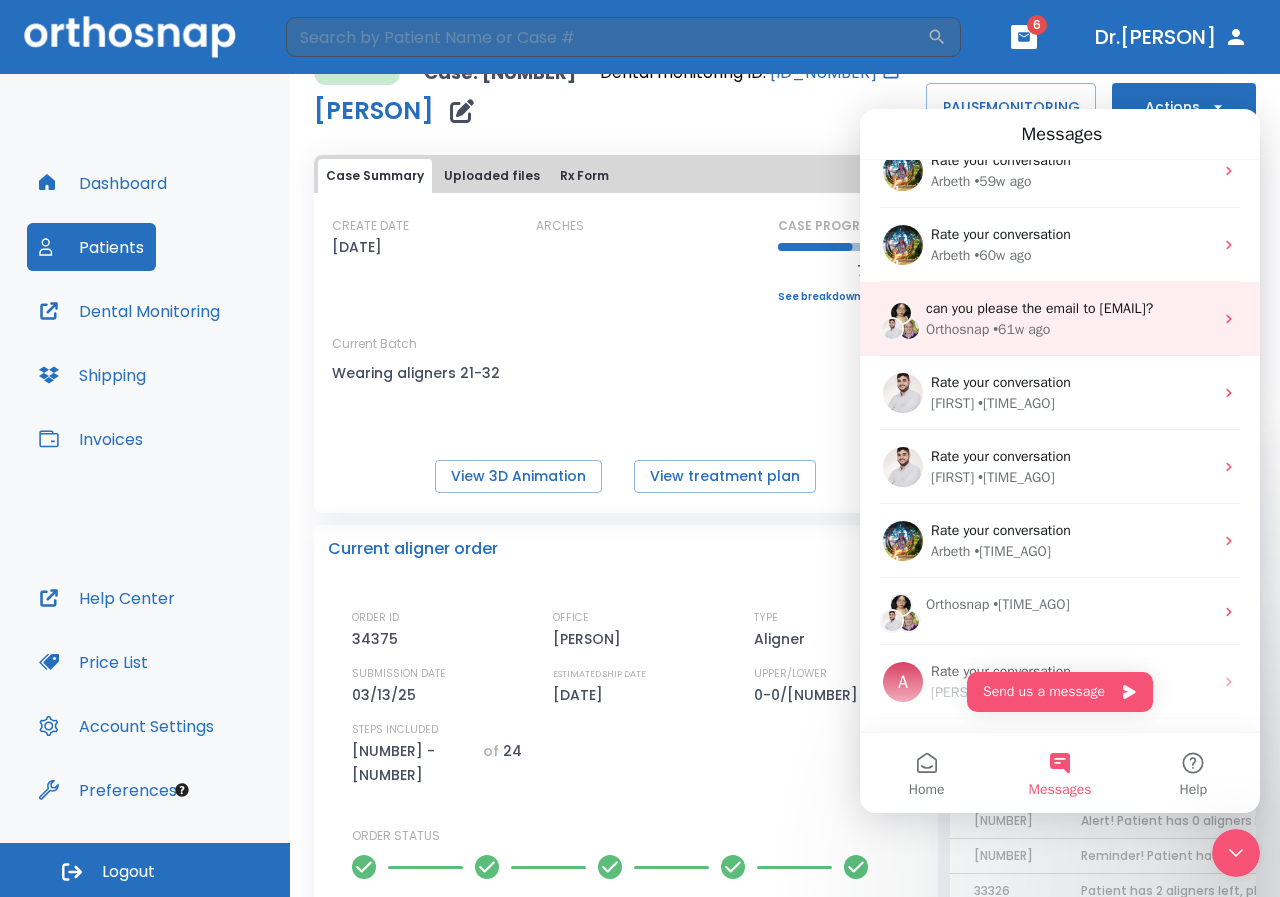 scroll, scrollTop: 1425, scrollLeft: 0, axis: vertical 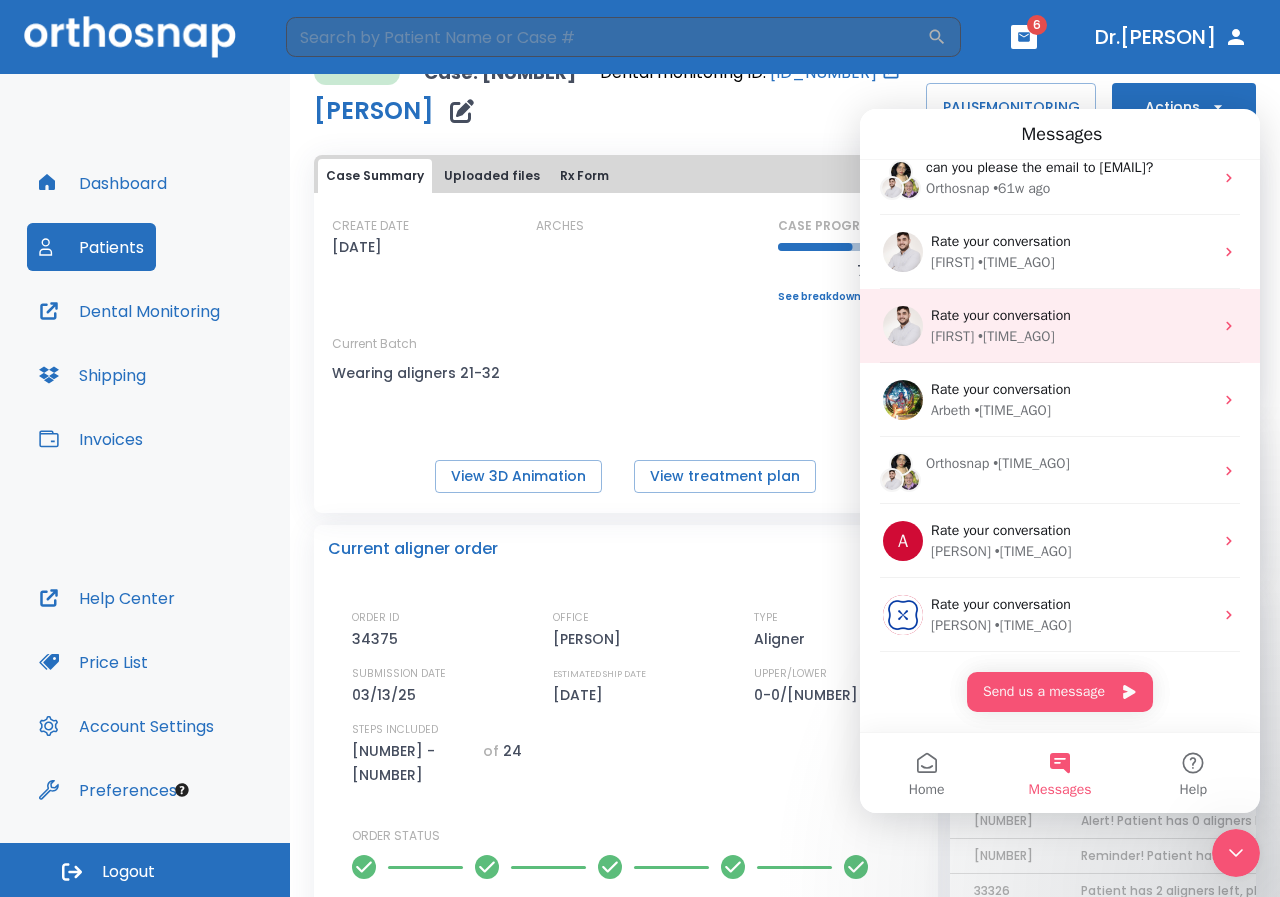 click on "•  80w ago" at bounding box center (1016, 336) 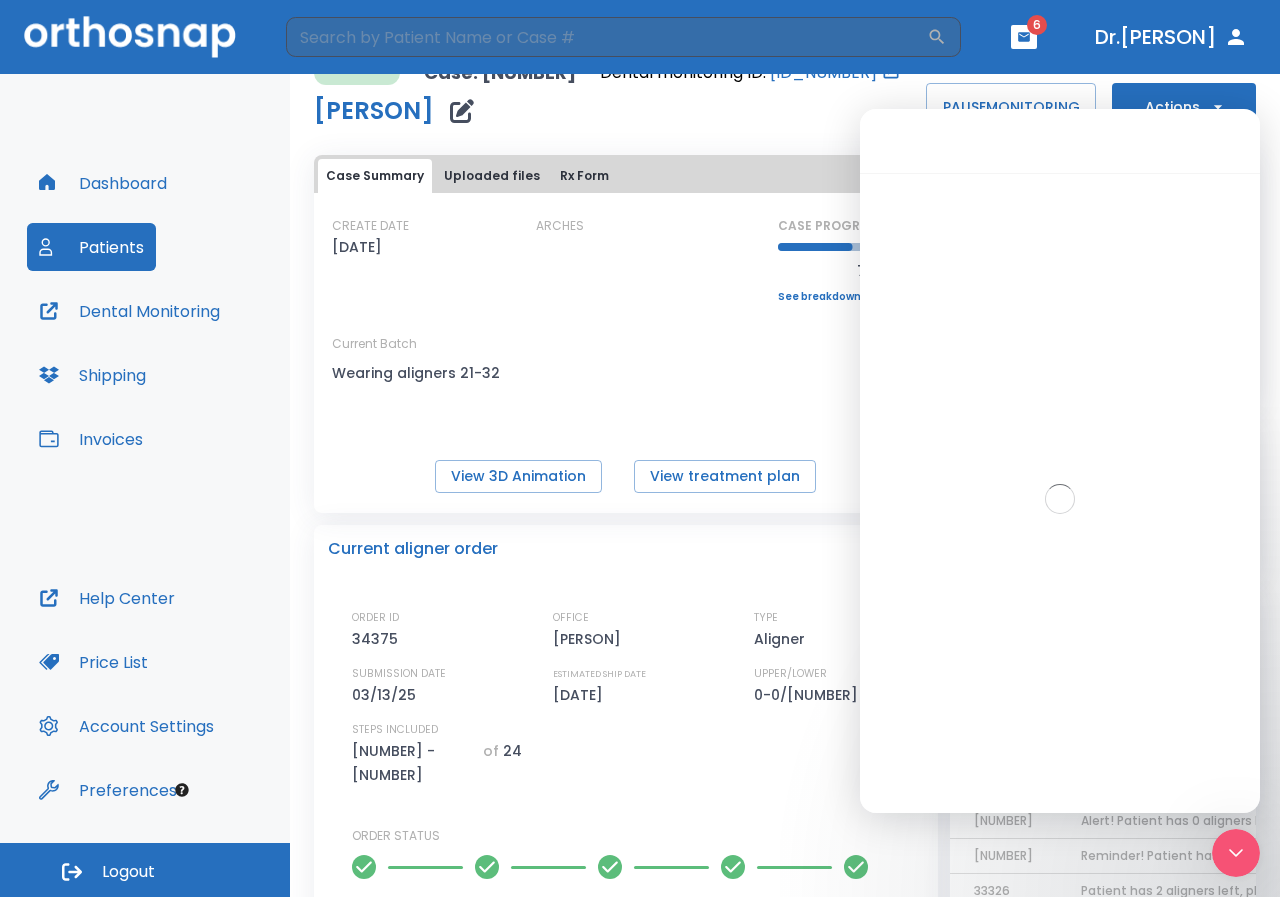 scroll, scrollTop: 1344, scrollLeft: 0, axis: vertical 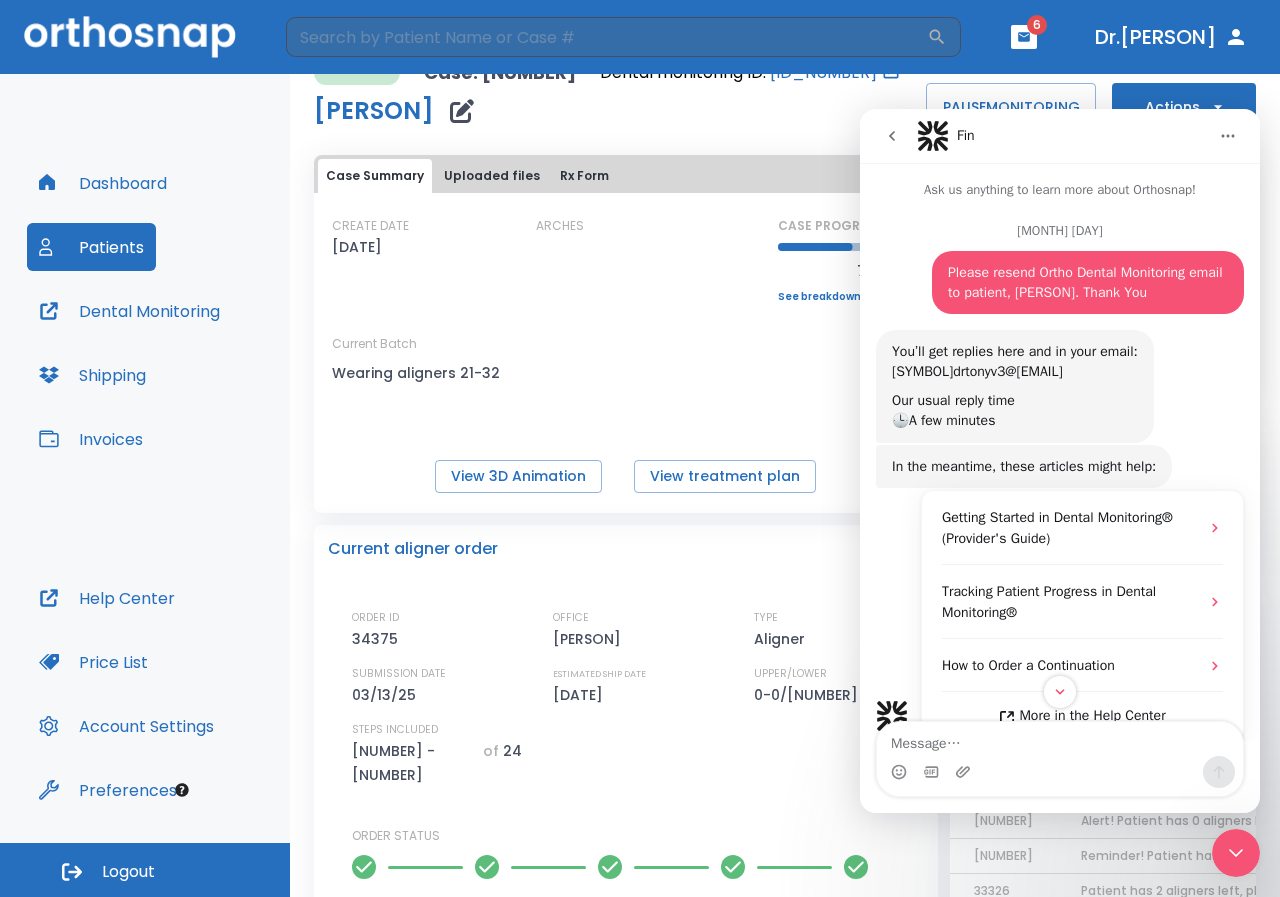 click at bounding box center [892, 136] 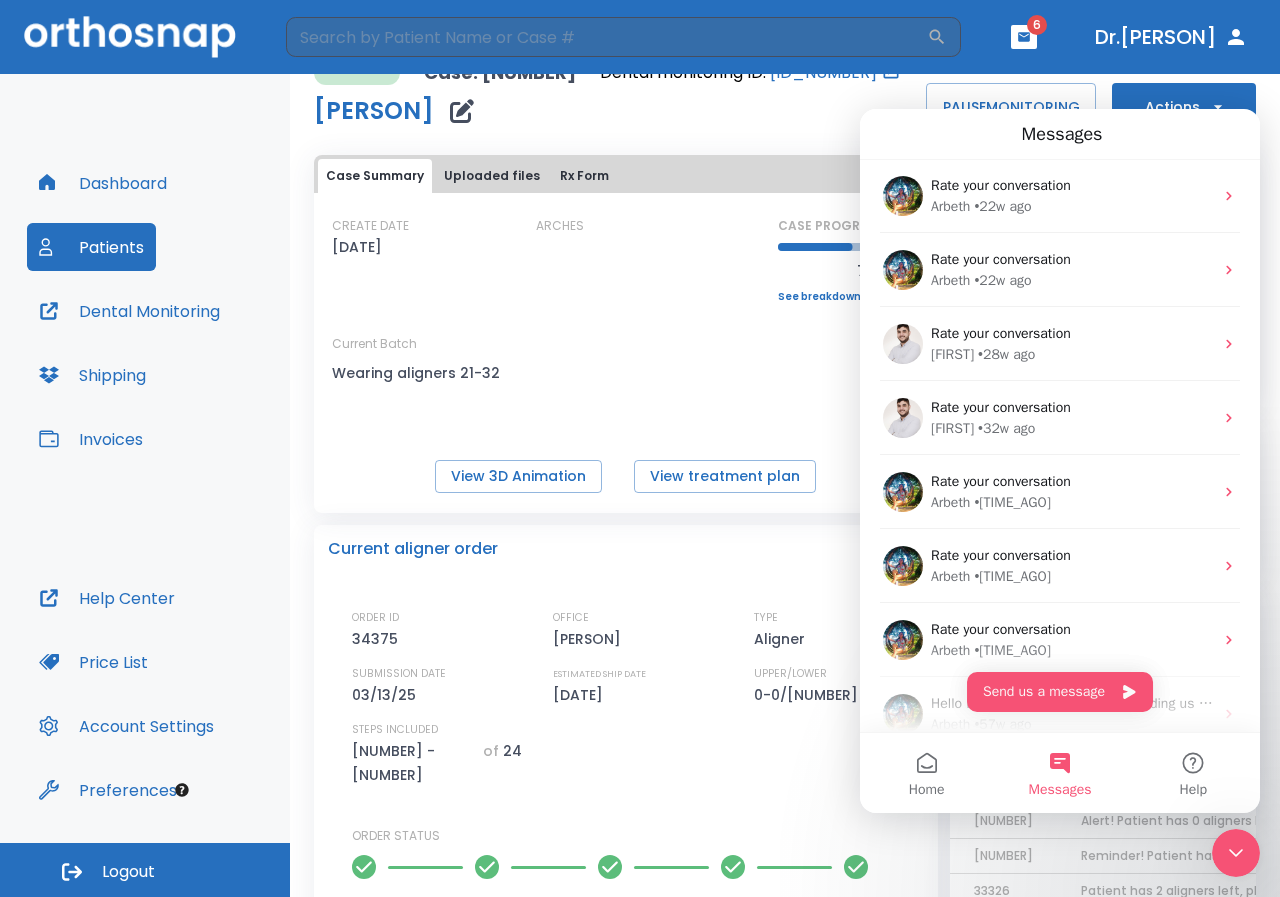 scroll, scrollTop: 600, scrollLeft: 0, axis: vertical 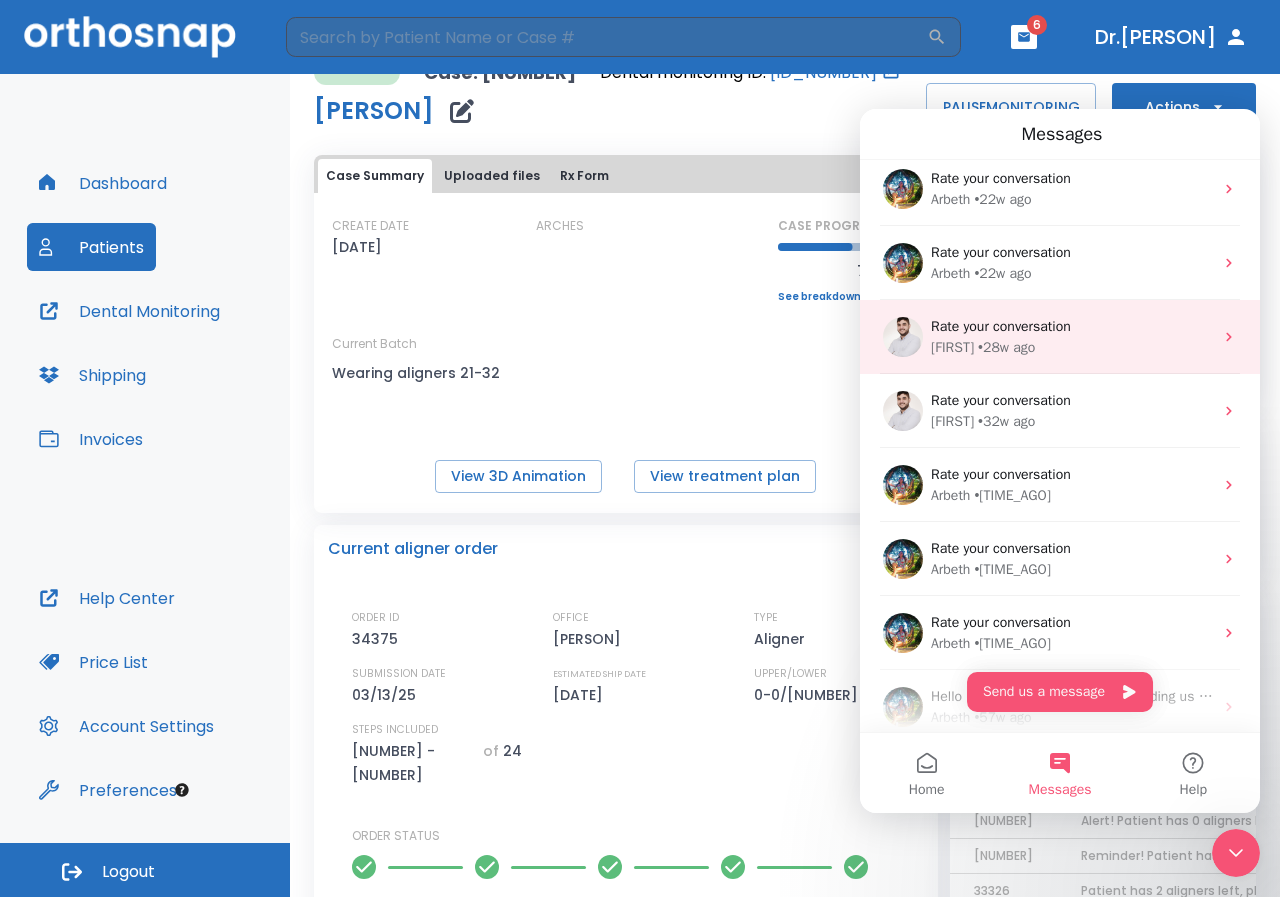 click on "Rate your conversation" at bounding box center [1001, 326] 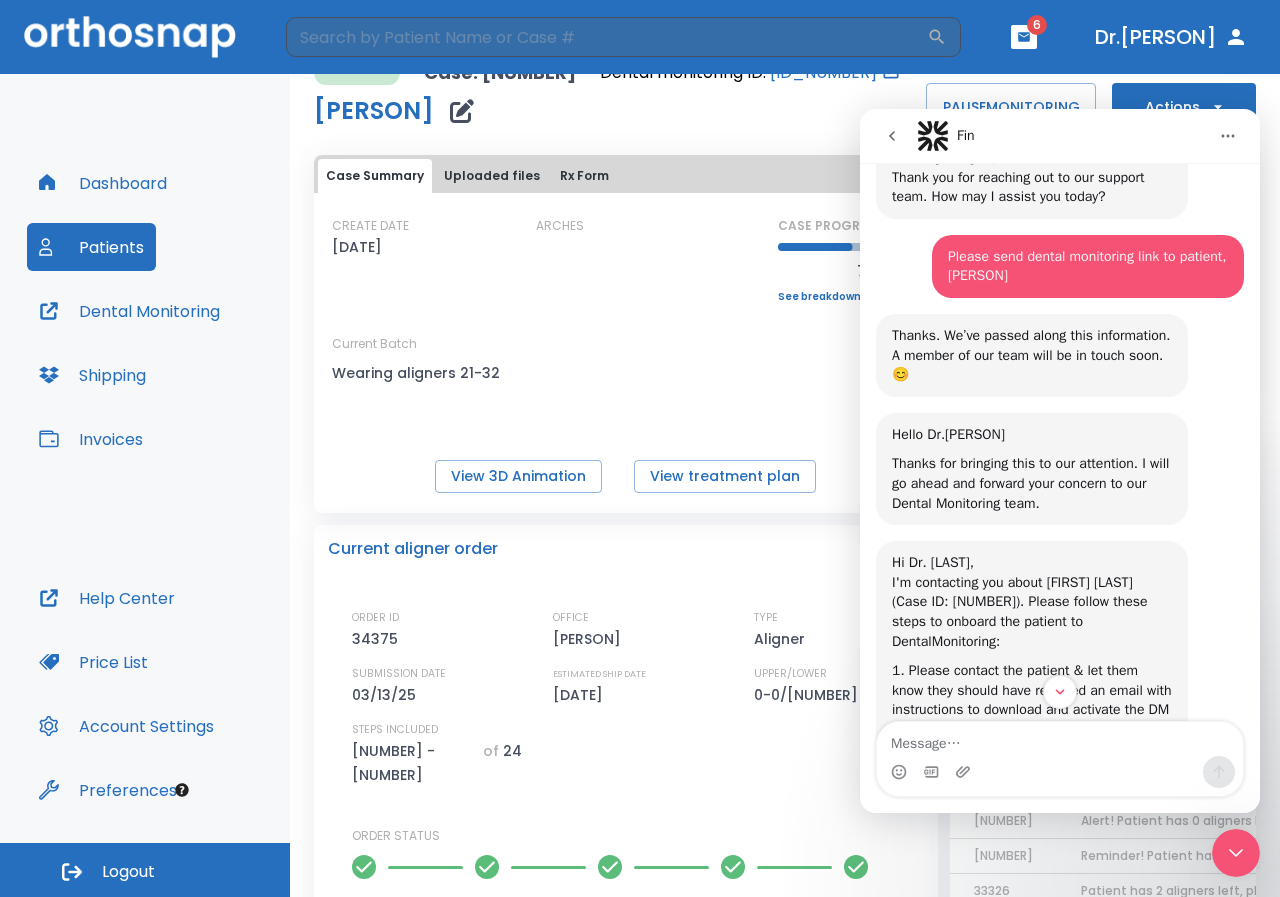 scroll, scrollTop: 0, scrollLeft: 0, axis: both 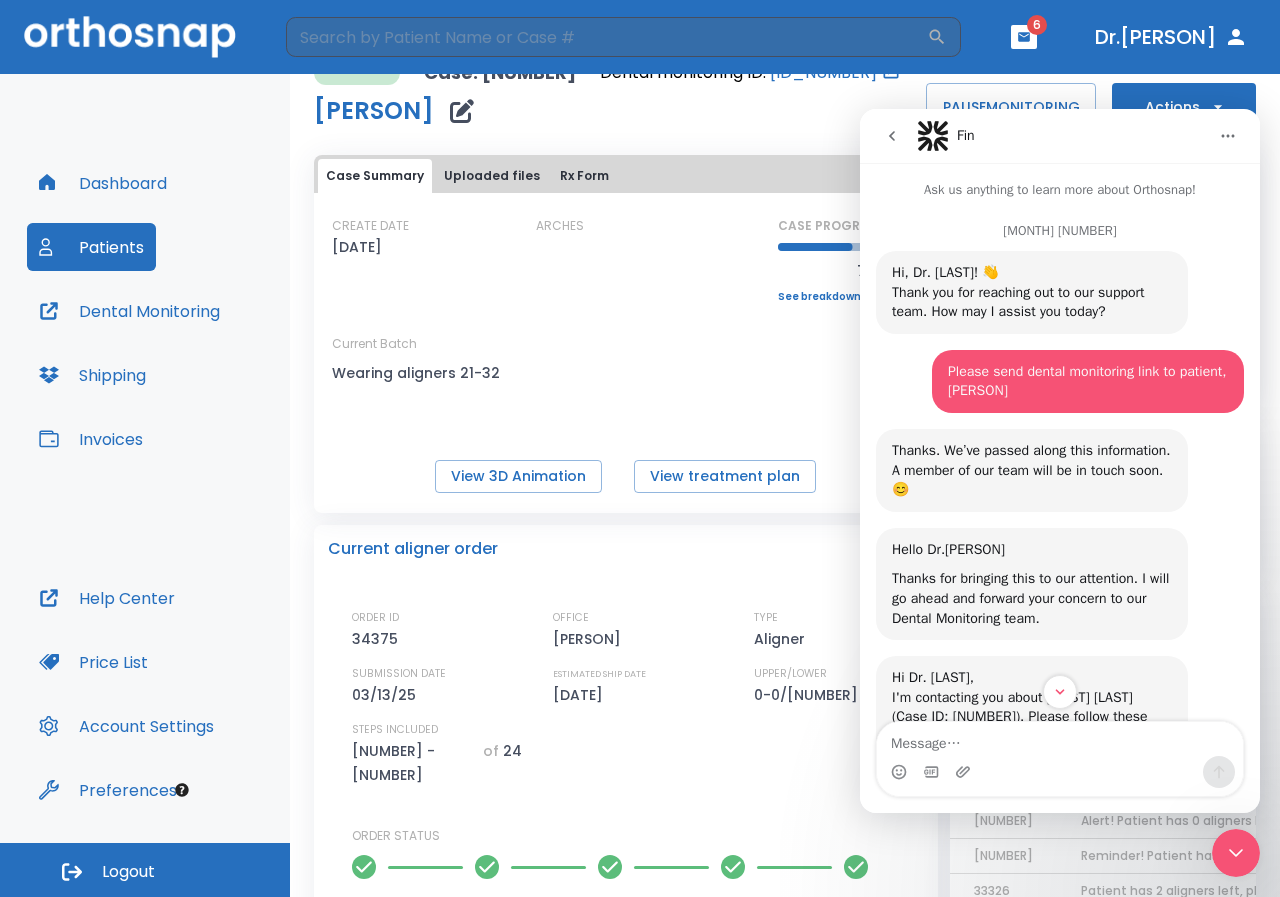 click at bounding box center (892, 136) 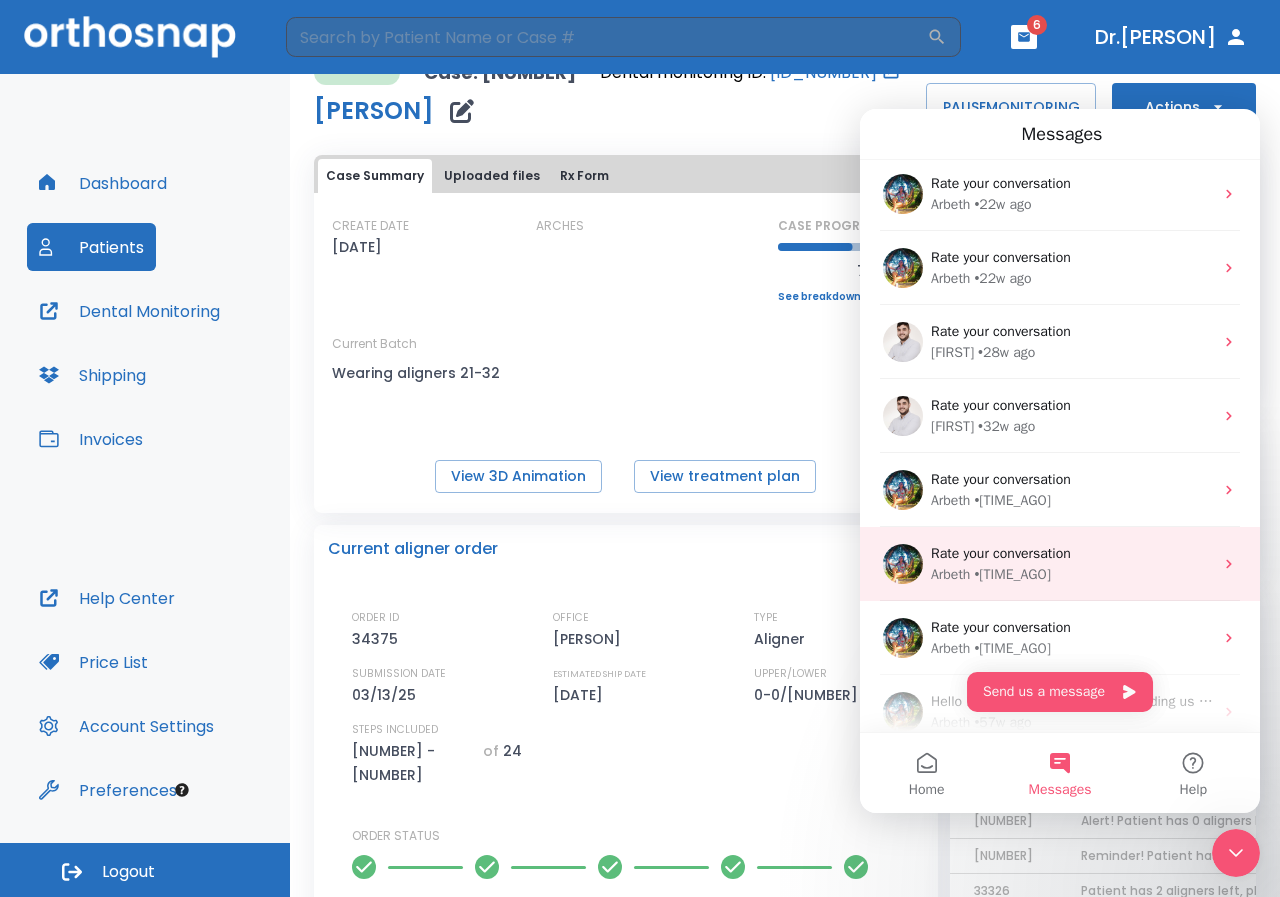 scroll, scrollTop: 600, scrollLeft: 0, axis: vertical 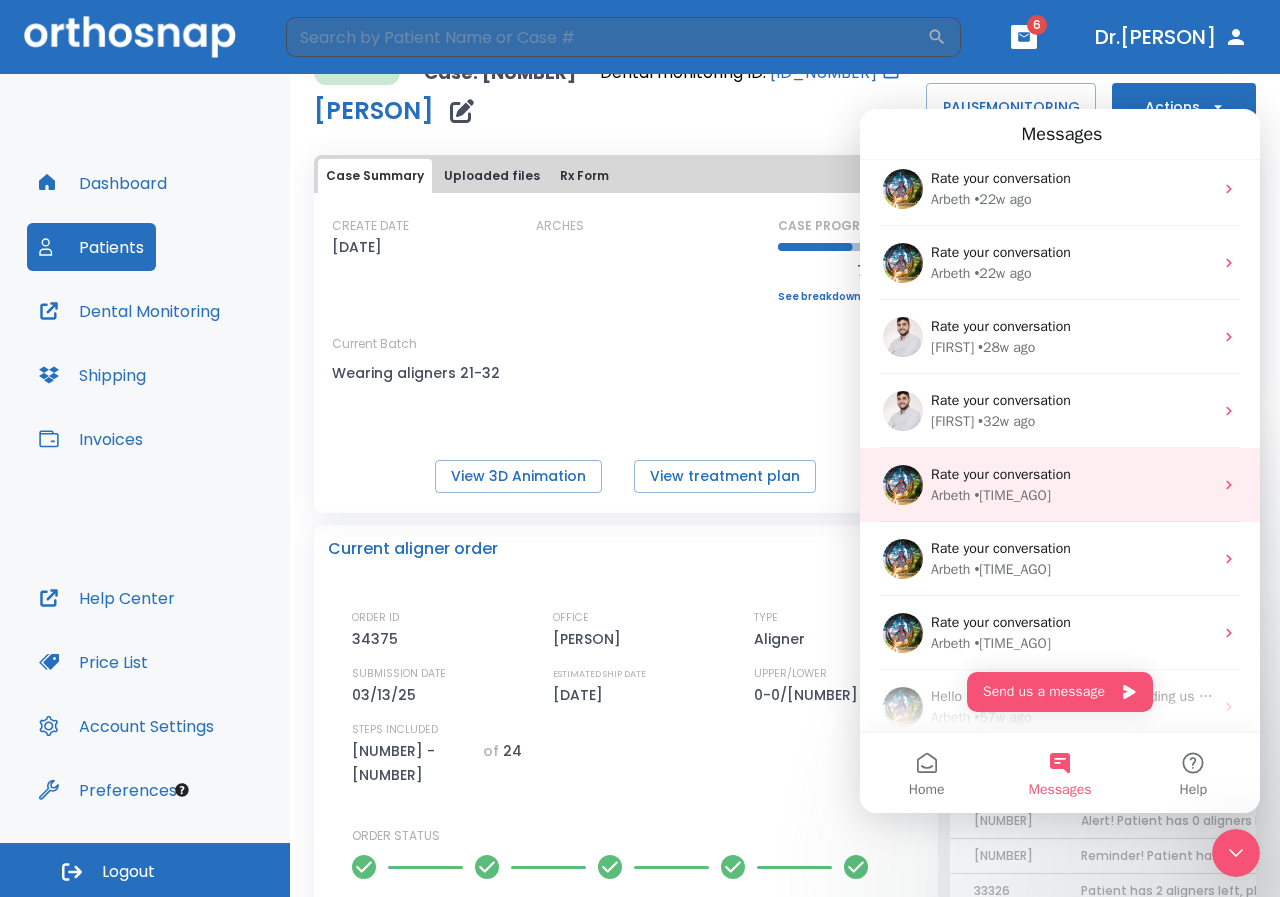 click on "Arbeth •  34w ago" at bounding box center (1072, 495) 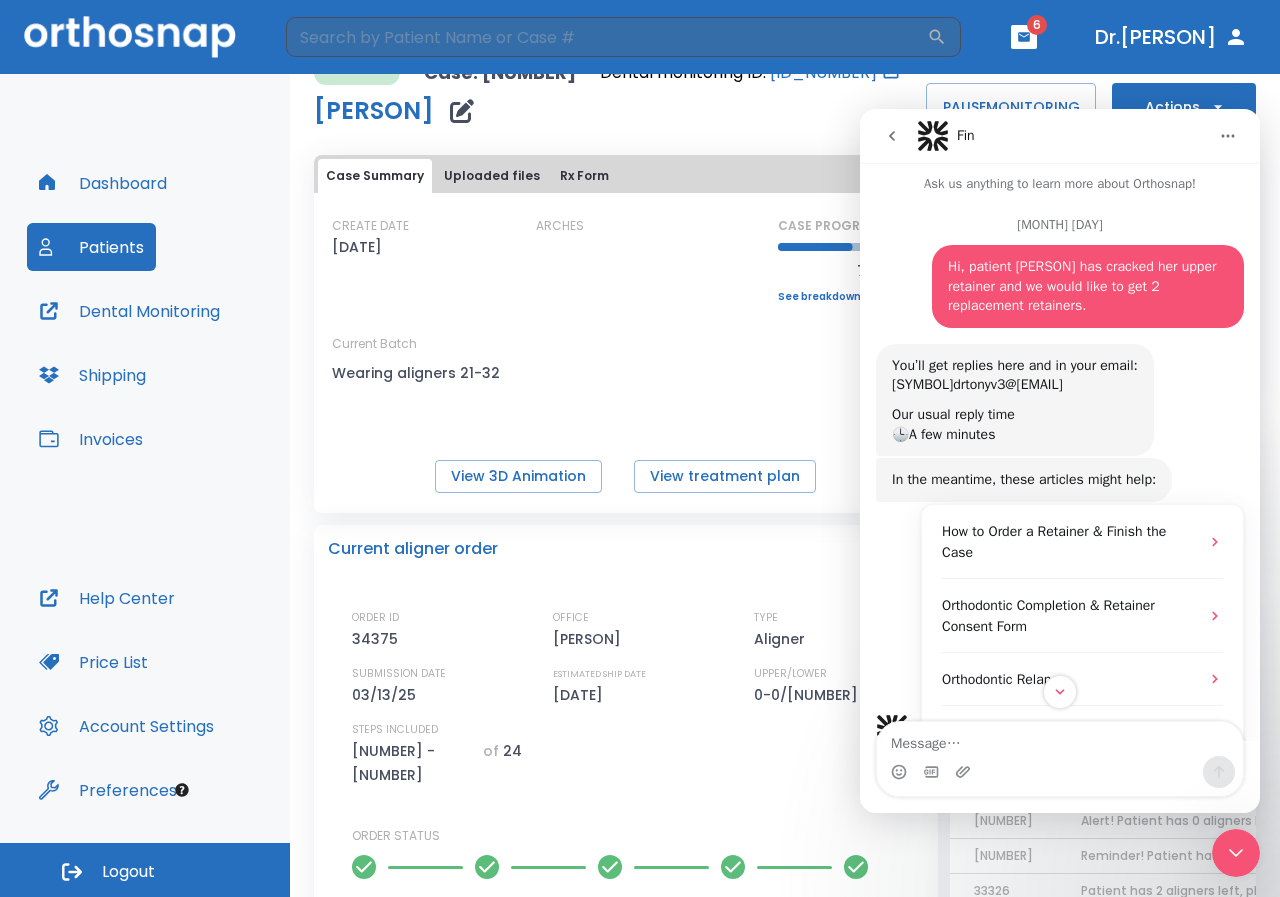 scroll, scrollTop: 0, scrollLeft: 0, axis: both 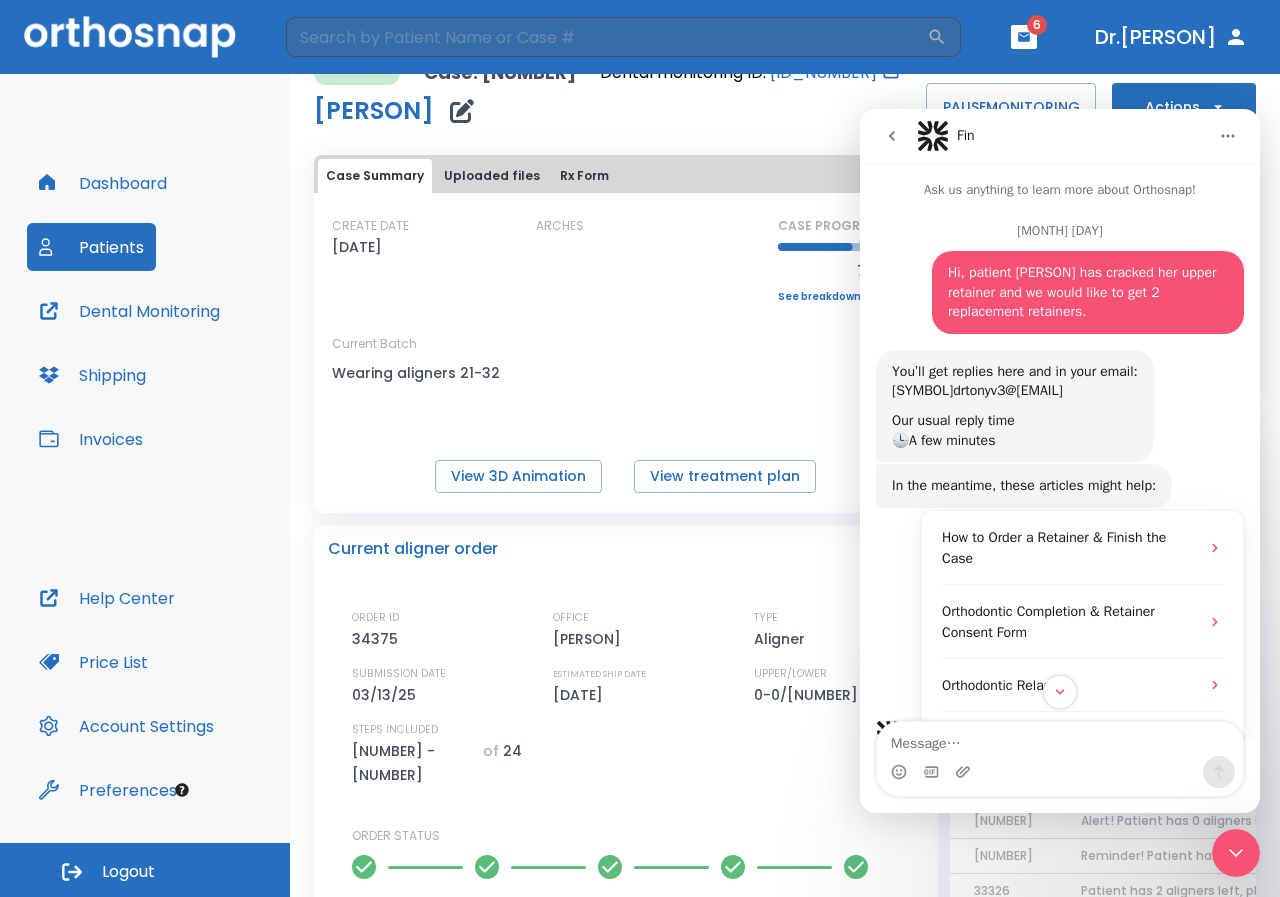 click at bounding box center (892, 136) 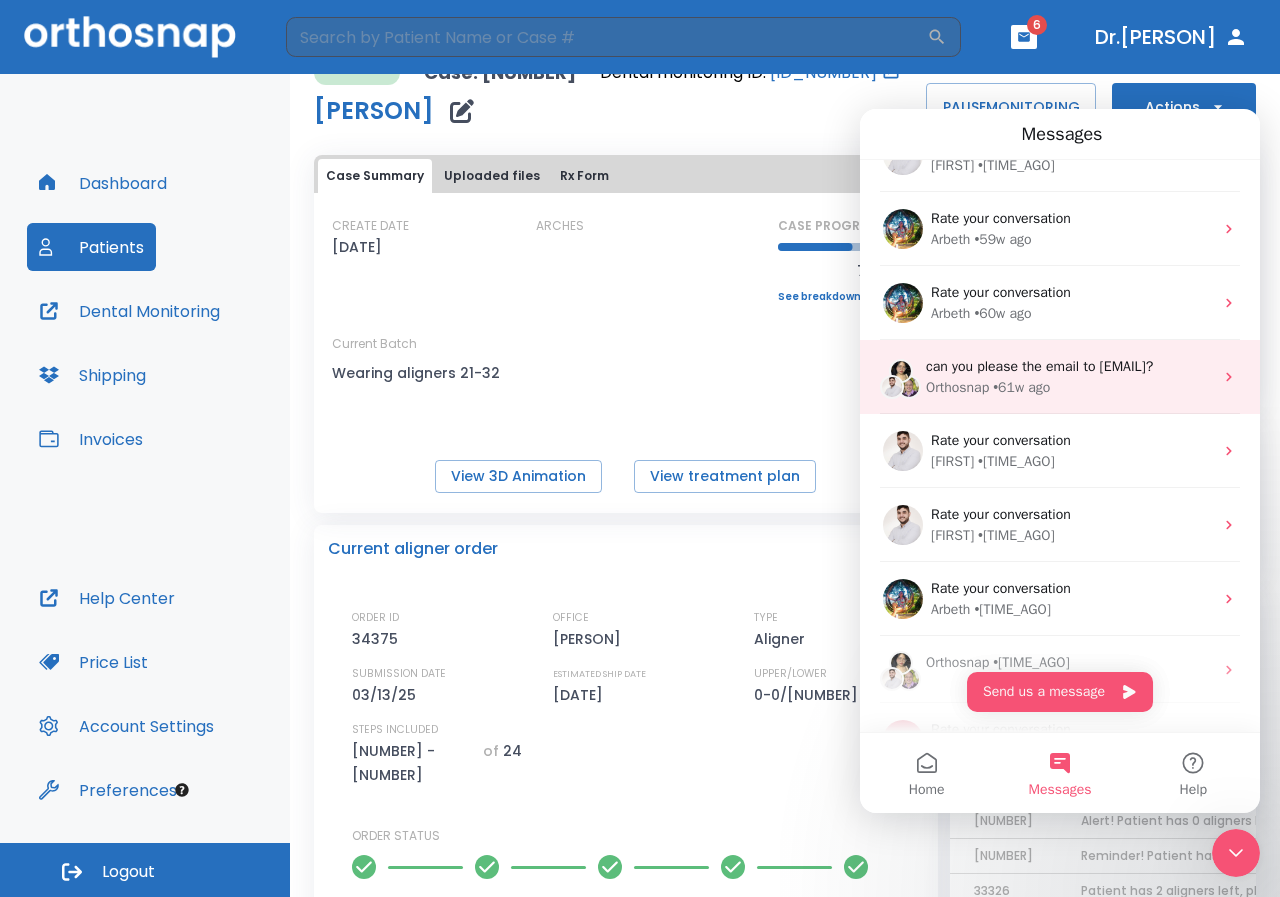 scroll, scrollTop: 1225, scrollLeft: 0, axis: vertical 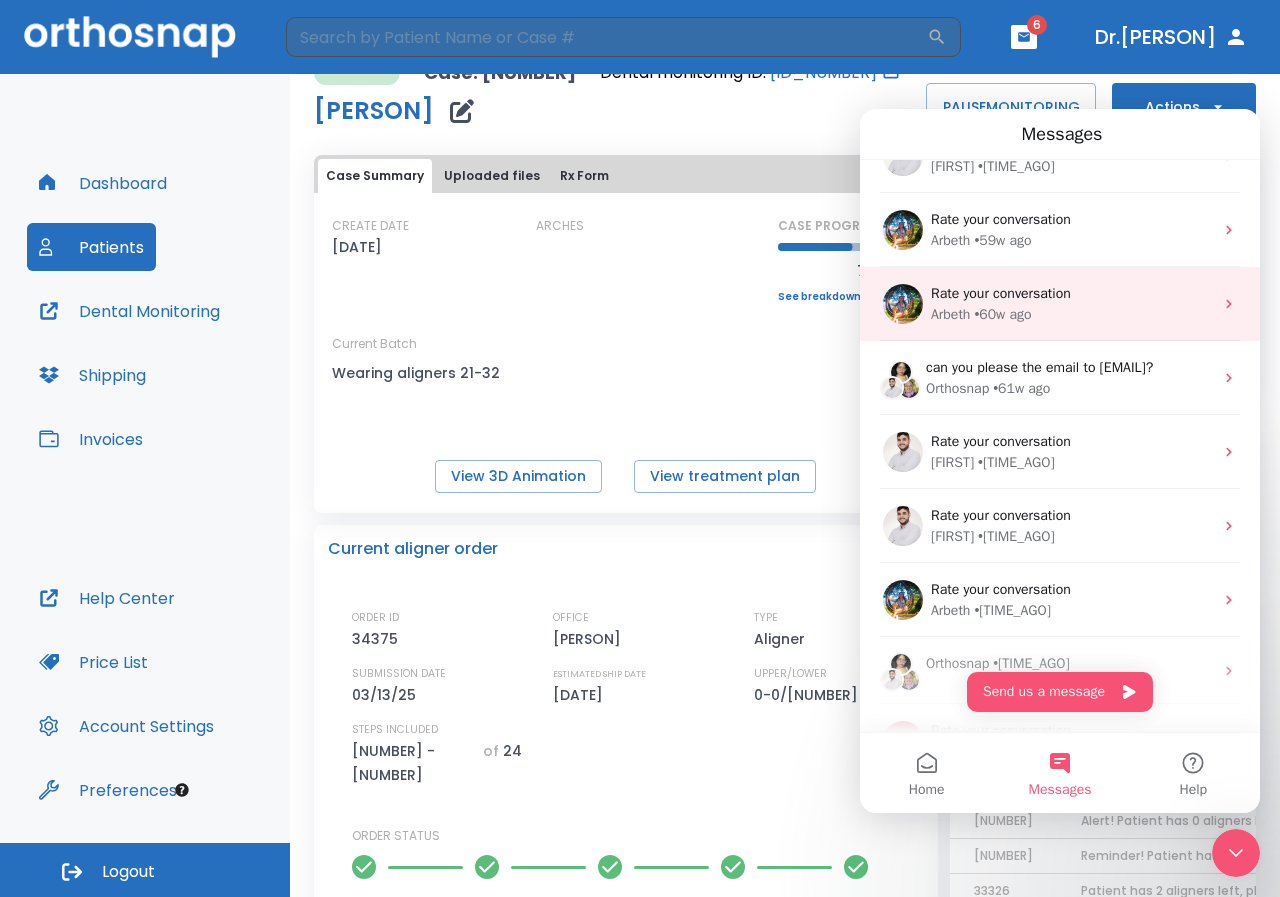 click on "Rate your conversation" at bounding box center (1001, 293) 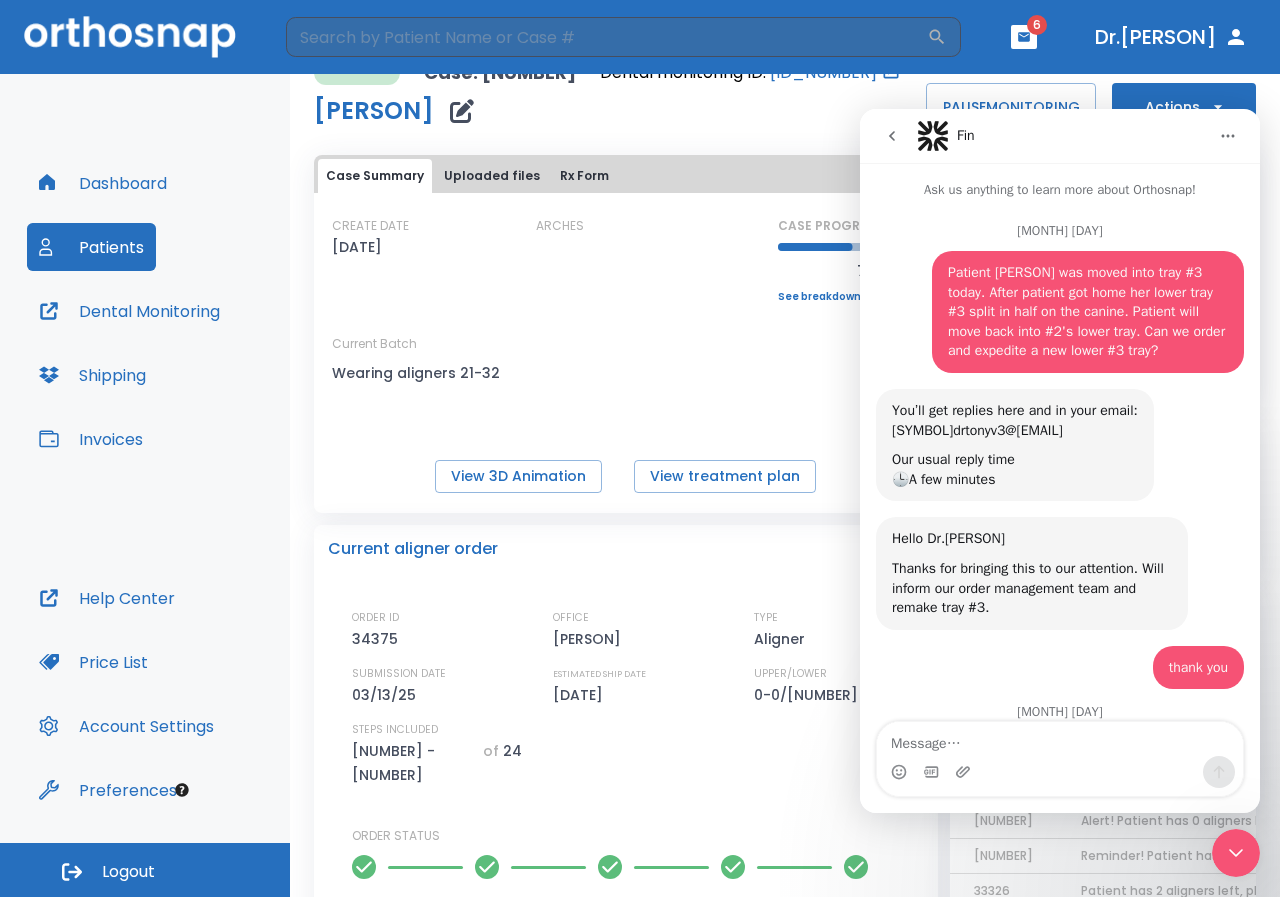 scroll, scrollTop: 3, scrollLeft: 0, axis: vertical 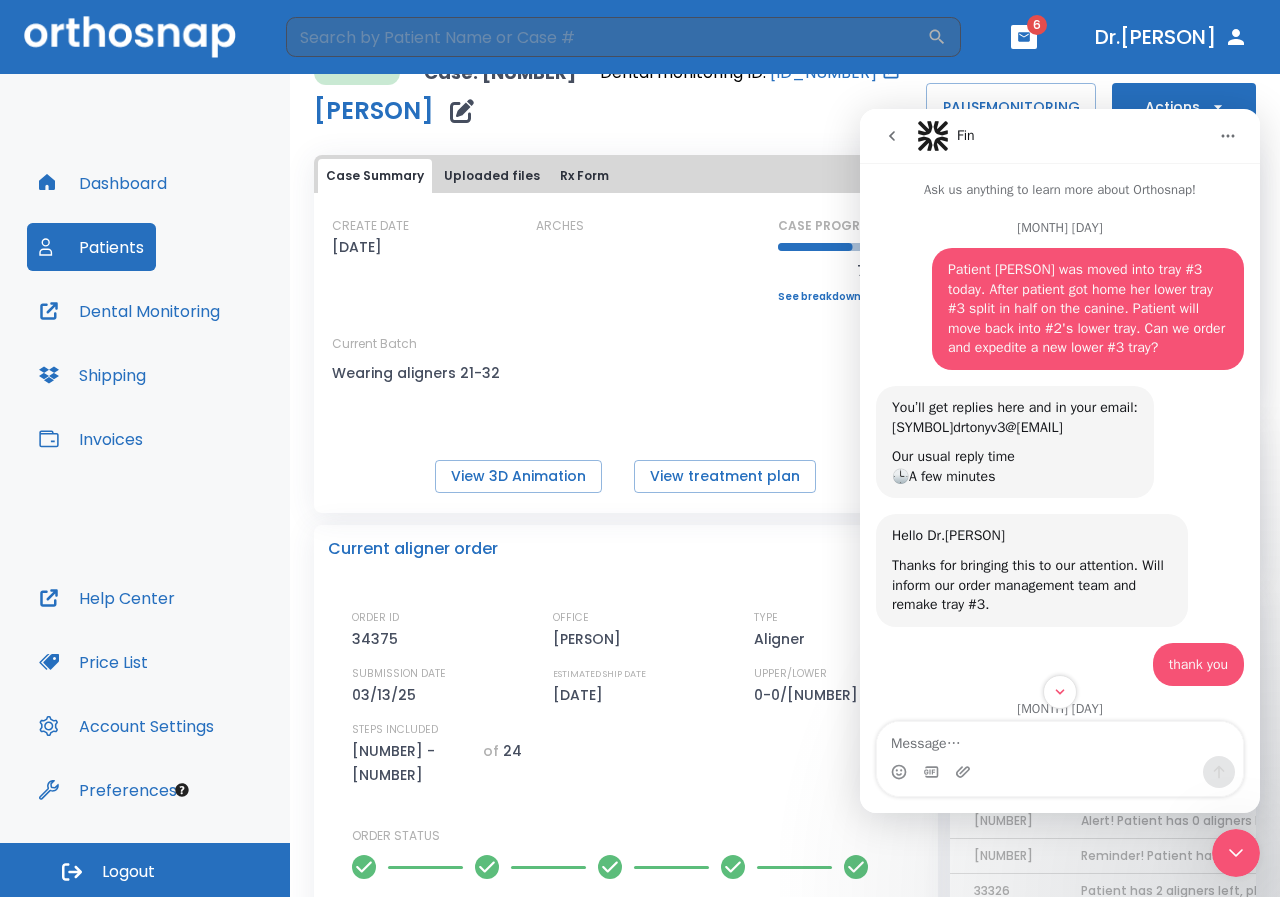 click 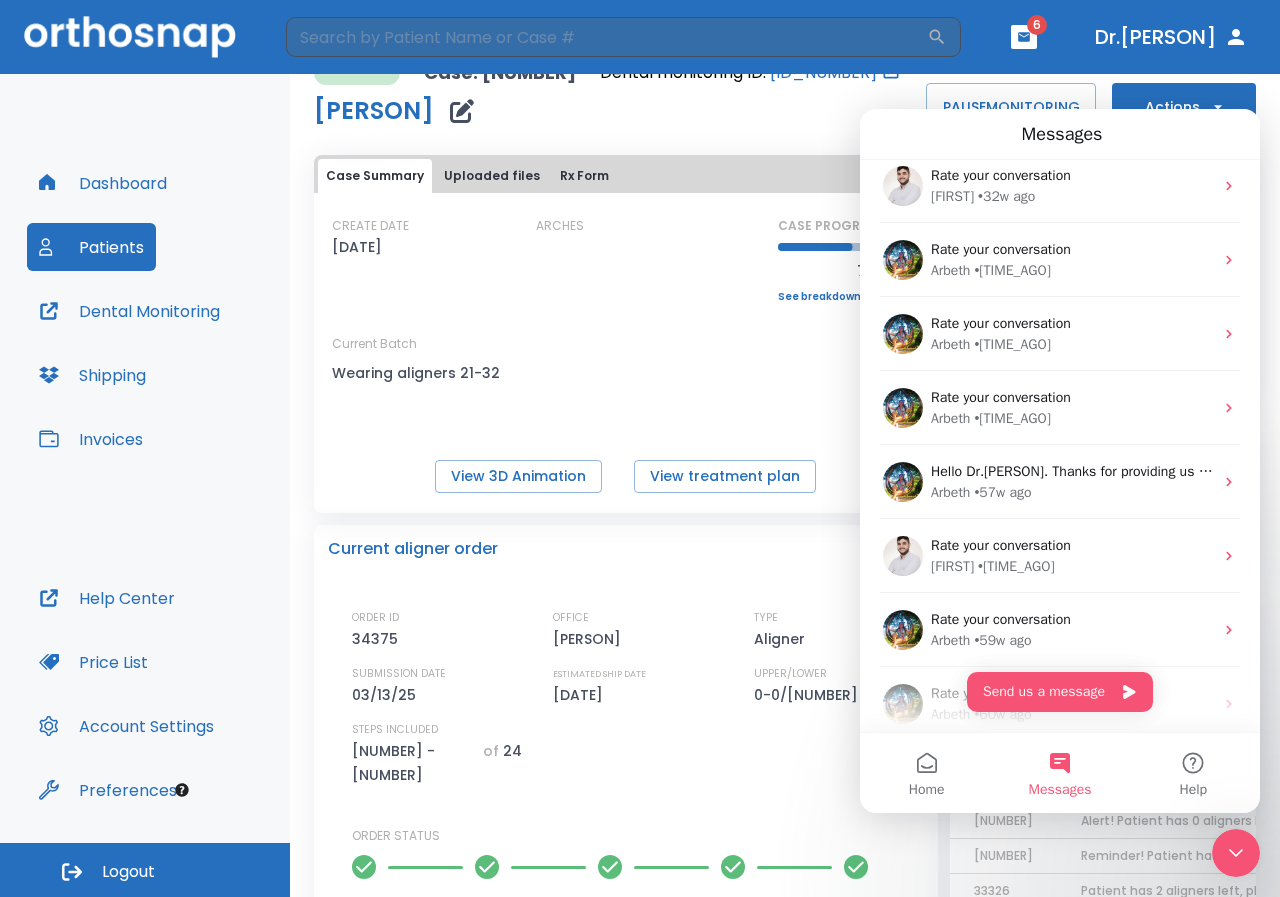 scroll, scrollTop: 625, scrollLeft: 0, axis: vertical 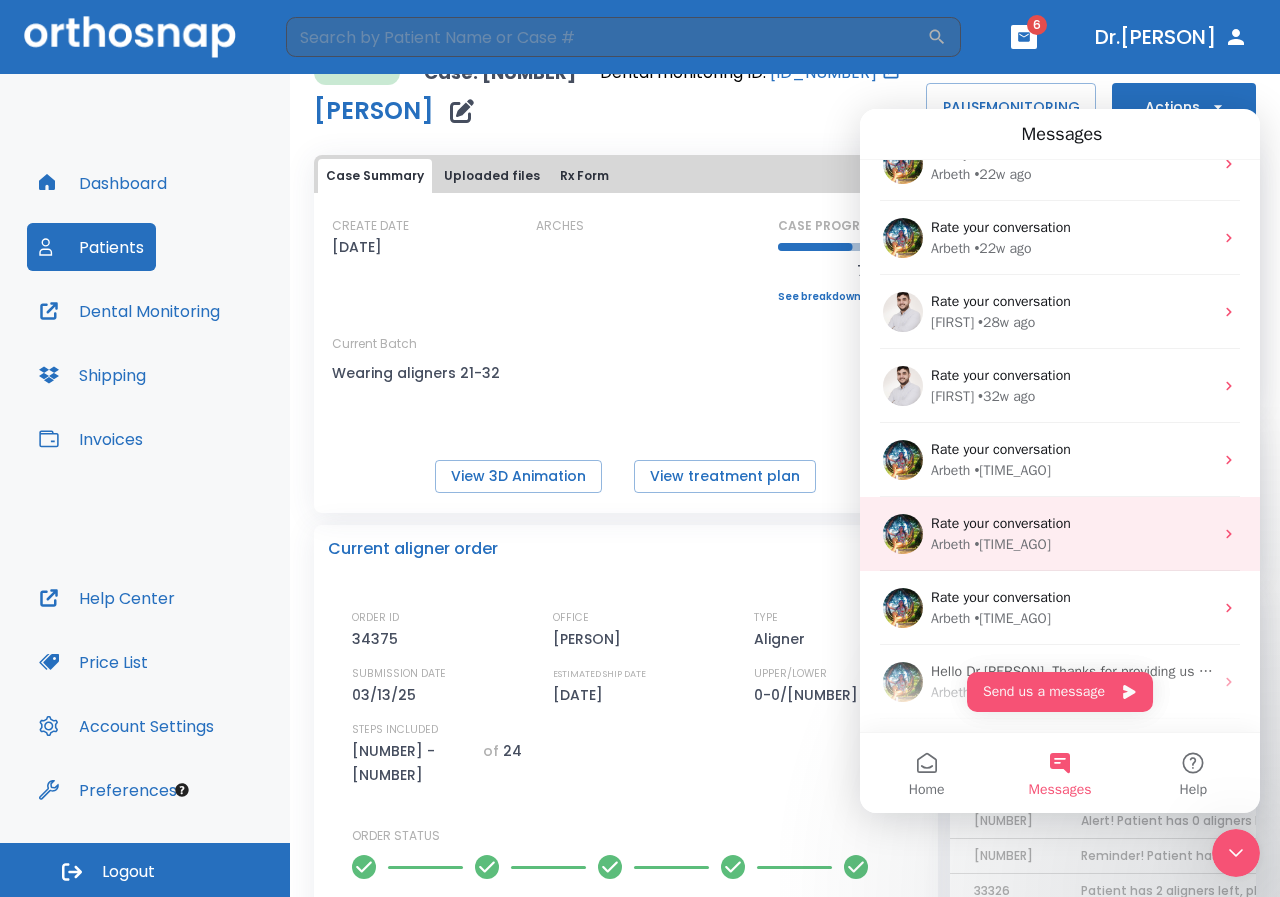 click on "•  48w ago" at bounding box center [1012, 544] 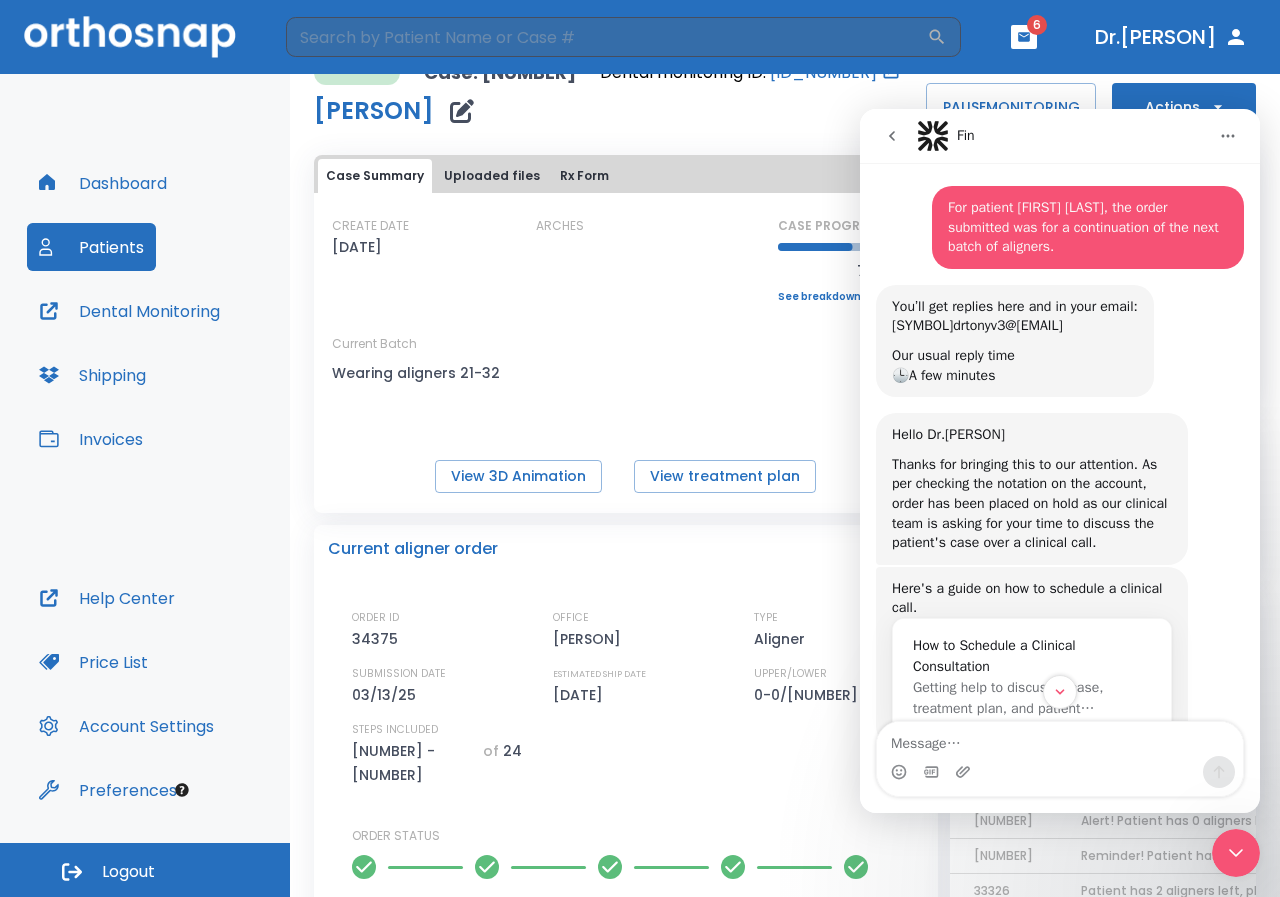 scroll, scrollTop: 0, scrollLeft: 0, axis: both 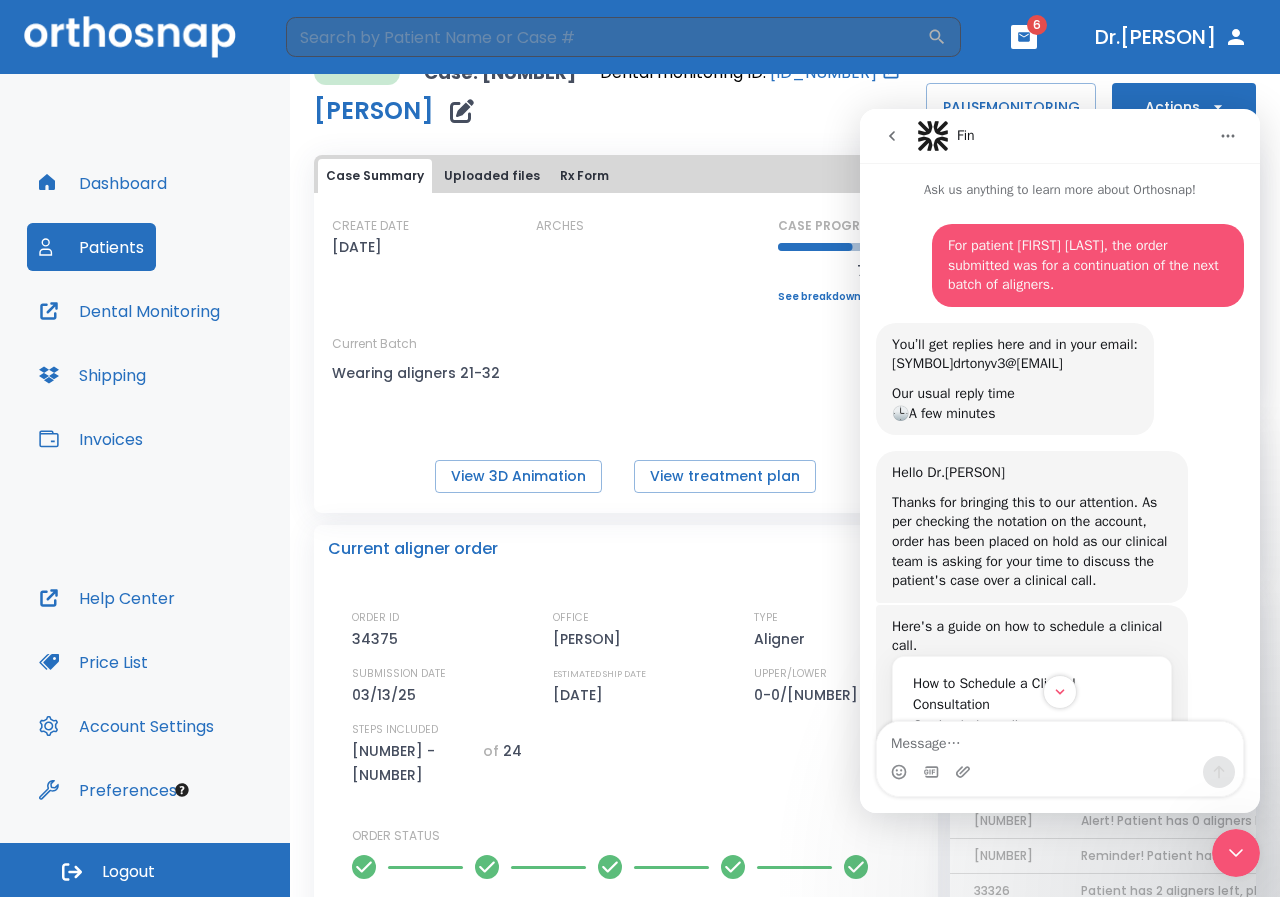 click at bounding box center (892, 136) 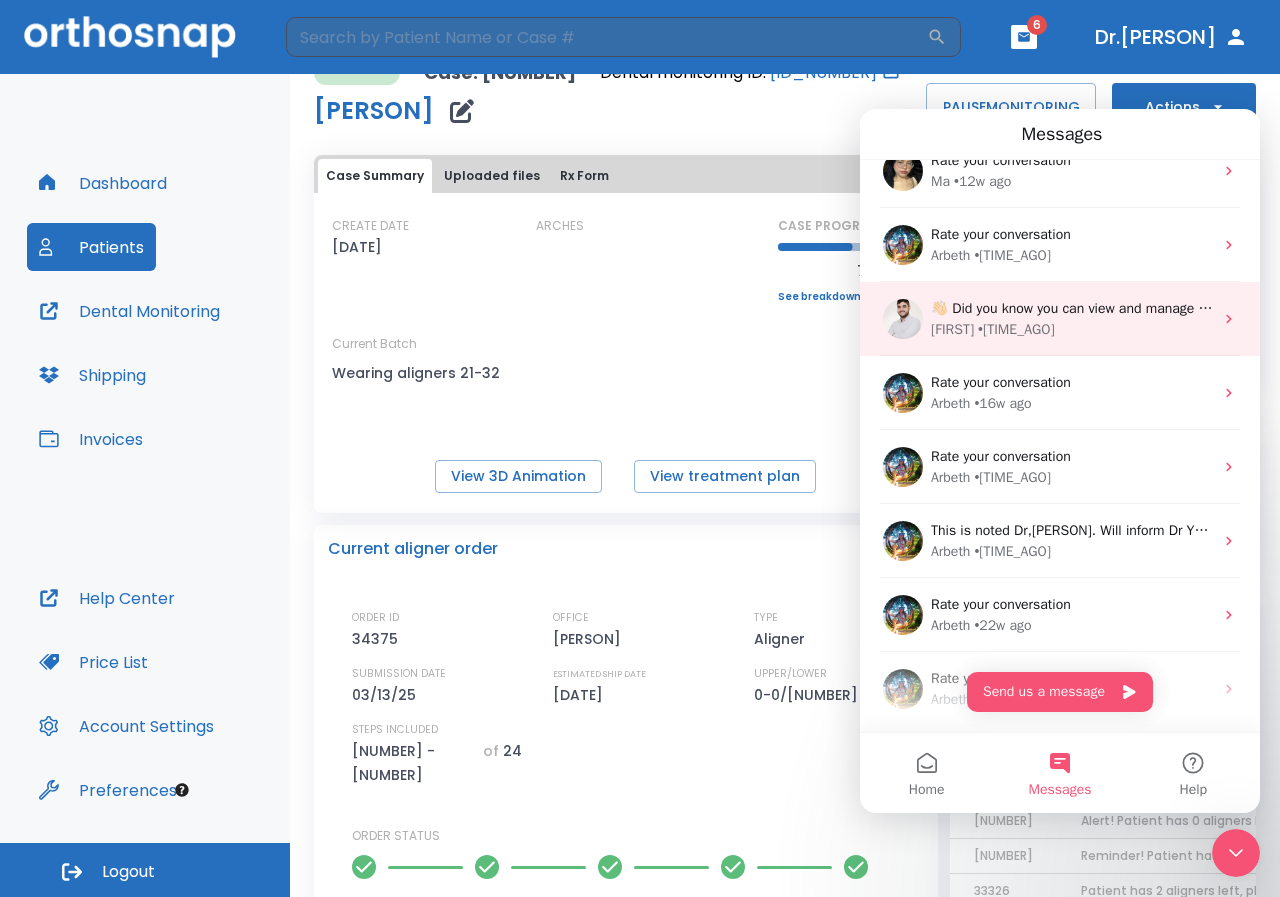 scroll, scrollTop: 0, scrollLeft: 0, axis: both 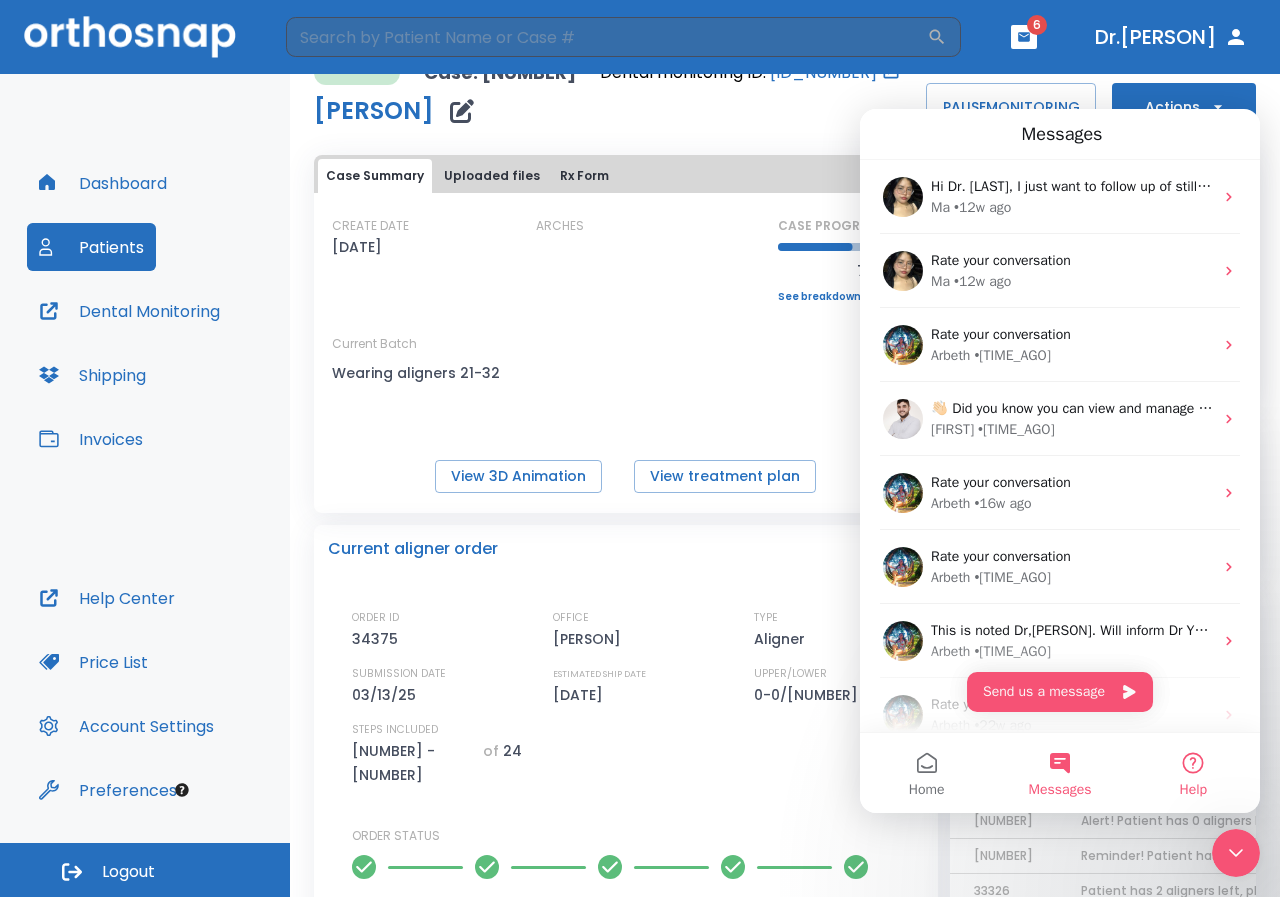 click on "Help" at bounding box center [1193, 773] 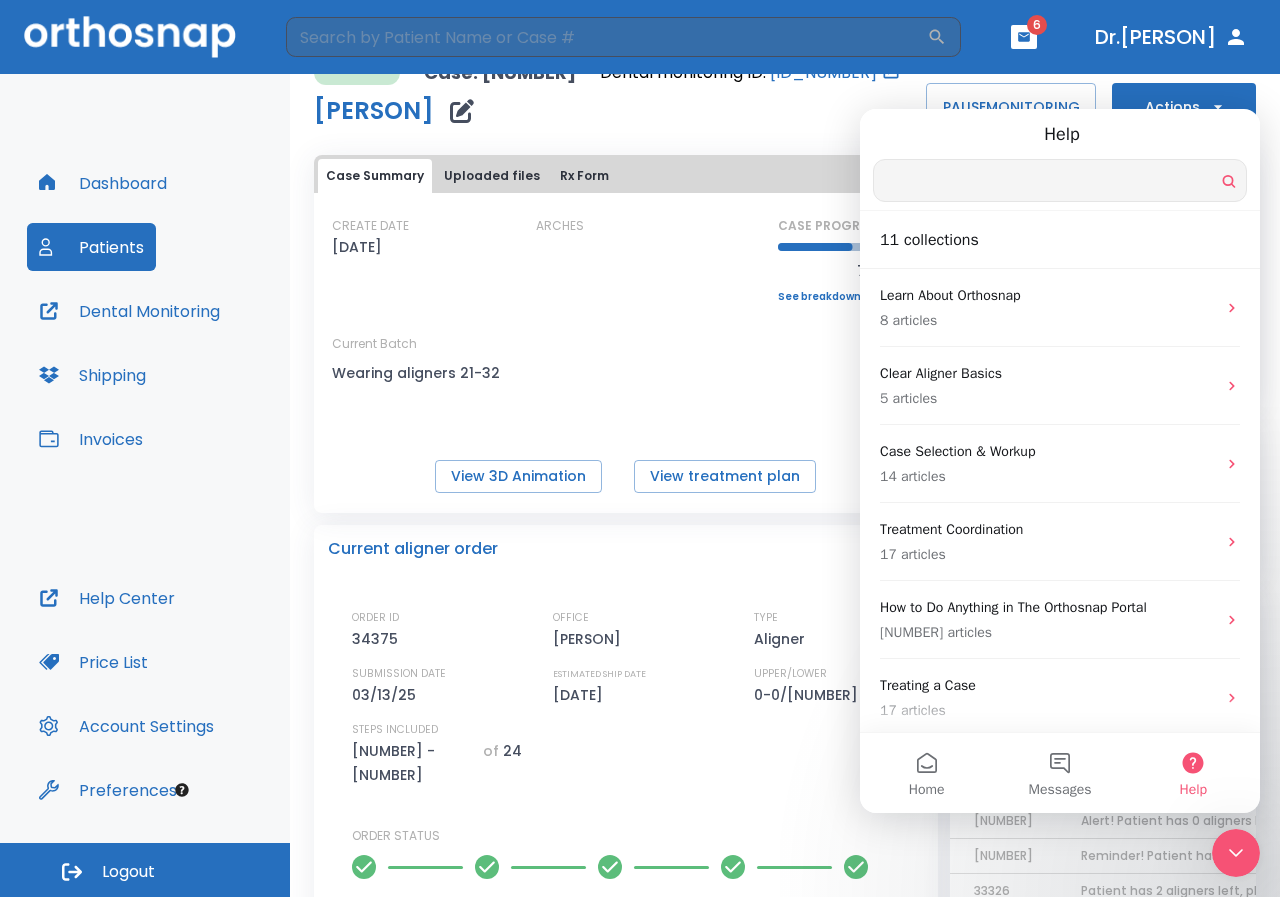 click at bounding box center (1060, 180) 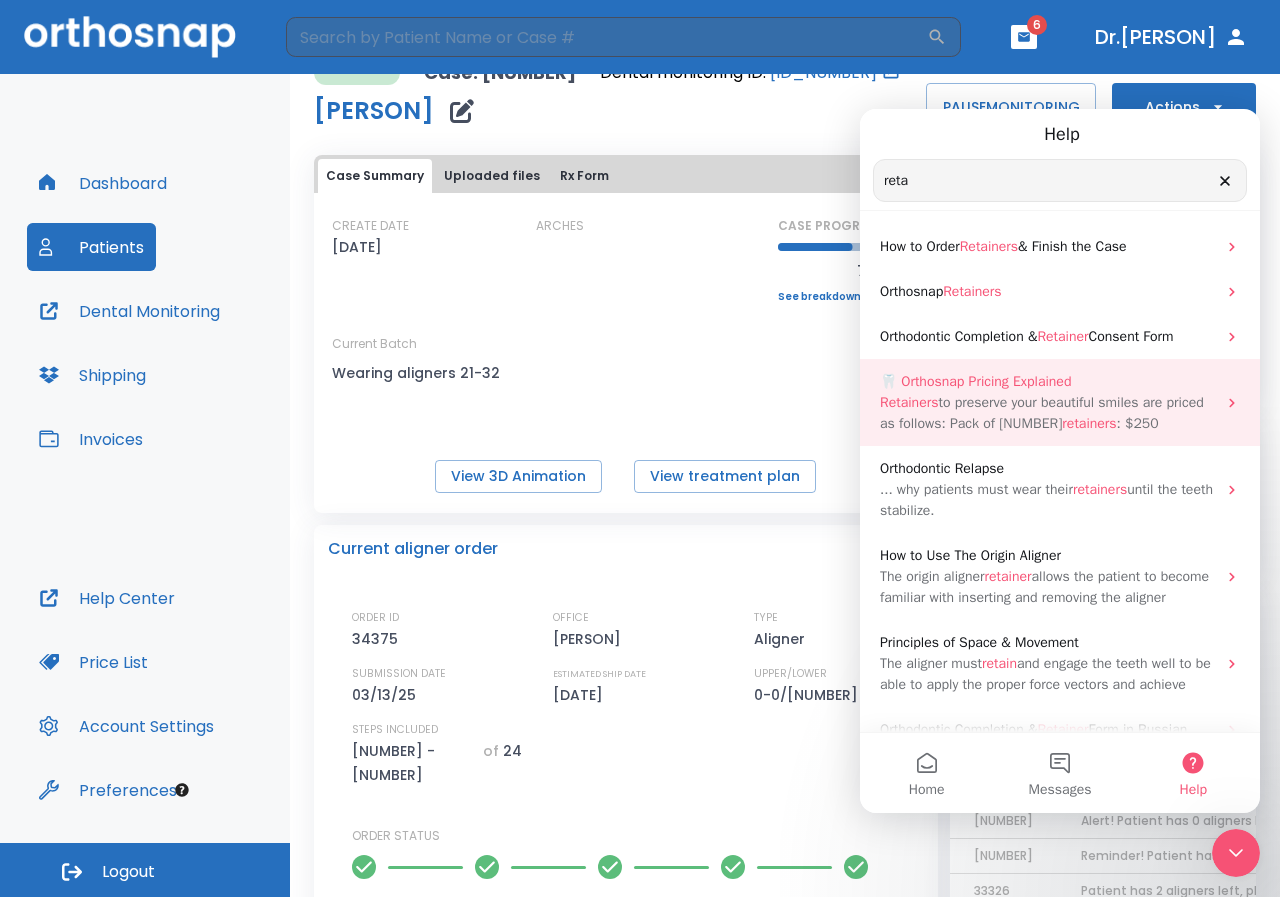 type on "reta" 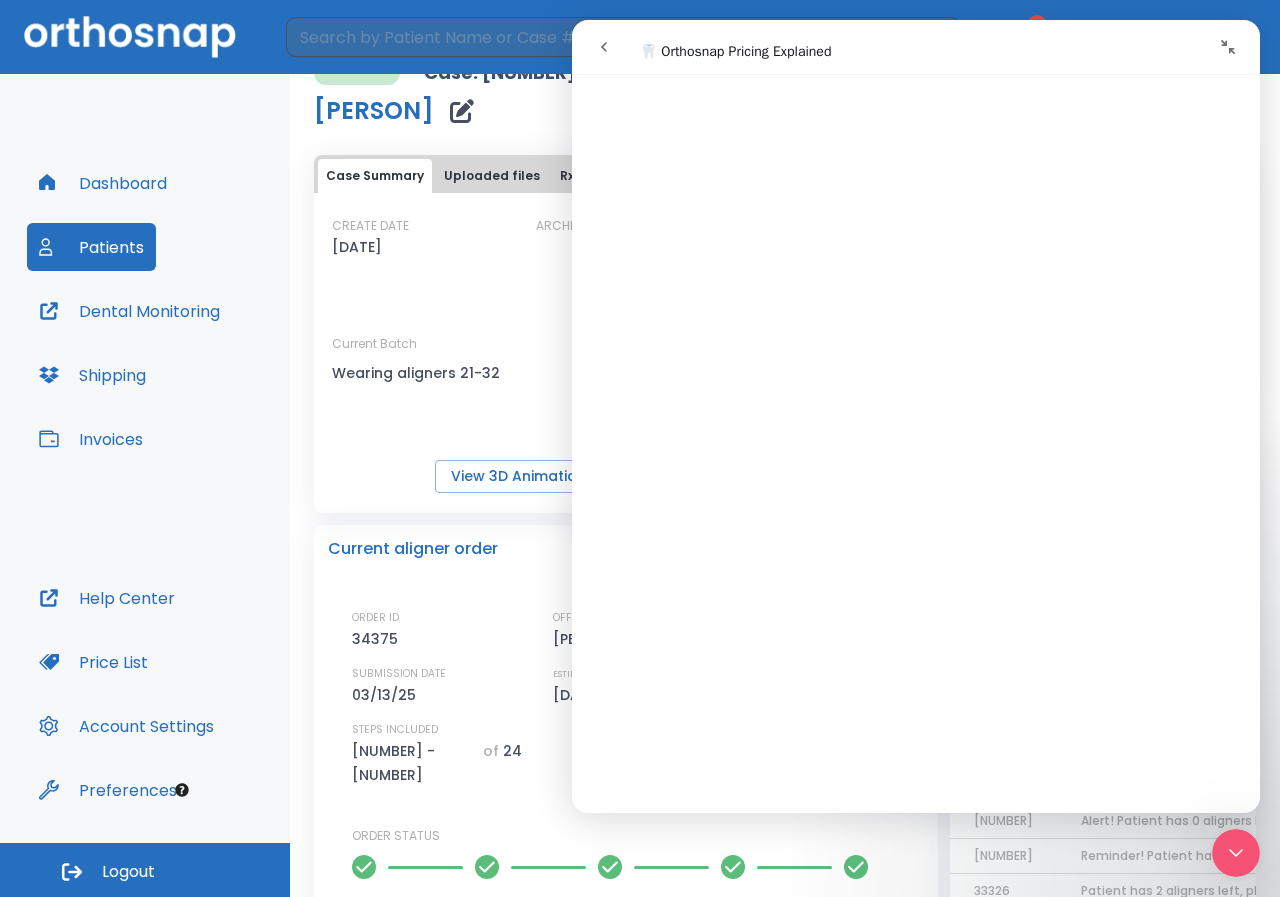 scroll, scrollTop: 1104, scrollLeft: 0, axis: vertical 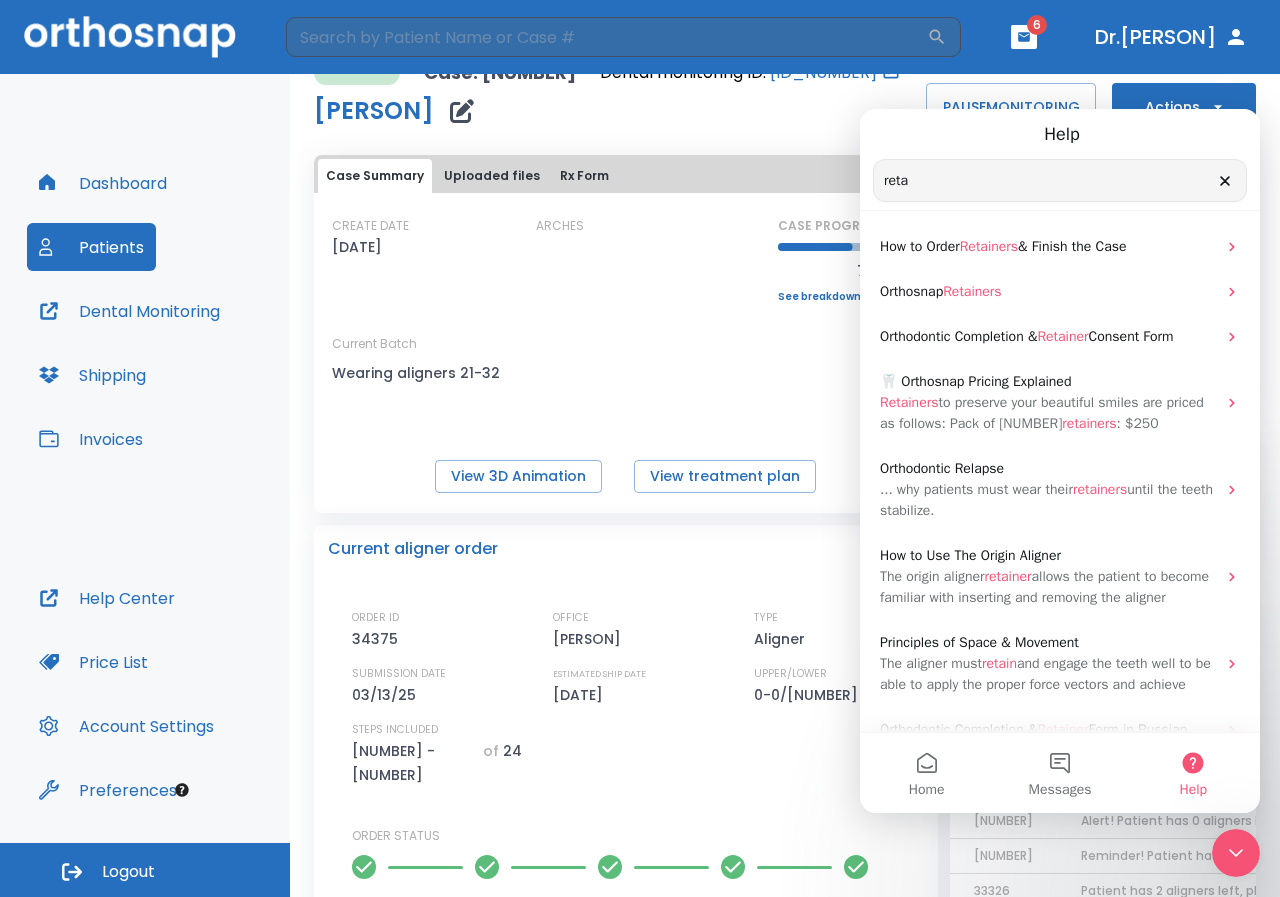 click 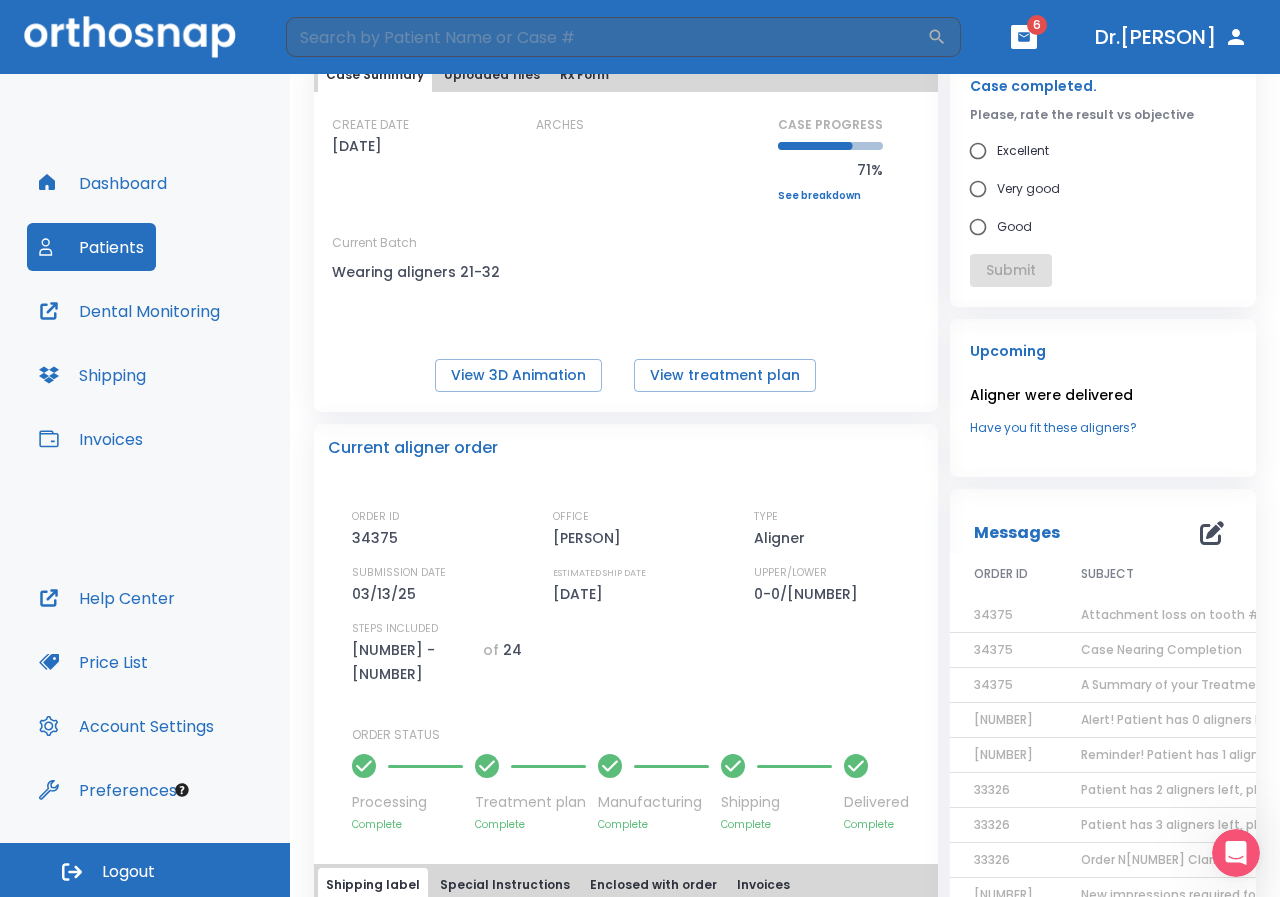 scroll, scrollTop: 0, scrollLeft: 0, axis: both 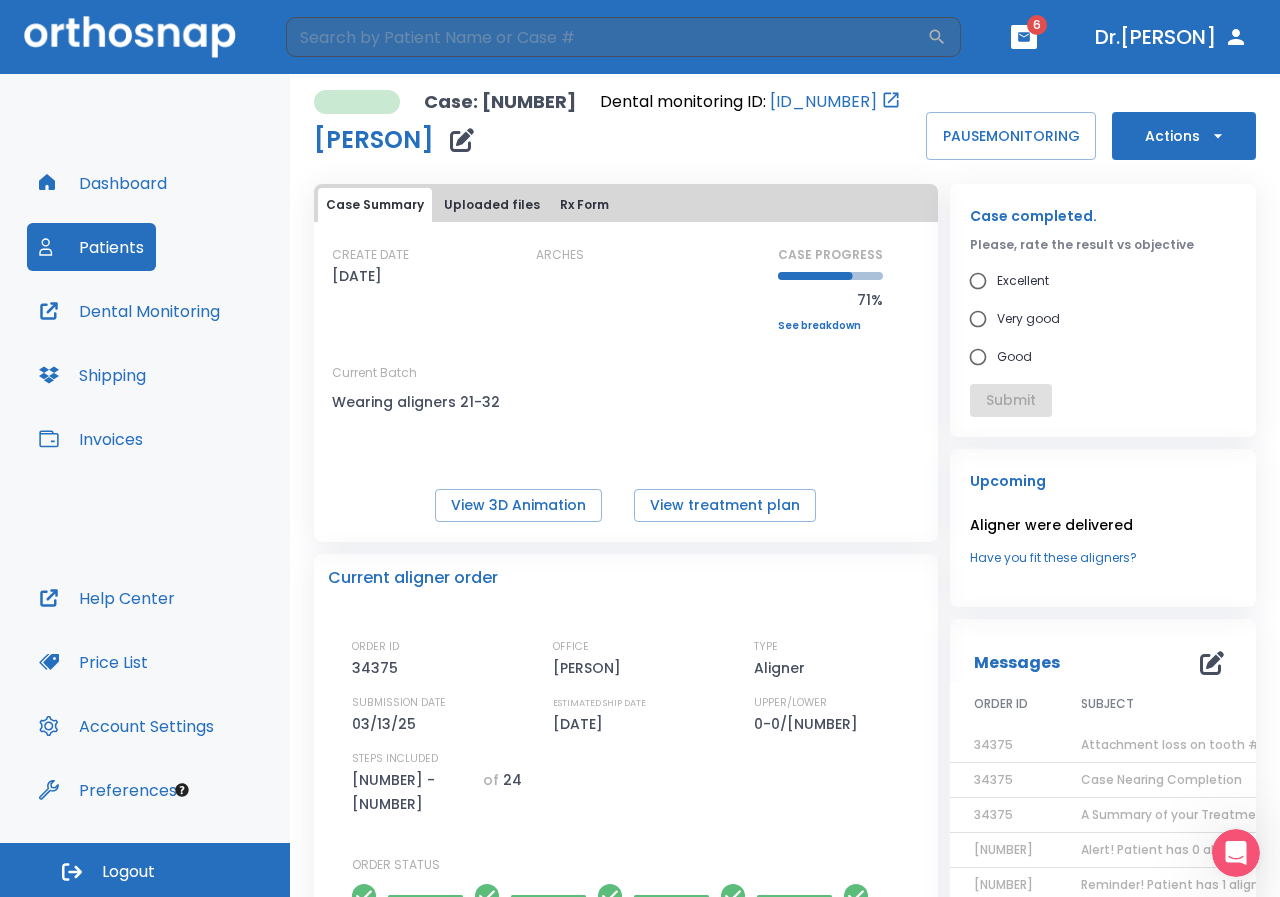 click on "Dashboard" at bounding box center (103, 183) 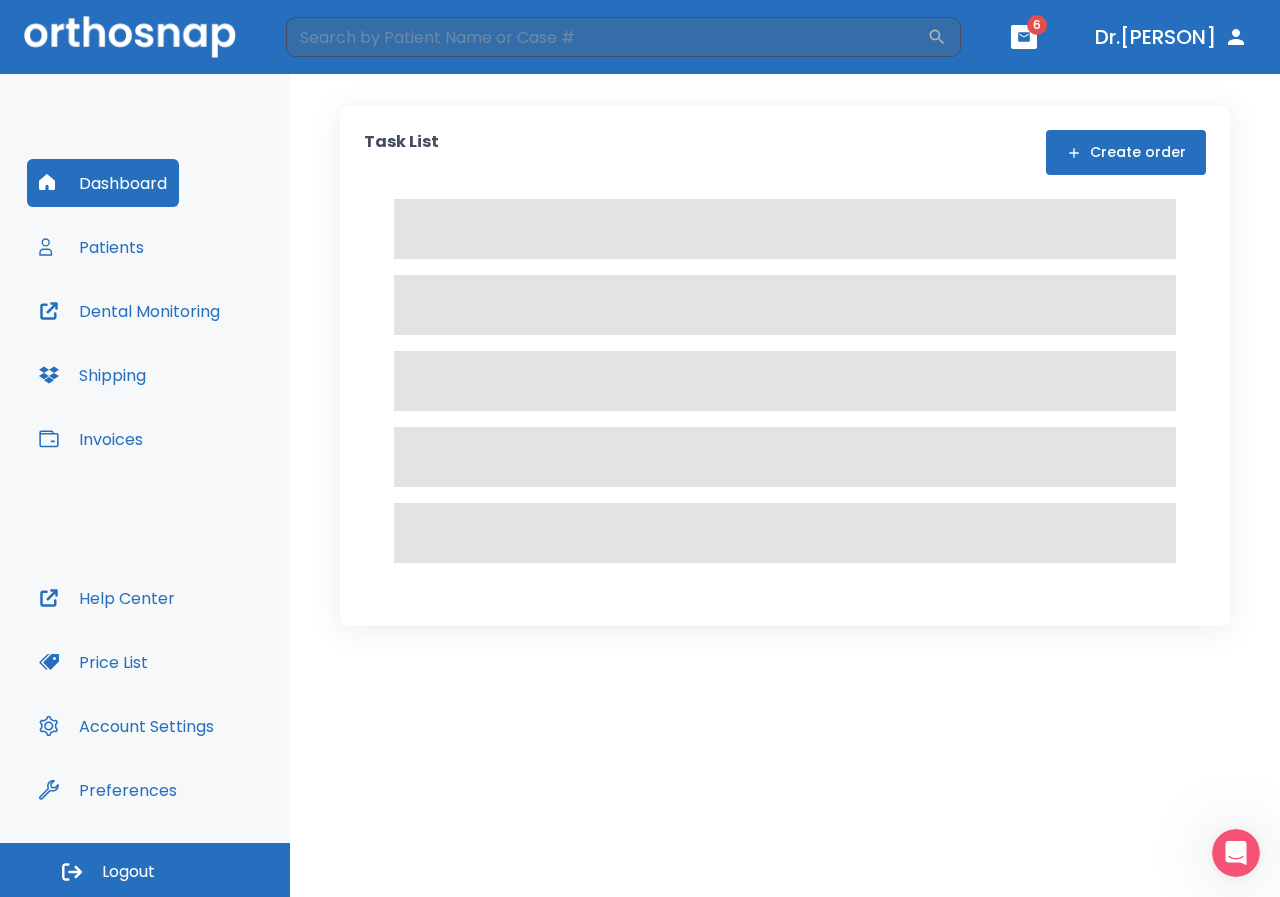 click on "Patients" at bounding box center (91, 247) 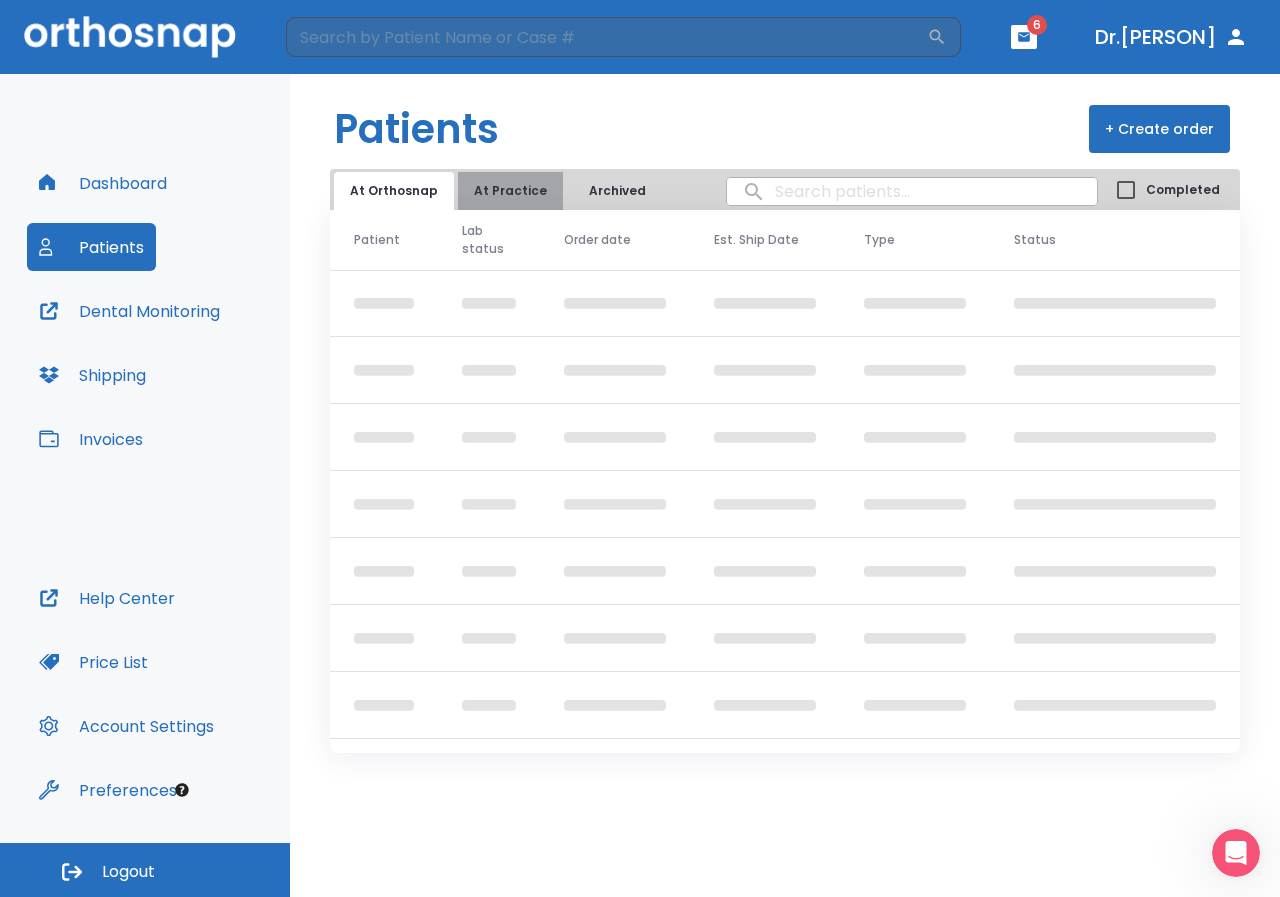 click on "At Practice" at bounding box center (510, 191) 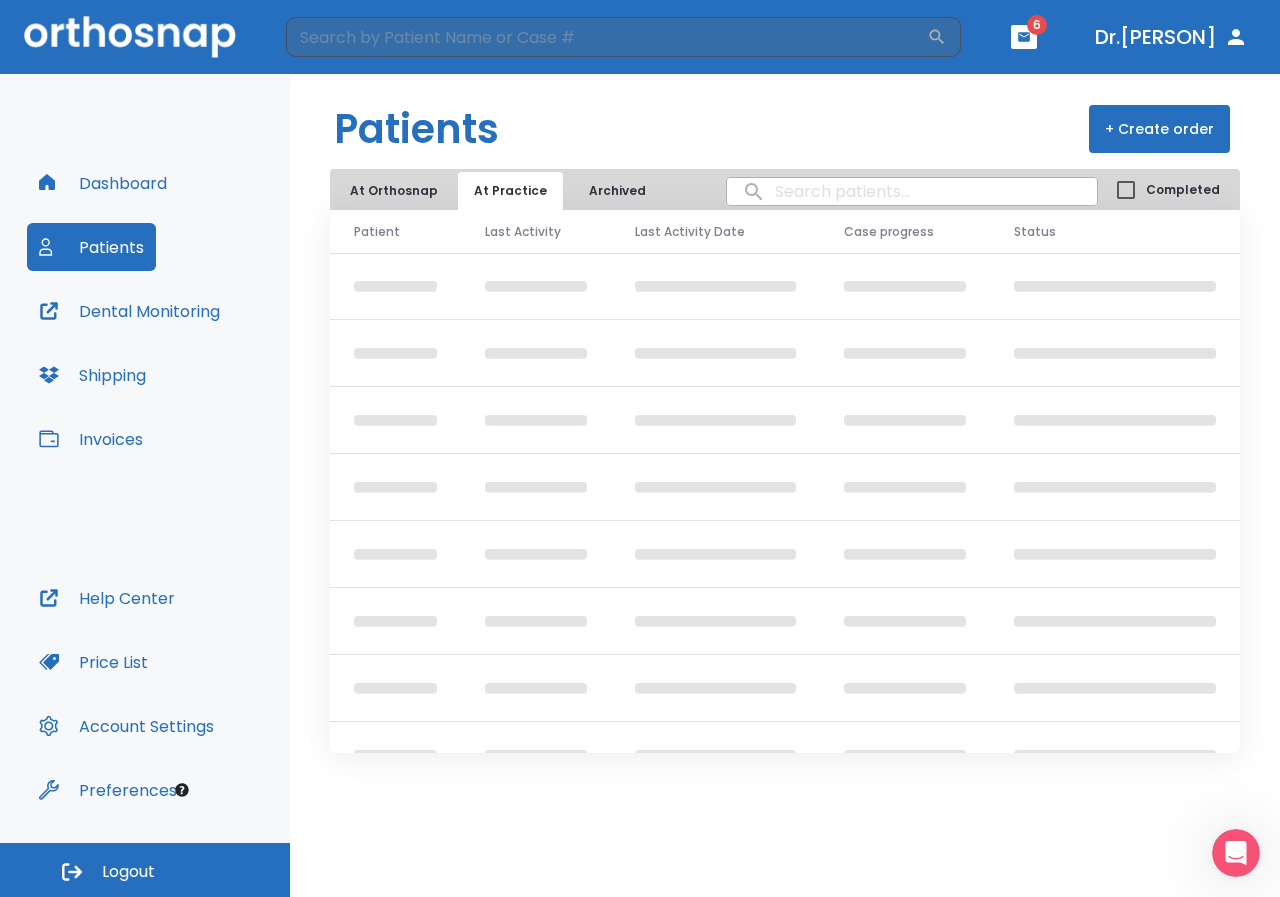 click at bounding box center (1024, 37) 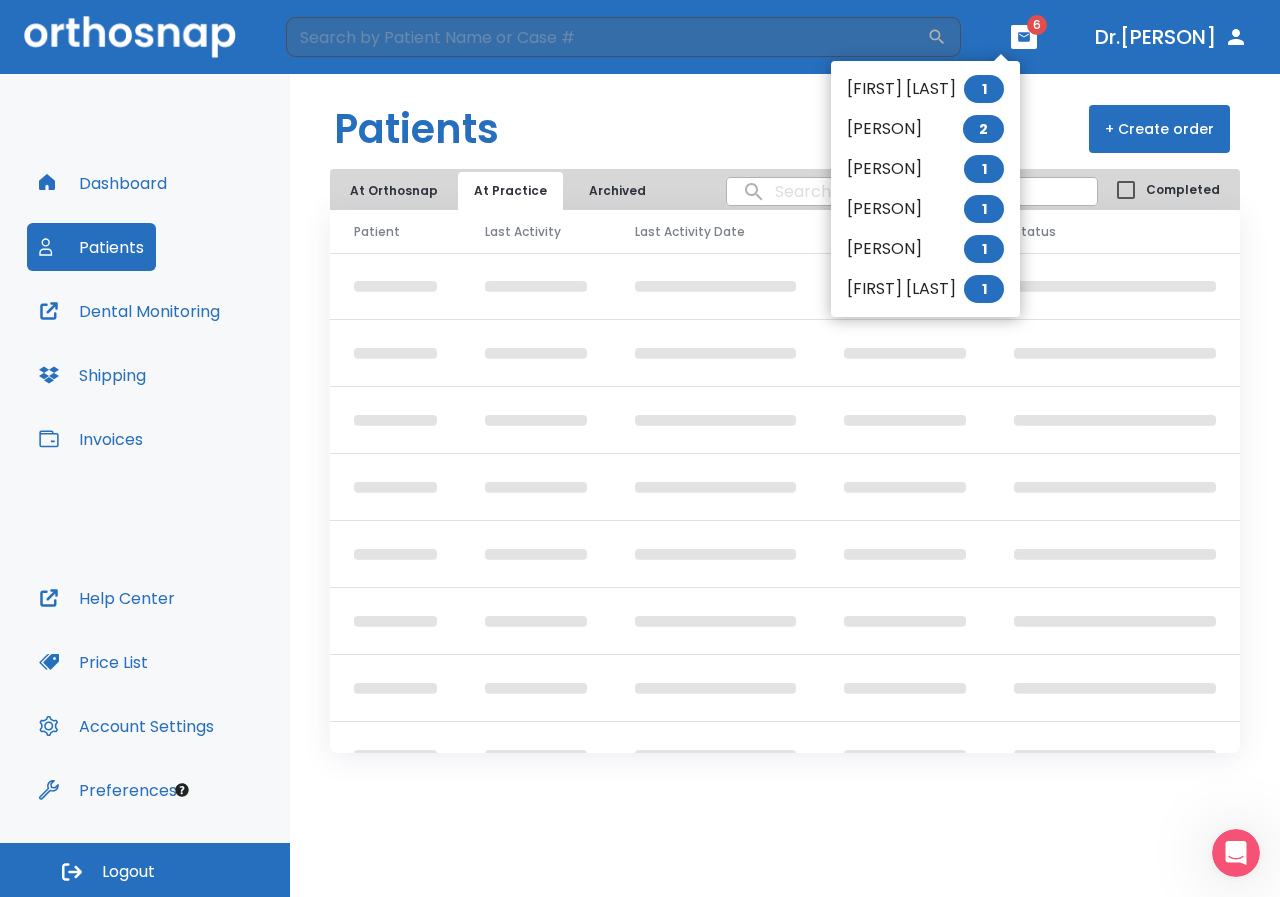 click at bounding box center [640, 448] 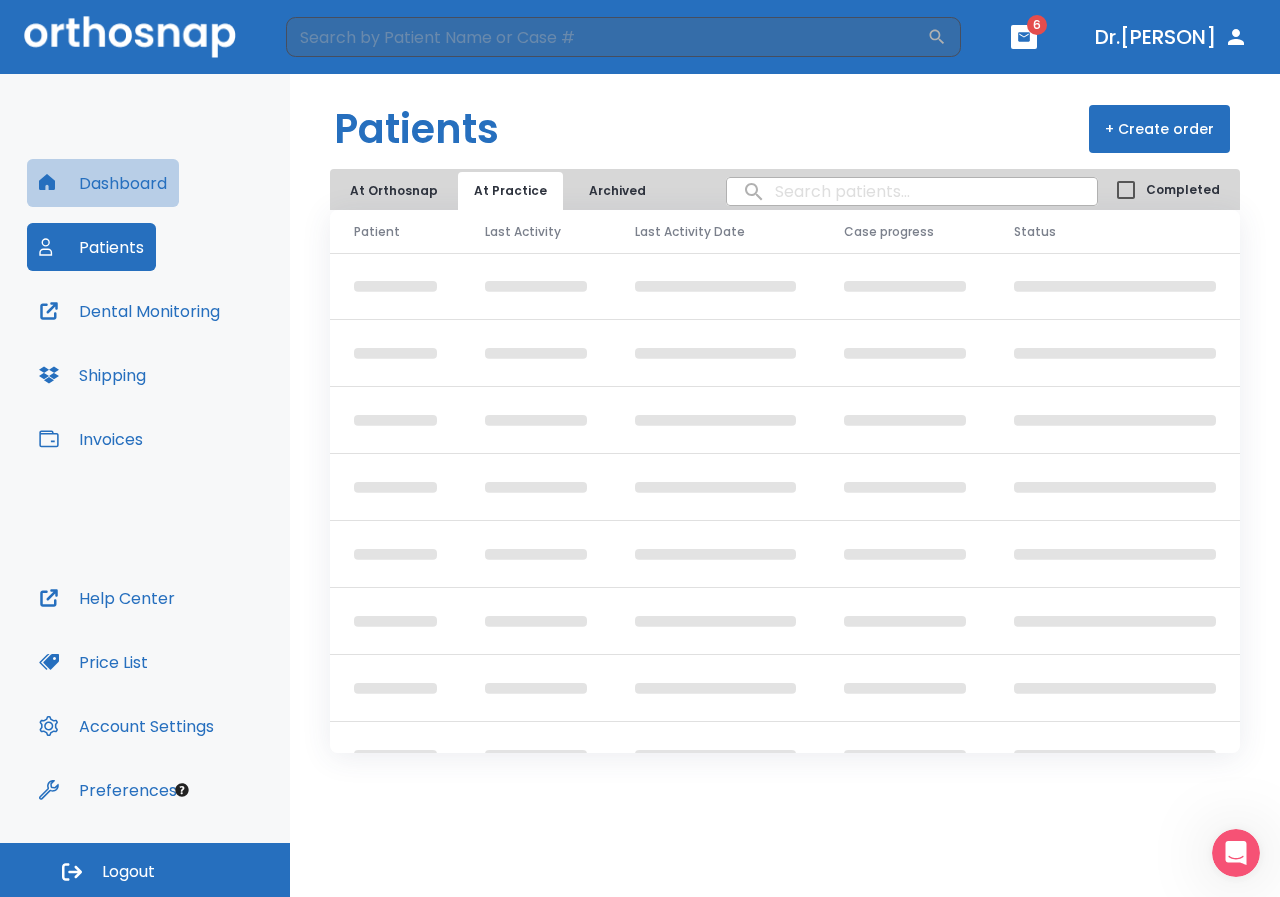 click on "Dashboard" at bounding box center (103, 183) 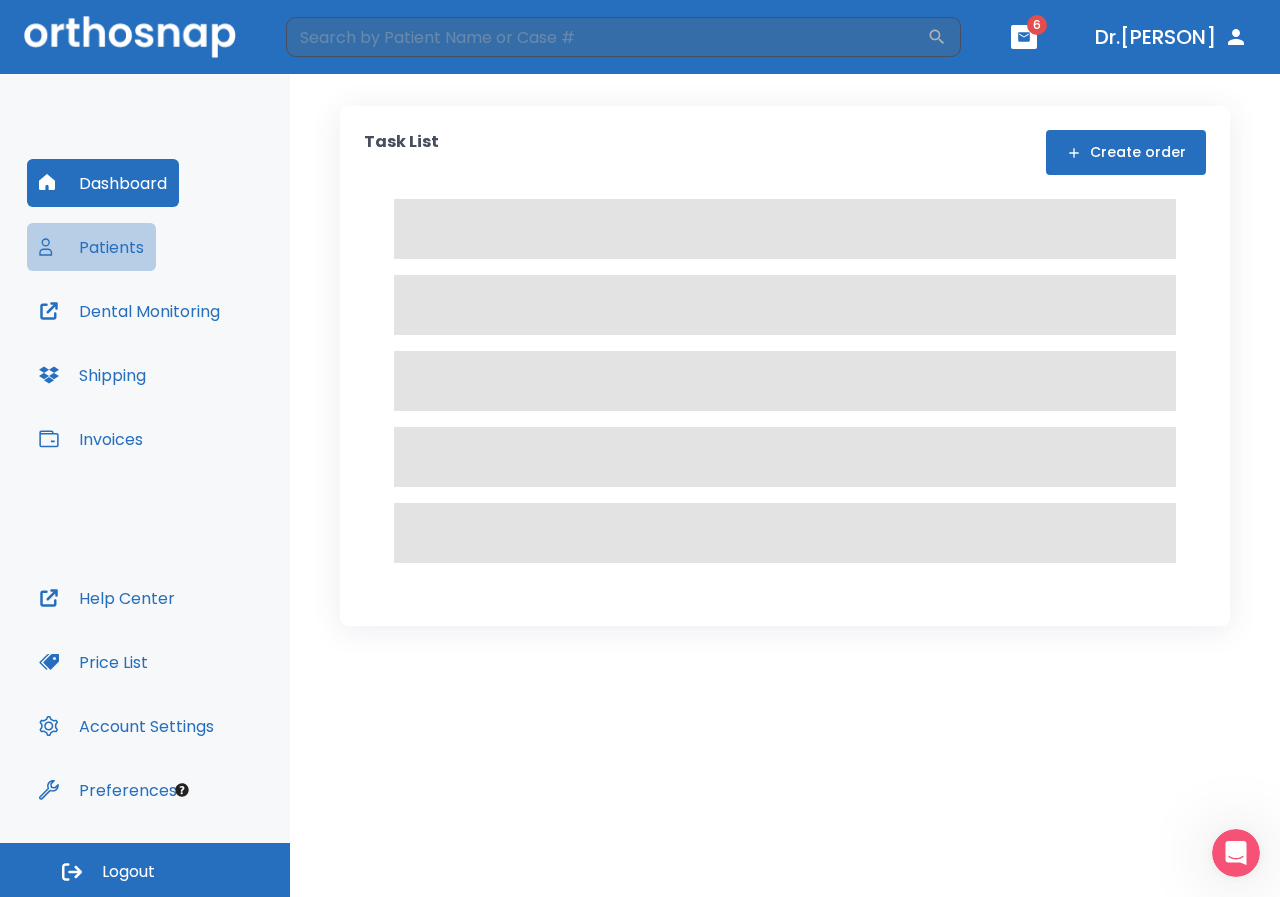 click on "Patients" at bounding box center [91, 247] 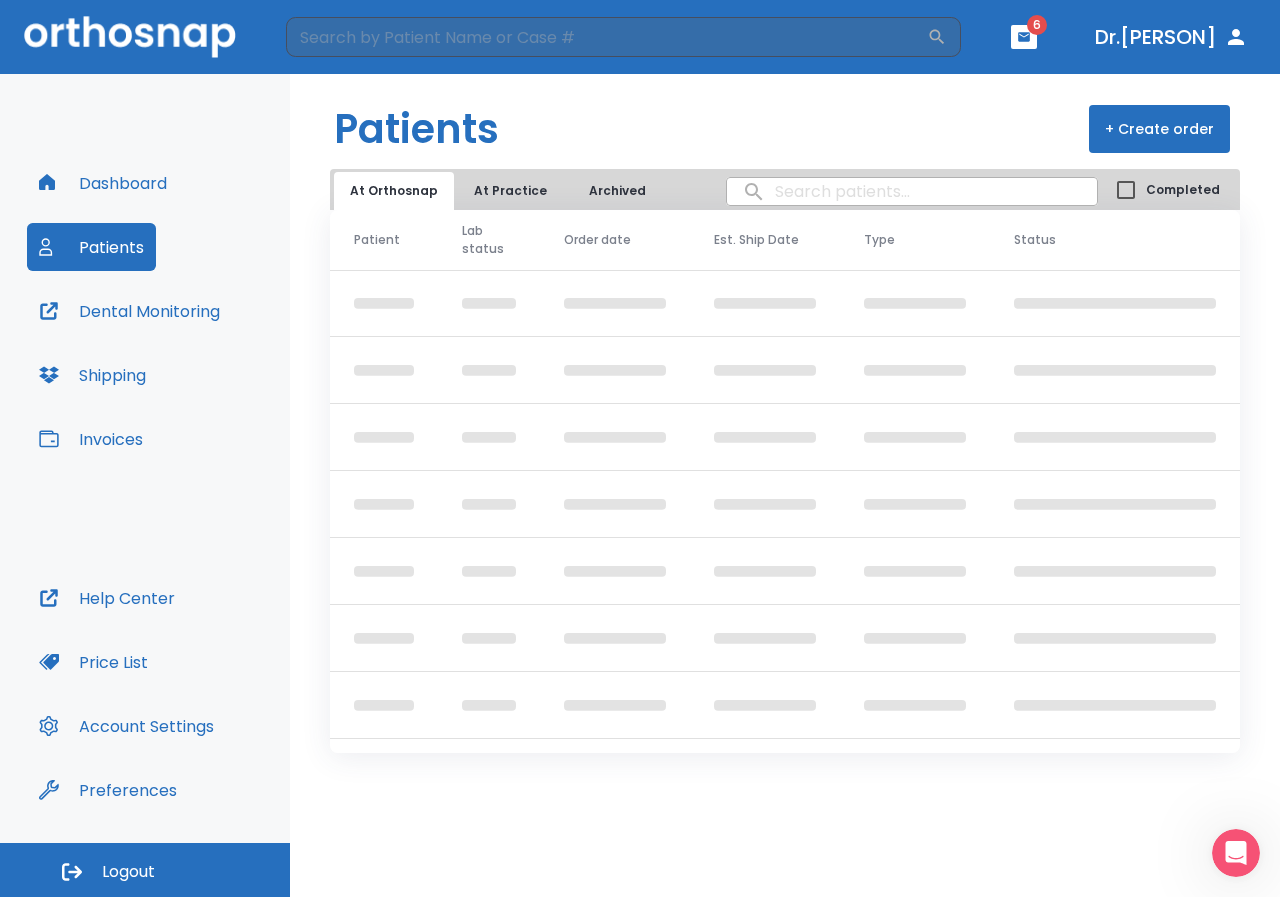 click on "At Practice" at bounding box center (510, 191) 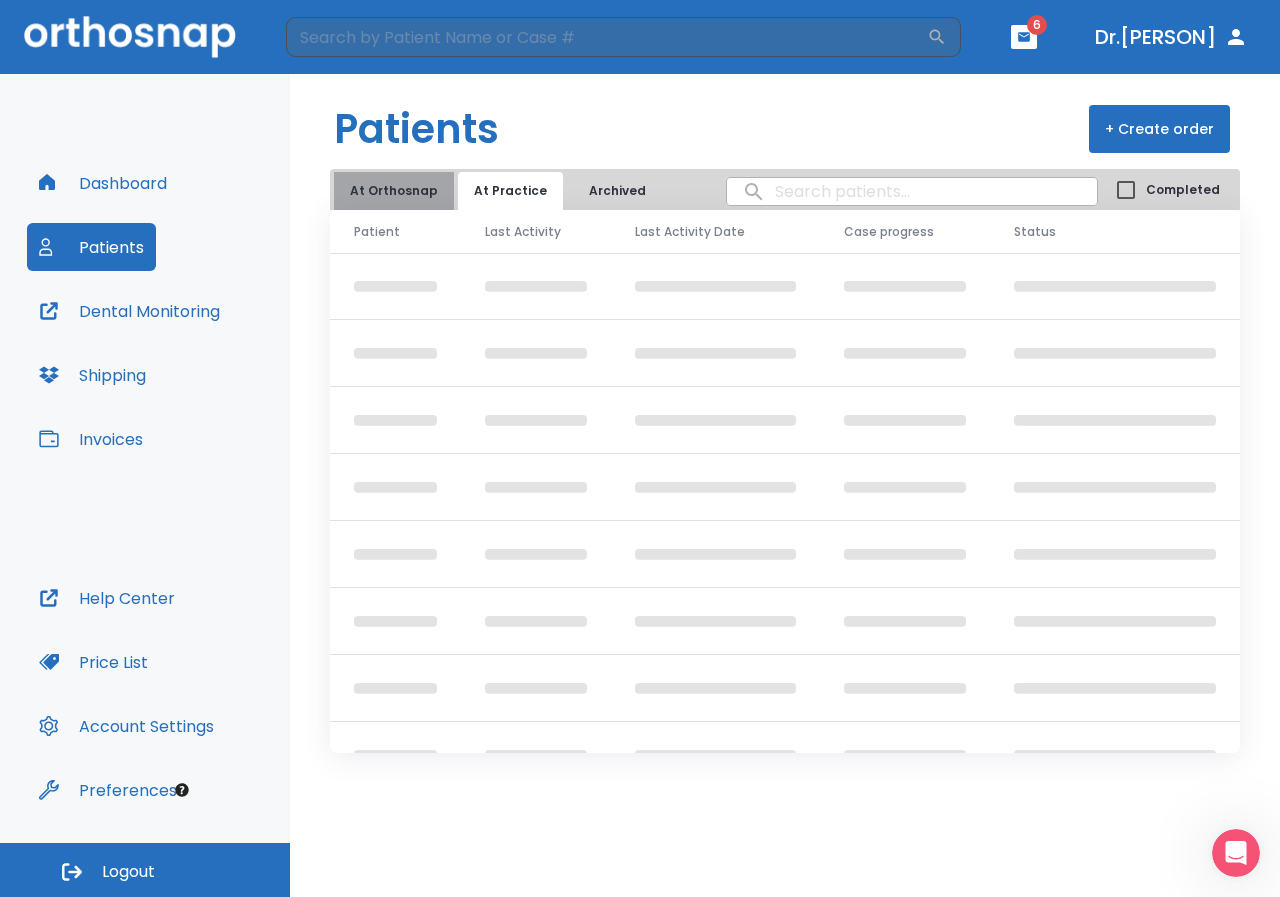 click on "At Orthosnap" at bounding box center [394, 191] 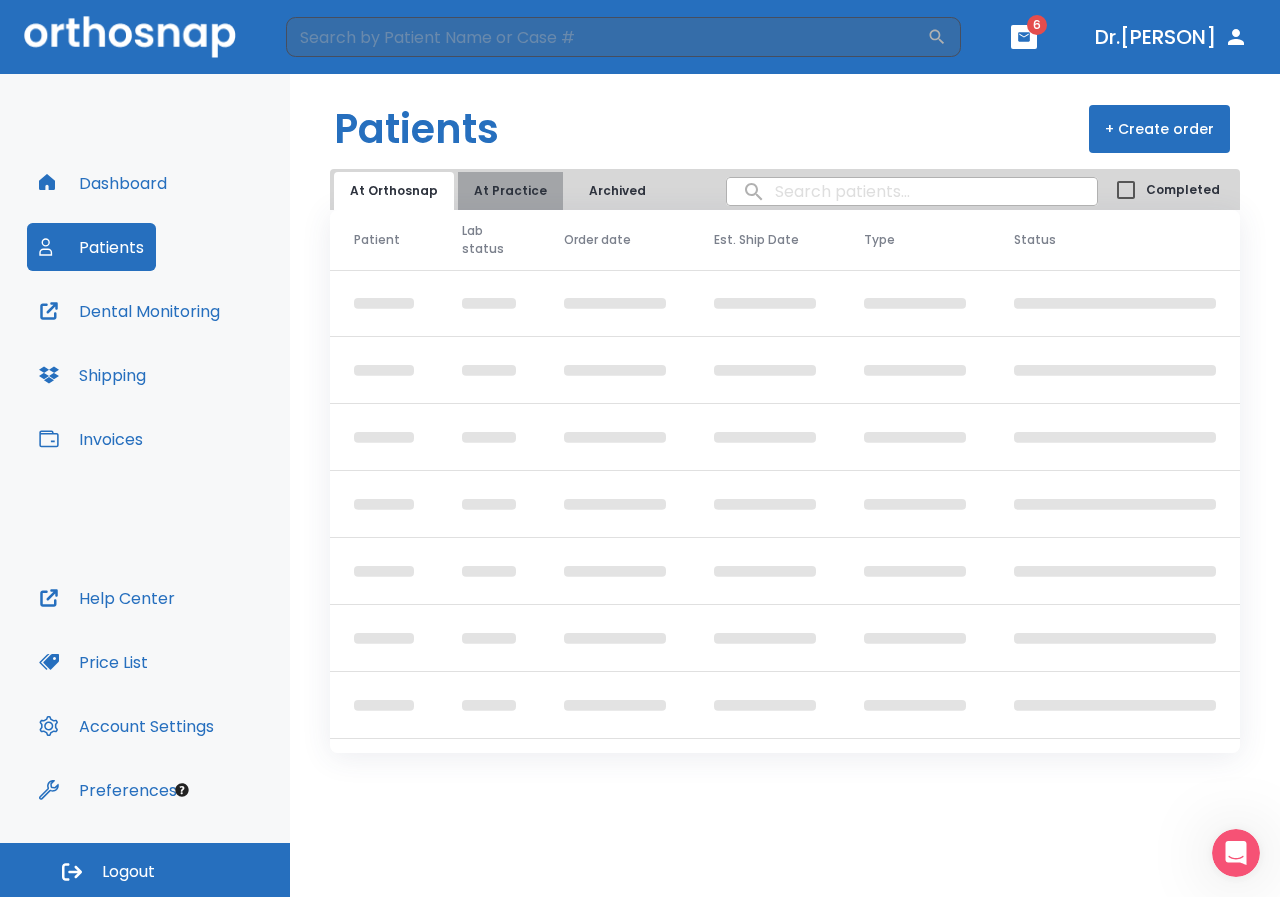 click on "At Practice" at bounding box center (510, 191) 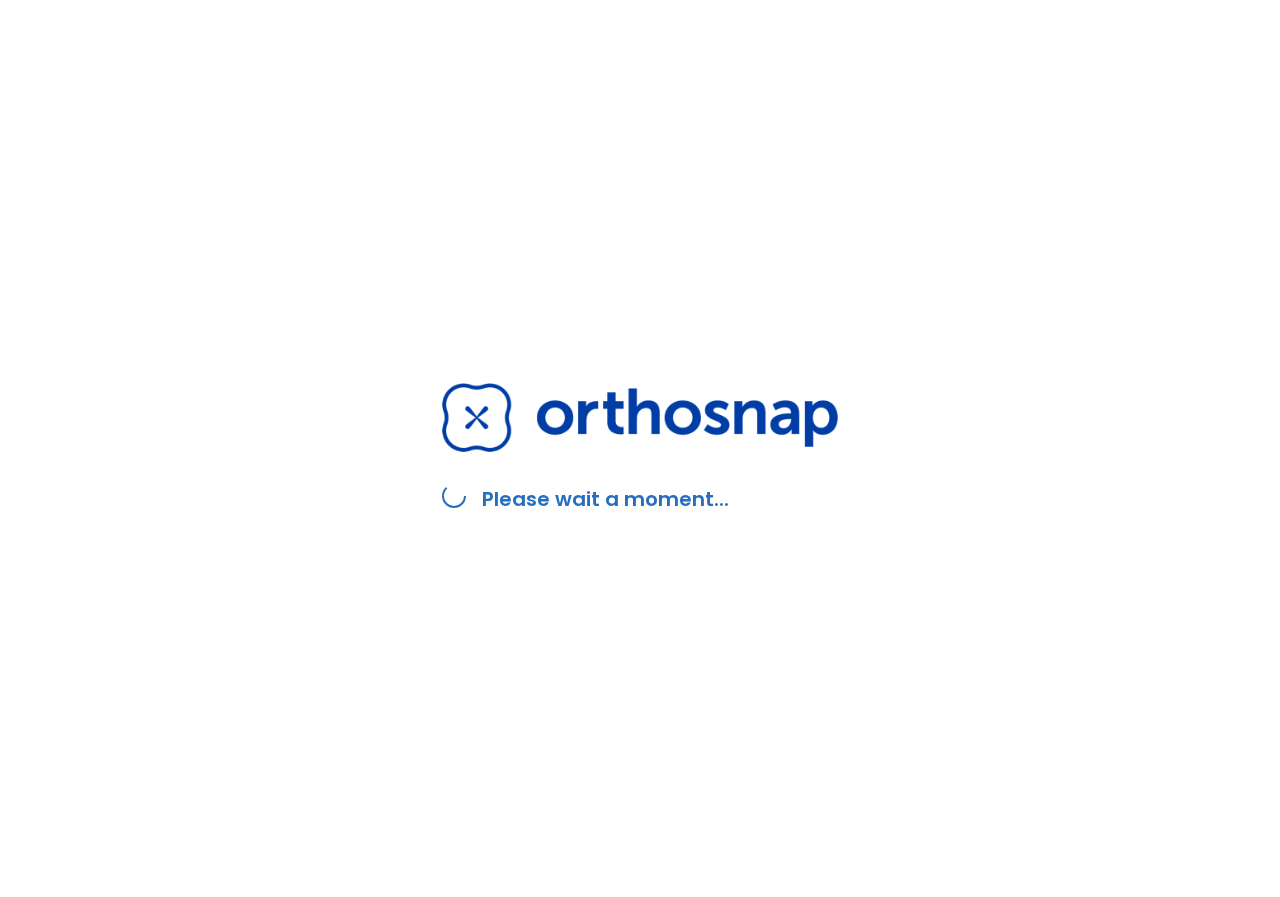 scroll, scrollTop: 0, scrollLeft: 0, axis: both 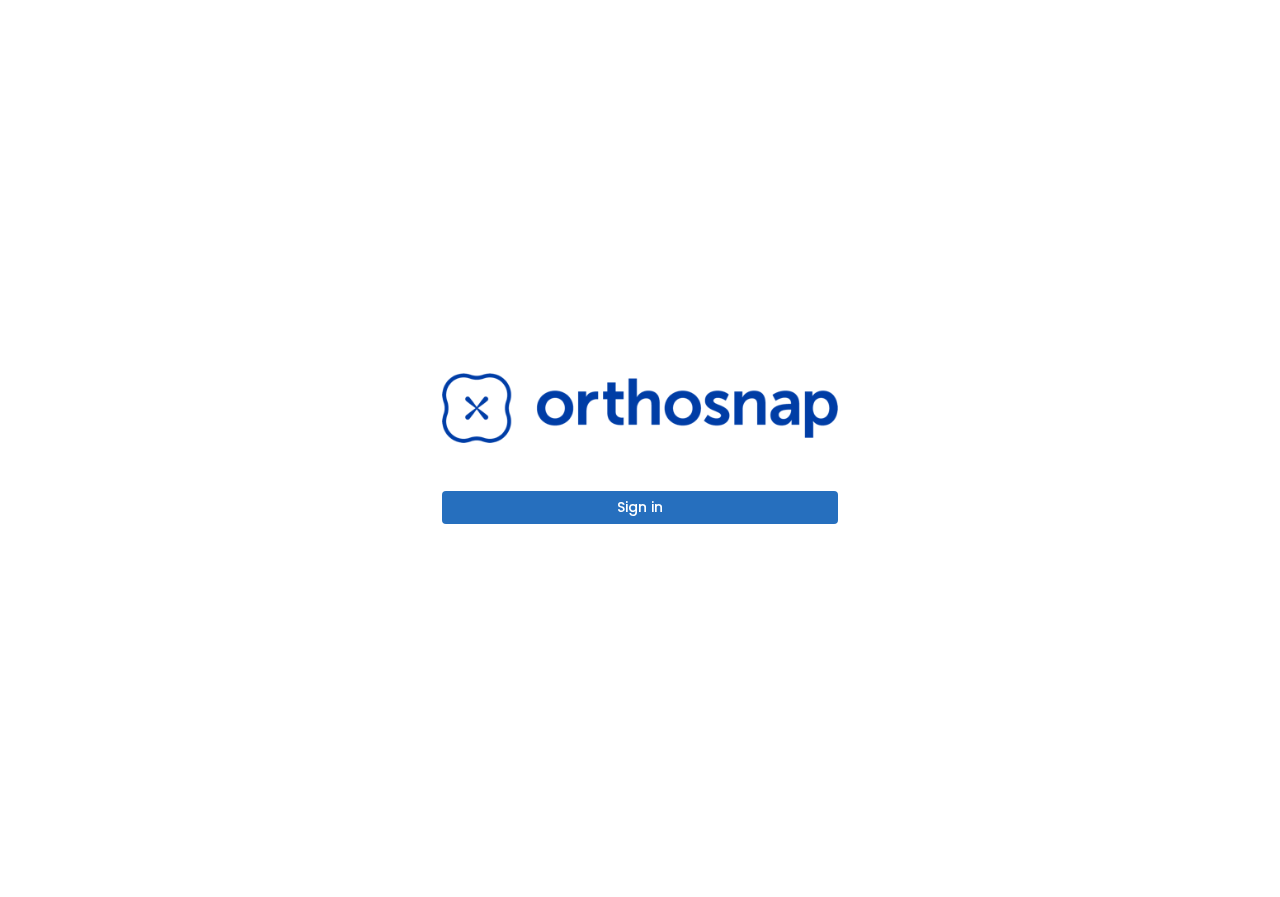 click on "Sign in" at bounding box center [640, 507] 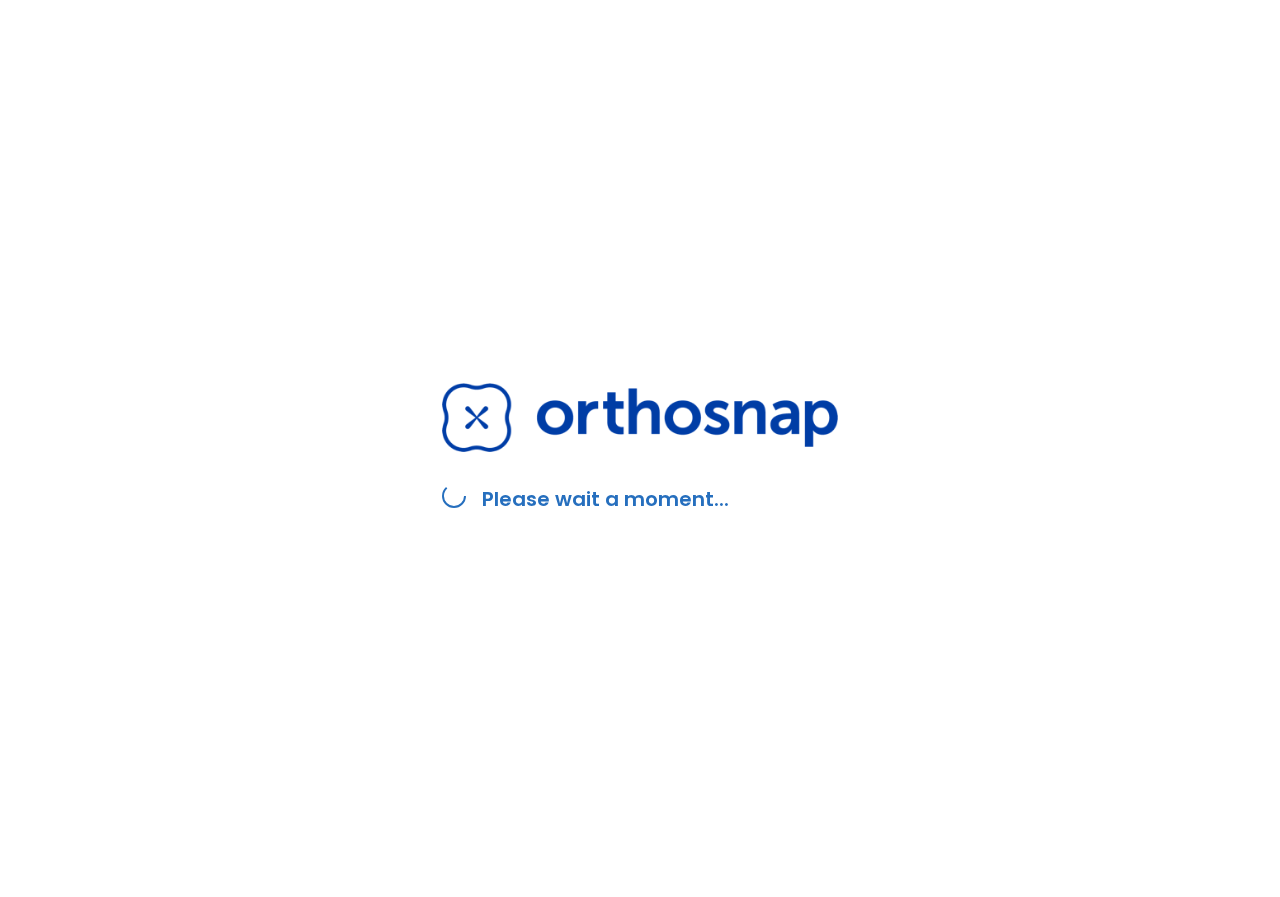 scroll, scrollTop: 0, scrollLeft: 0, axis: both 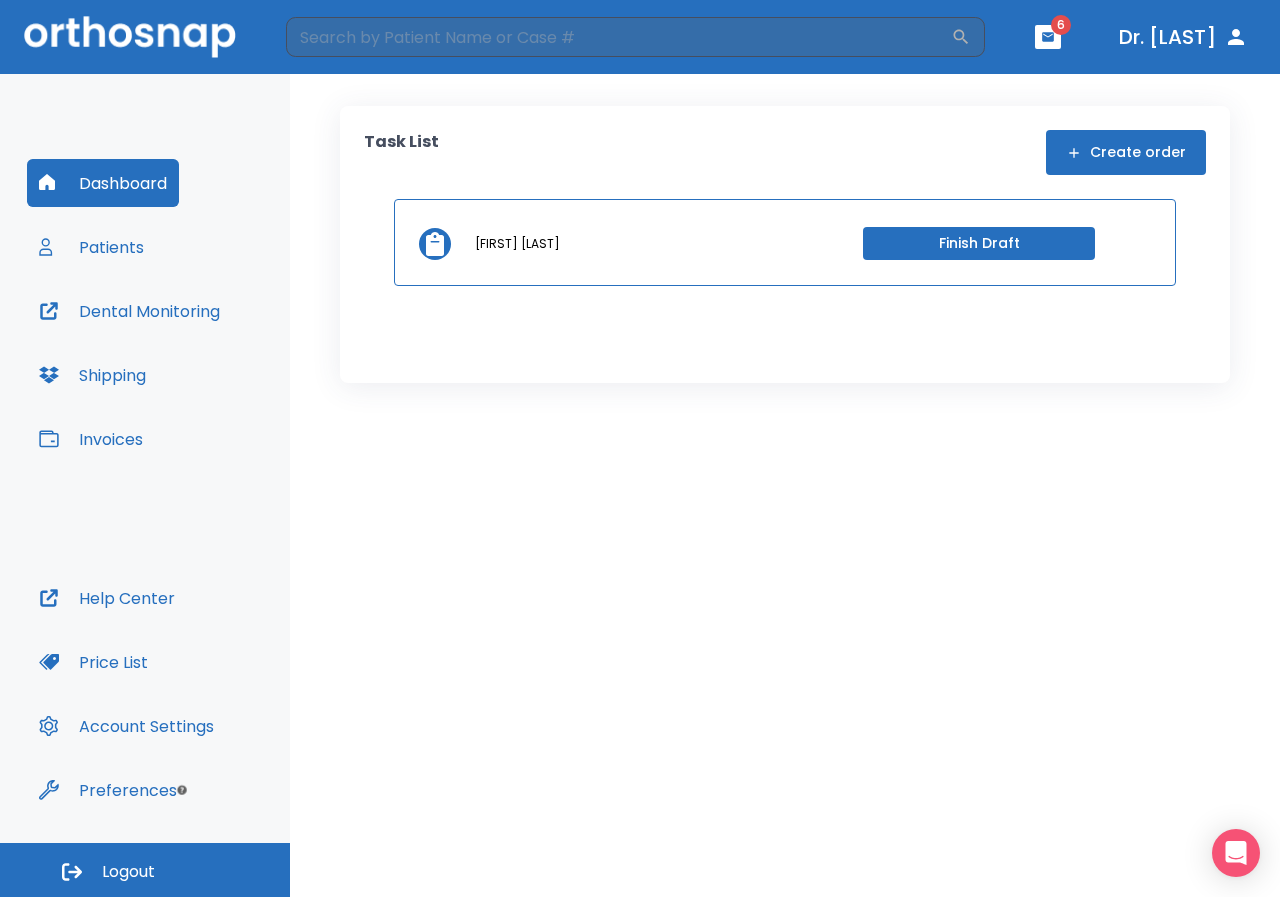 click on "[FIRST]  [LAST]" at bounding box center (605, 244) 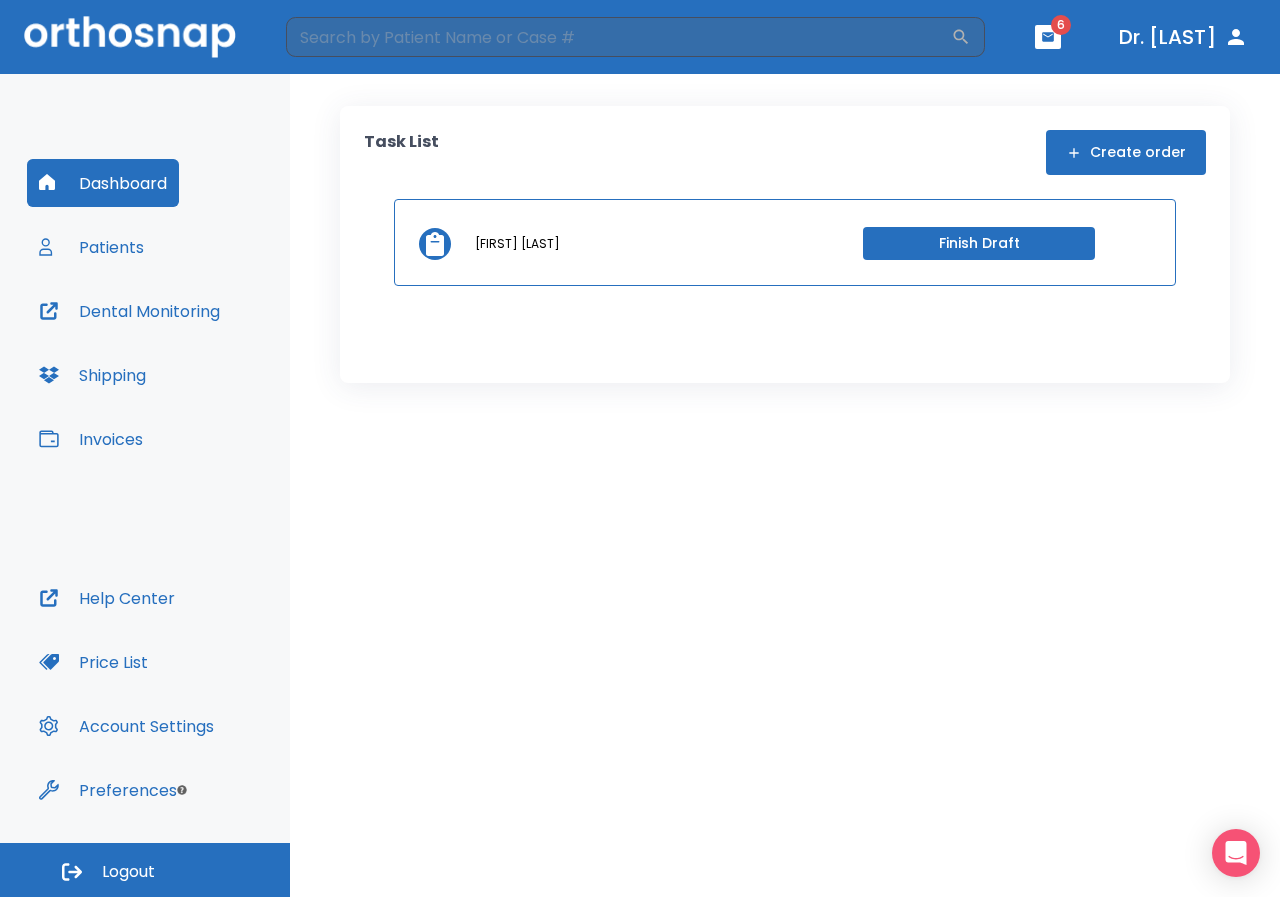 click on "6" at bounding box center [1061, 25] 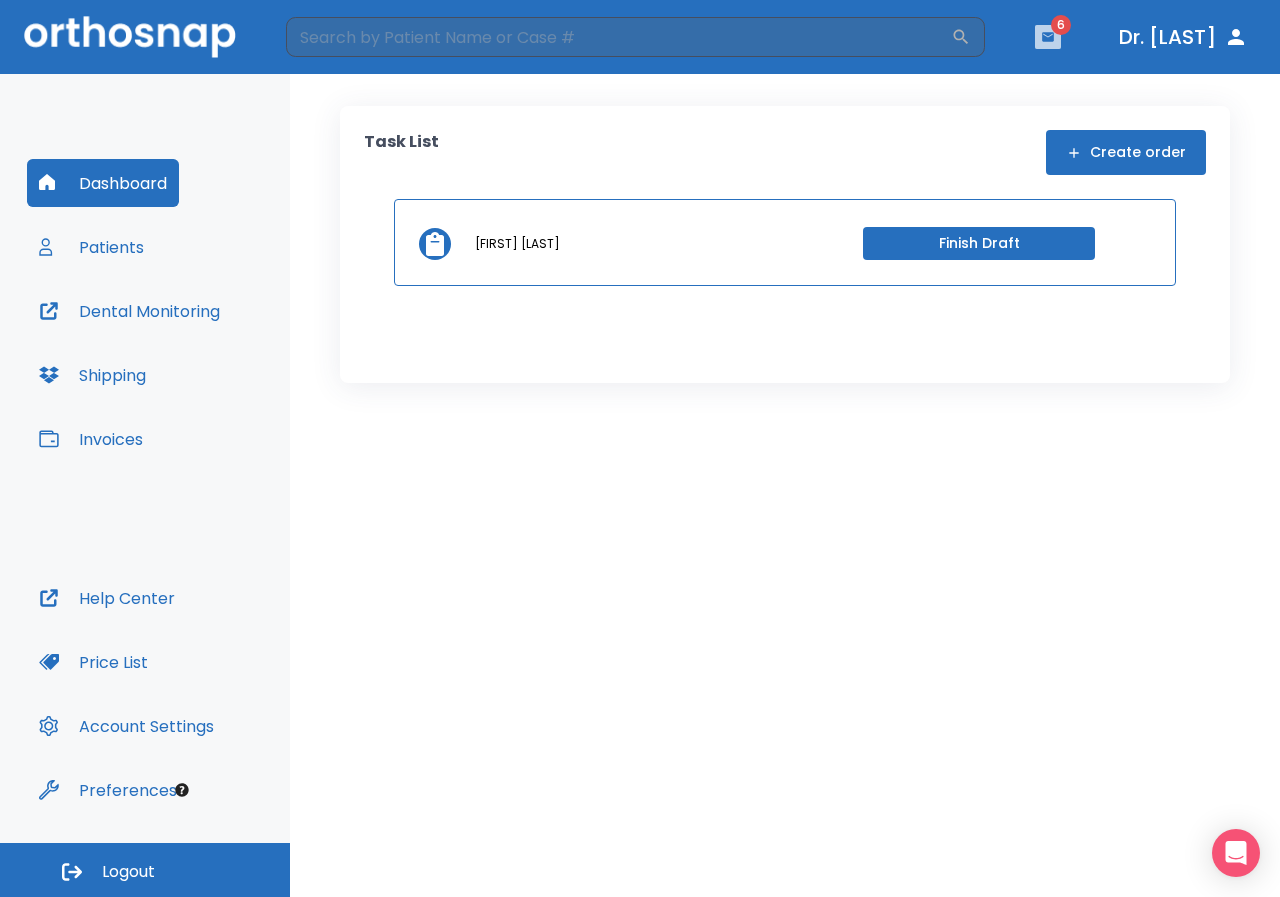 click at bounding box center (1048, 37) 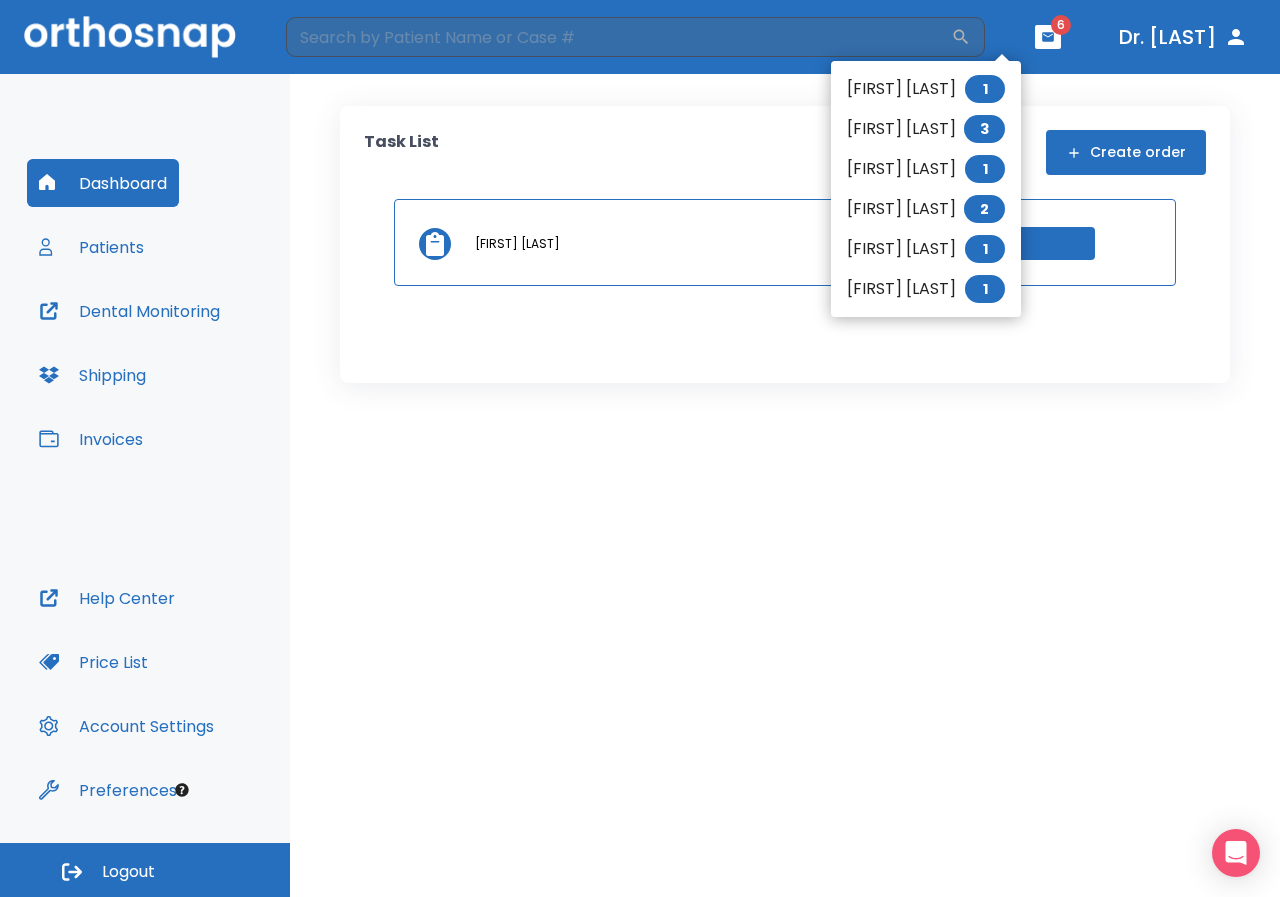drag, startPoint x: 758, startPoint y: 156, endPoint x: 154, endPoint y: 80, distance: 608.7627 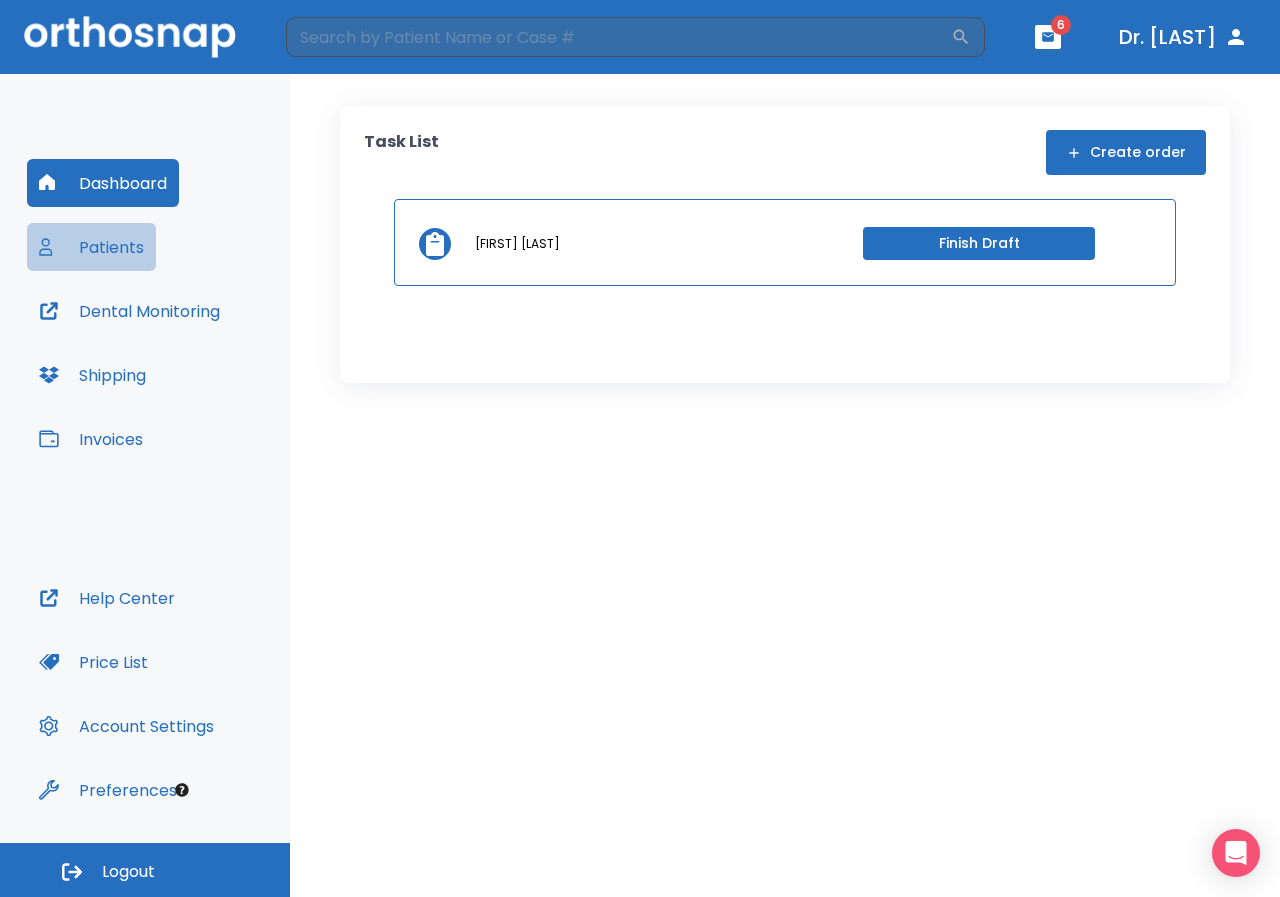 click on "Patients" at bounding box center [91, 247] 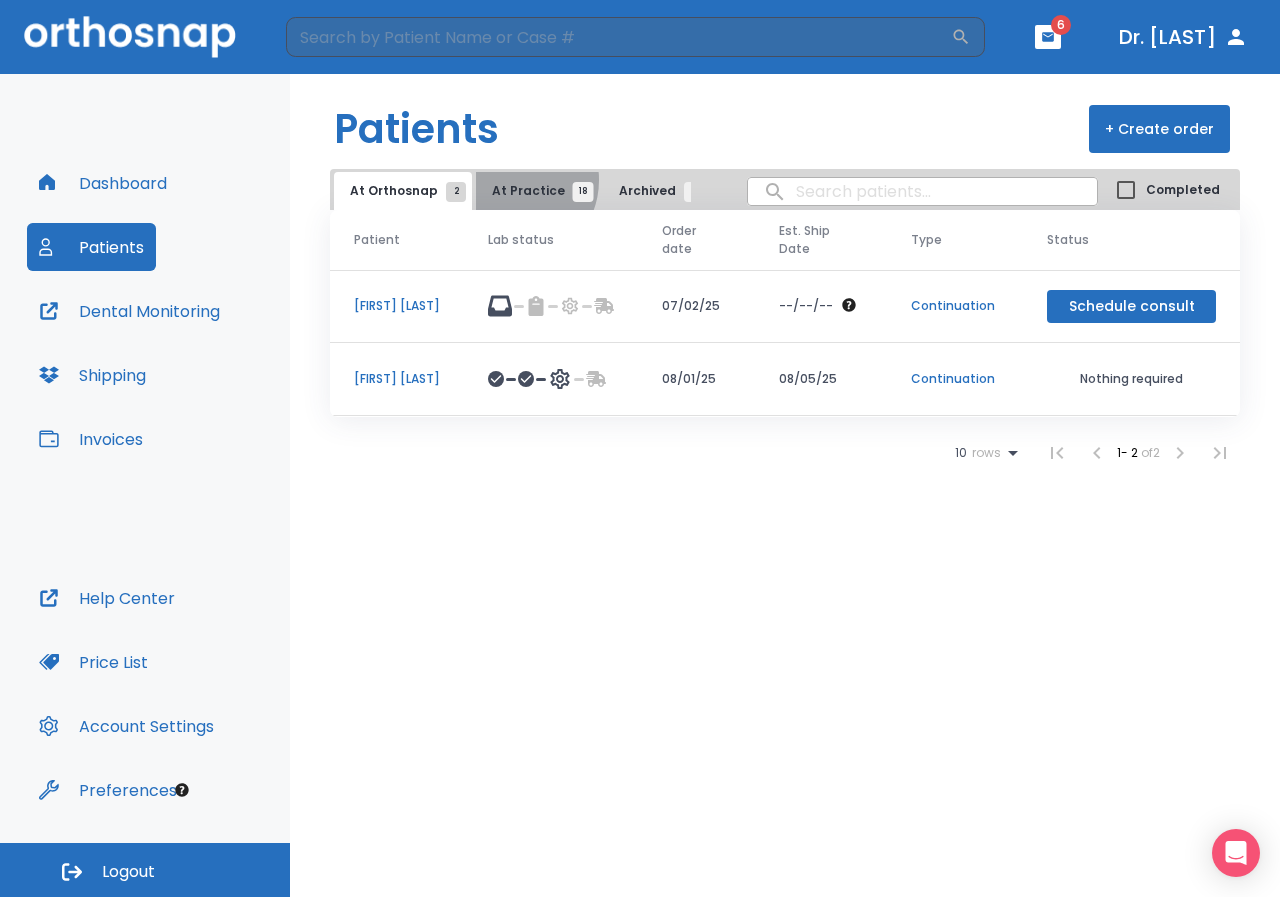 click on "At Practice 18" at bounding box center (537, 191) 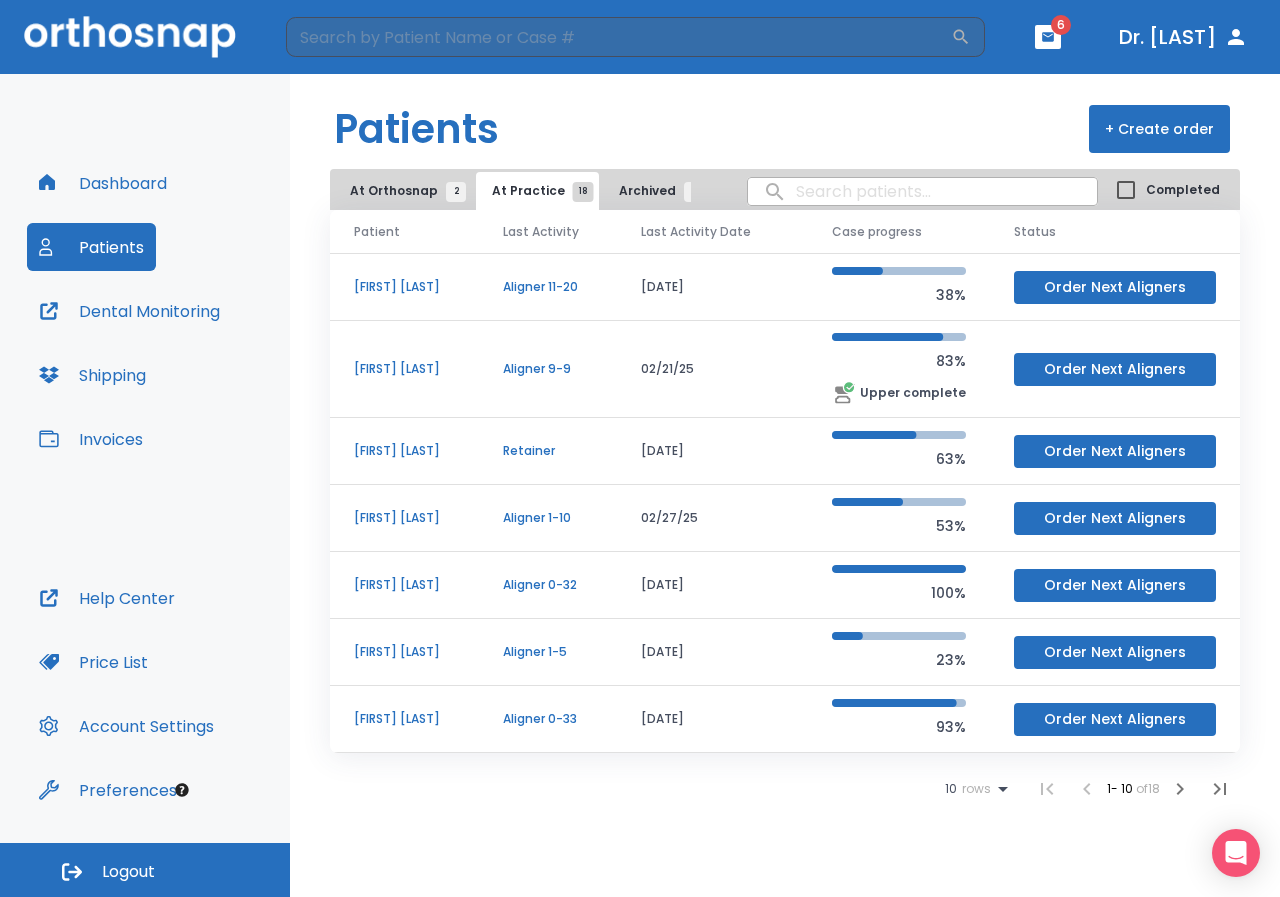 scroll, scrollTop: 201, scrollLeft: 0, axis: vertical 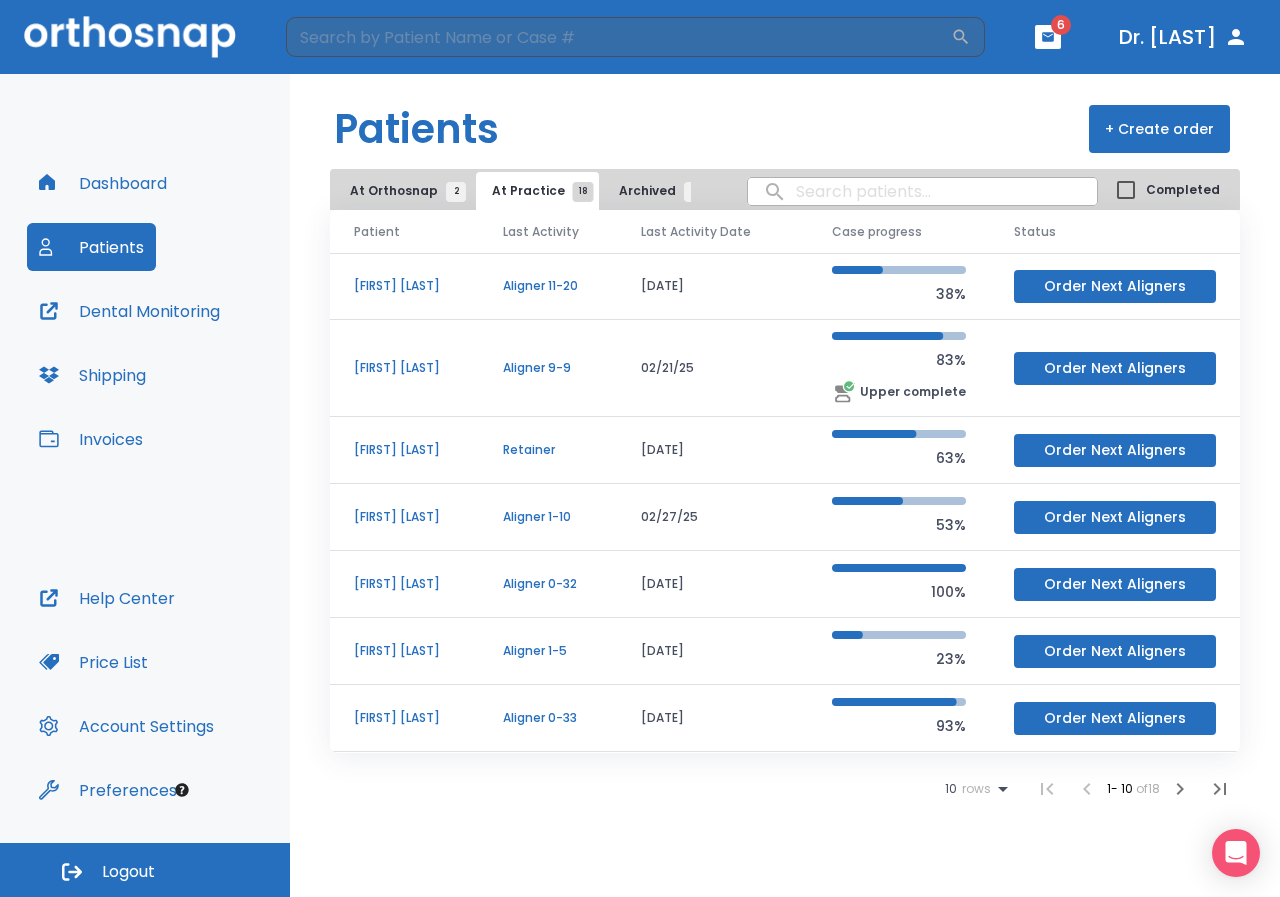 click on "[FIRST]  [LAST]" at bounding box center [404, 584] 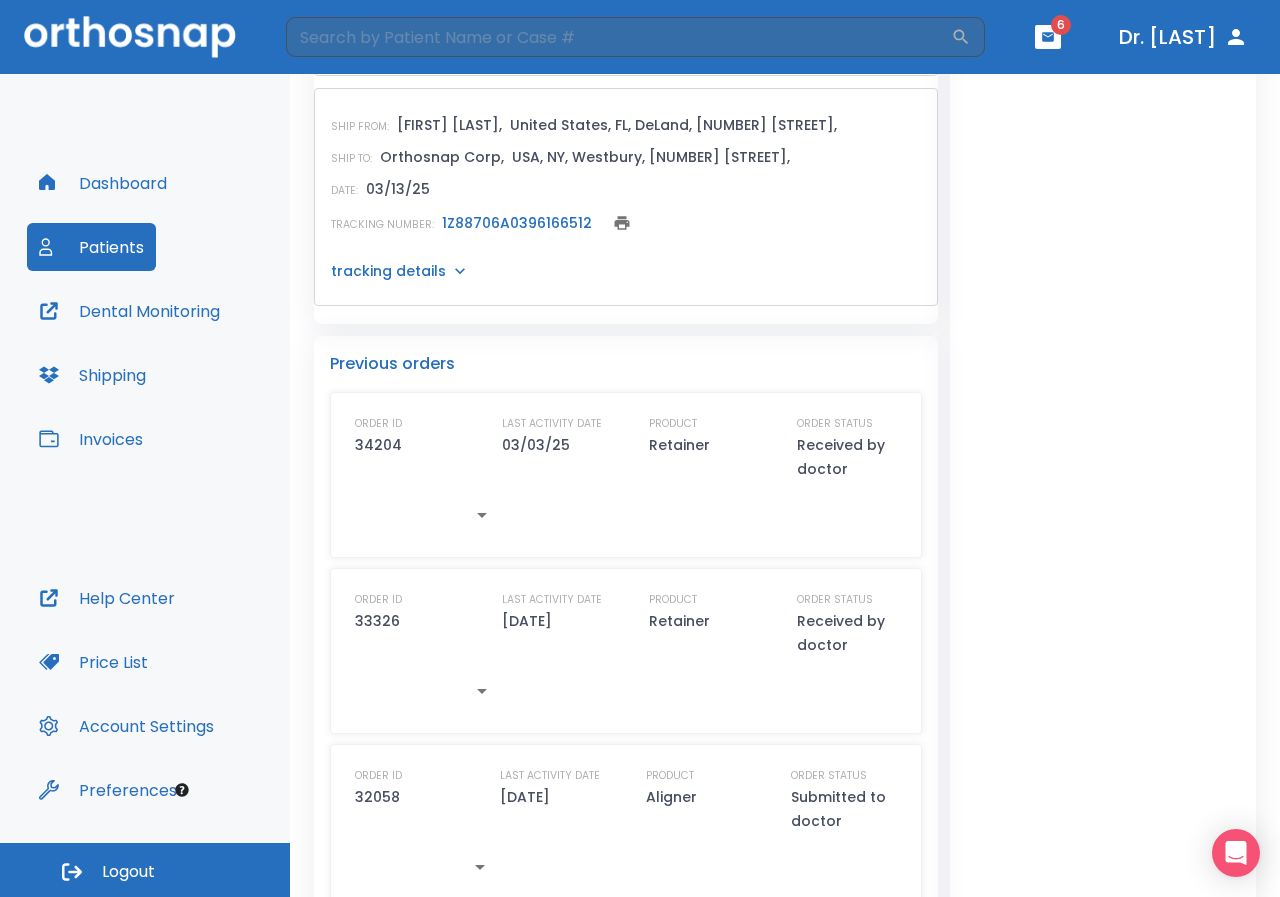 scroll, scrollTop: 1171, scrollLeft: 0, axis: vertical 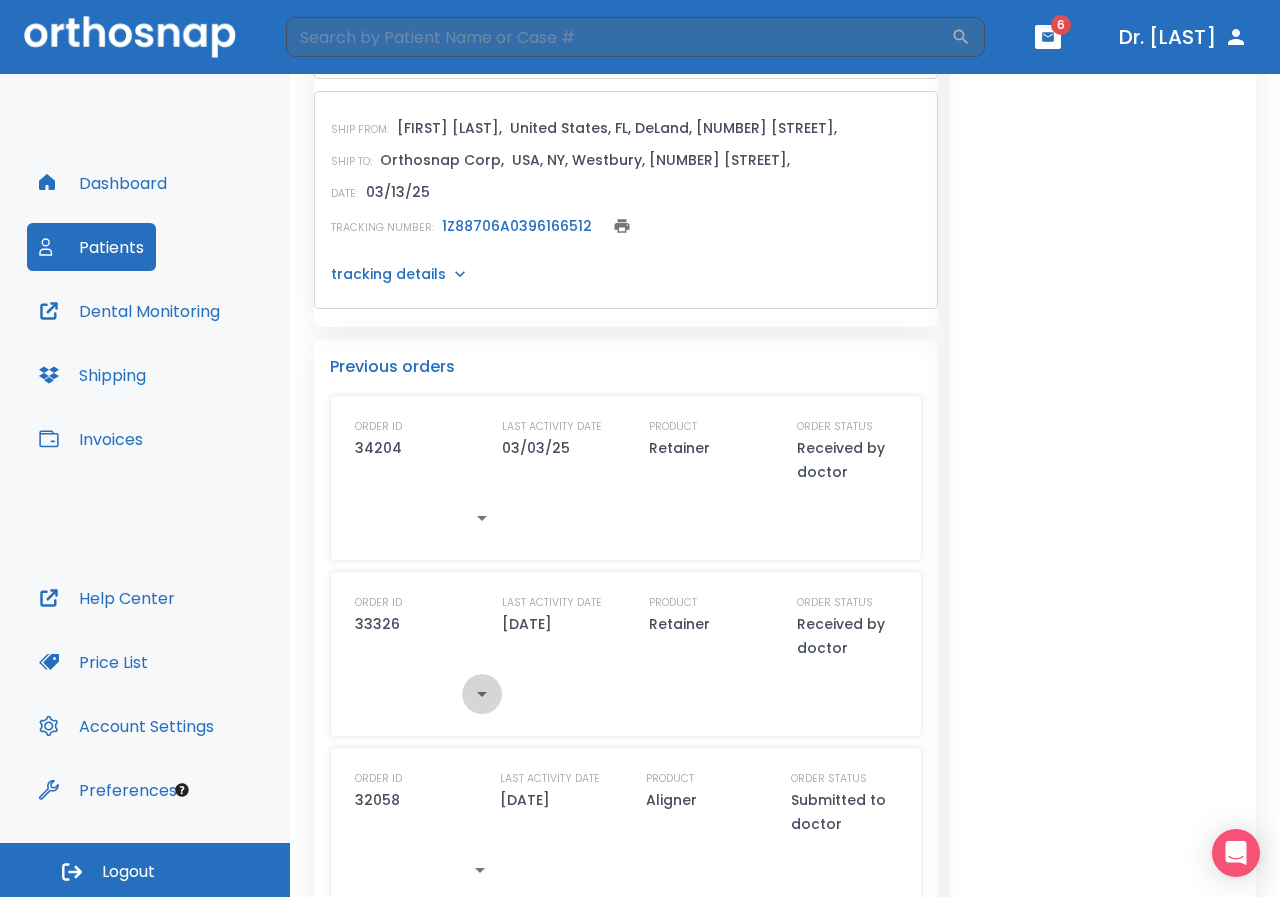 click 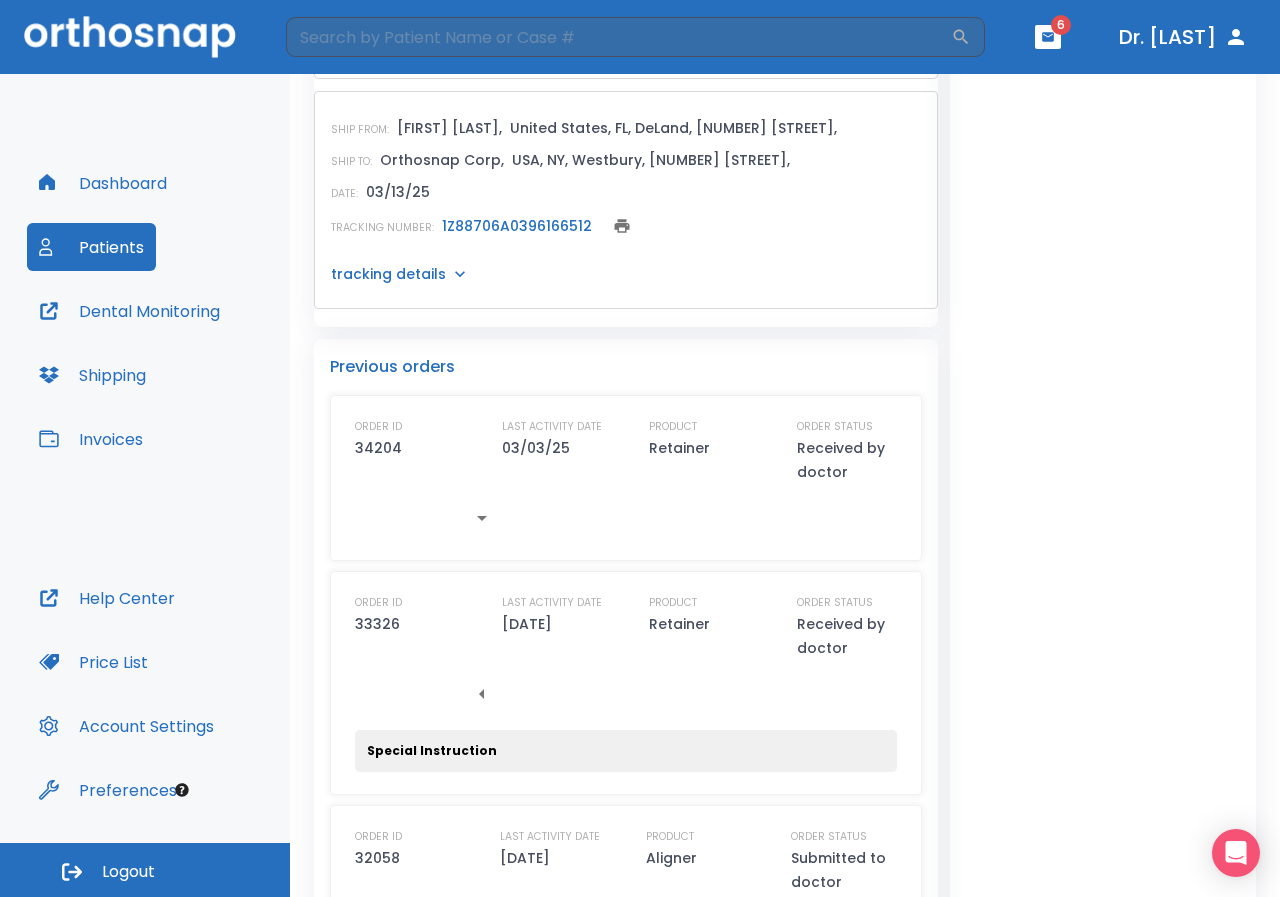click 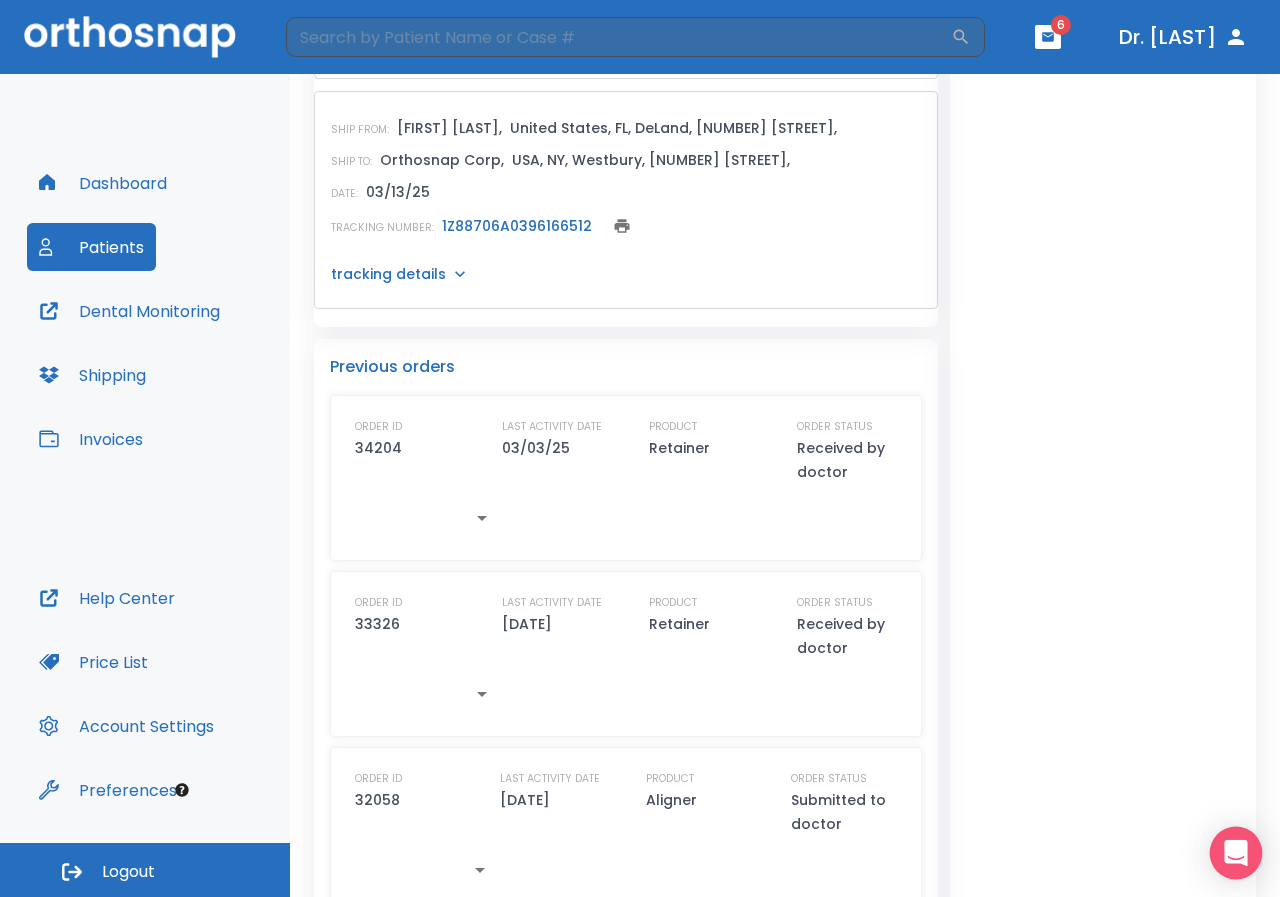 click 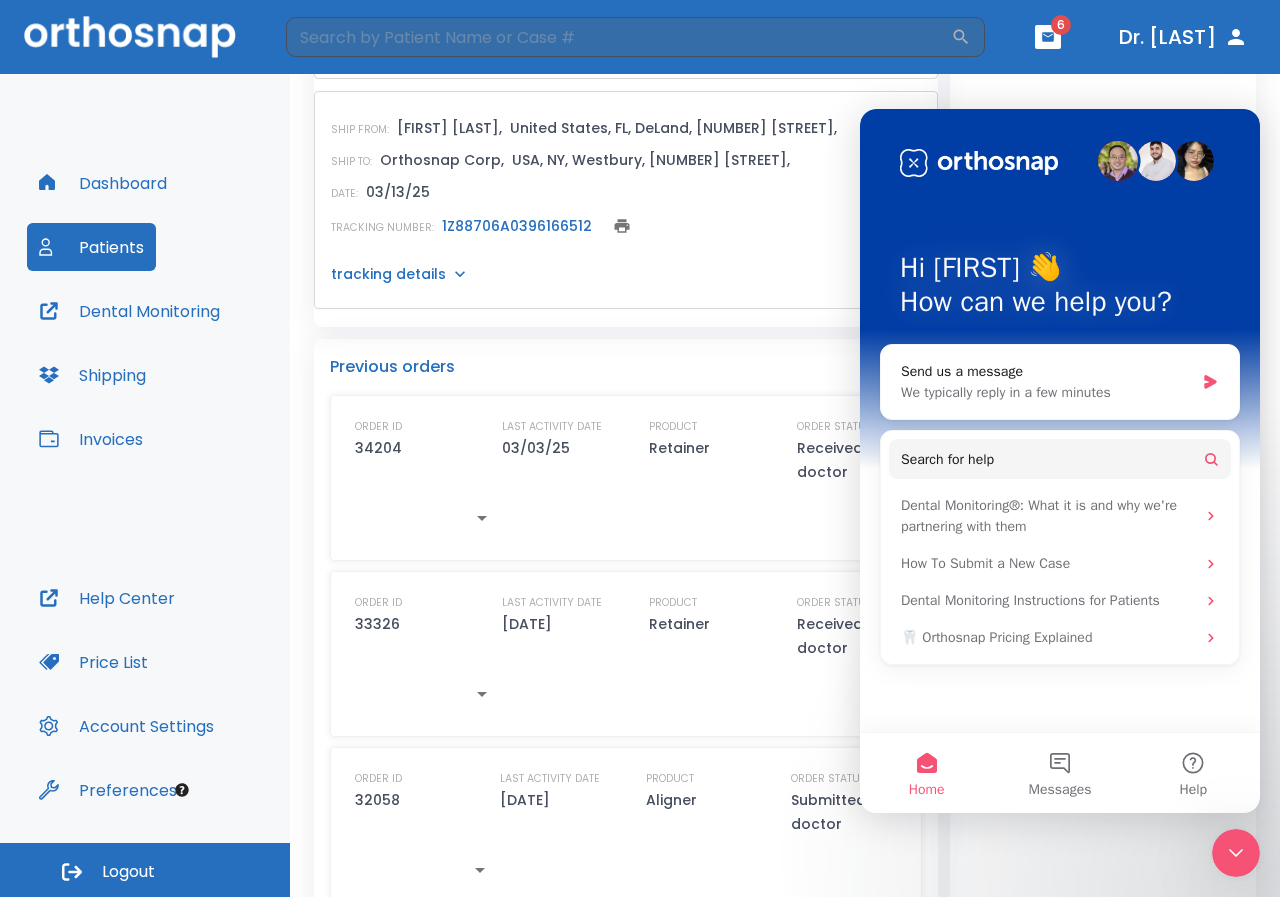 scroll, scrollTop: 0, scrollLeft: 0, axis: both 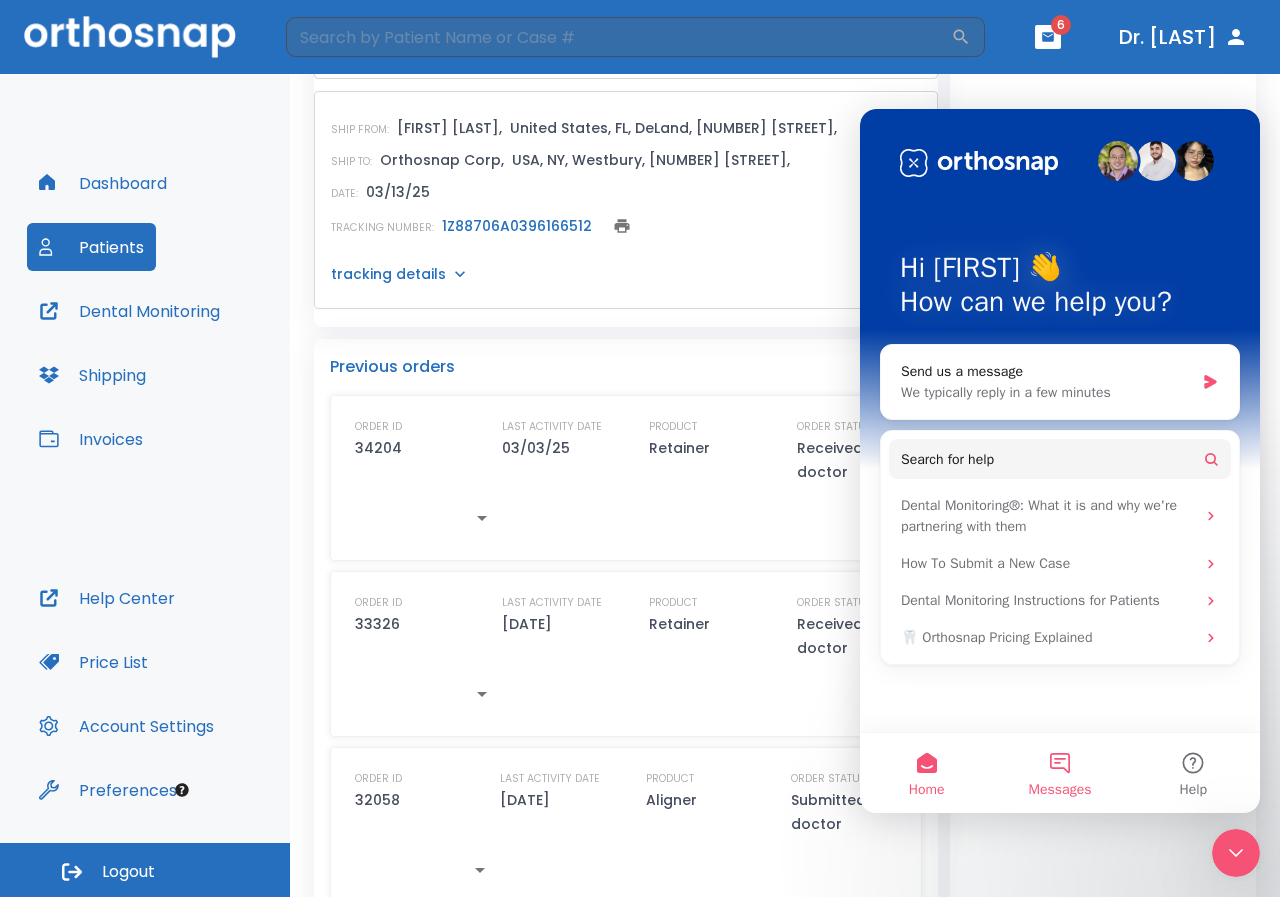 click on "Messages" at bounding box center (1059, 773) 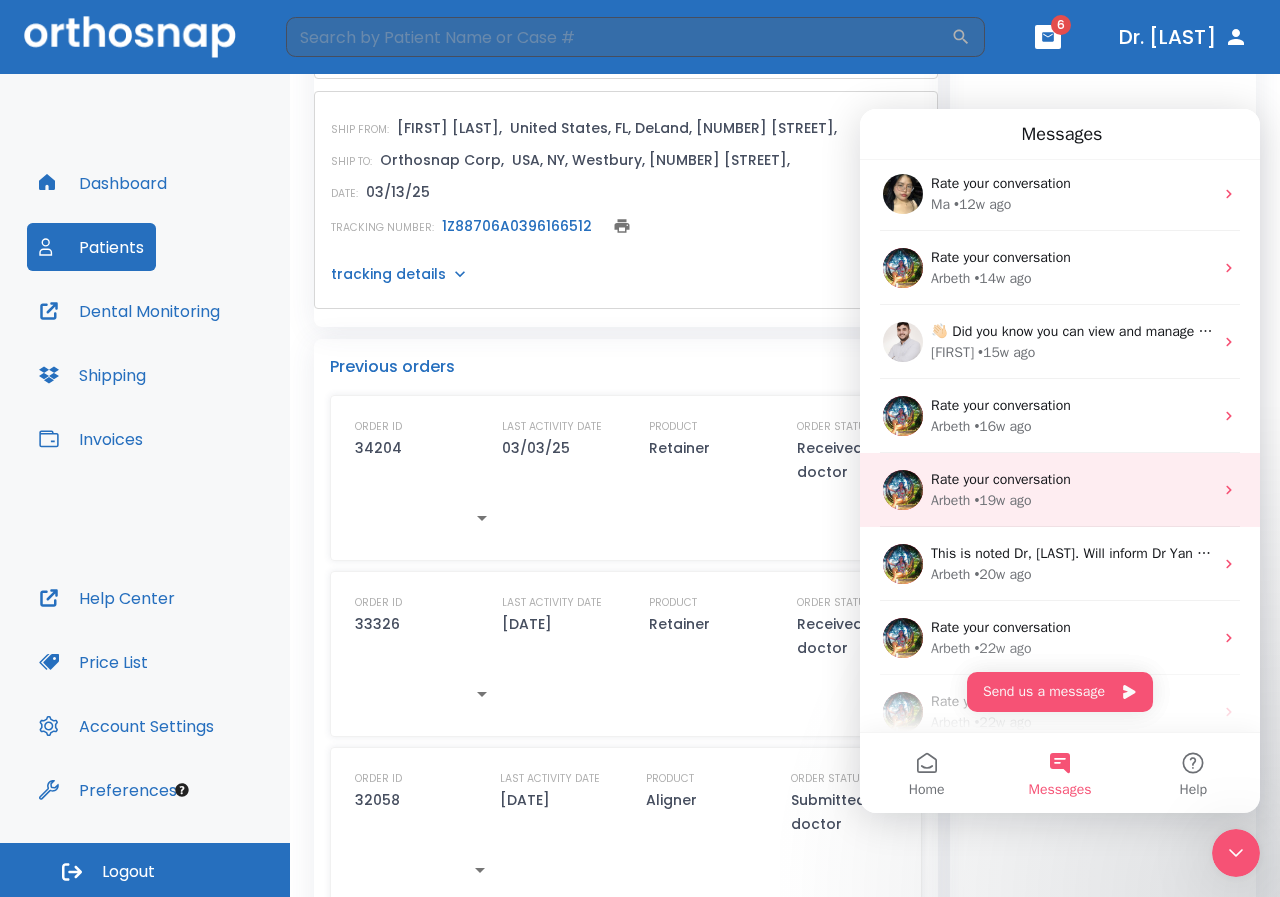 scroll, scrollTop: 100, scrollLeft: 0, axis: vertical 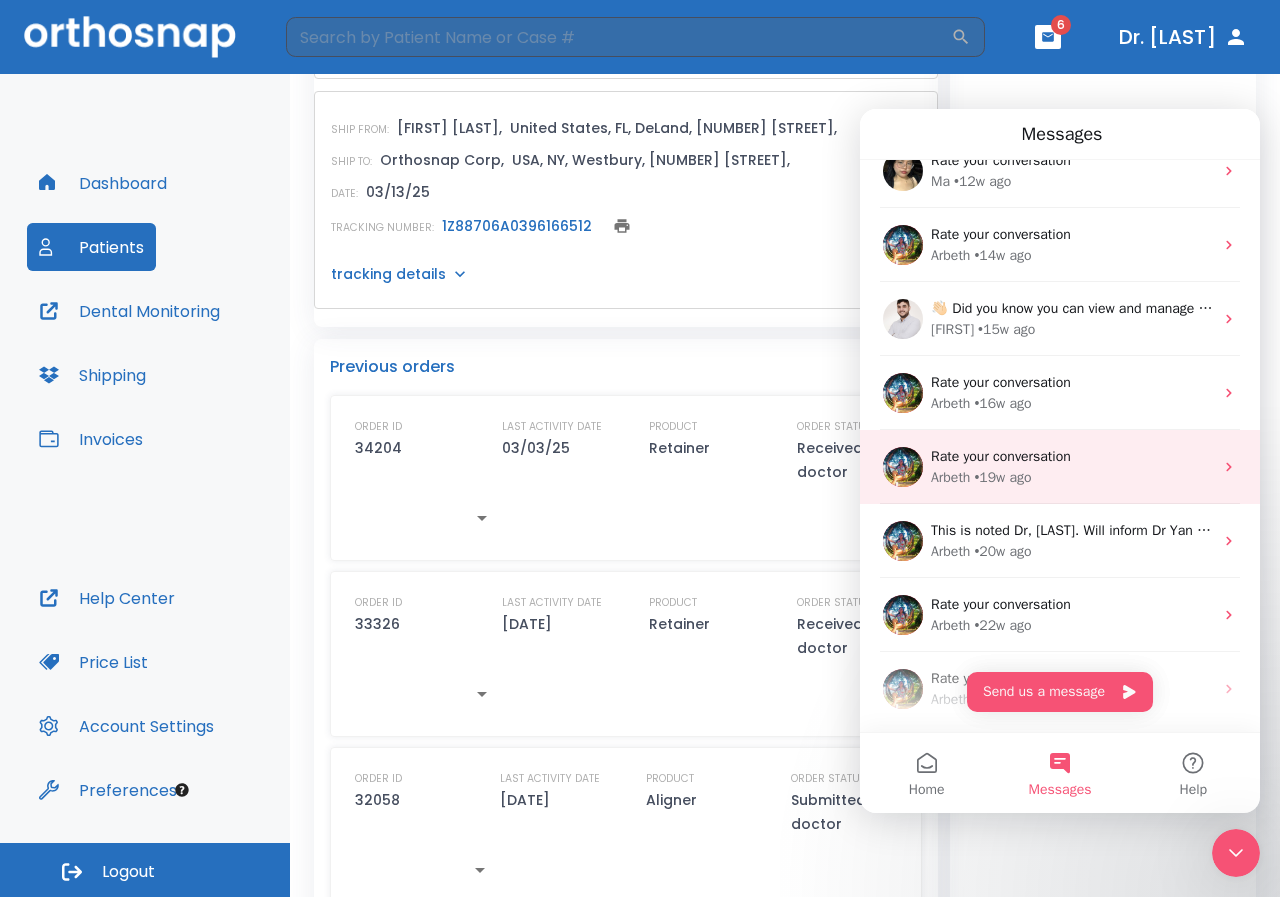click on "[LAST] • 19w ago" at bounding box center [1072, 477] 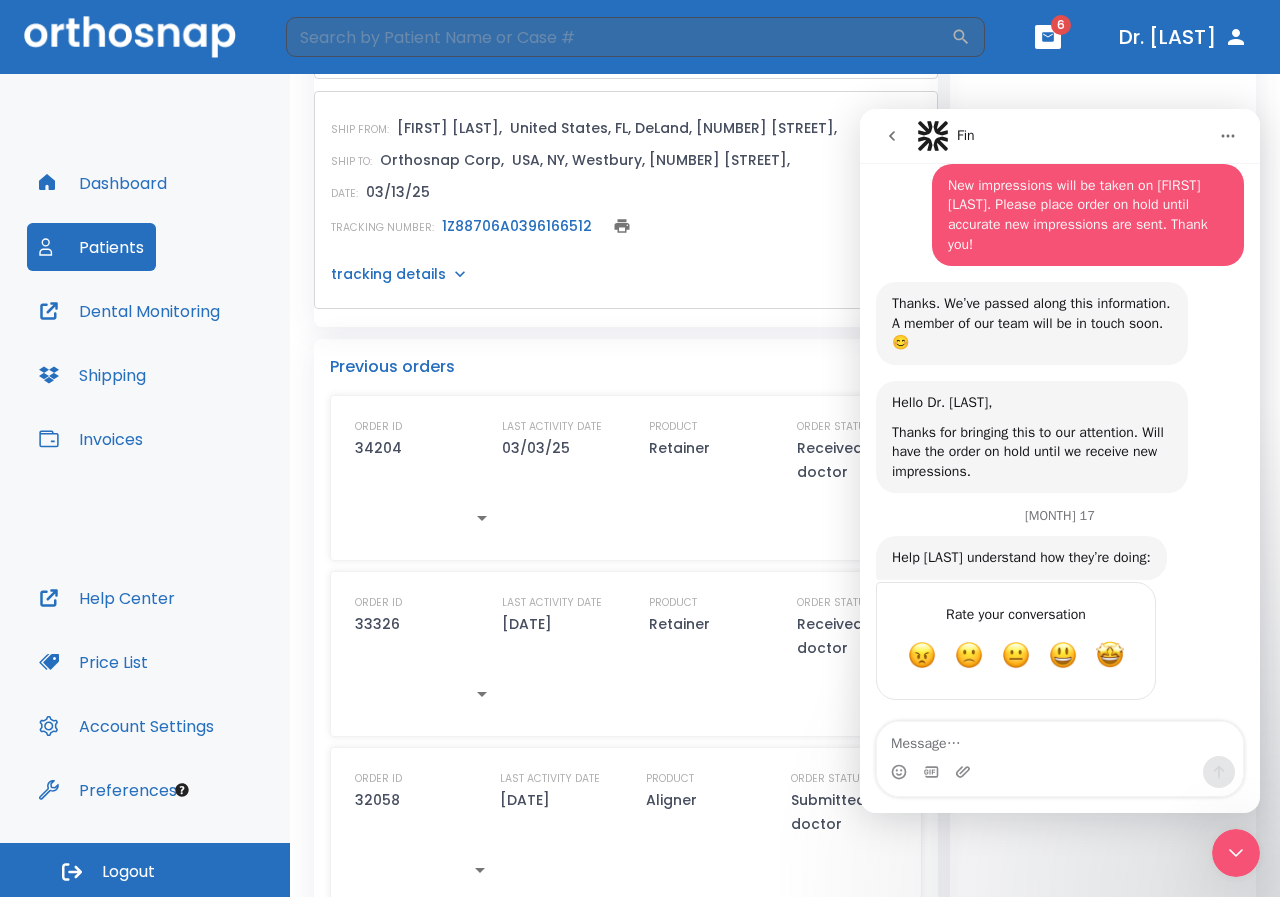 scroll, scrollTop: 0, scrollLeft: 0, axis: both 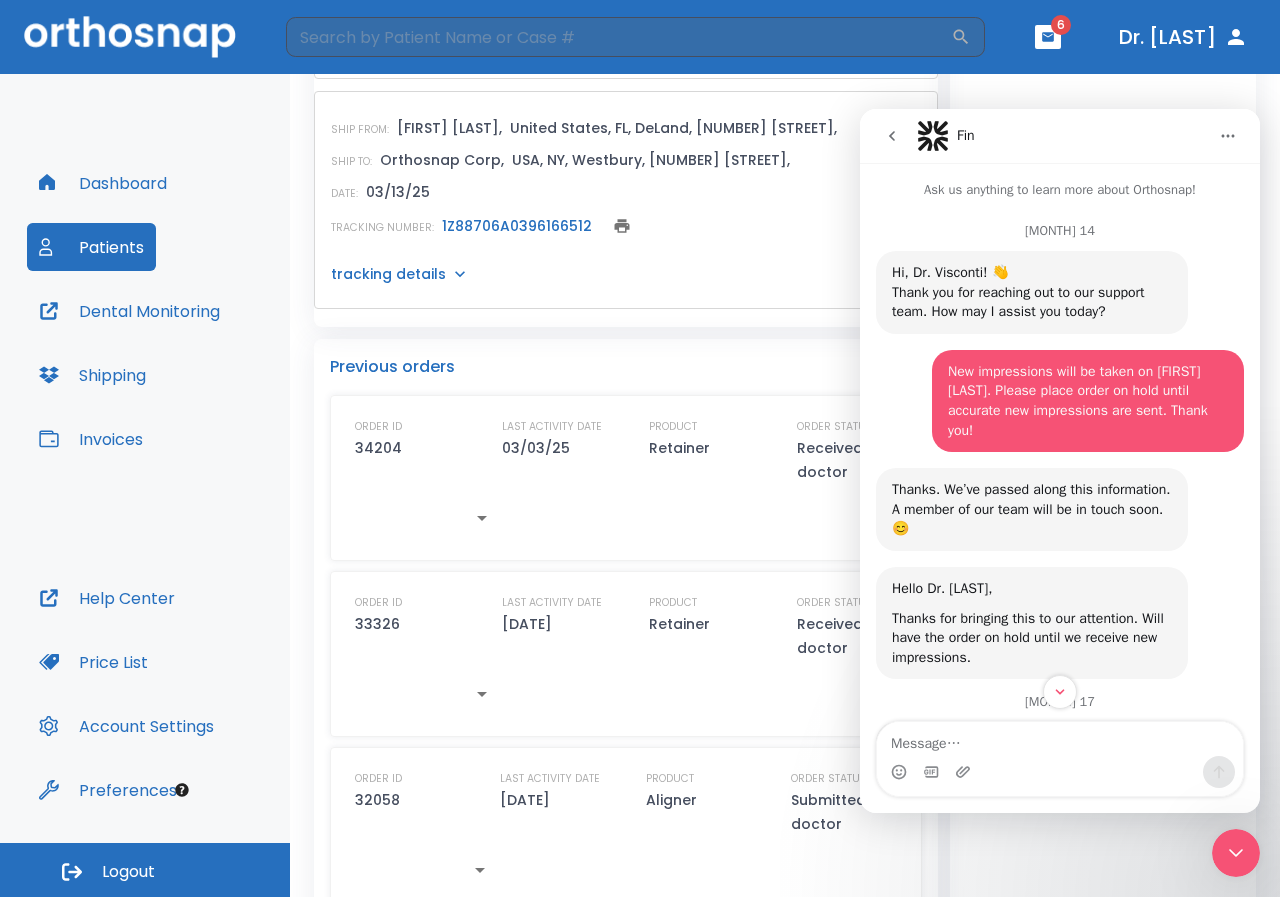click 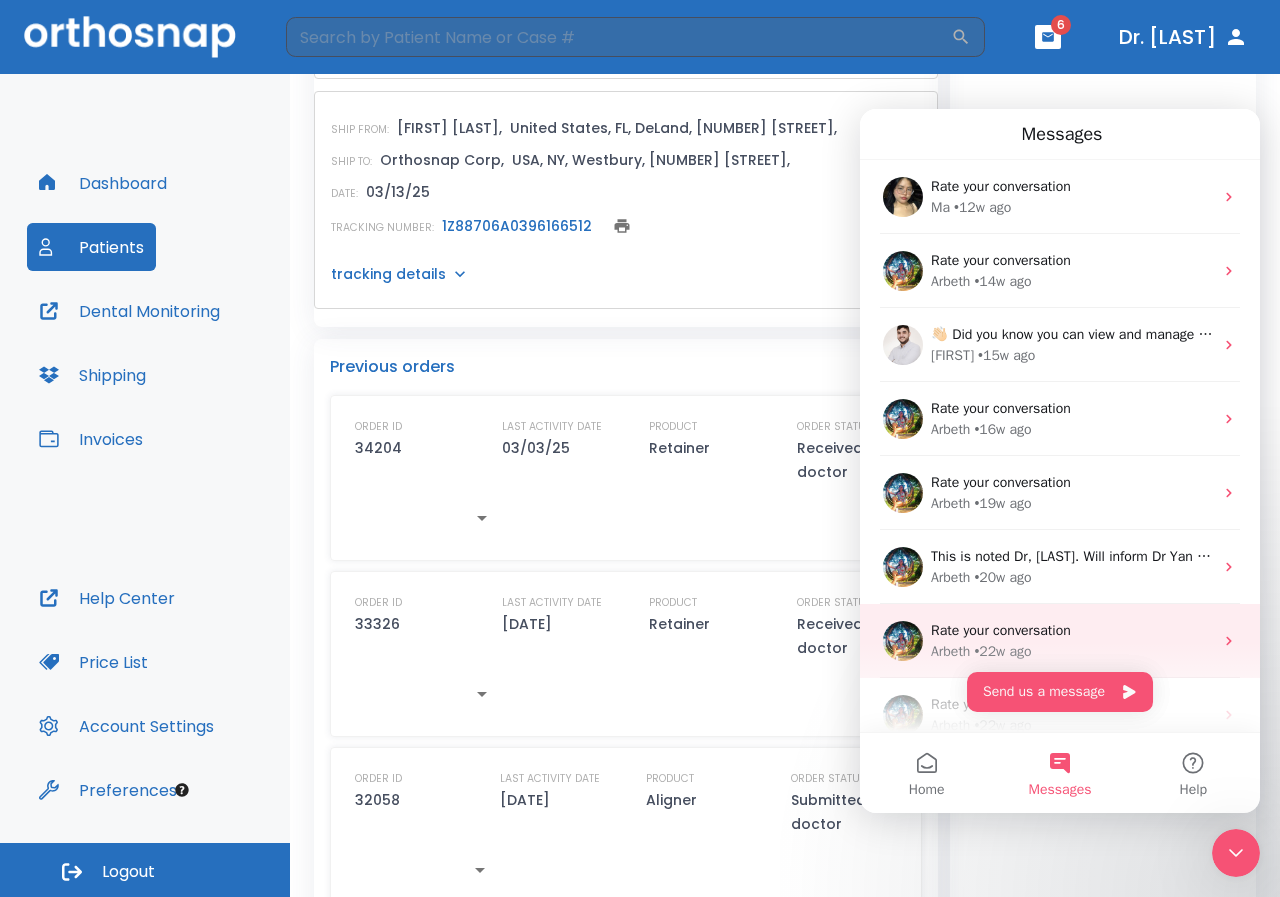 scroll, scrollTop: 248, scrollLeft: 0, axis: vertical 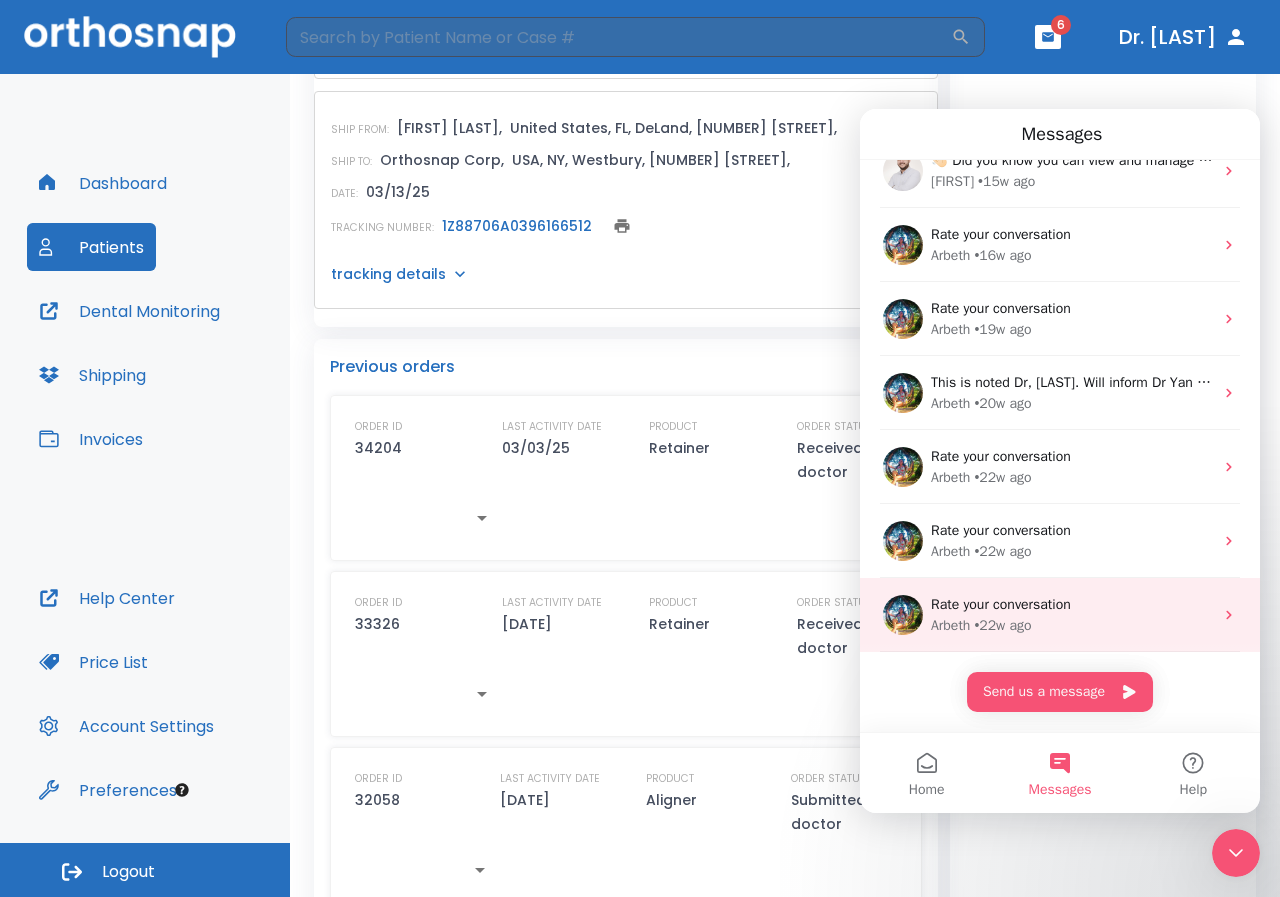 click on "Rate your conversation" at bounding box center [1001, 604] 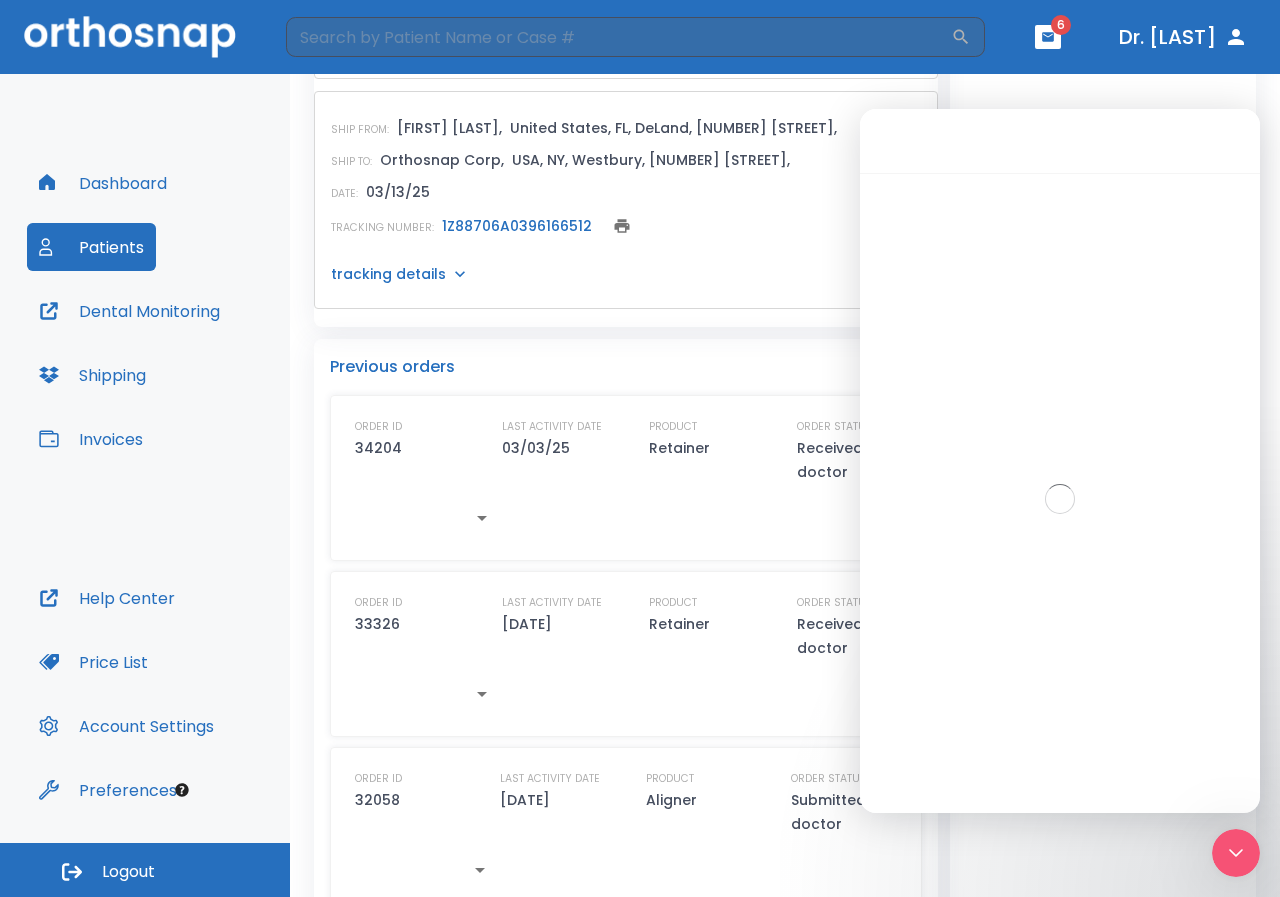scroll, scrollTop: 167, scrollLeft: 0, axis: vertical 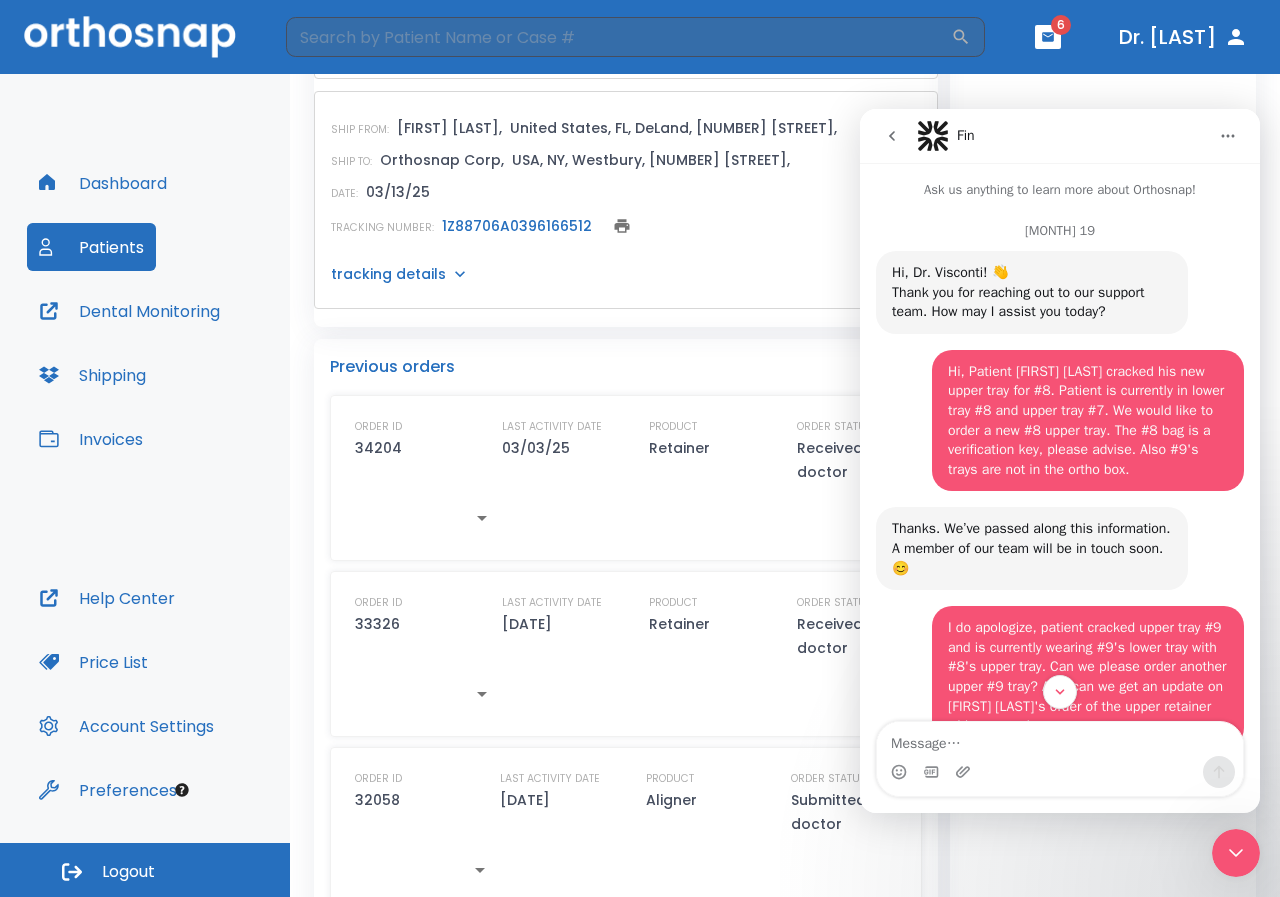 click 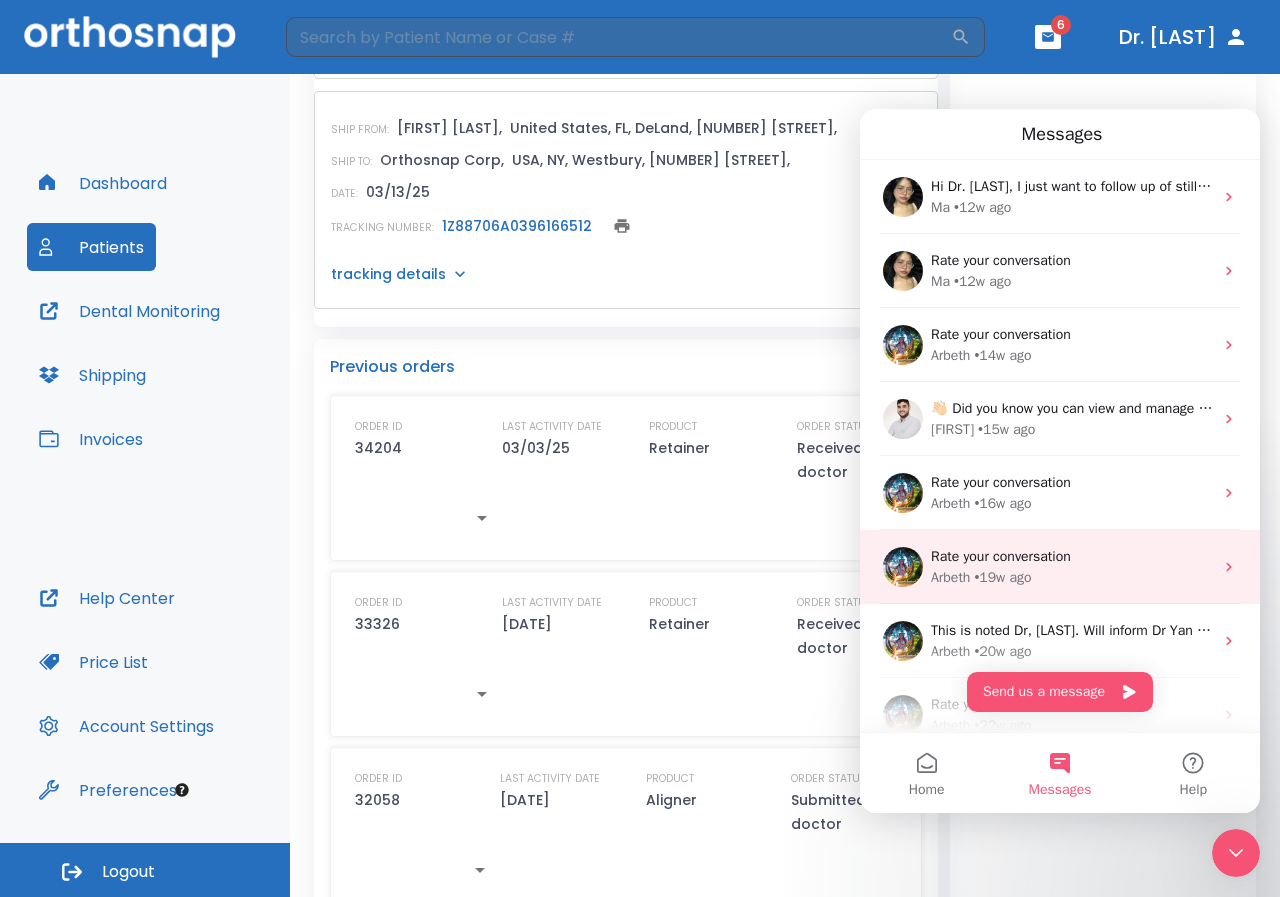click on "Rate your conversation" at bounding box center [1001, 556] 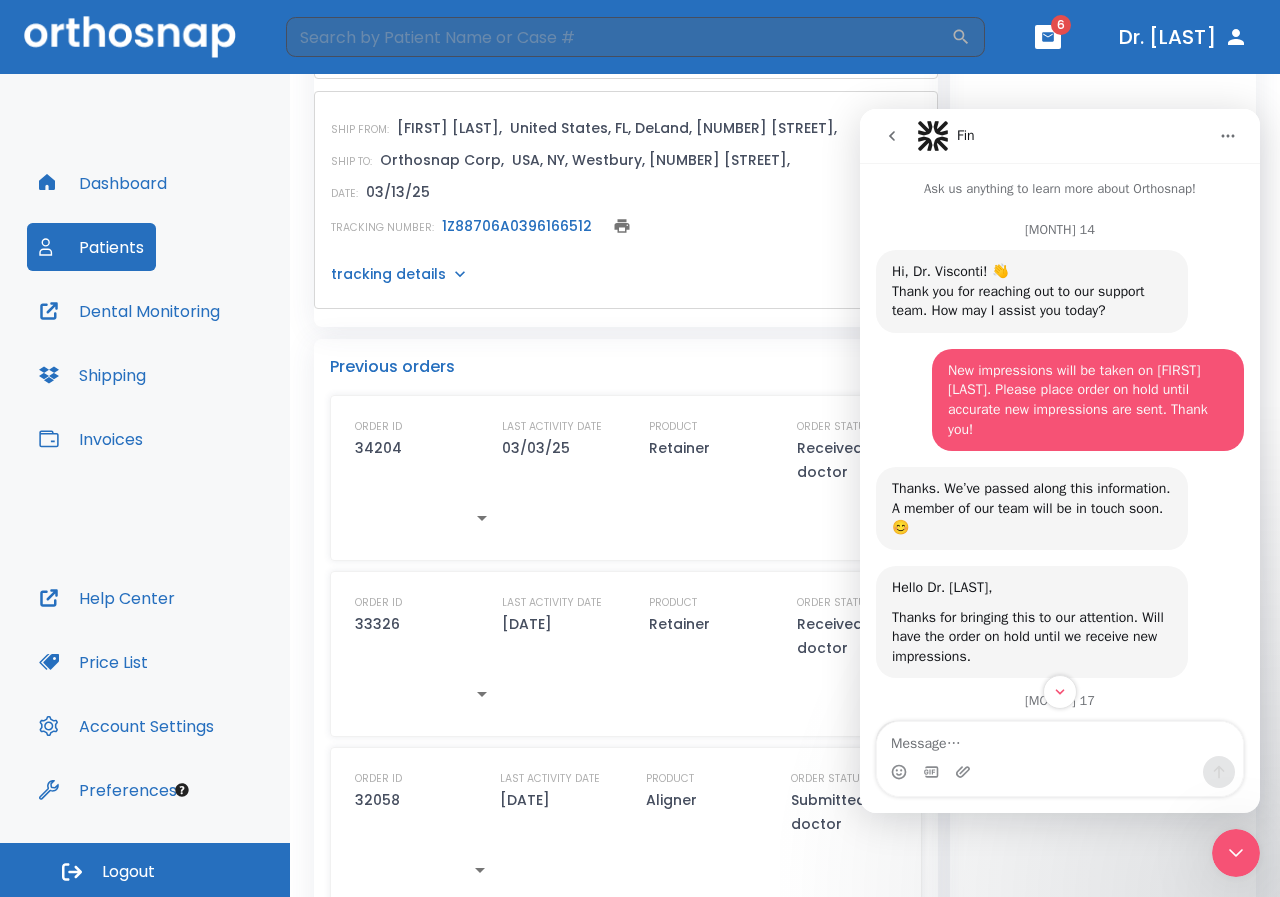 scroll, scrollTop: 0, scrollLeft: 0, axis: both 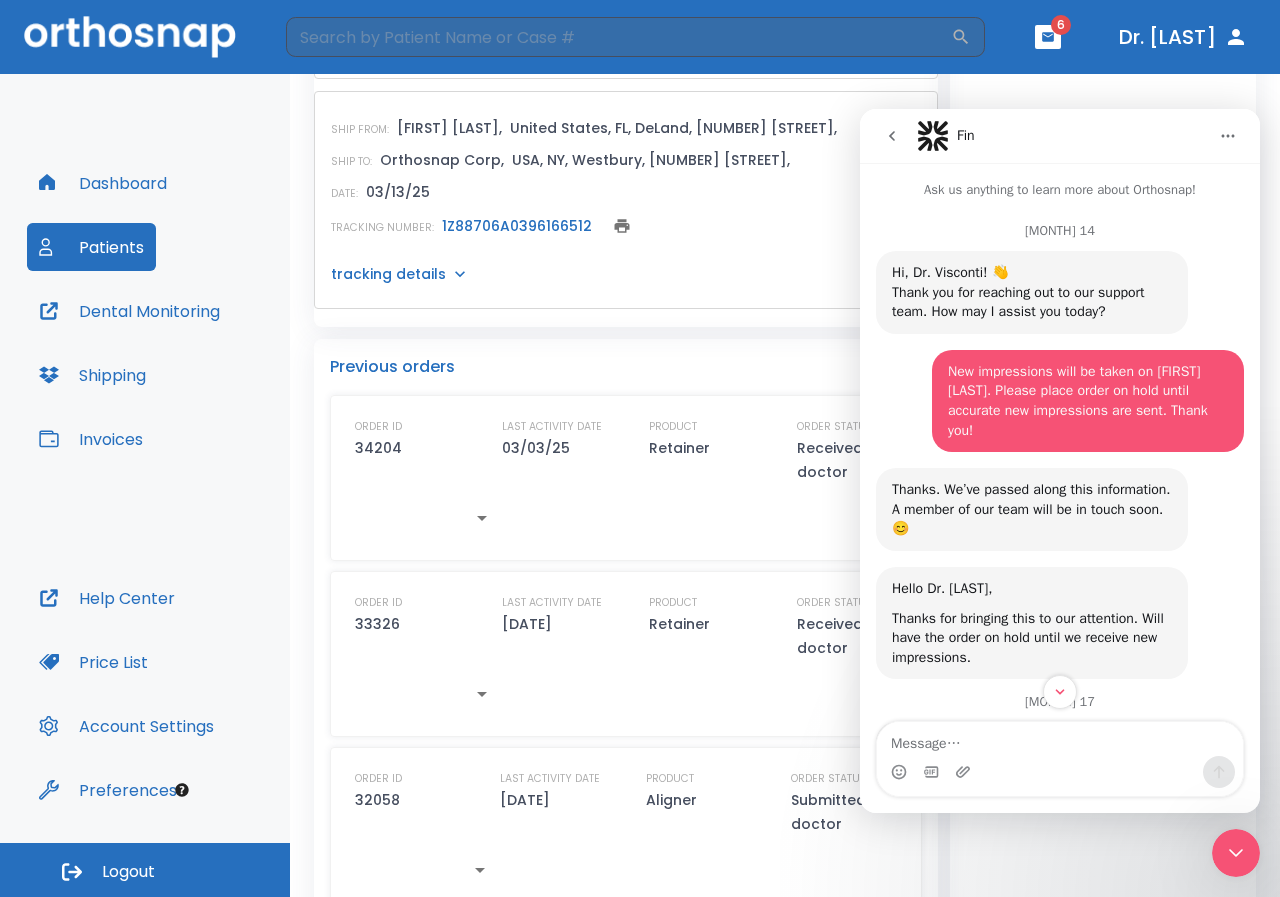 click at bounding box center [892, 136] 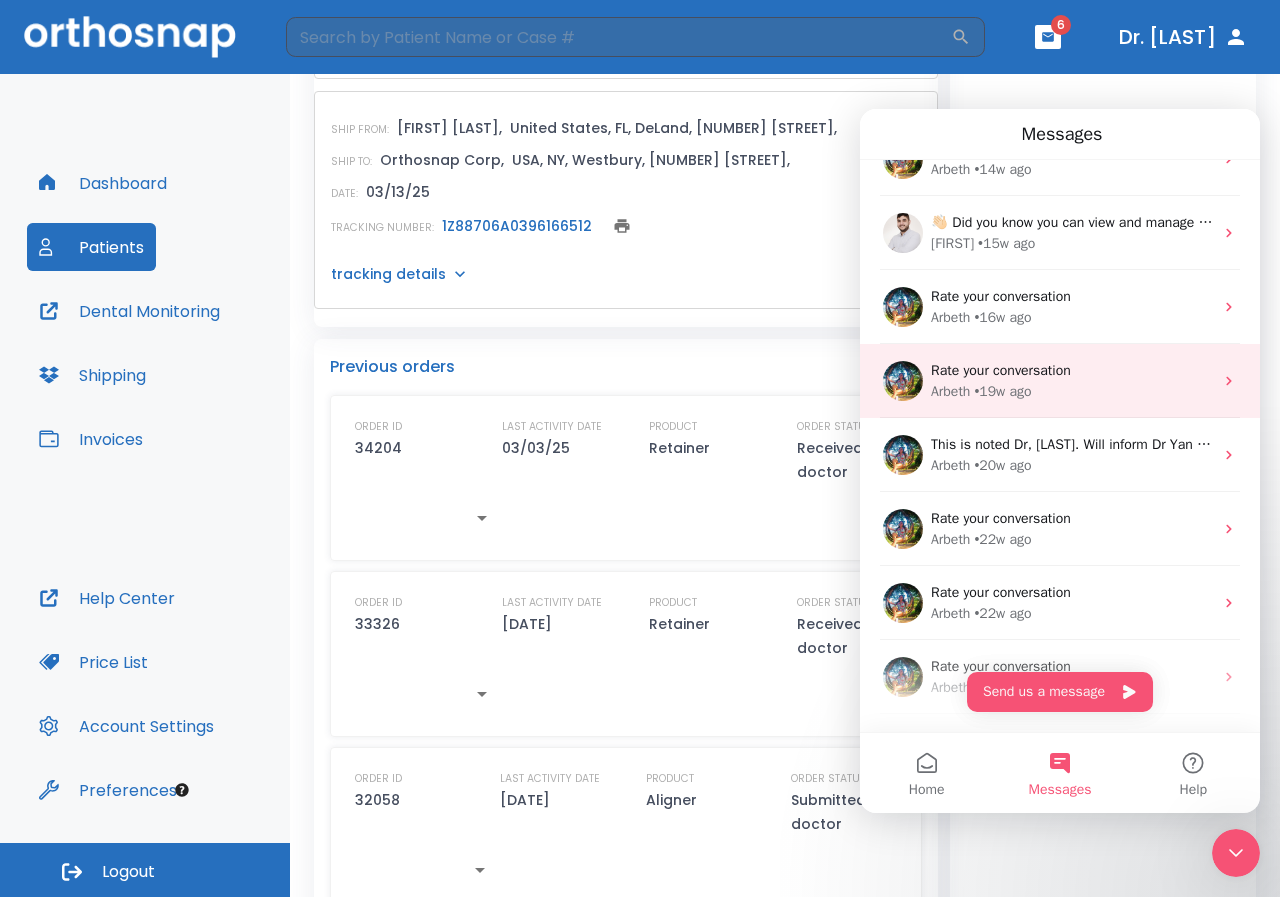 scroll, scrollTop: 200, scrollLeft: 0, axis: vertical 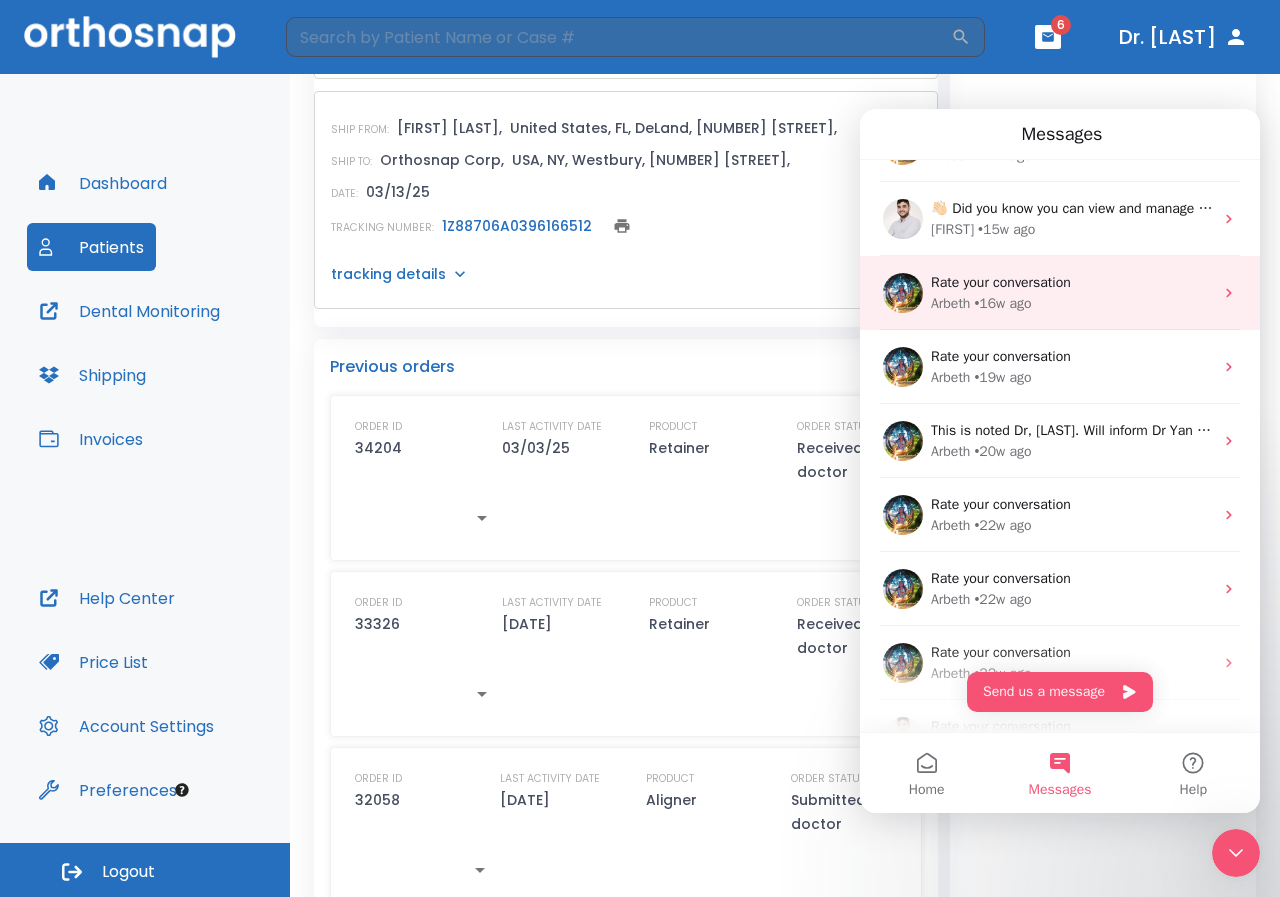 click on "Rate your conversation [LAST] • 16w ago" at bounding box center (1060, 293) 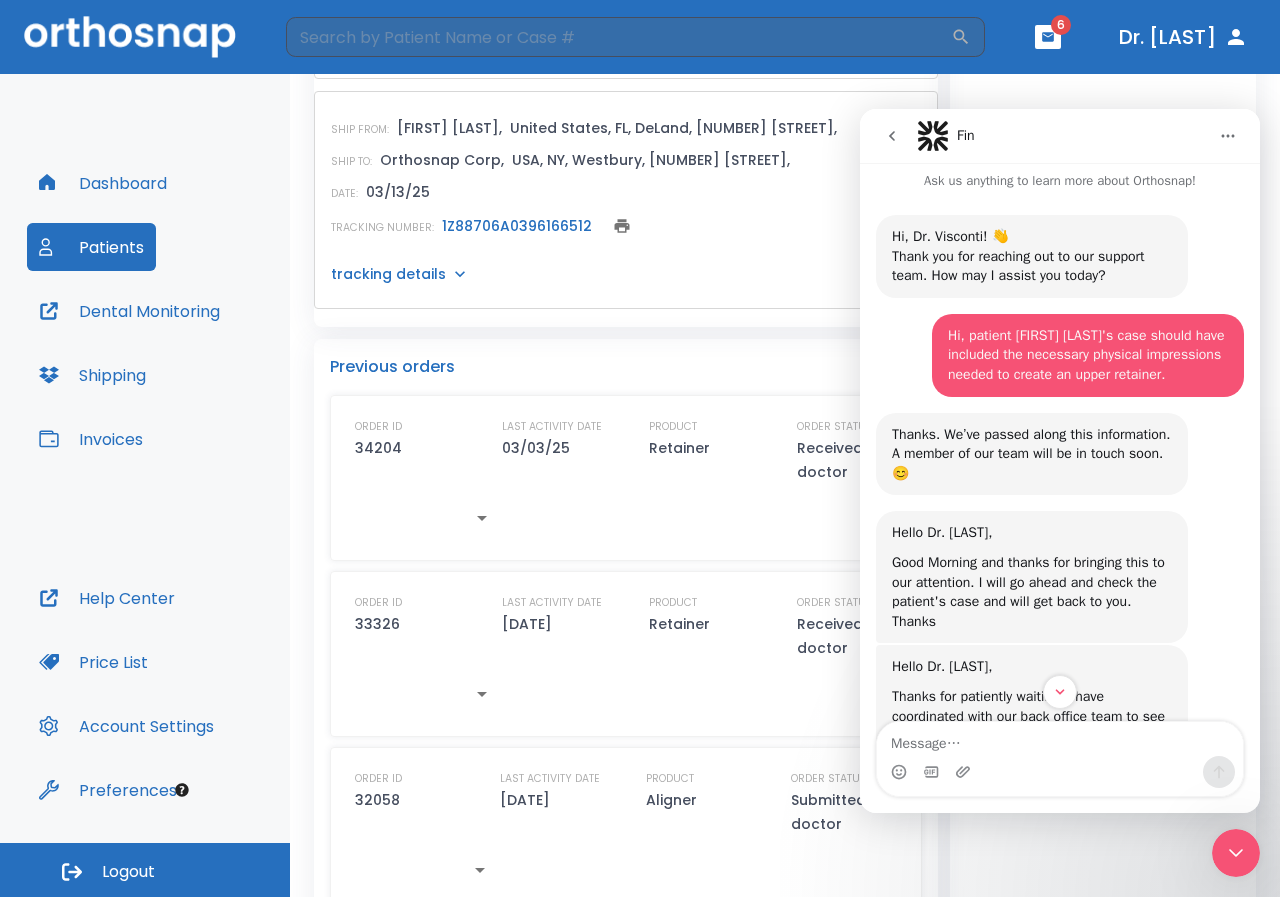 scroll, scrollTop: 0, scrollLeft: 0, axis: both 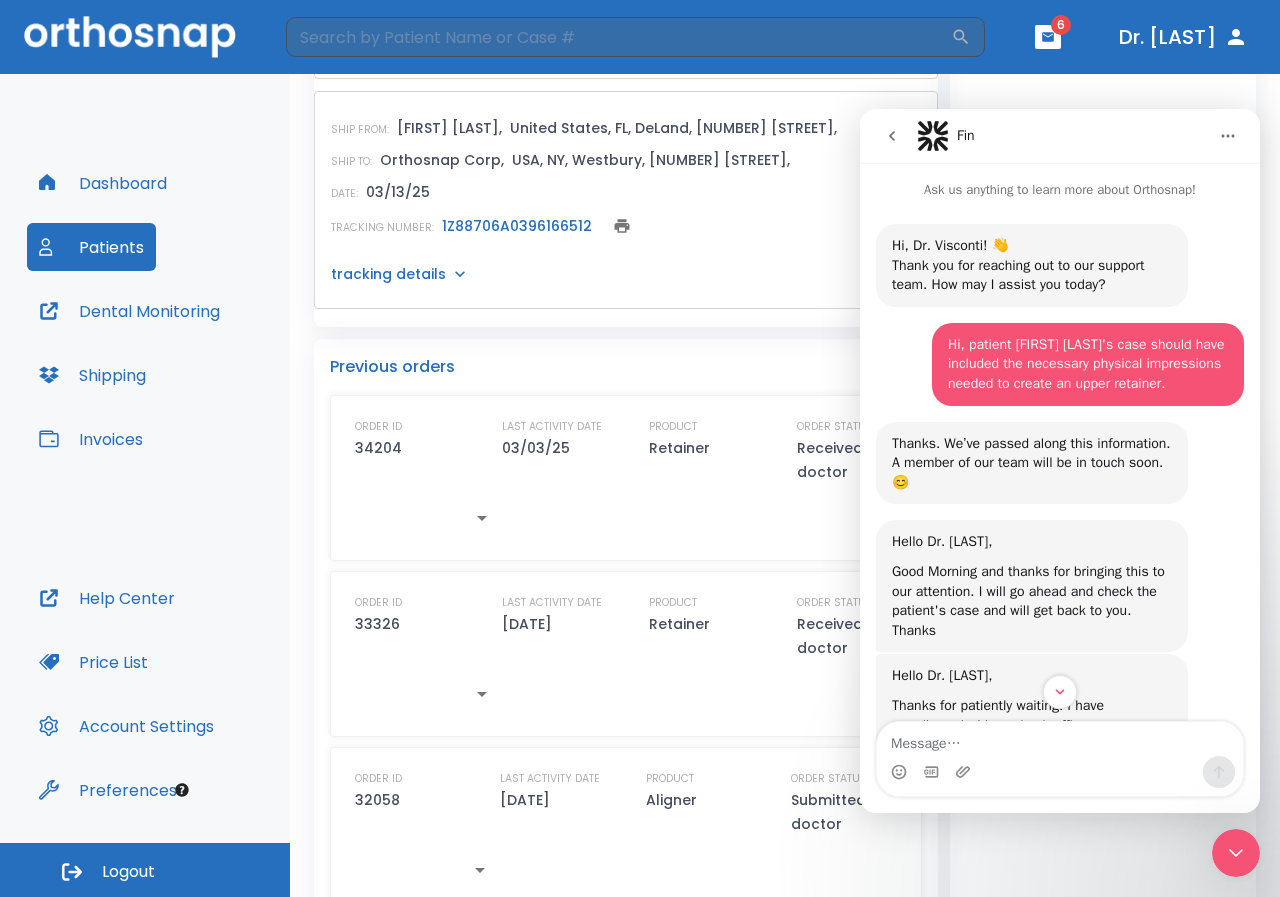 click at bounding box center (892, 136) 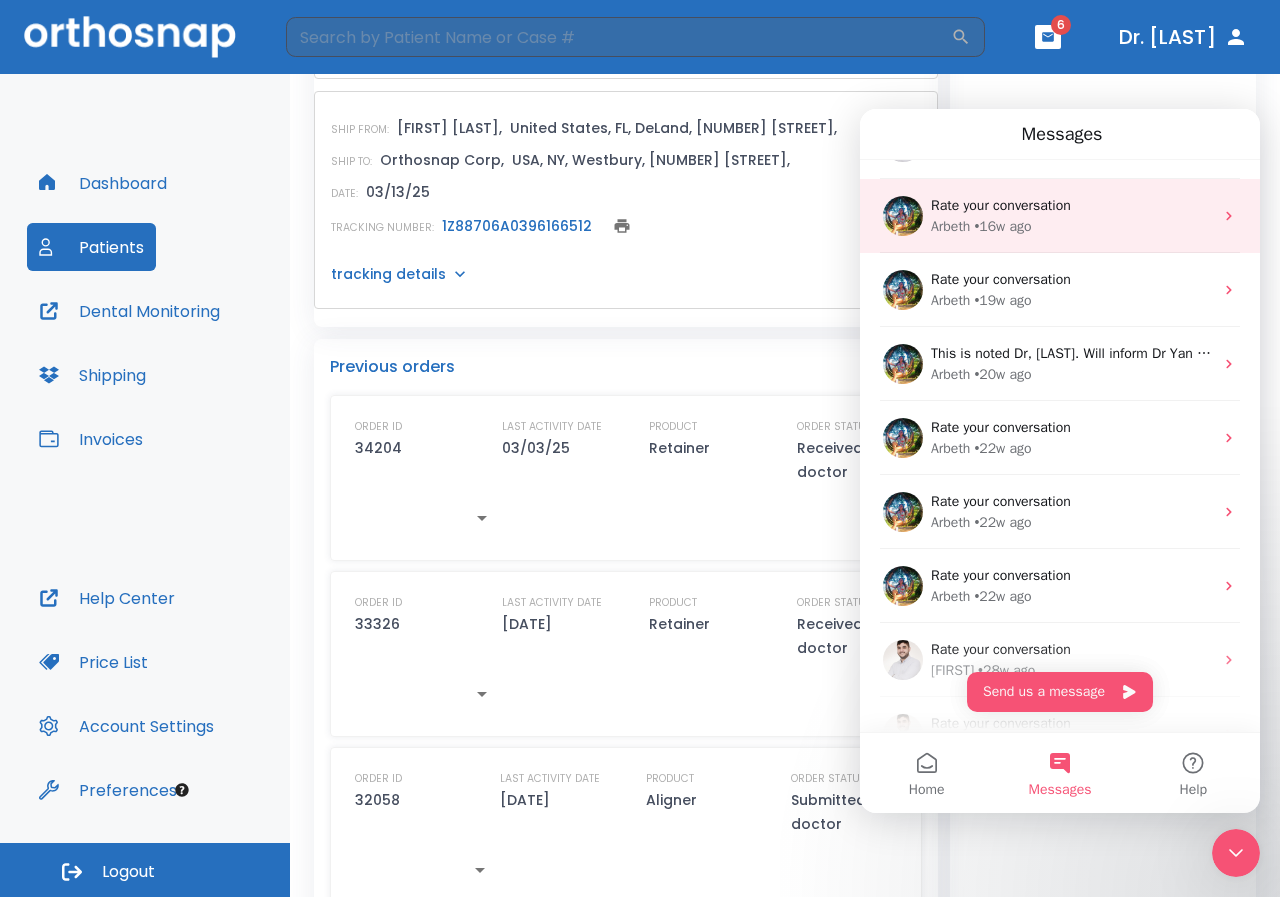 scroll, scrollTop: 300, scrollLeft: 0, axis: vertical 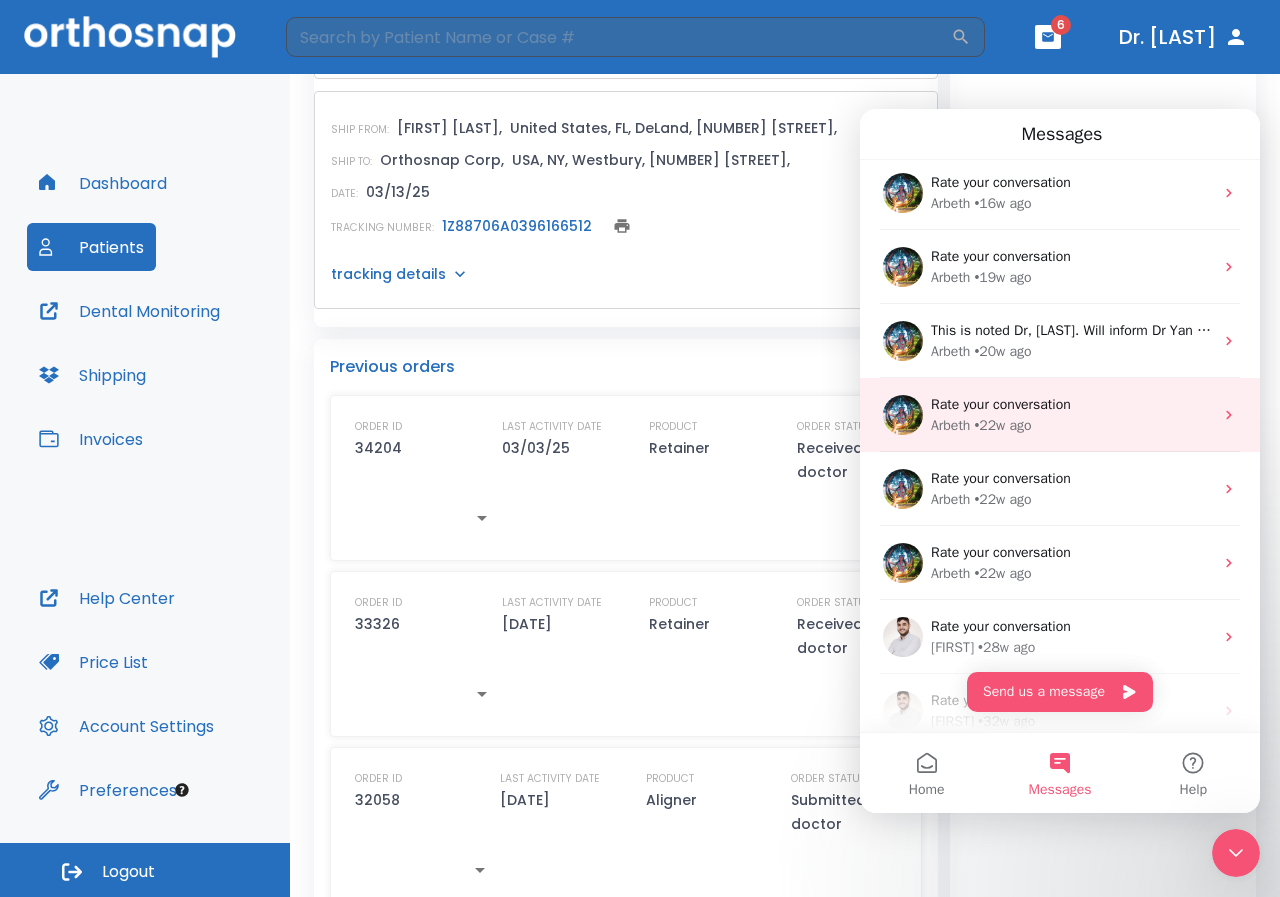 click on "[LAST] • 22w ago" at bounding box center [1072, 425] 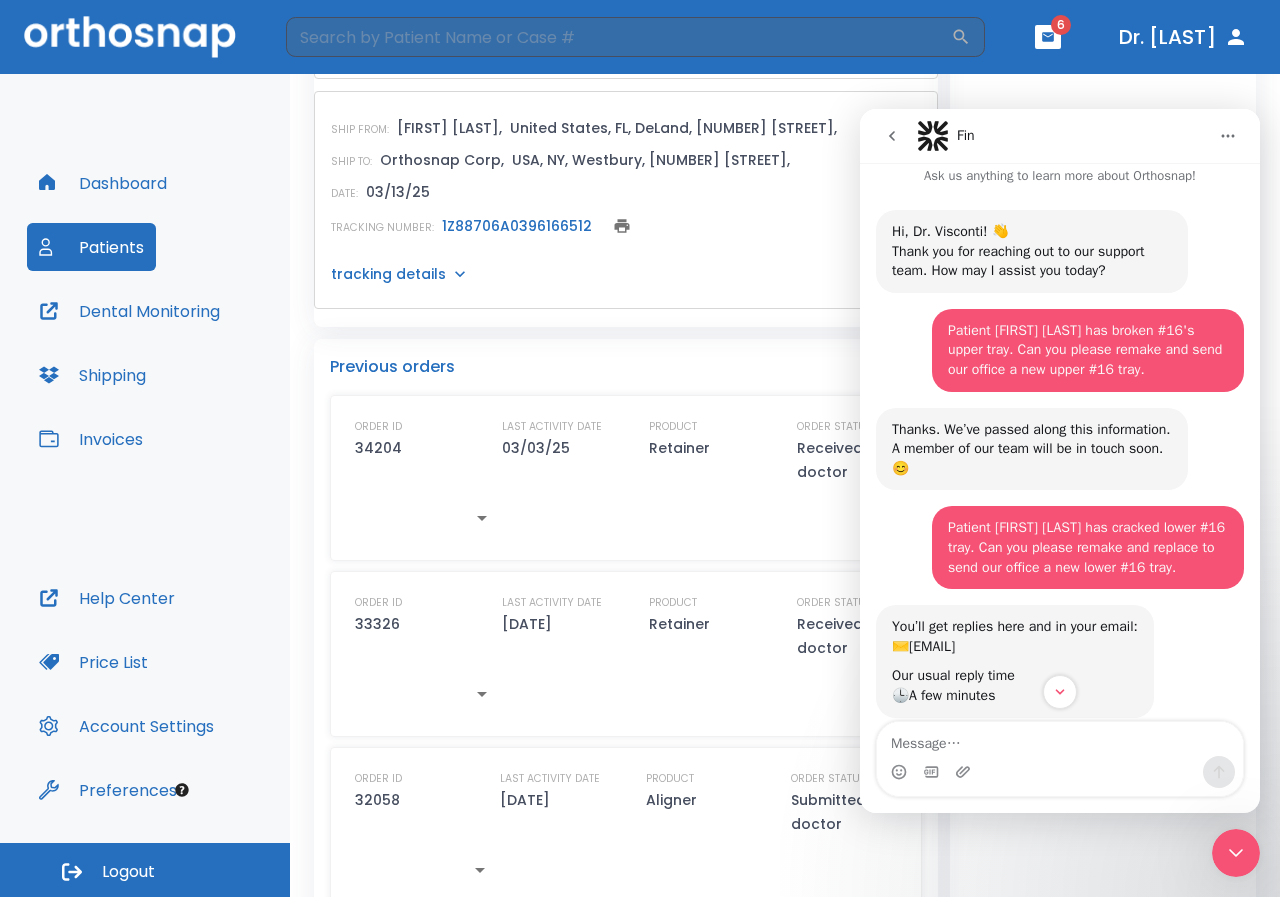 scroll, scrollTop: 0, scrollLeft: 0, axis: both 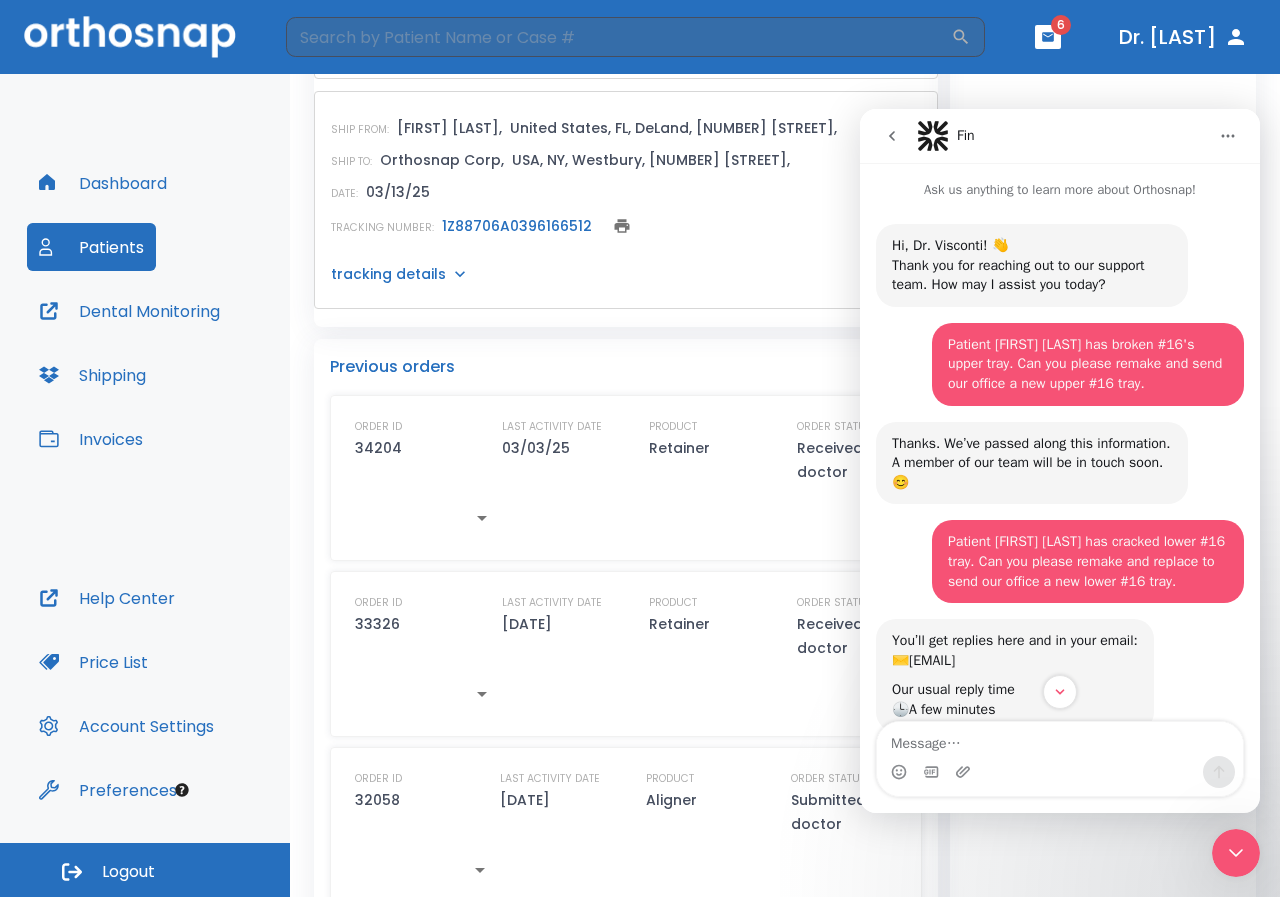click at bounding box center (892, 136) 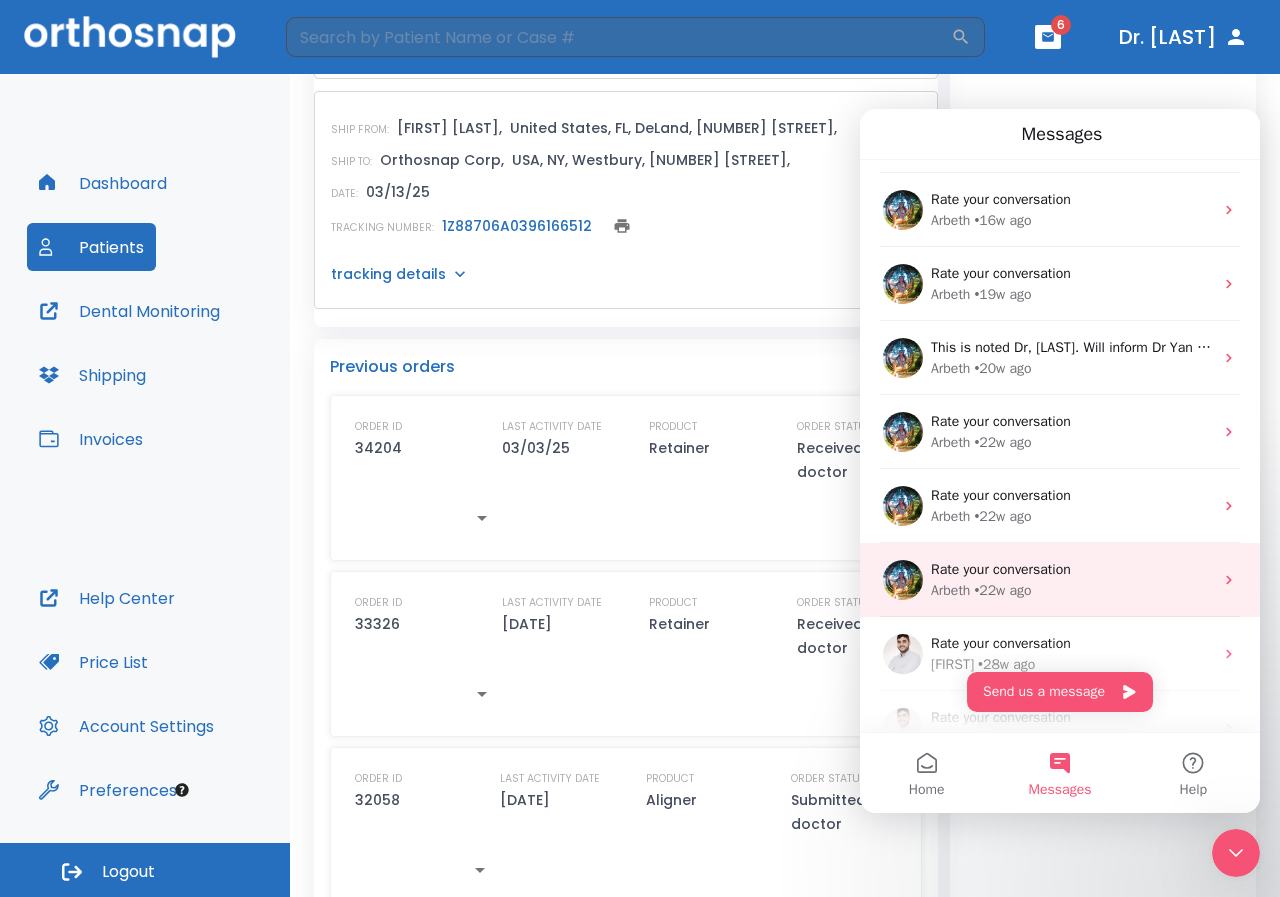 scroll, scrollTop: 300, scrollLeft: 0, axis: vertical 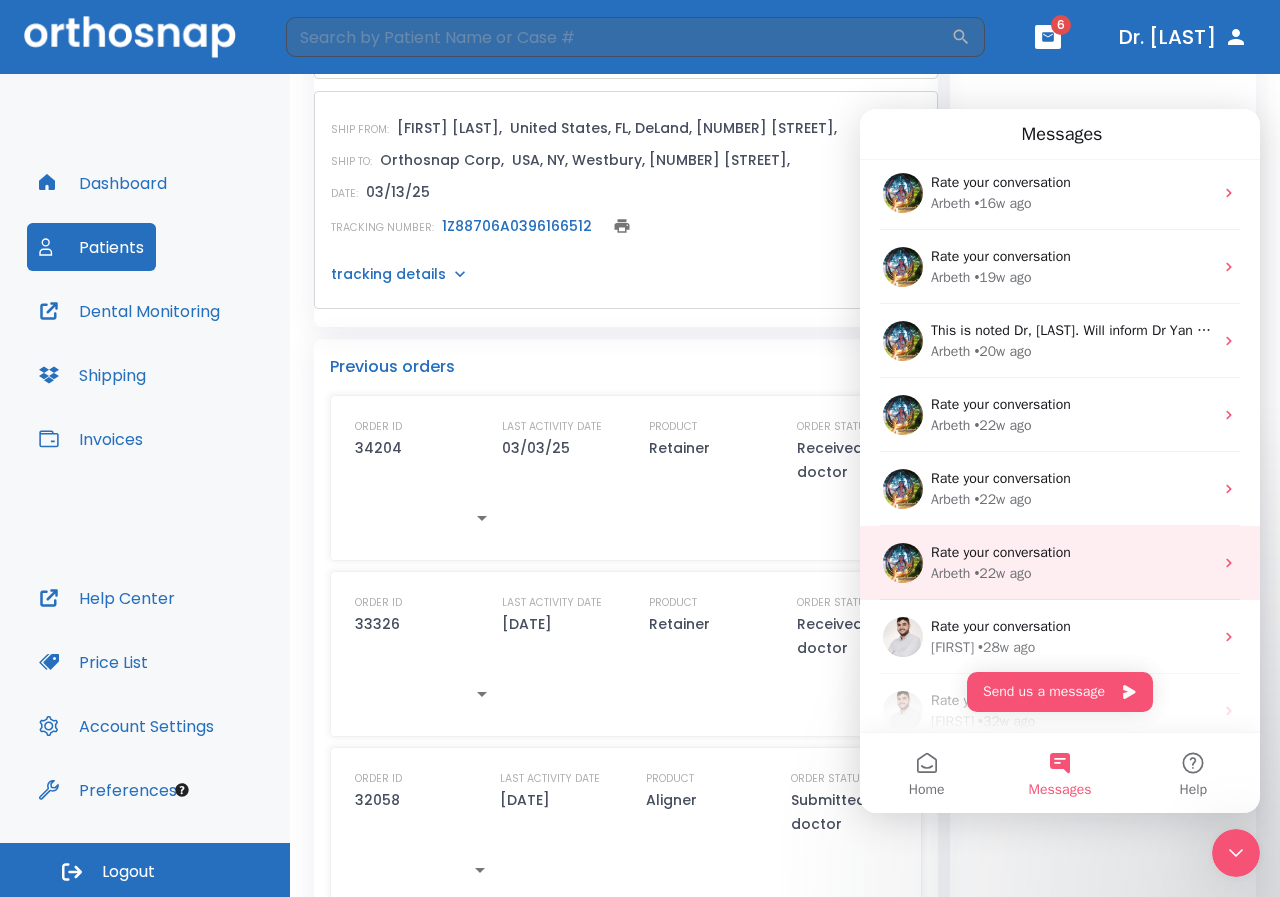 click on "Rate your conversation" at bounding box center (1072, 552) 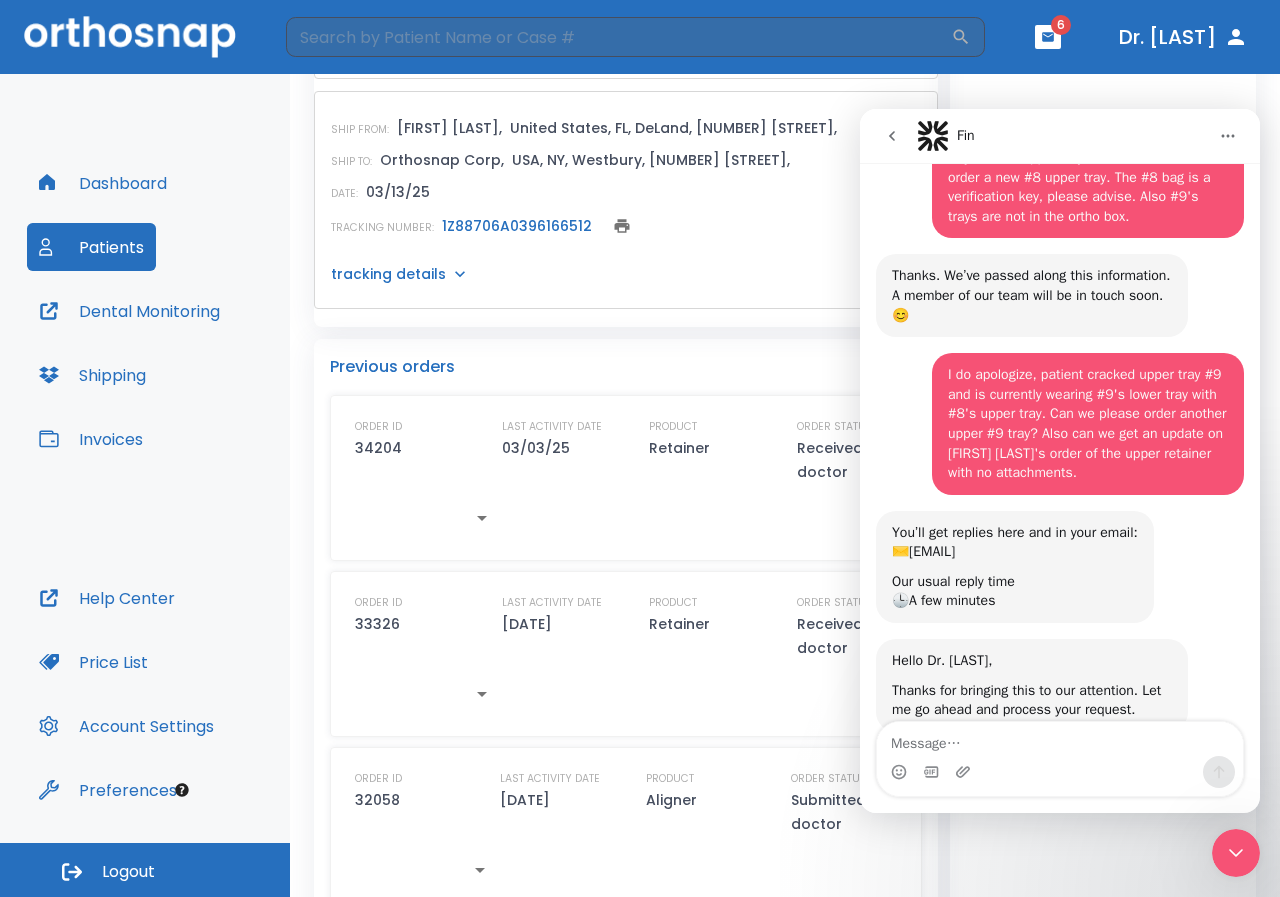 scroll, scrollTop: 191, scrollLeft: 0, axis: vertical 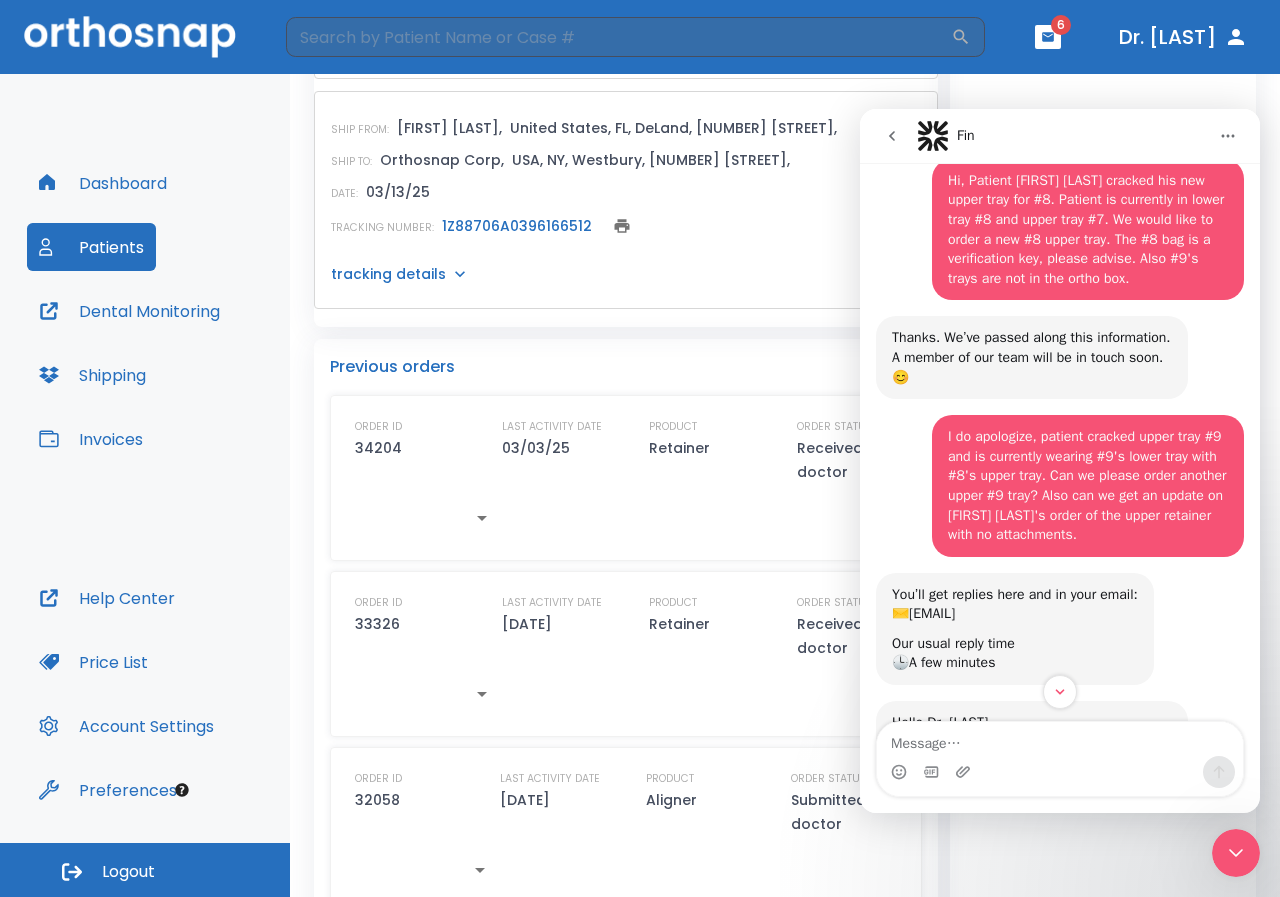 click 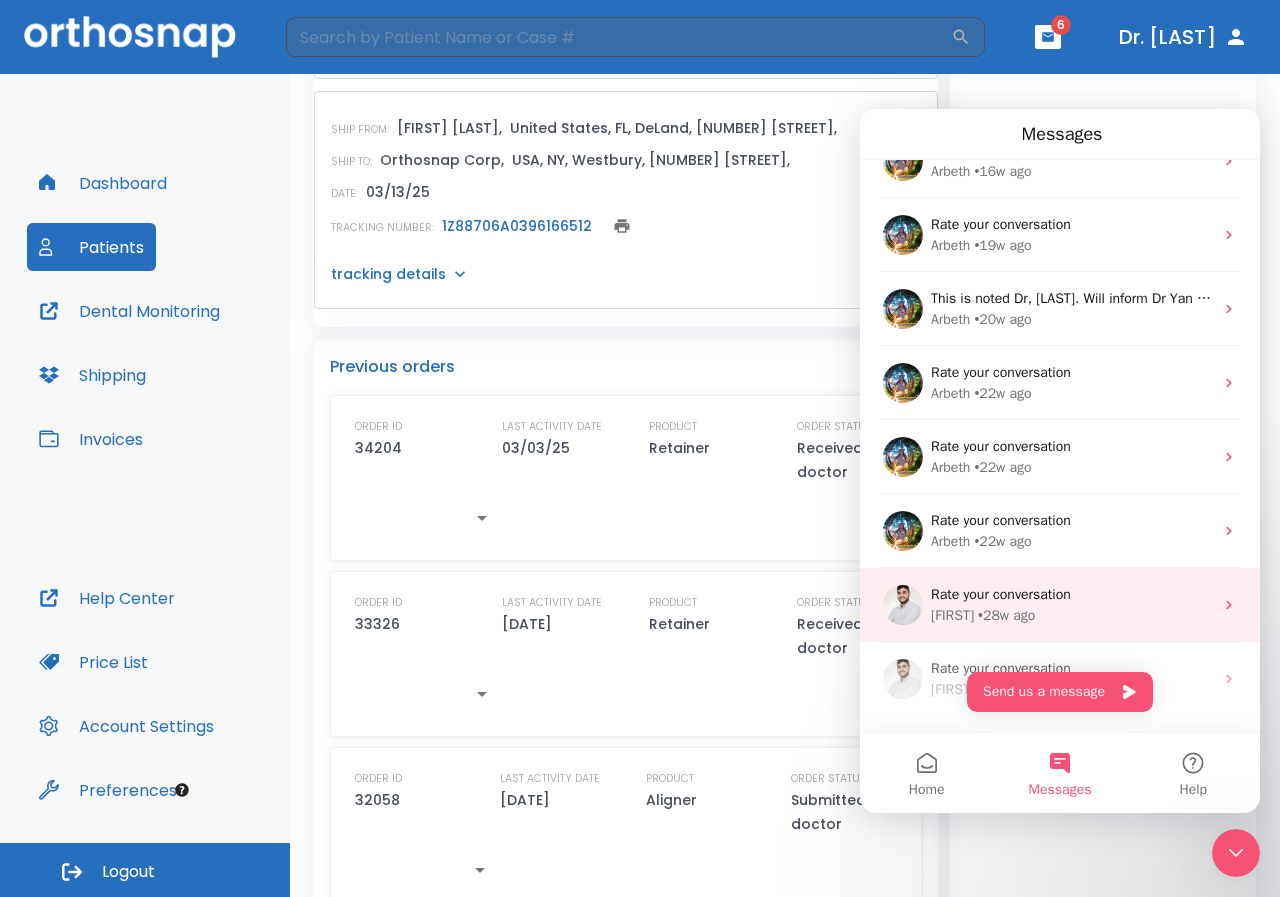 scroll, scrollTop: 400, scrollLeft: 0, axis: vertical 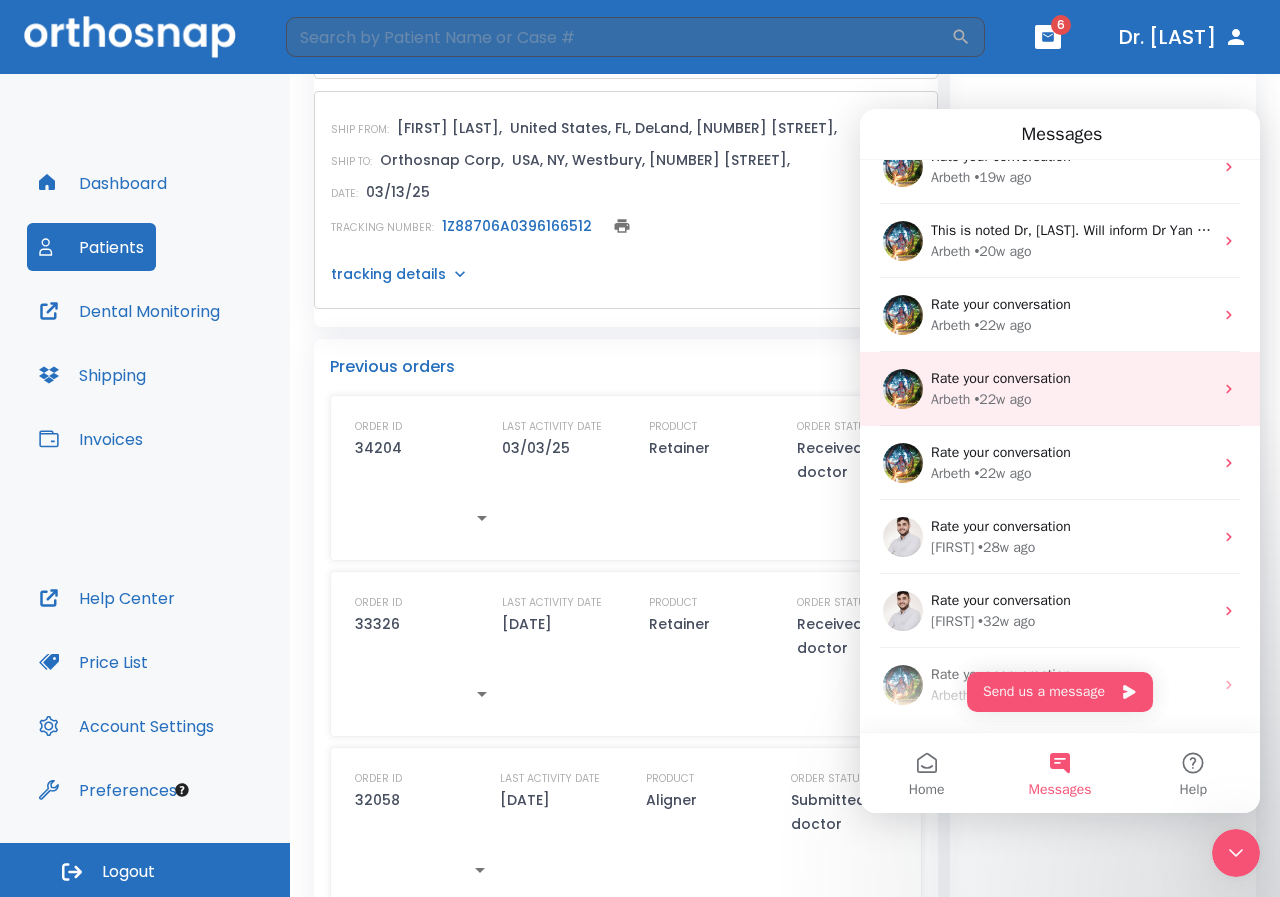 click on "[LAST] • 22w ago" at bounding box center [1072, 399] 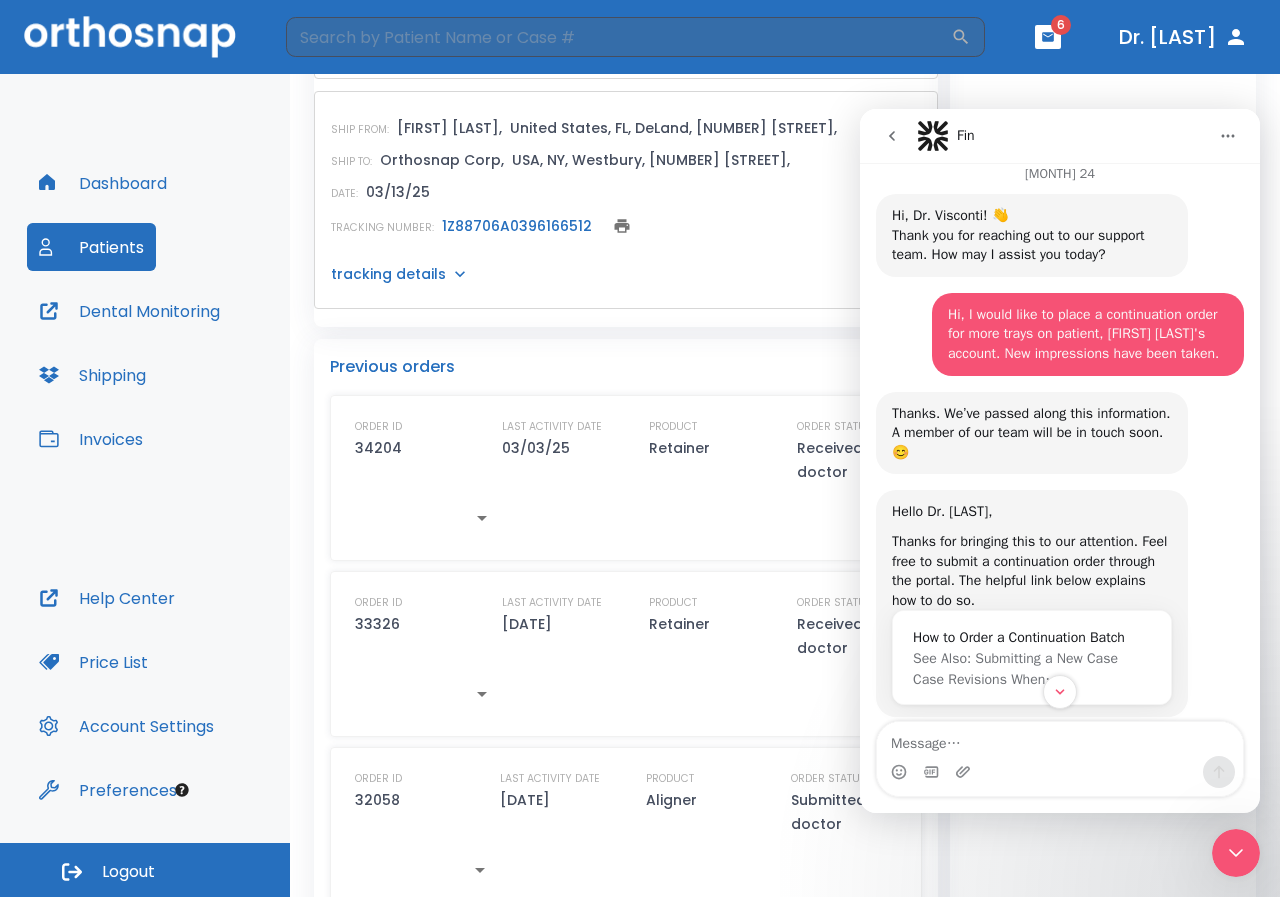 scroll, scrollTop: 0, scrollLeft: 0, axis: both 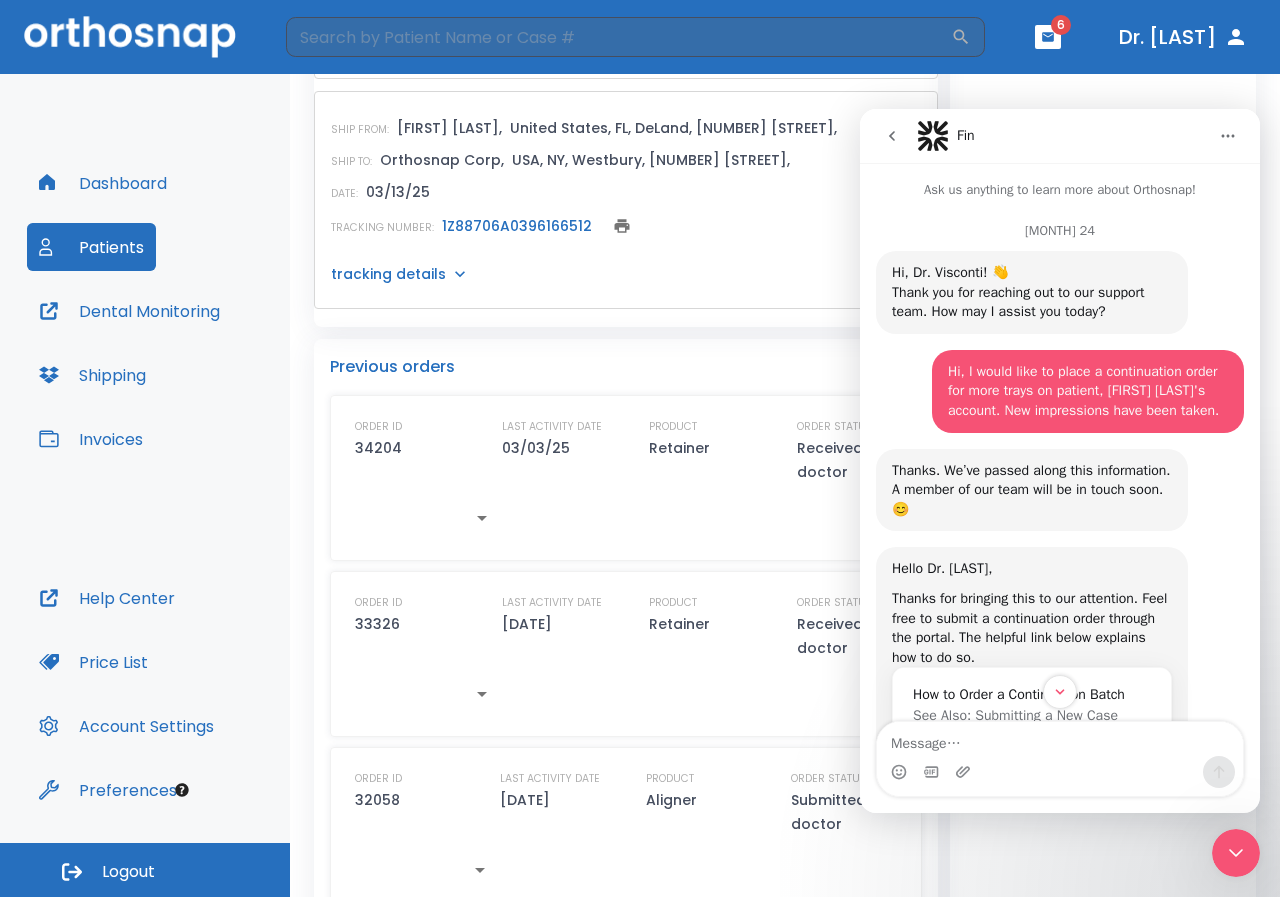 click at bounding box center [892, 136] 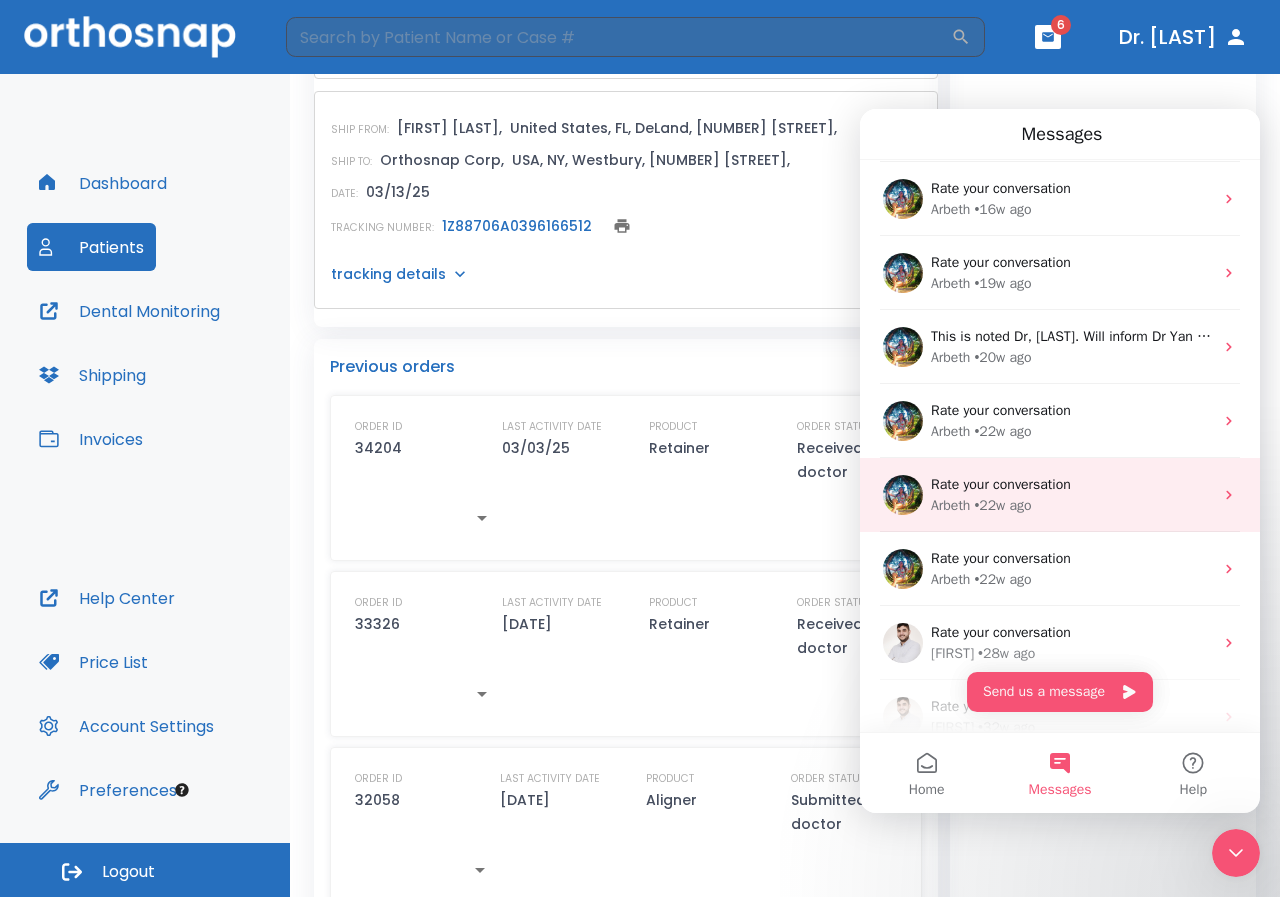 scroll, scrollTop: 300, scrollLeft: 0, axis: vertical 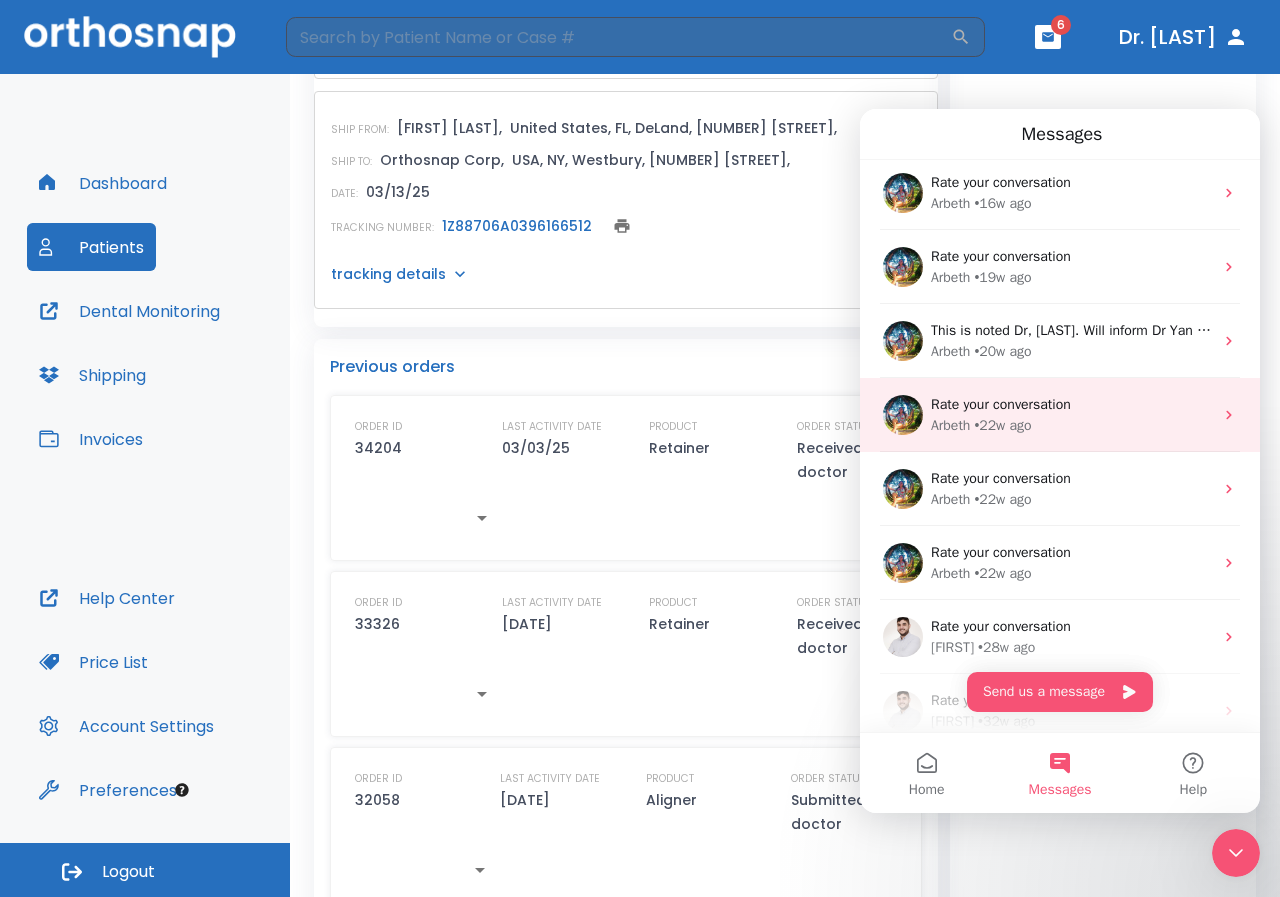 click on "•  22w ago" at bounding box center (1002, 425) 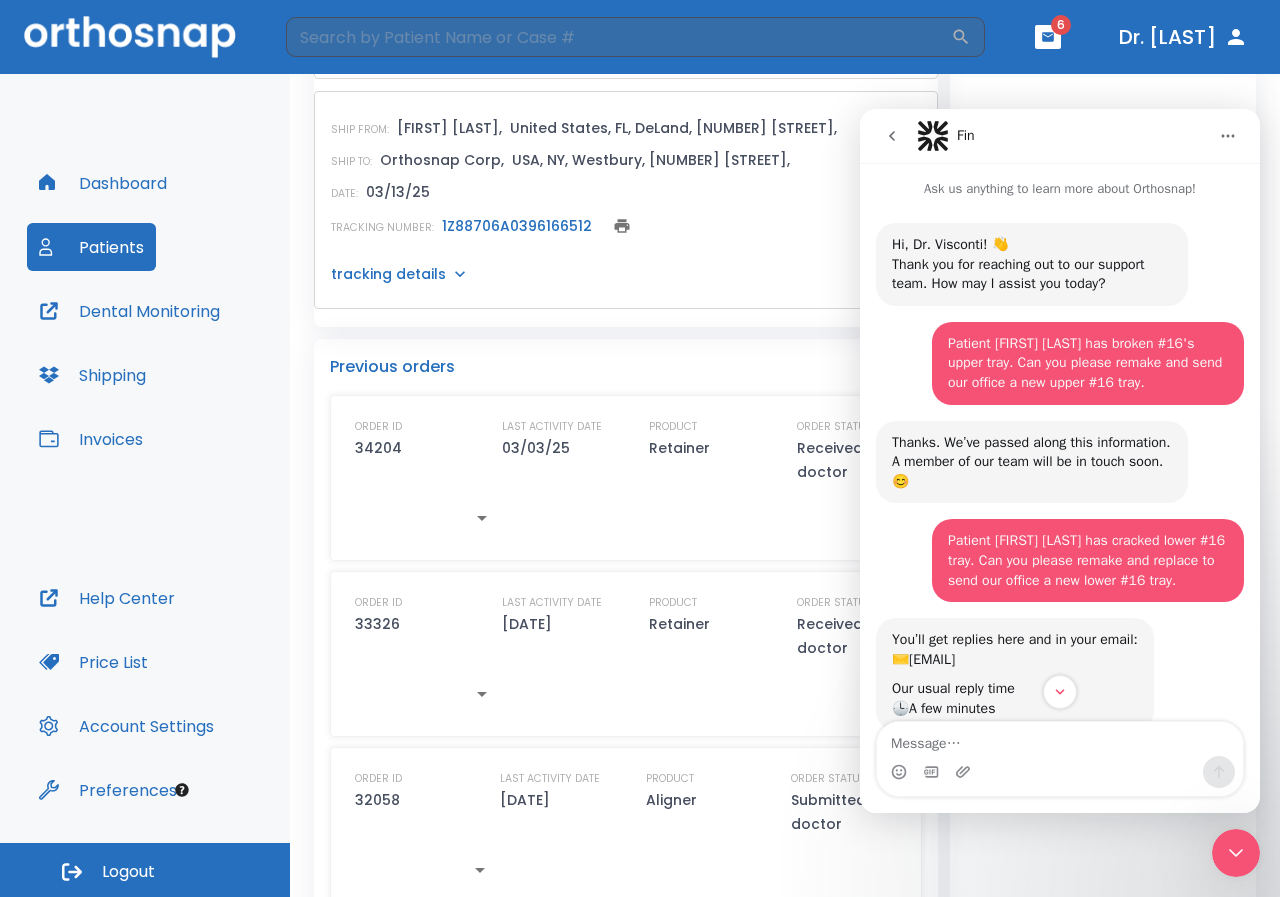 scroll, scrollTop: 0, scrollLeft: 0, axis: both 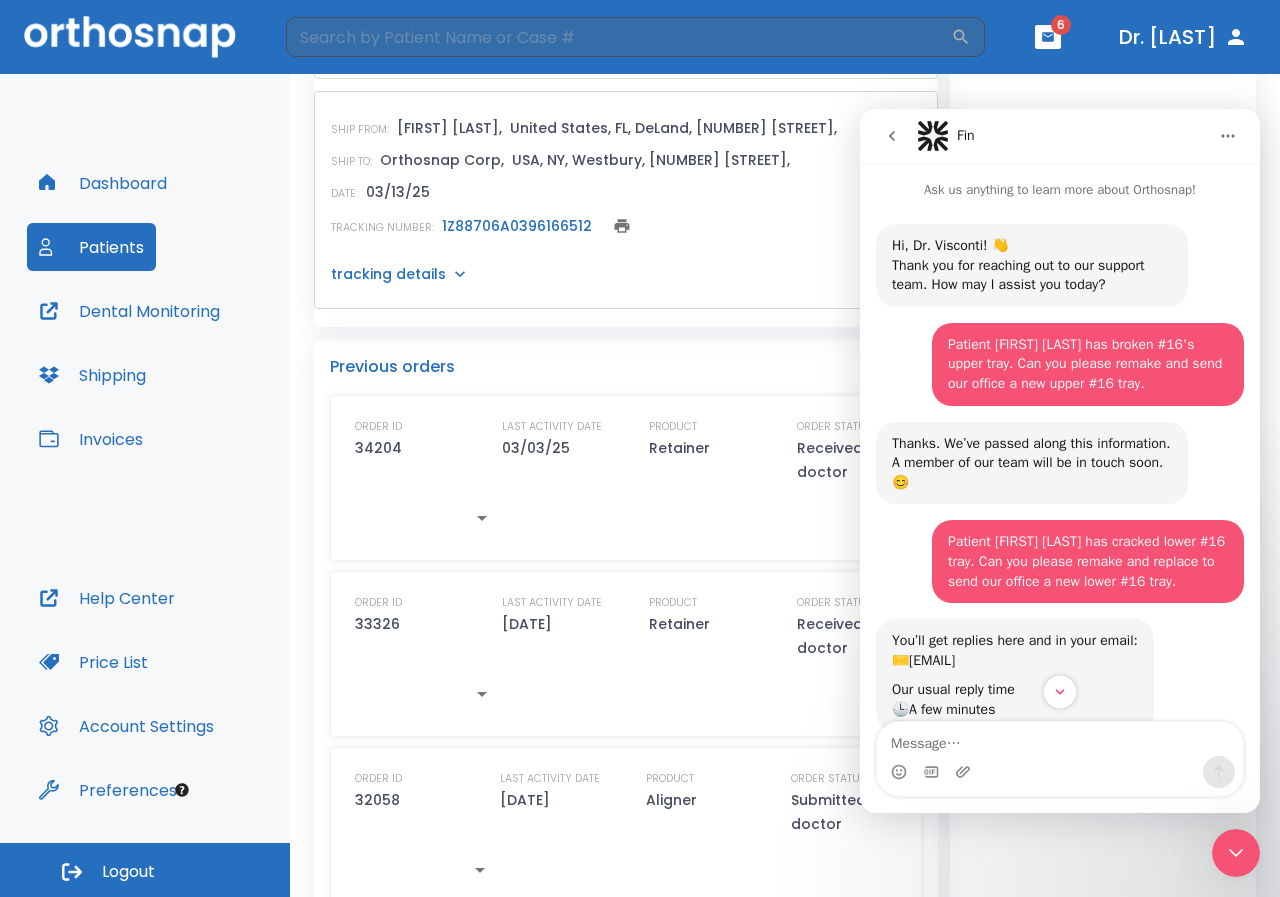 click at bounding box center (892, 136) 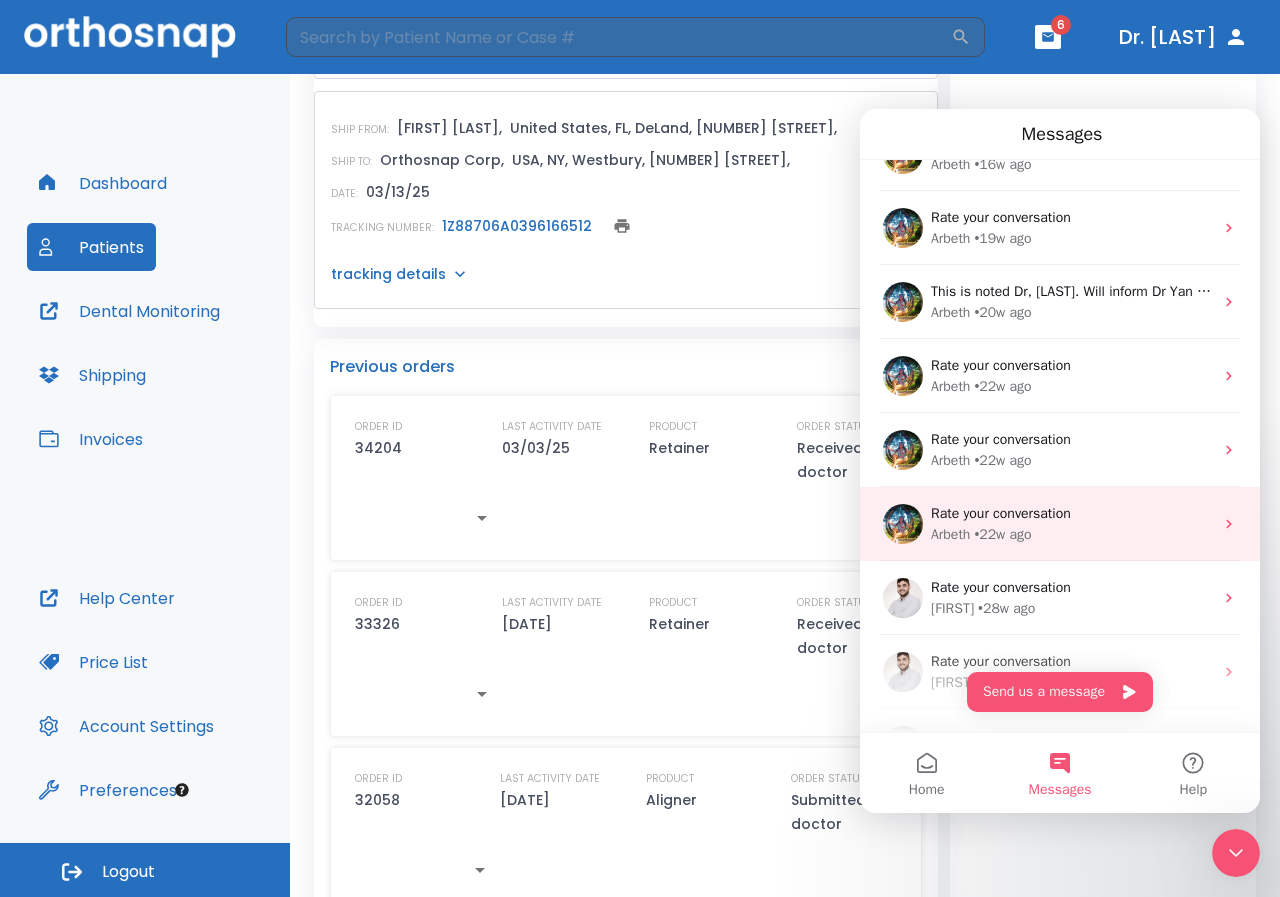 scroll, scrollTop: 400, scrollLeft: 0, axis: vertical 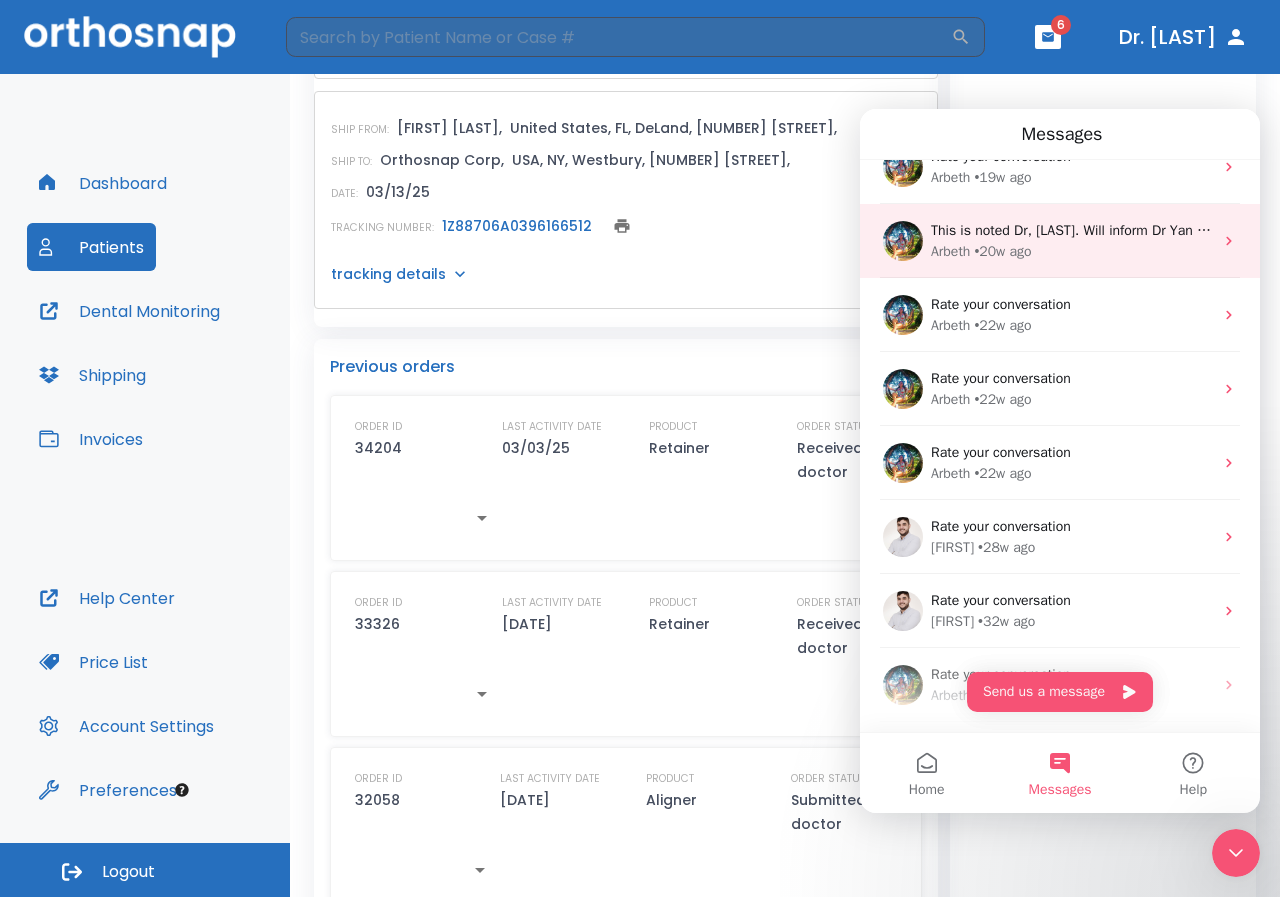 click on "This is noted Dr, [LAST]. Will inform Dr Yan about the cancellation. Thanks" at bounding box center [1158, 230] 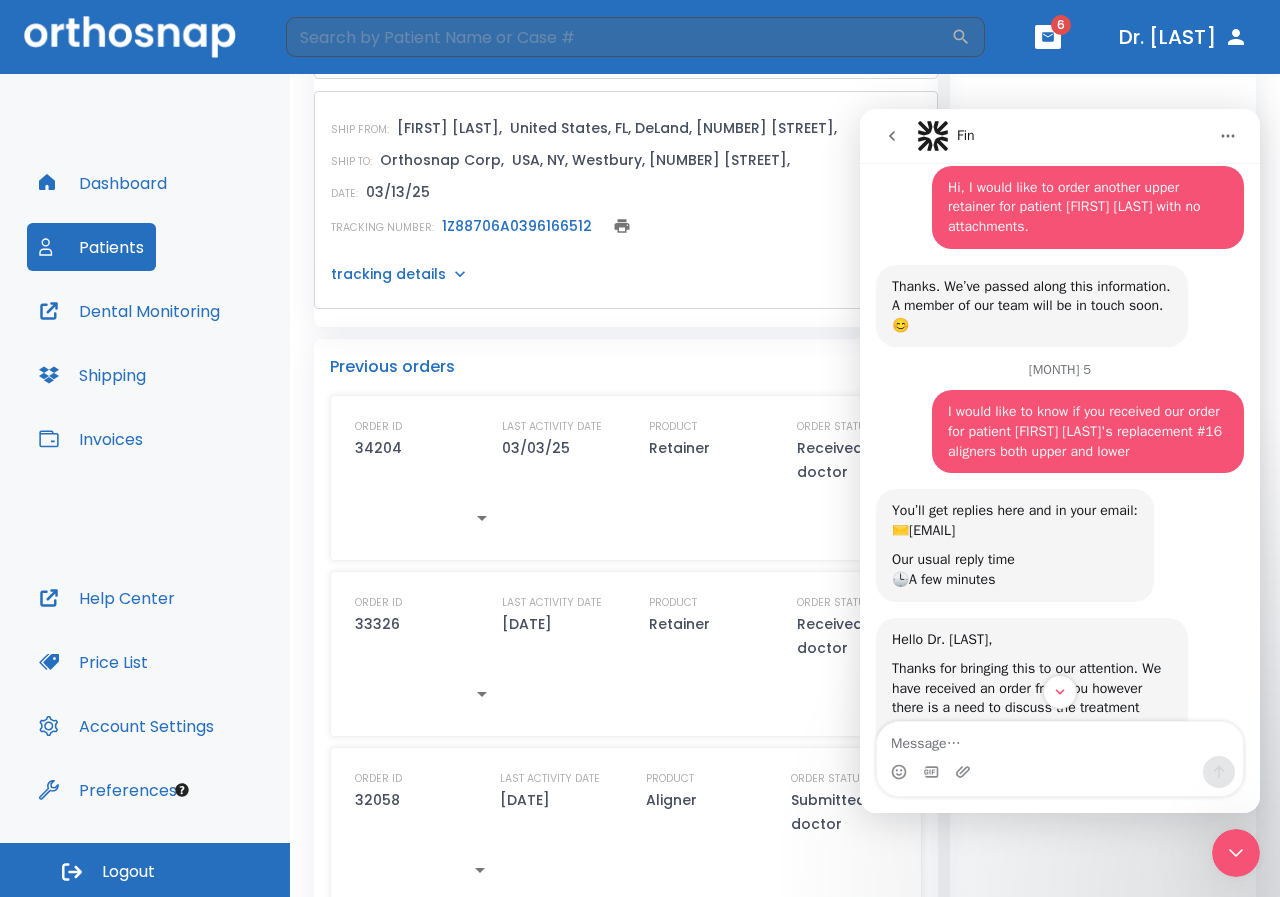 scroll, scrollTop: 0, scrollLeft: 0, axis: both 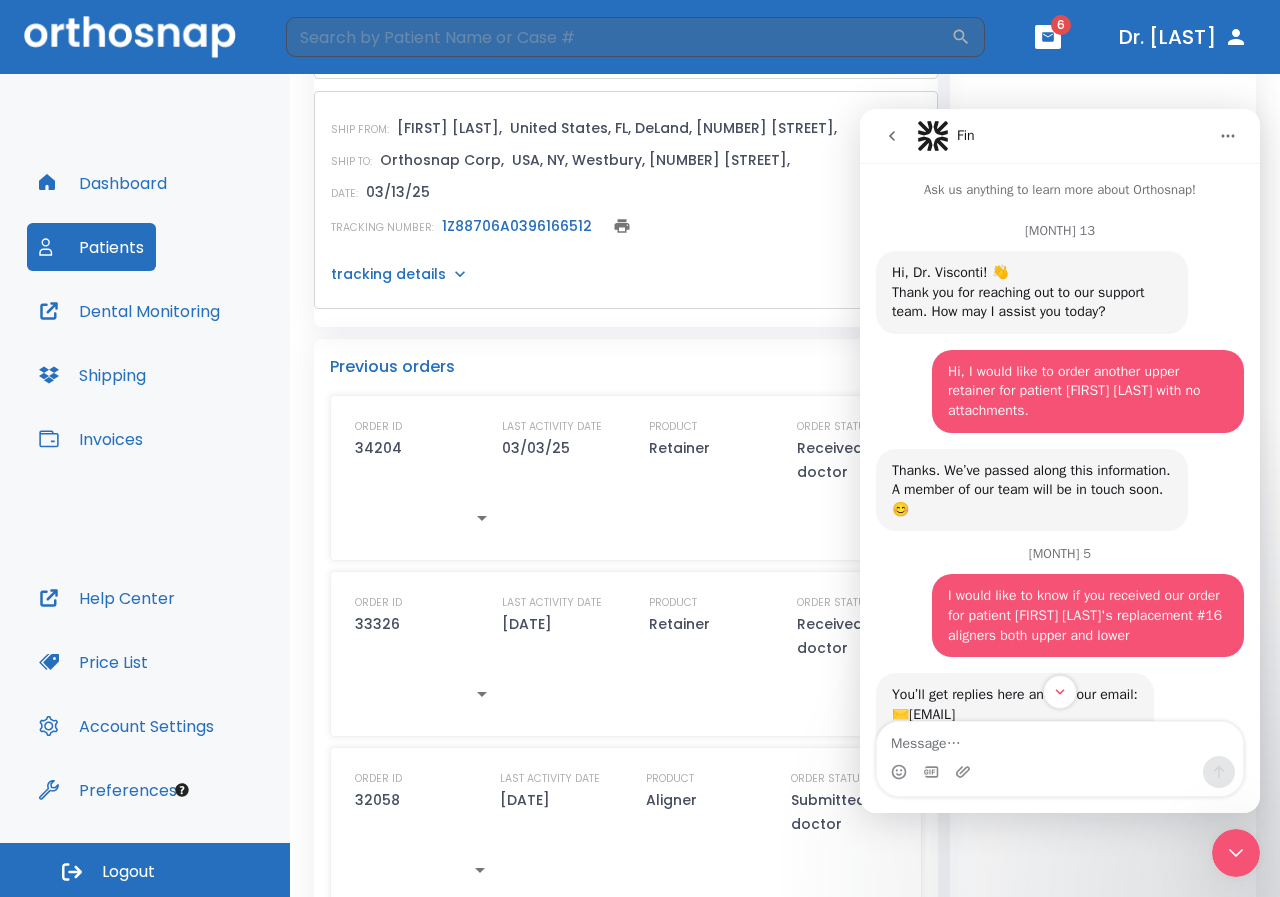 click 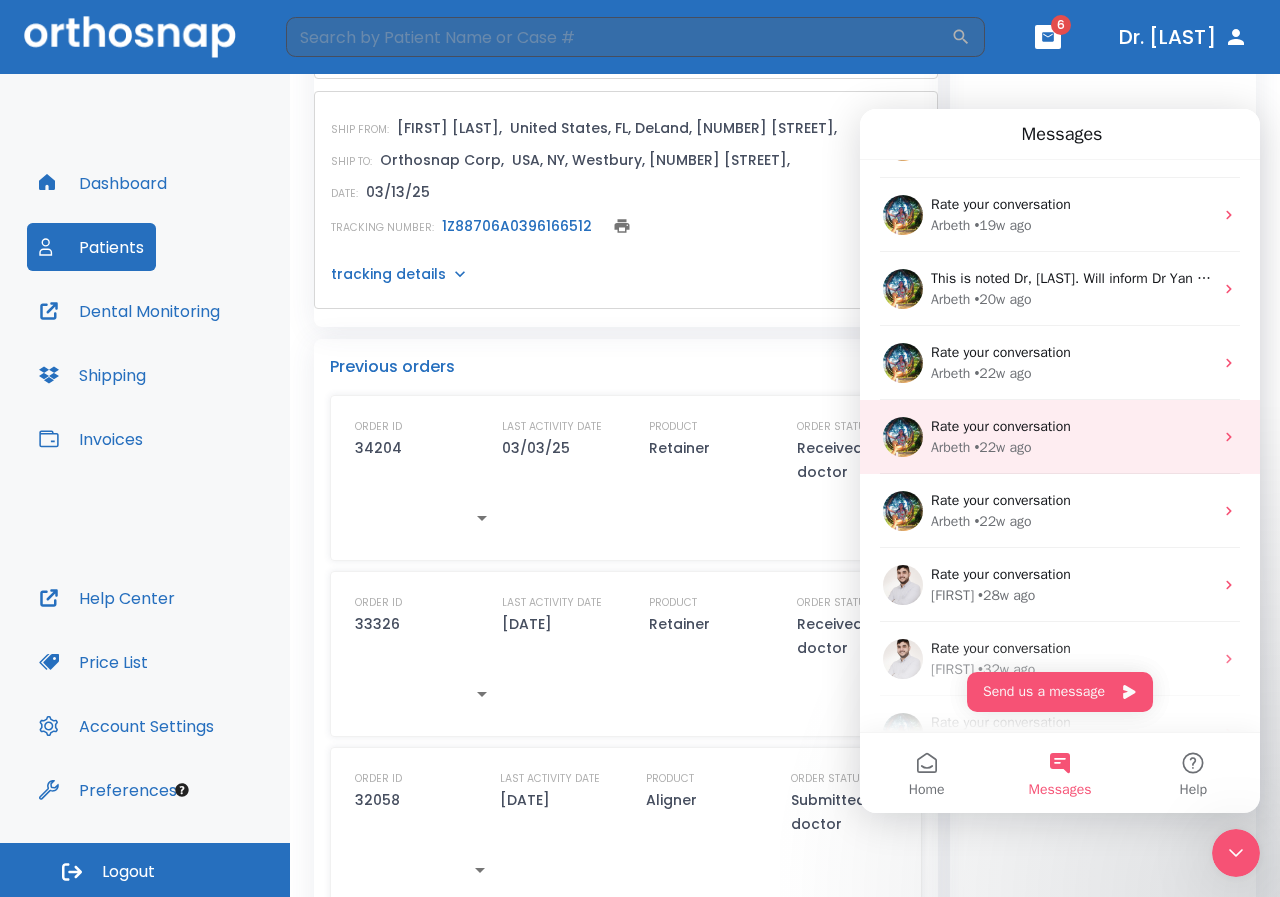 scroll, scrollTop: 500, scrollLeft: 0, axis: vertical 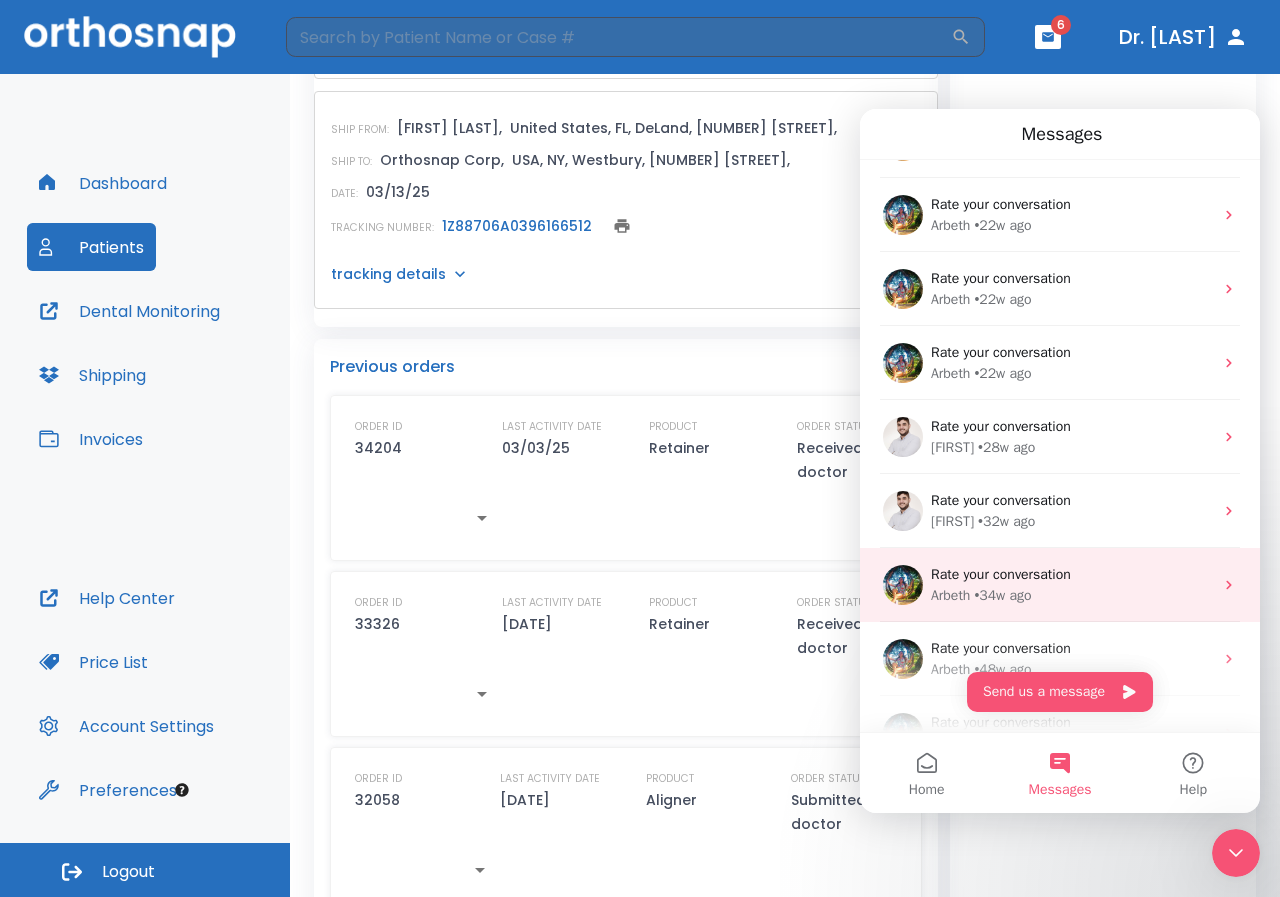 click on "• 34w ago" at bounding box center (1002, 595) 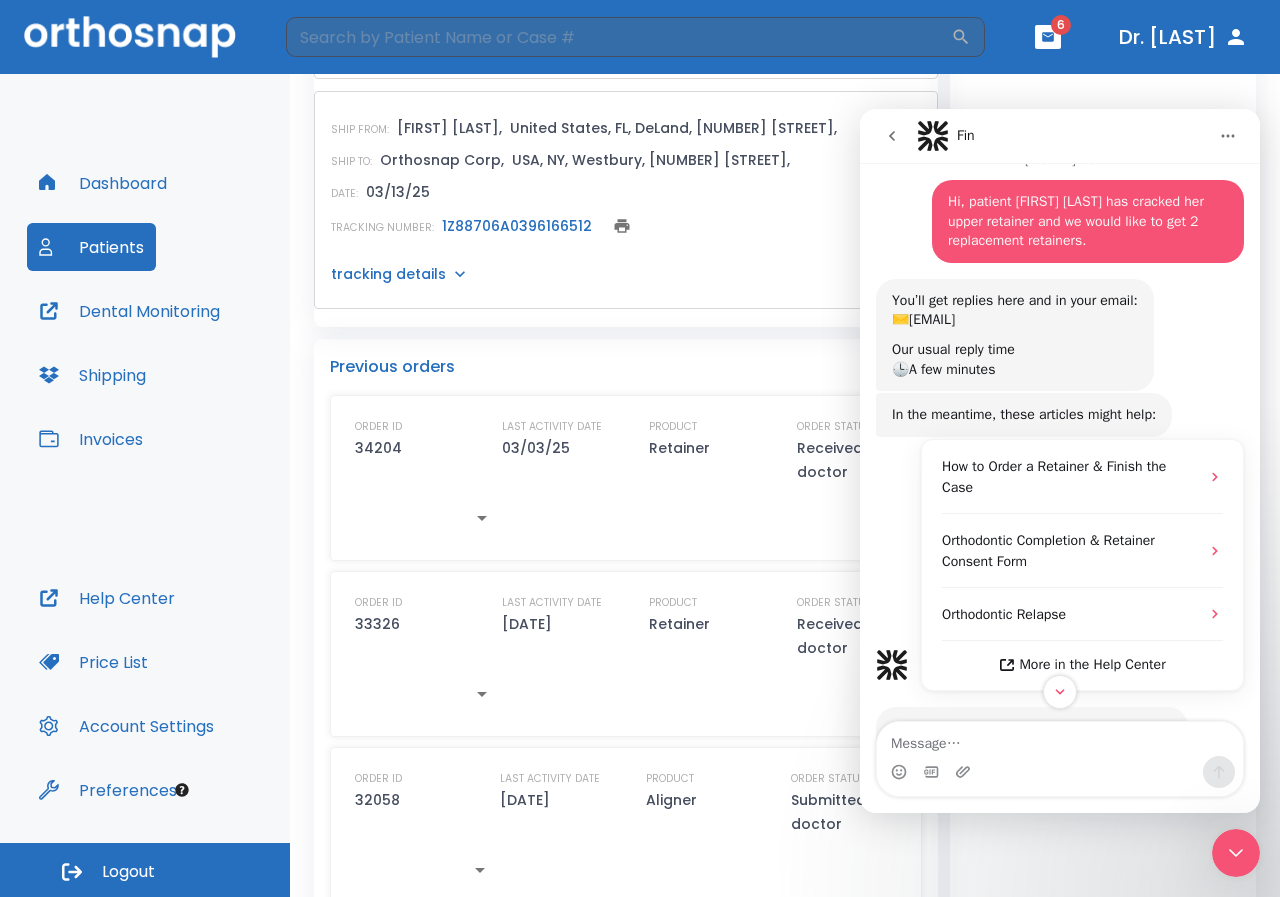 scroll, scrollTop: 0, scrollLeft: 0, axis: both 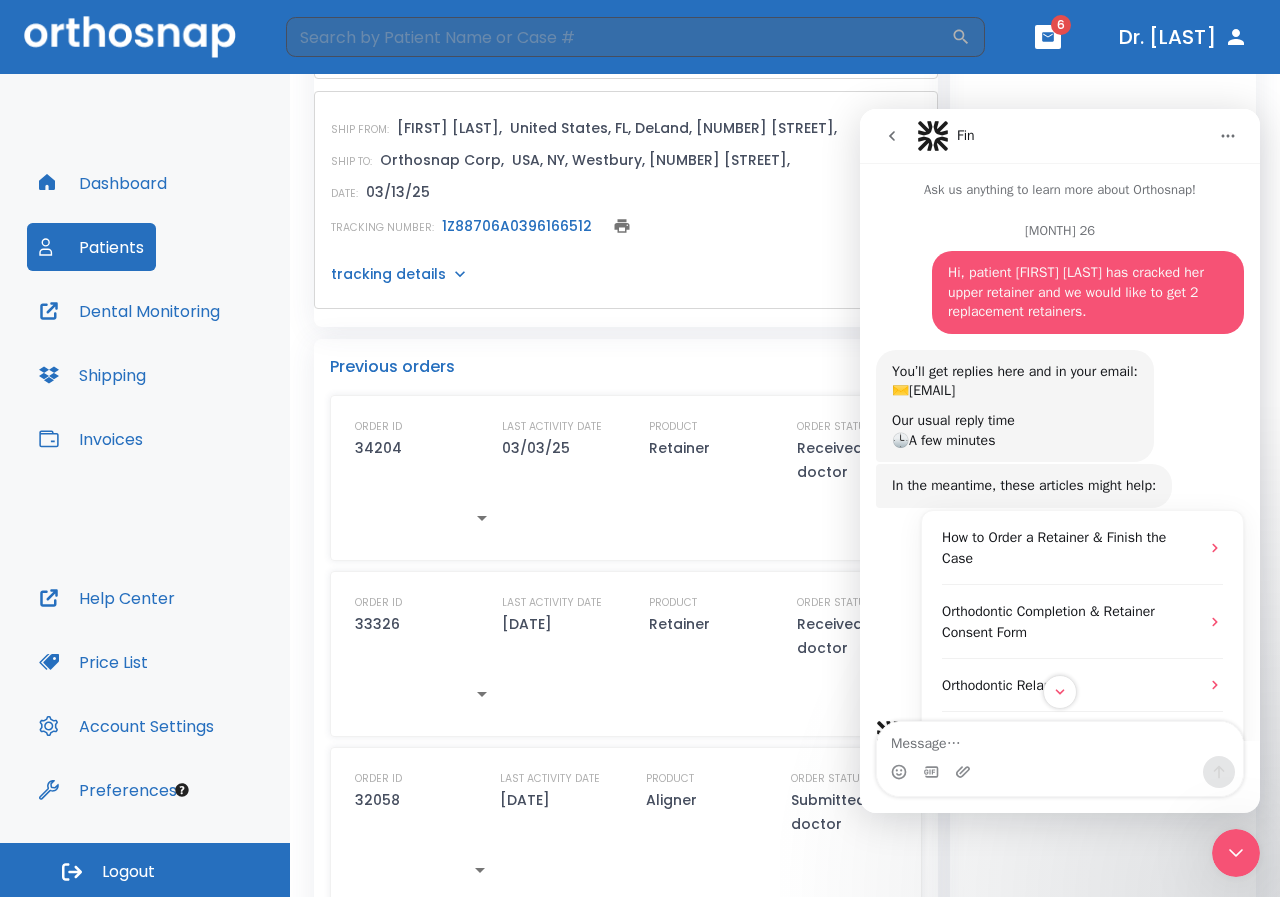 click at bounding box center [892, 136] 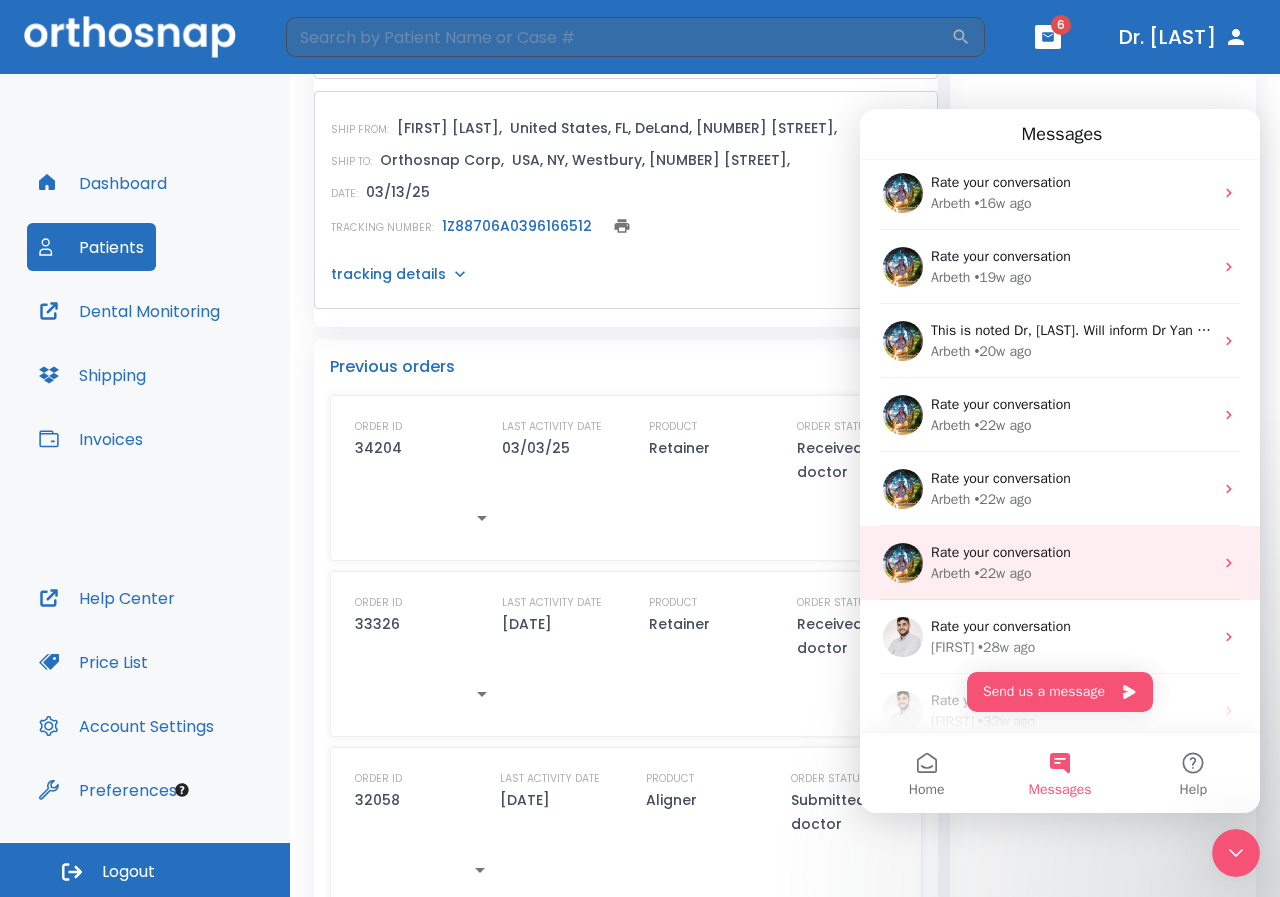 scroll, scrollTop: 400, scrollLeft: 0, axis: vertical 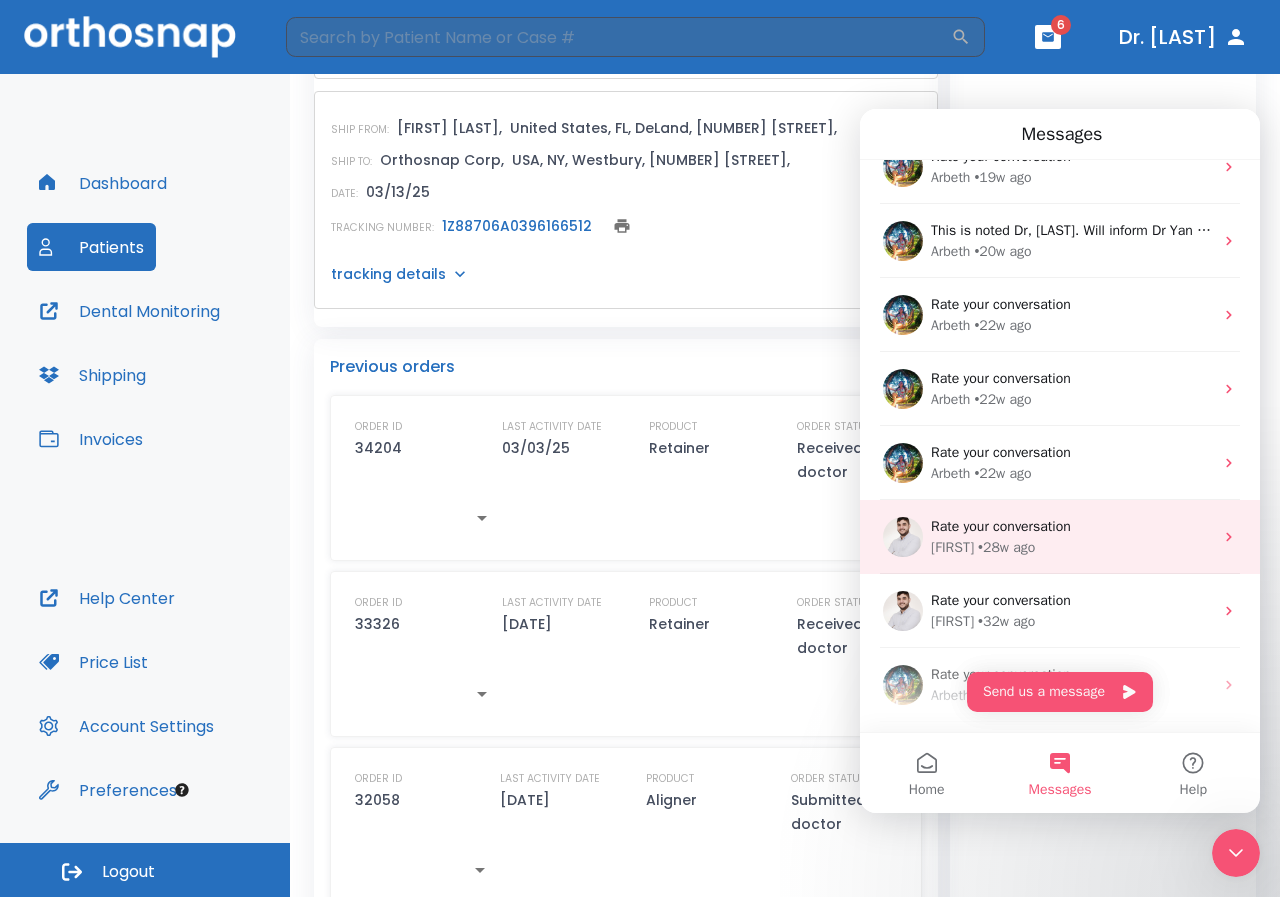click on "Rate your conversation" at bounding box center (1001, 526) 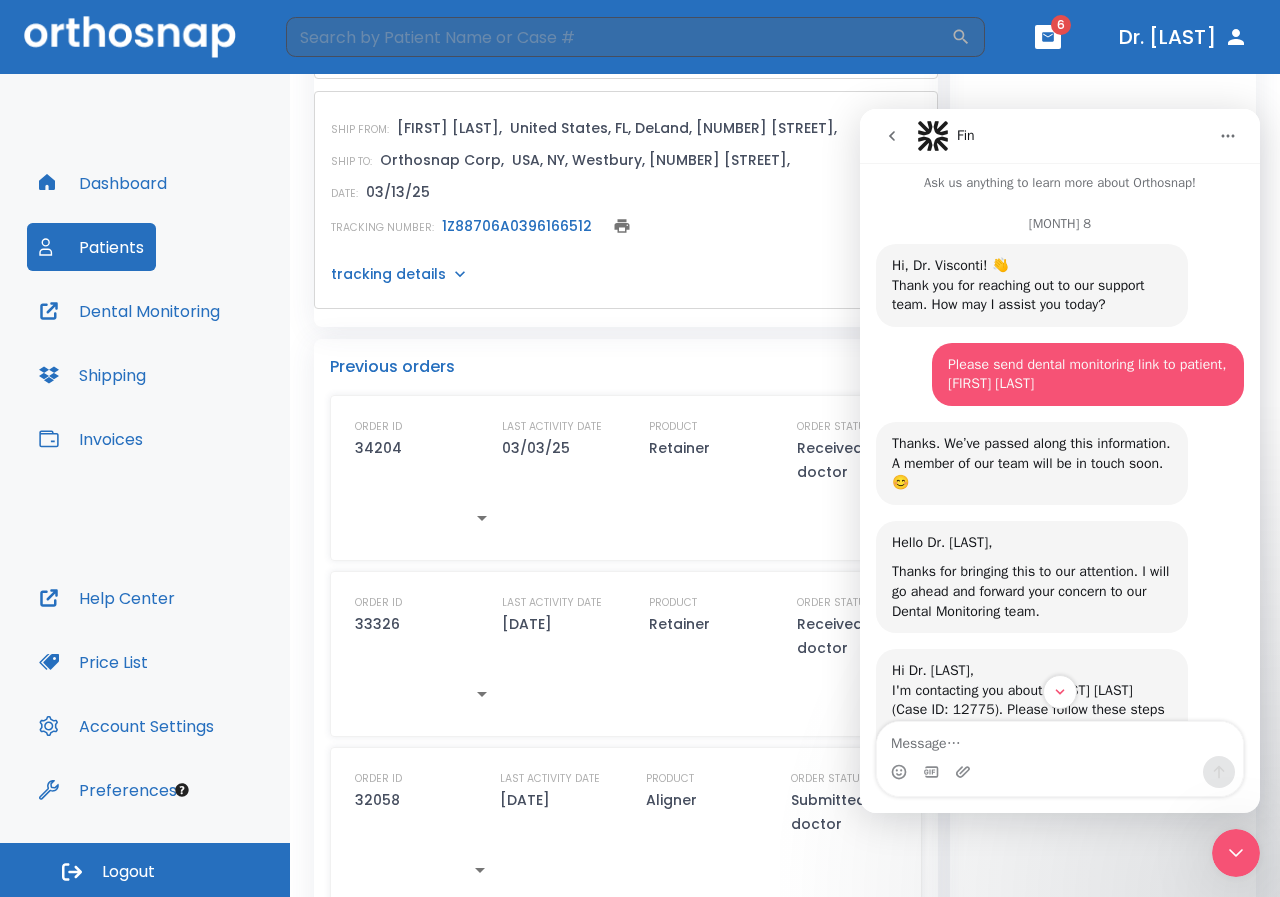 scroll, scrollTop: 0, scrollLeft: 0, axis: both 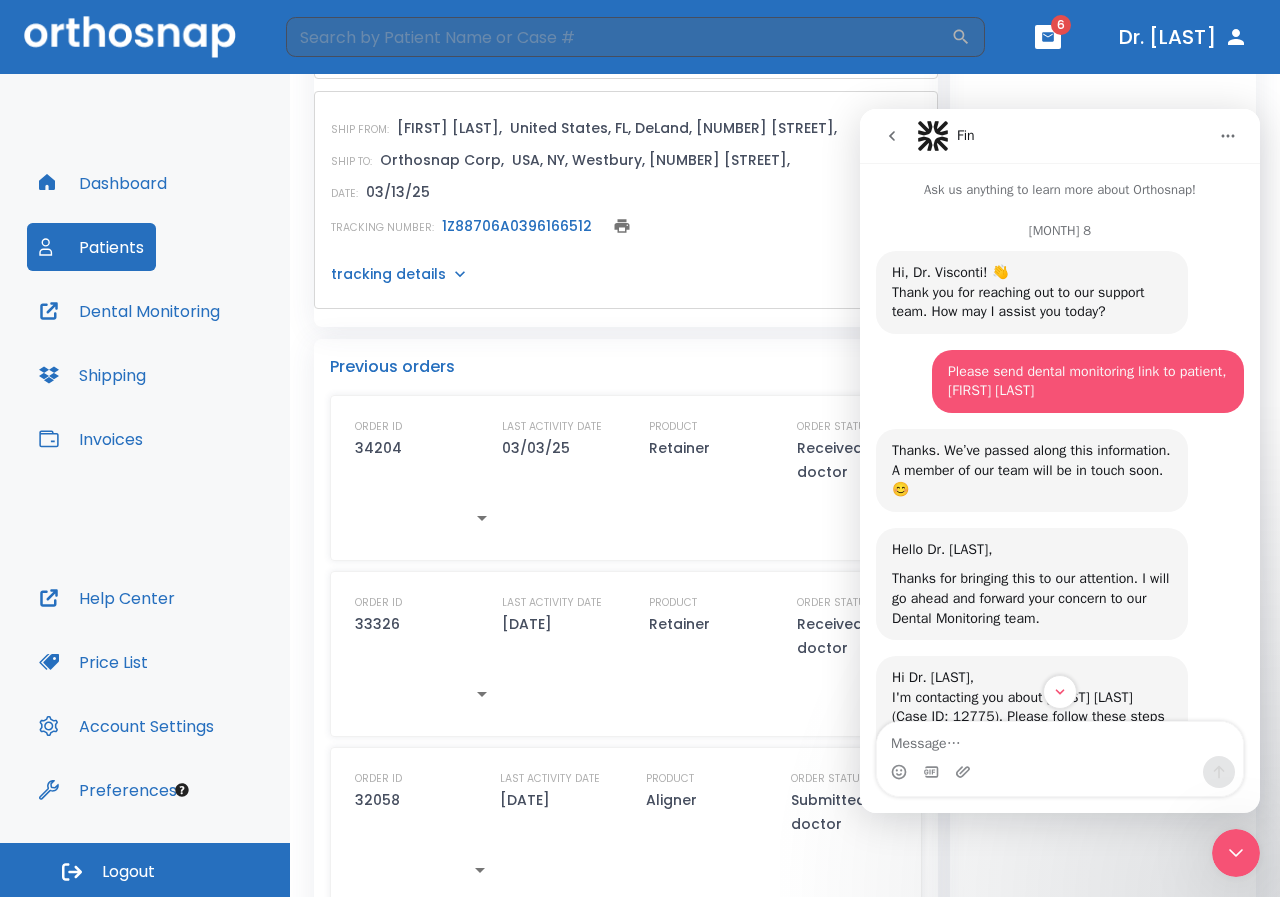 click at bounding box center [892, 136] 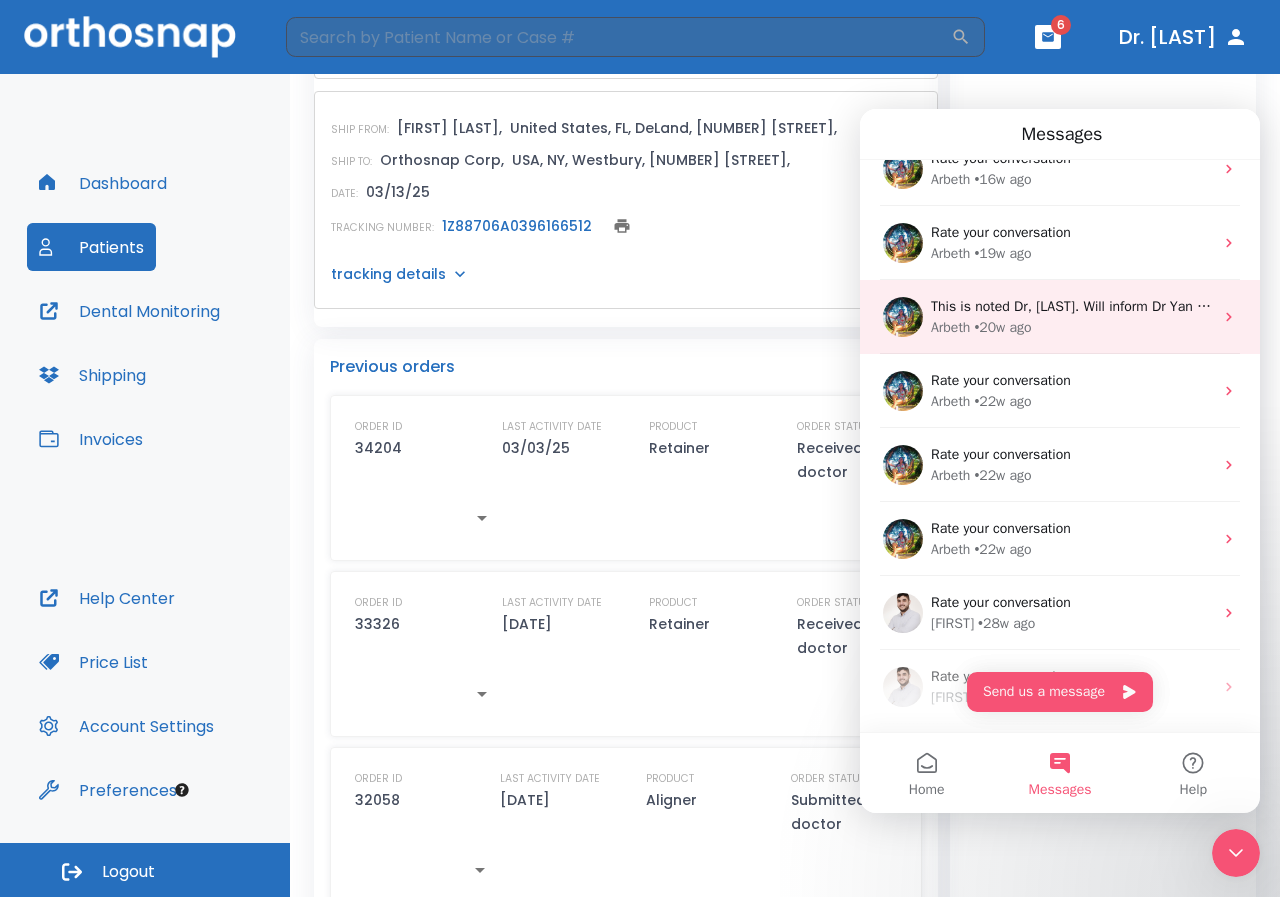 scroll, scrollTop: 400, scrollLeft: 0, axis: vertical 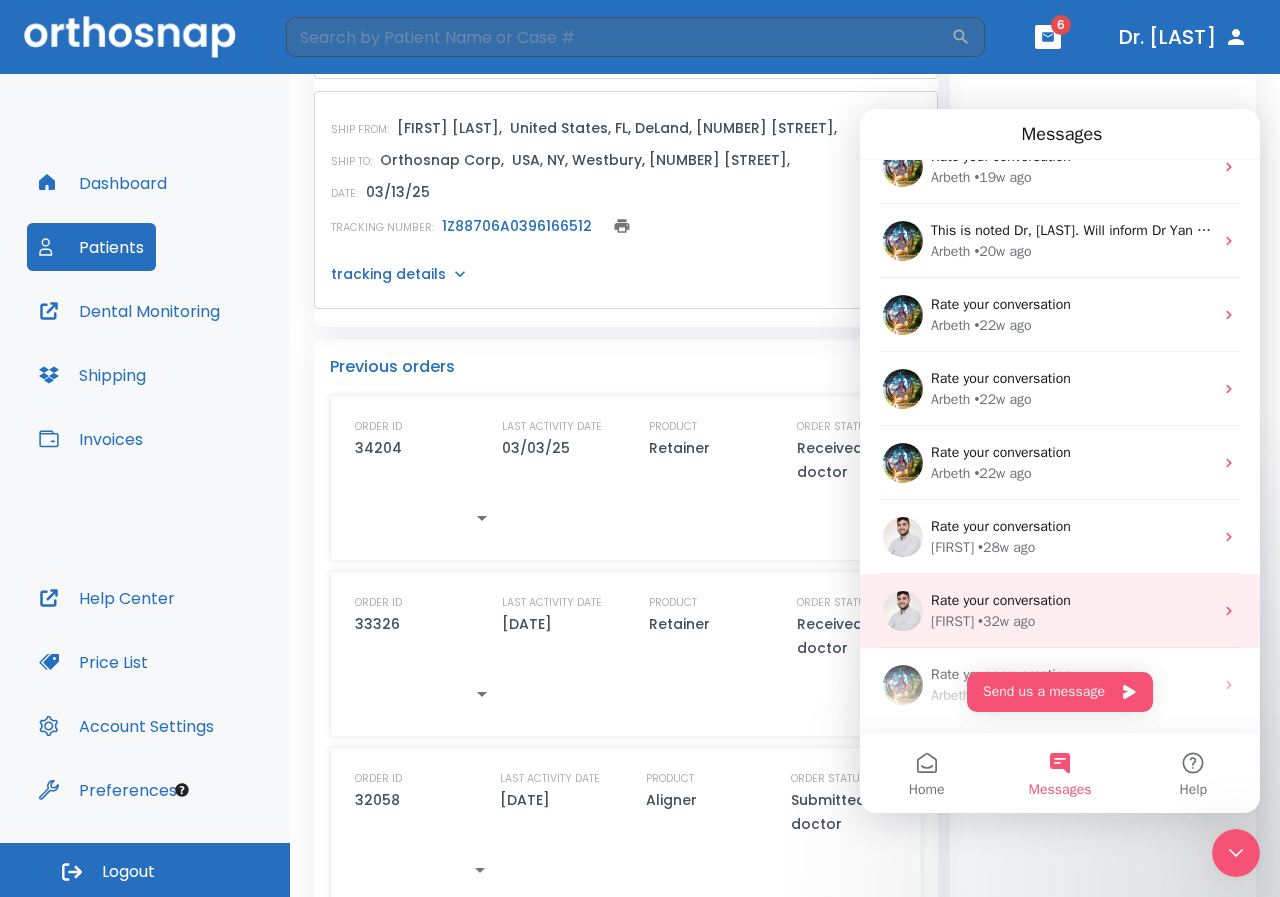 click on "• 32w ago" at bounding box center (1006, 621) 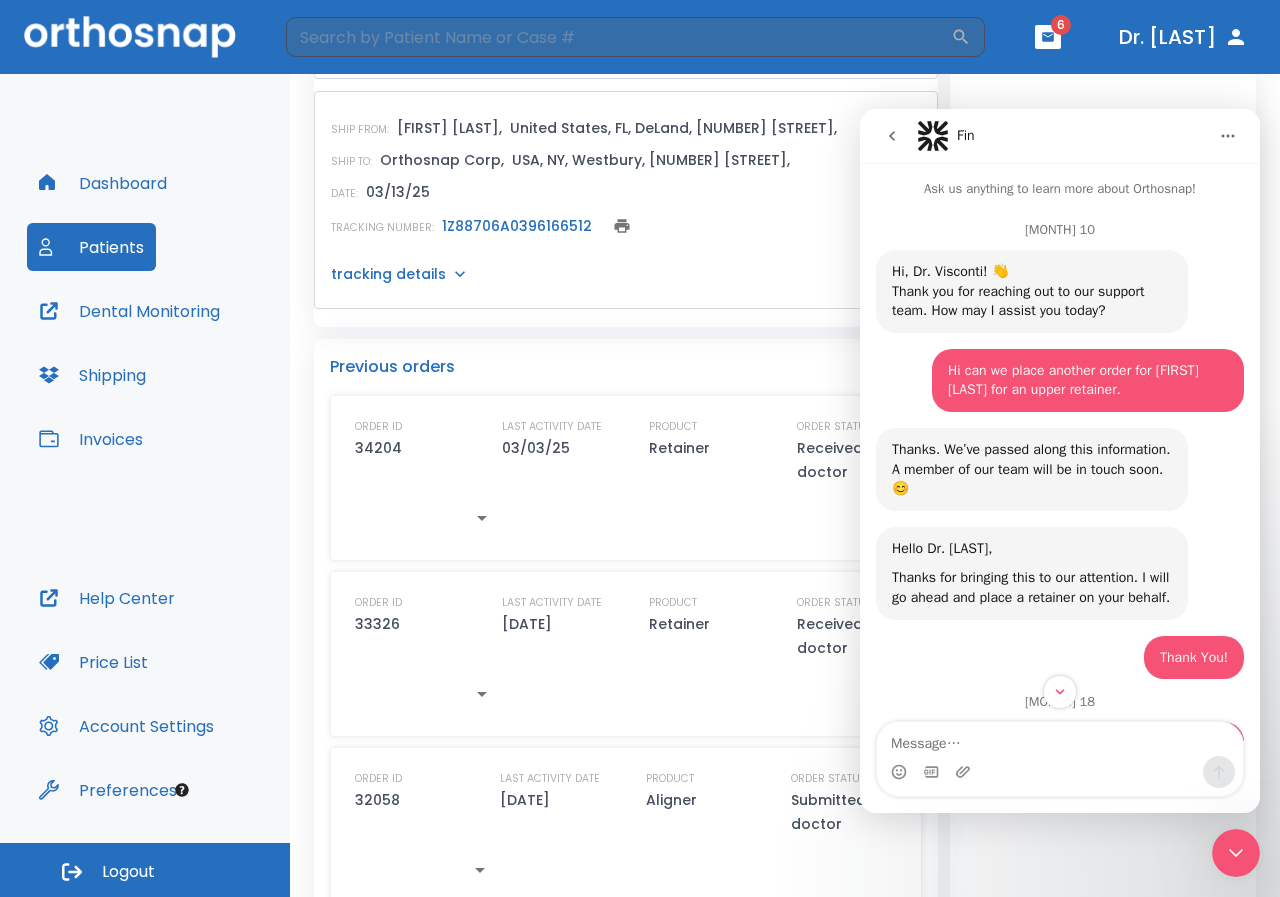 scroll, scrollTop: 0, scrollLeft: 0, axis: both 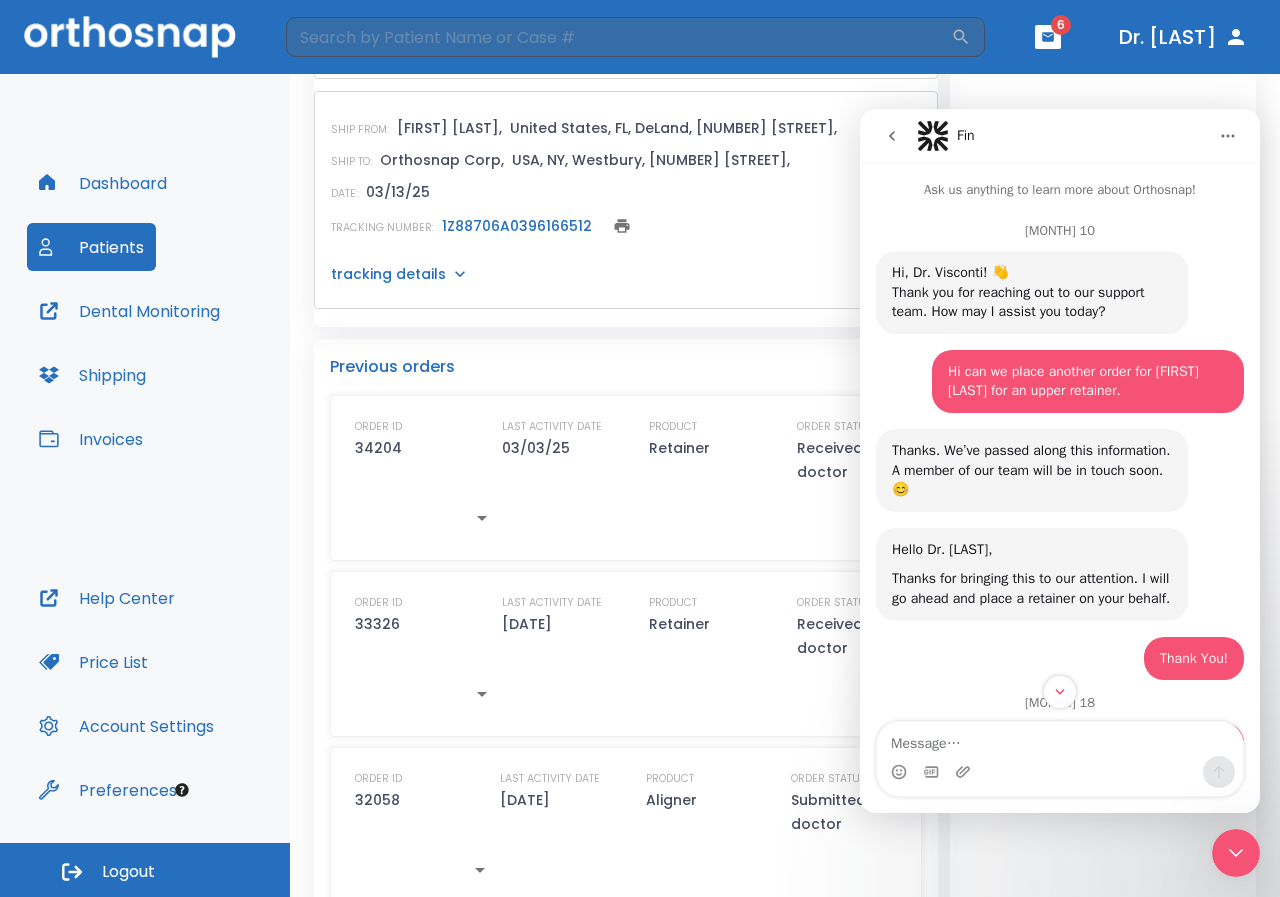 click 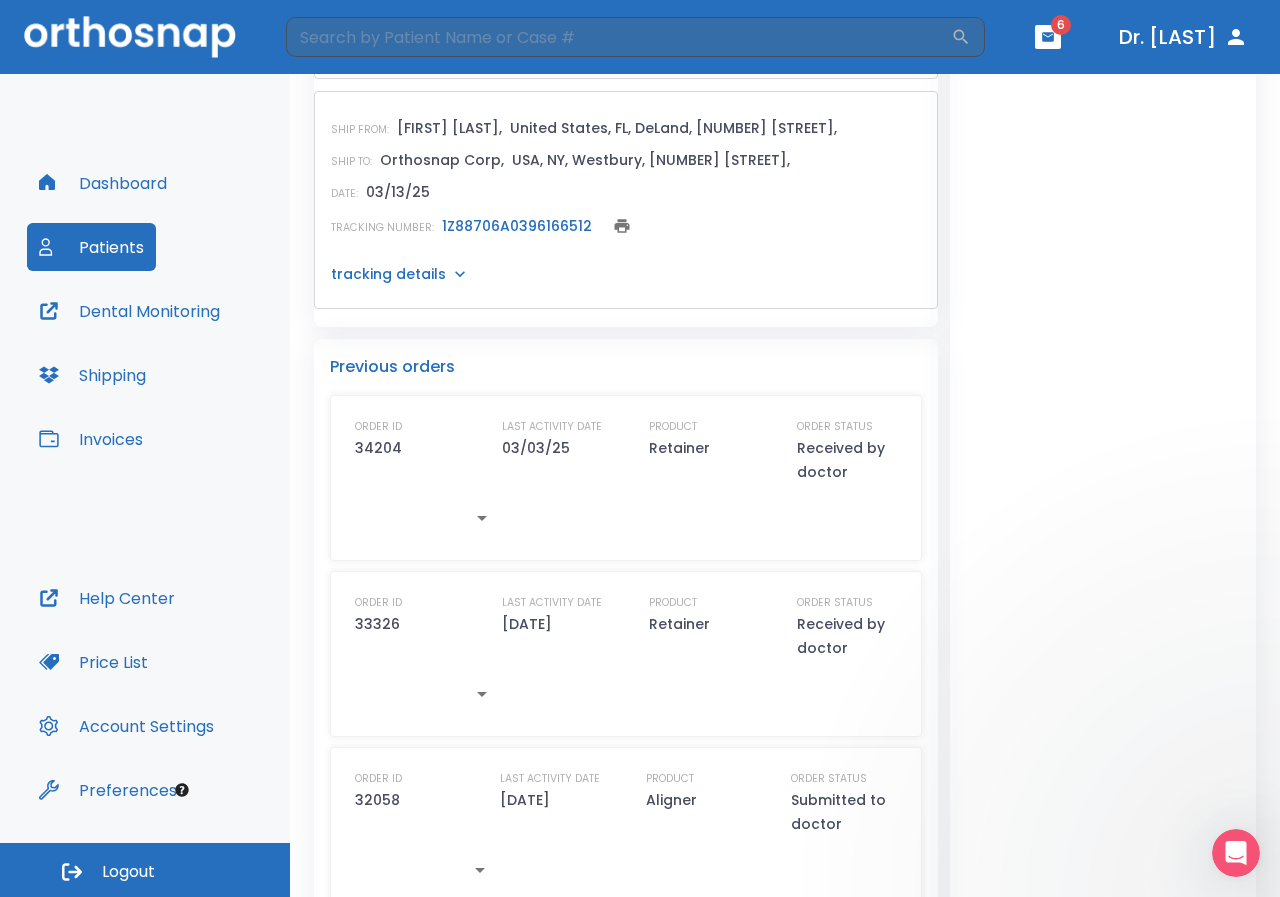 scroll, scrollTop: 0, scrollLeft: 0, axis: both 